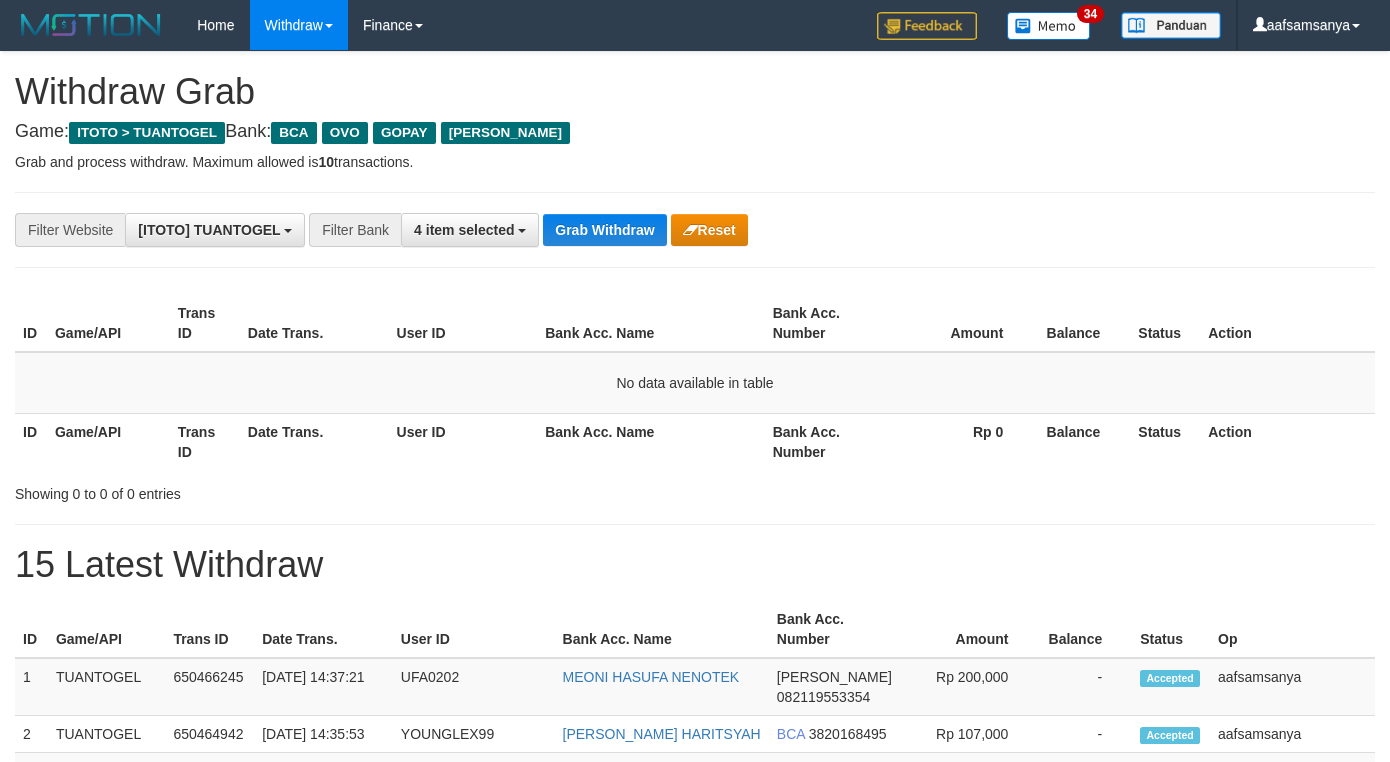 scroll, scrollTop: 0, scrollLeft: 0, axis: both 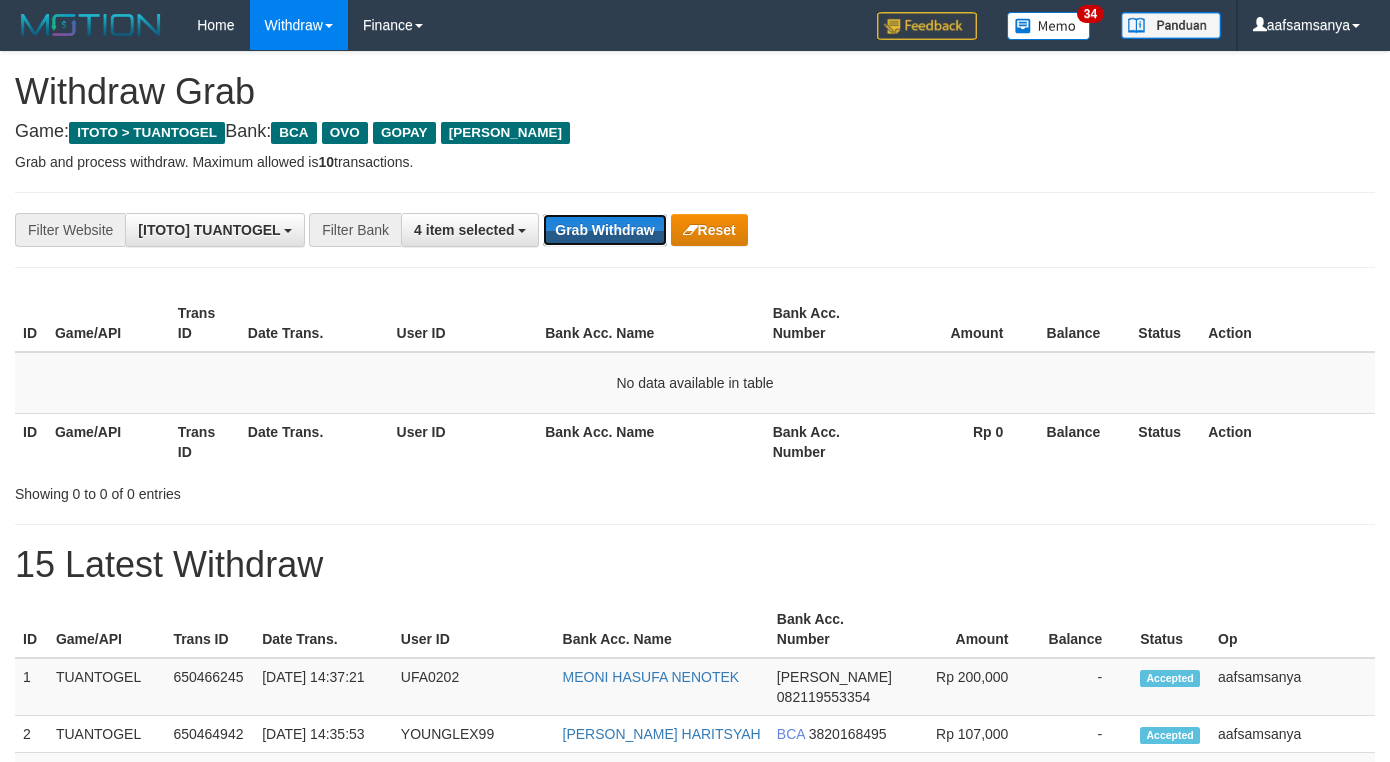 click on "Grab Withdraw" at bounding box center [604, 230] 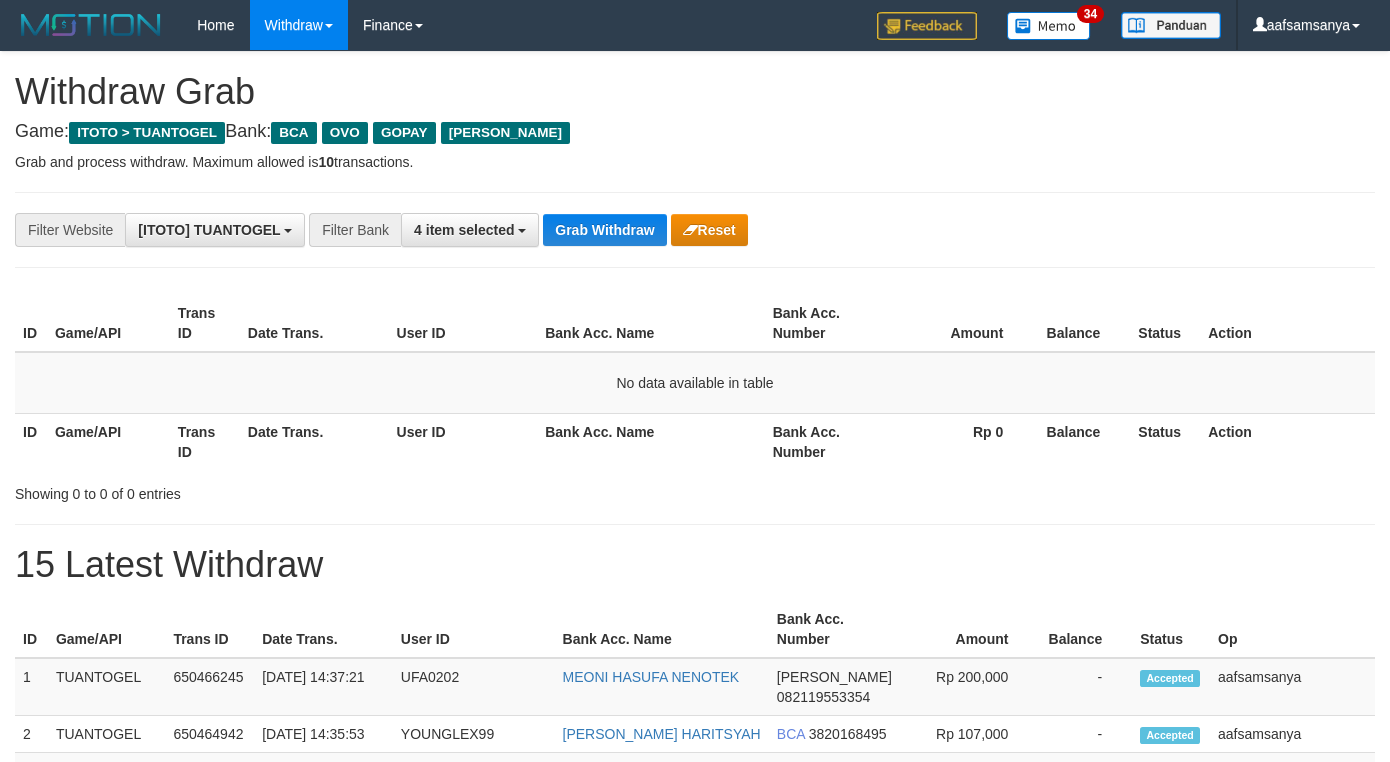 scroll, scrollTop: 0, scrollLeft: 0, axis: both 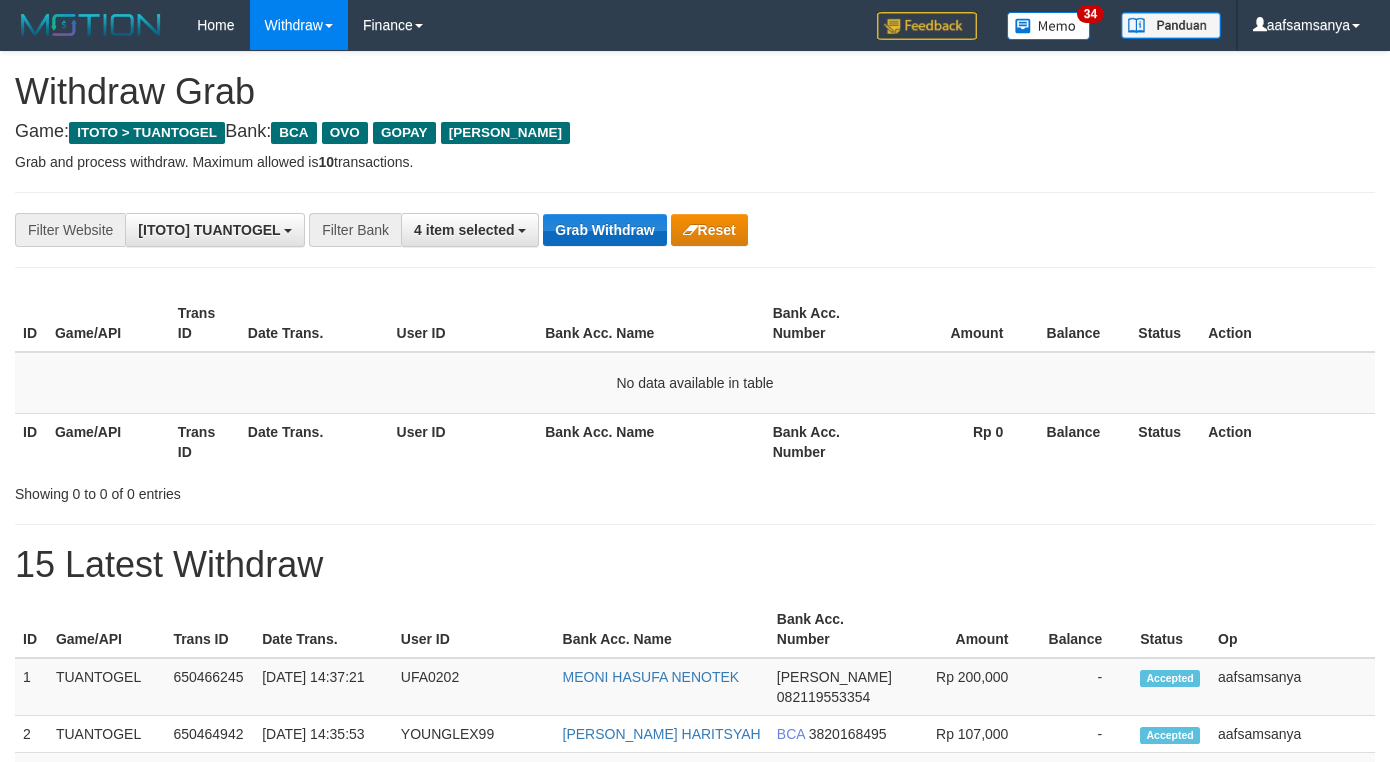 click on "Grab Withdraw" at bounding box center (604, 230) 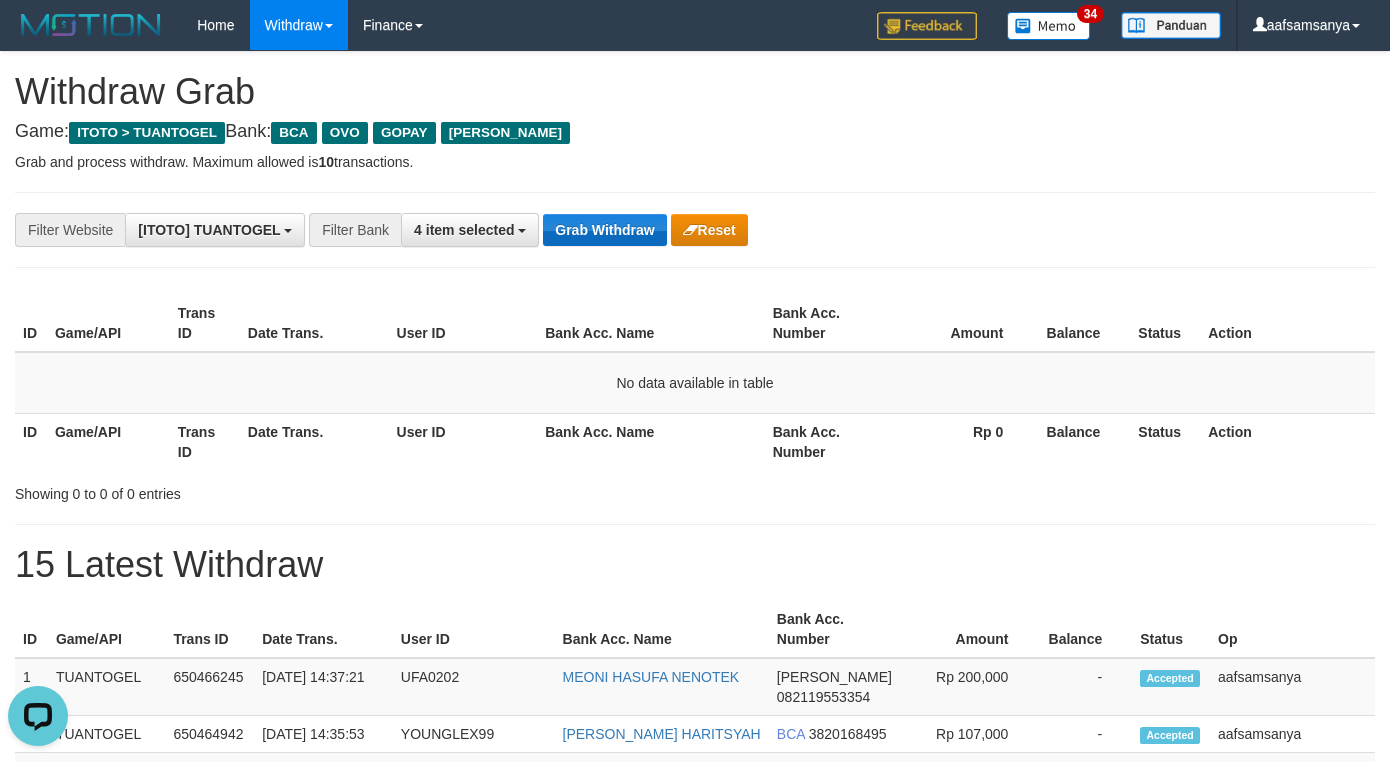 scroll, scrollTop: 0, scrollLeft: 0, axis: both 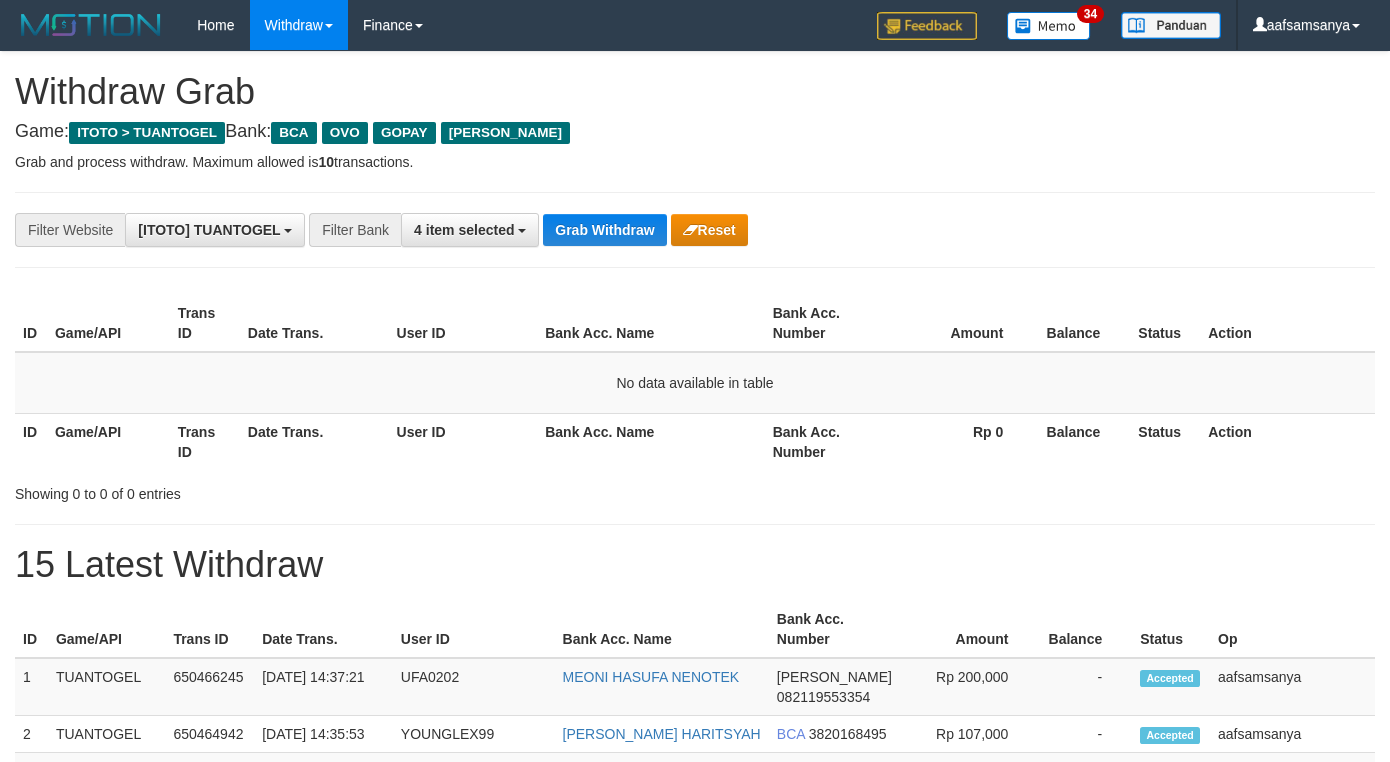 click on "Grab Withdraw" at bounding box center [604, 230] 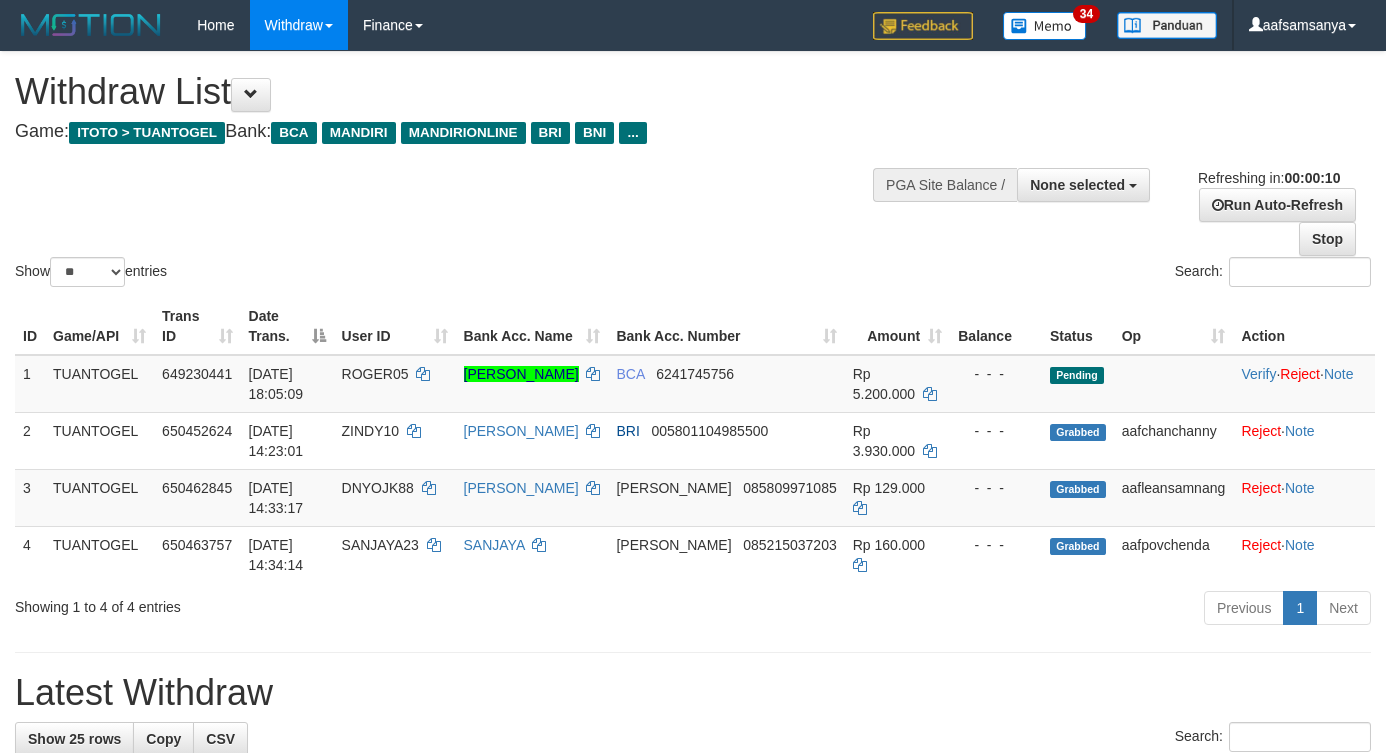 select 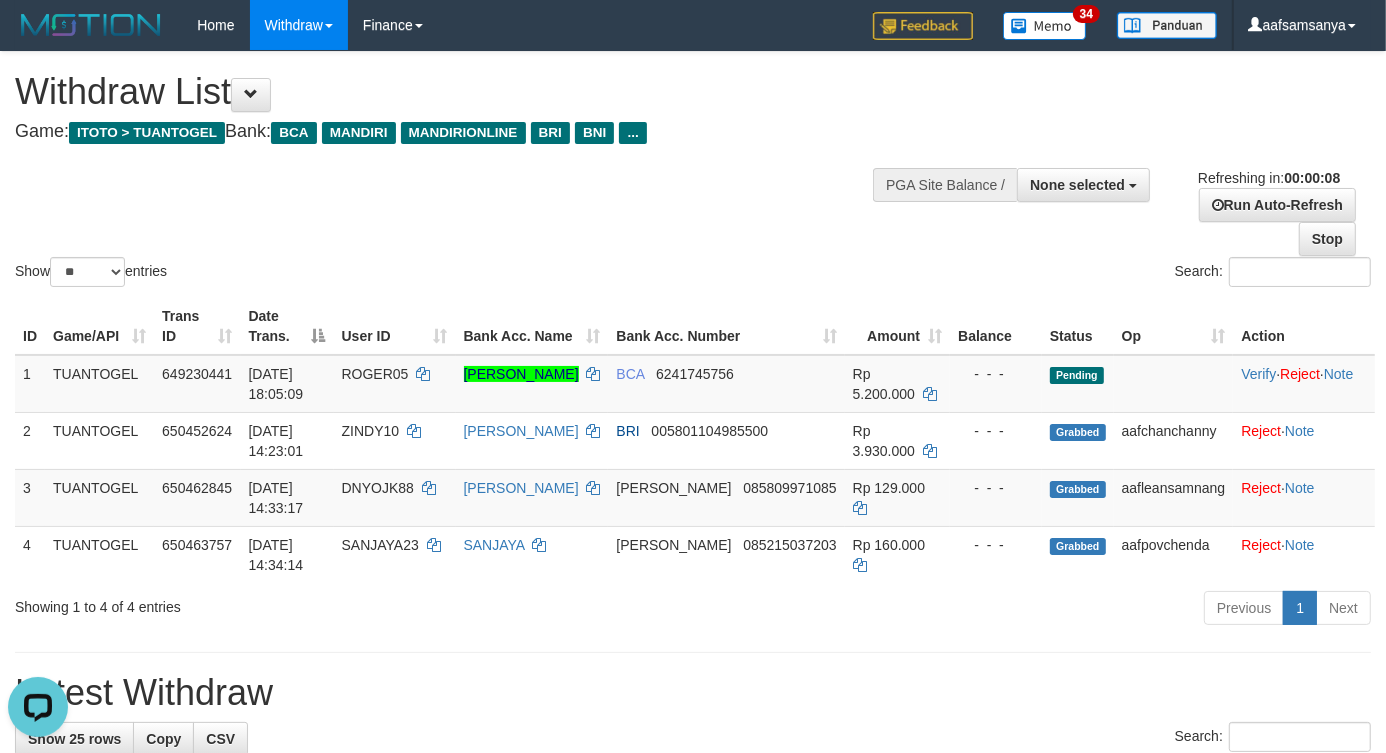 scroll, scrollTop: 0, scrollLeft: 0, axis: both 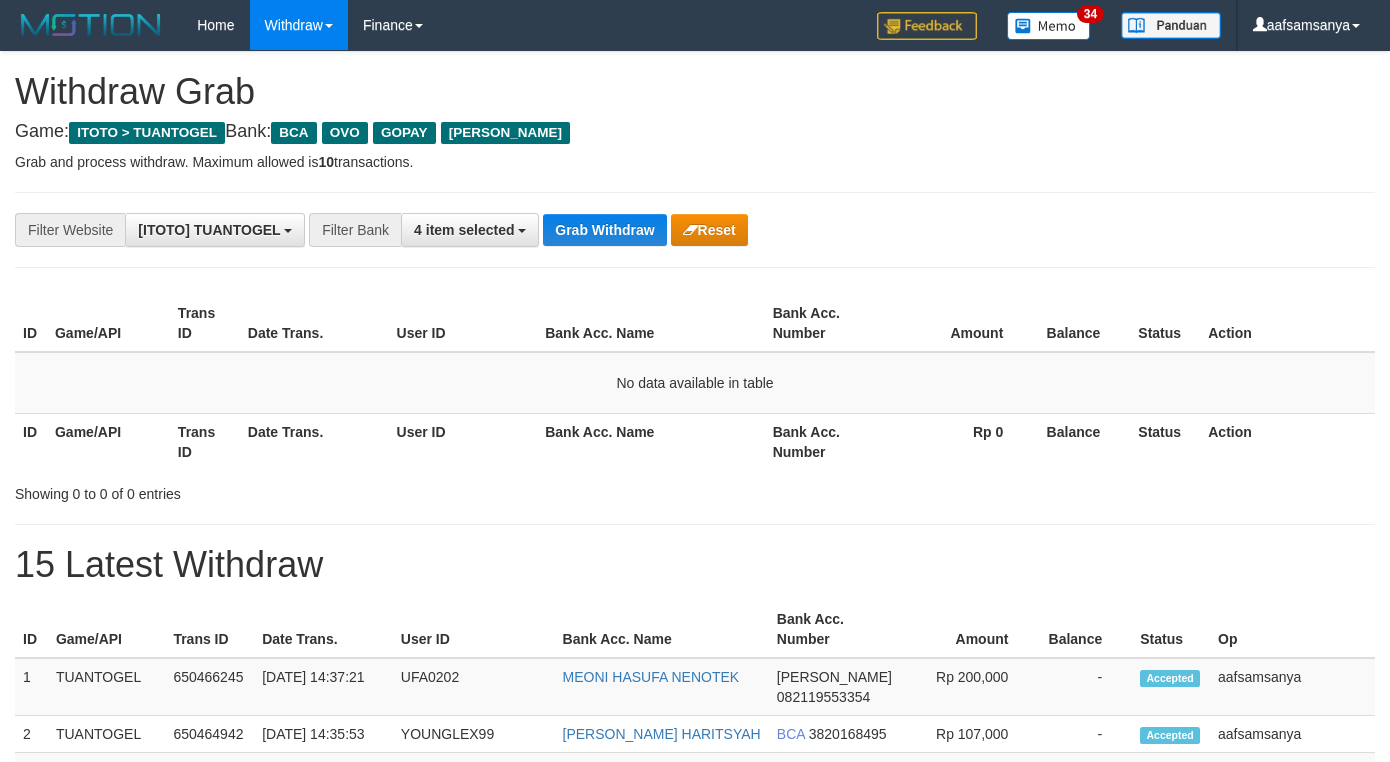 click on "Grab Withdraw" at bounding box center (604, 230) 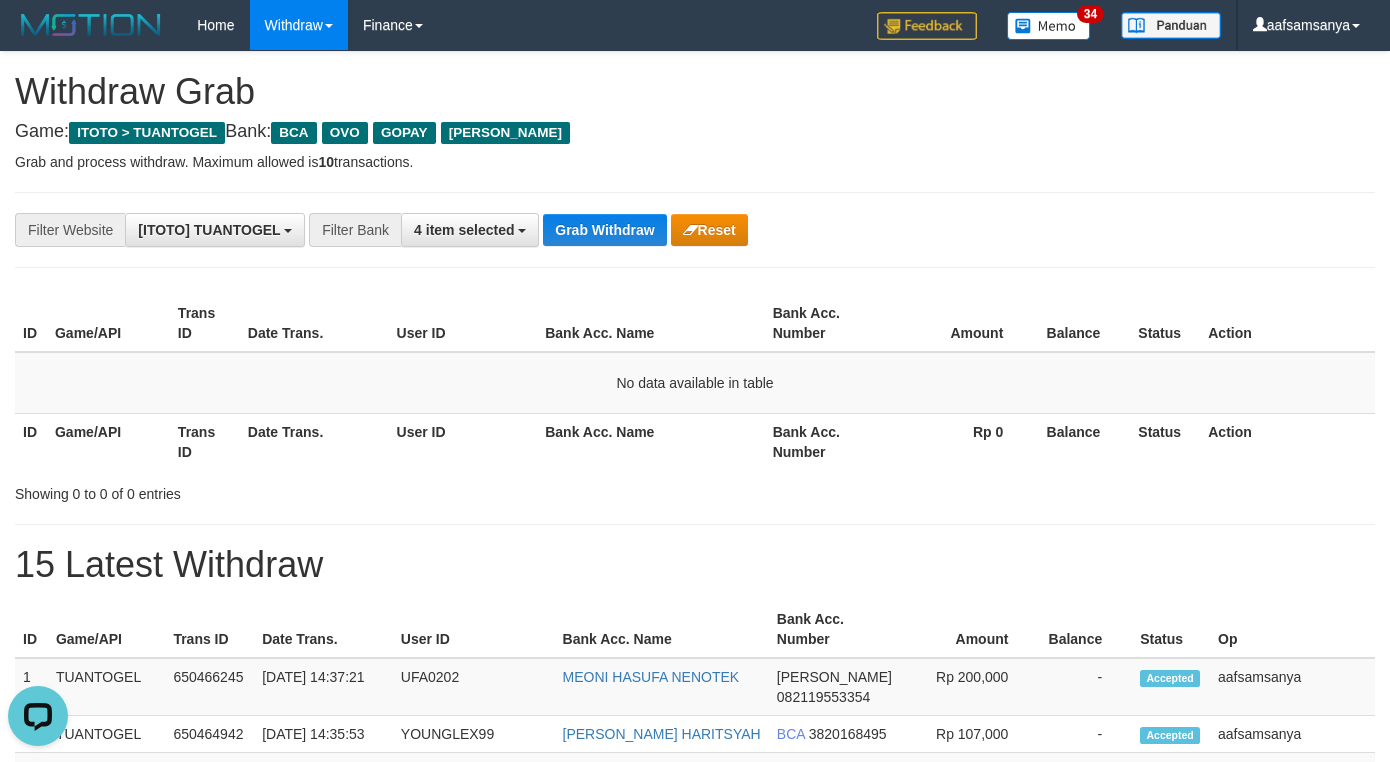 scroll, scrollTop: 0, scrollLeft: 0, axis: both 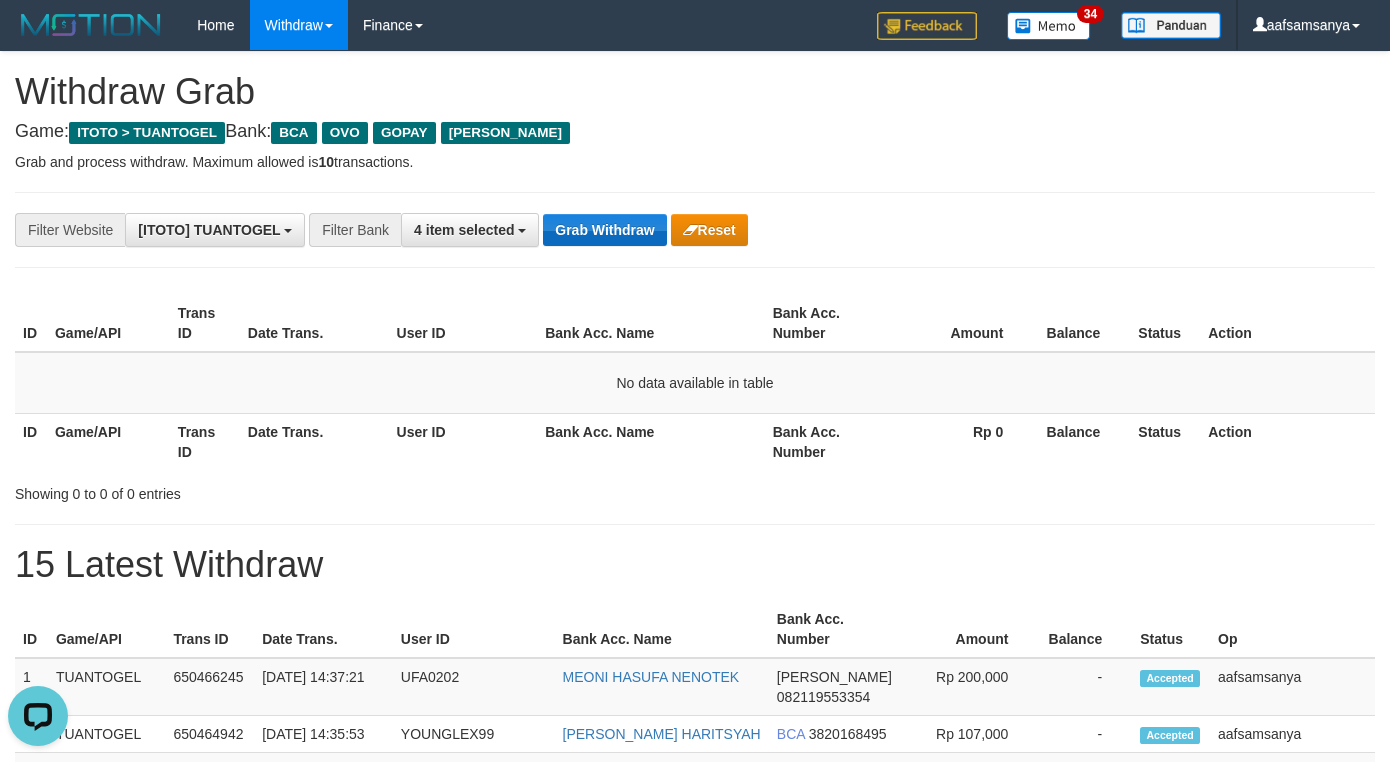 click on "Grab Withdraw" at bounding box center (604, 230) 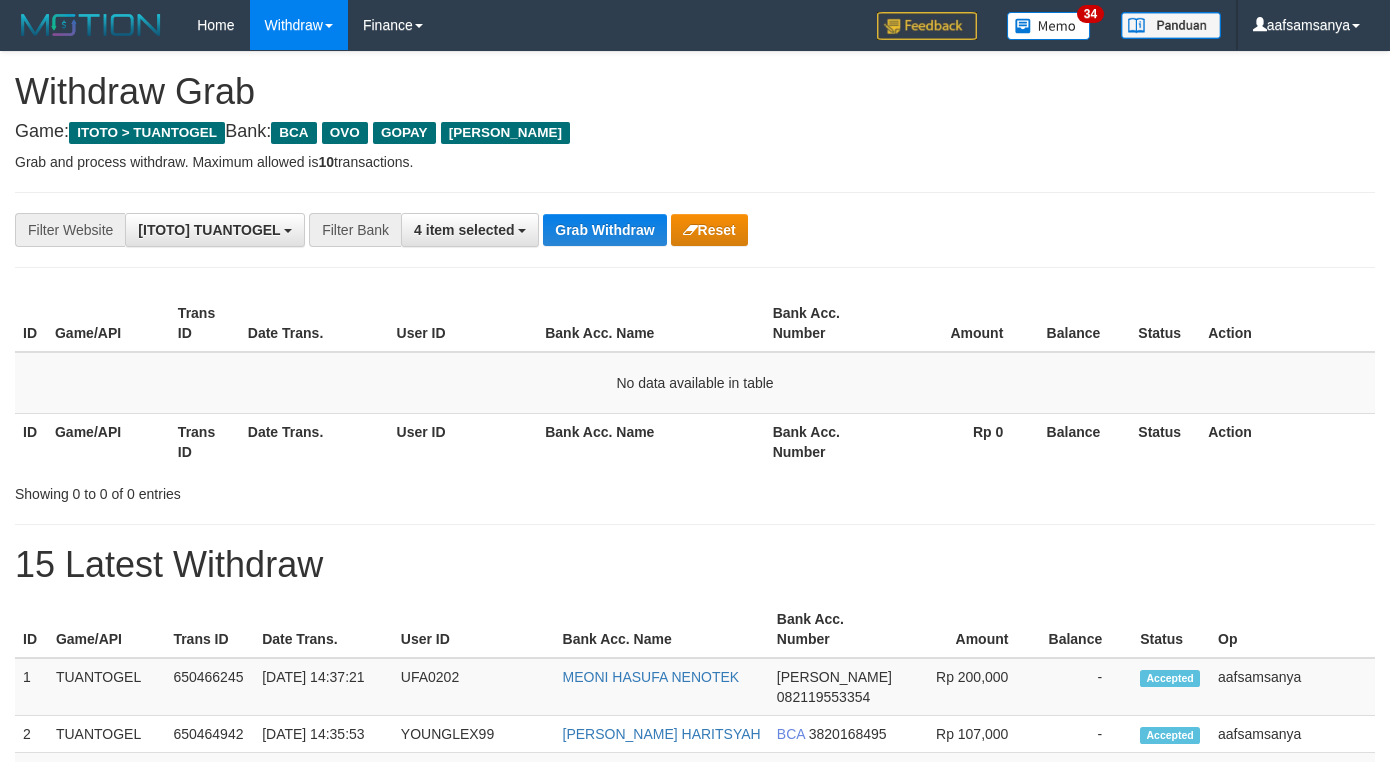 scroll, scrollTop: 0, scrollLeft: 0, axis: both 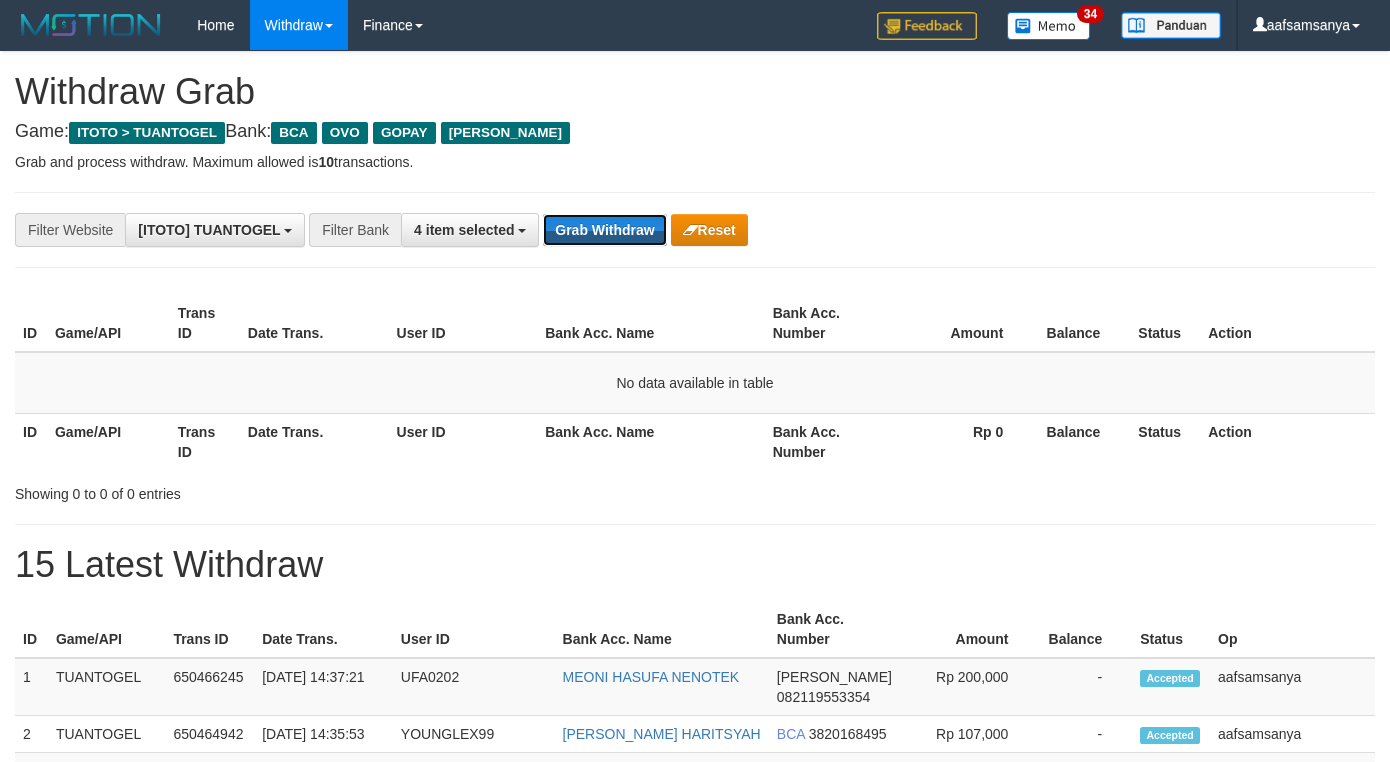 click on "Grab Withdraw" at bounding box center (604, 230) 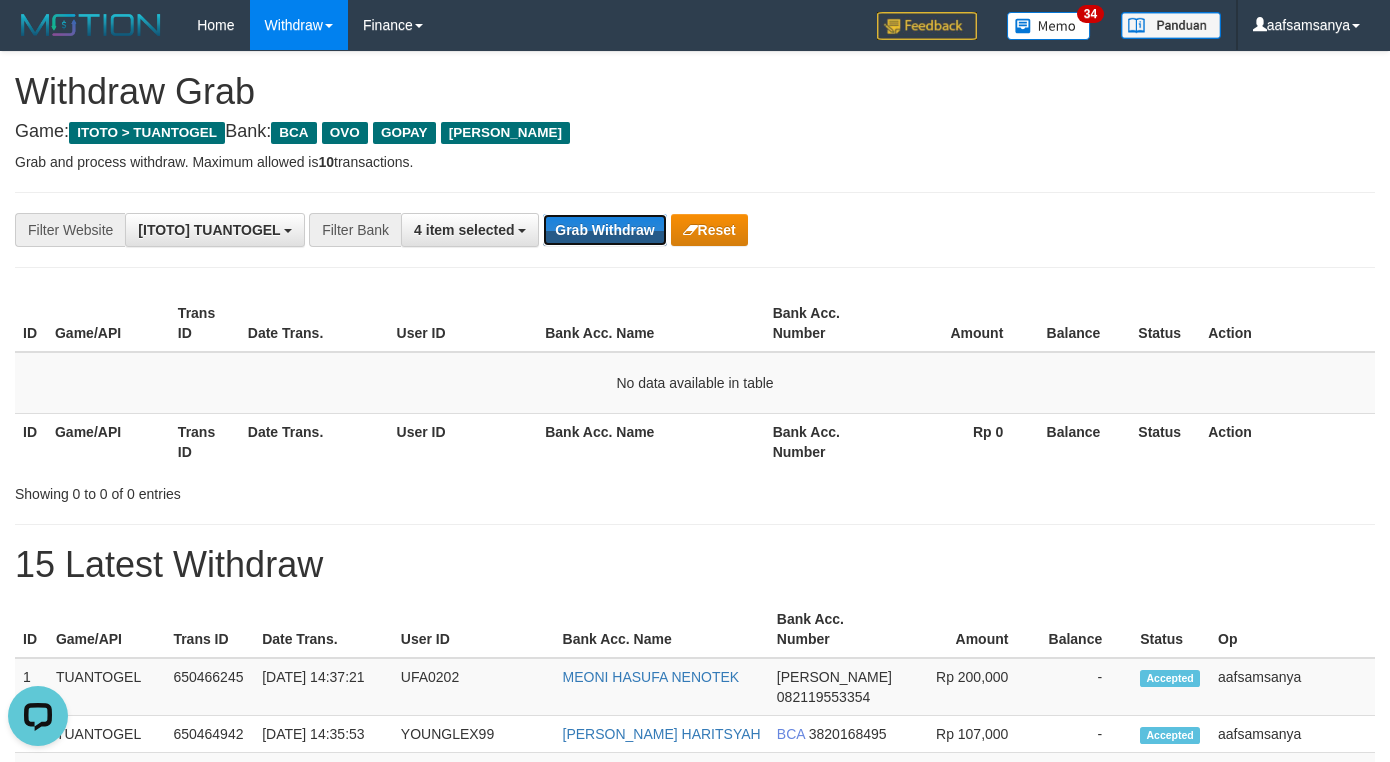 scroll, scrollTop: 0, scrollLeft: 0, axis: both 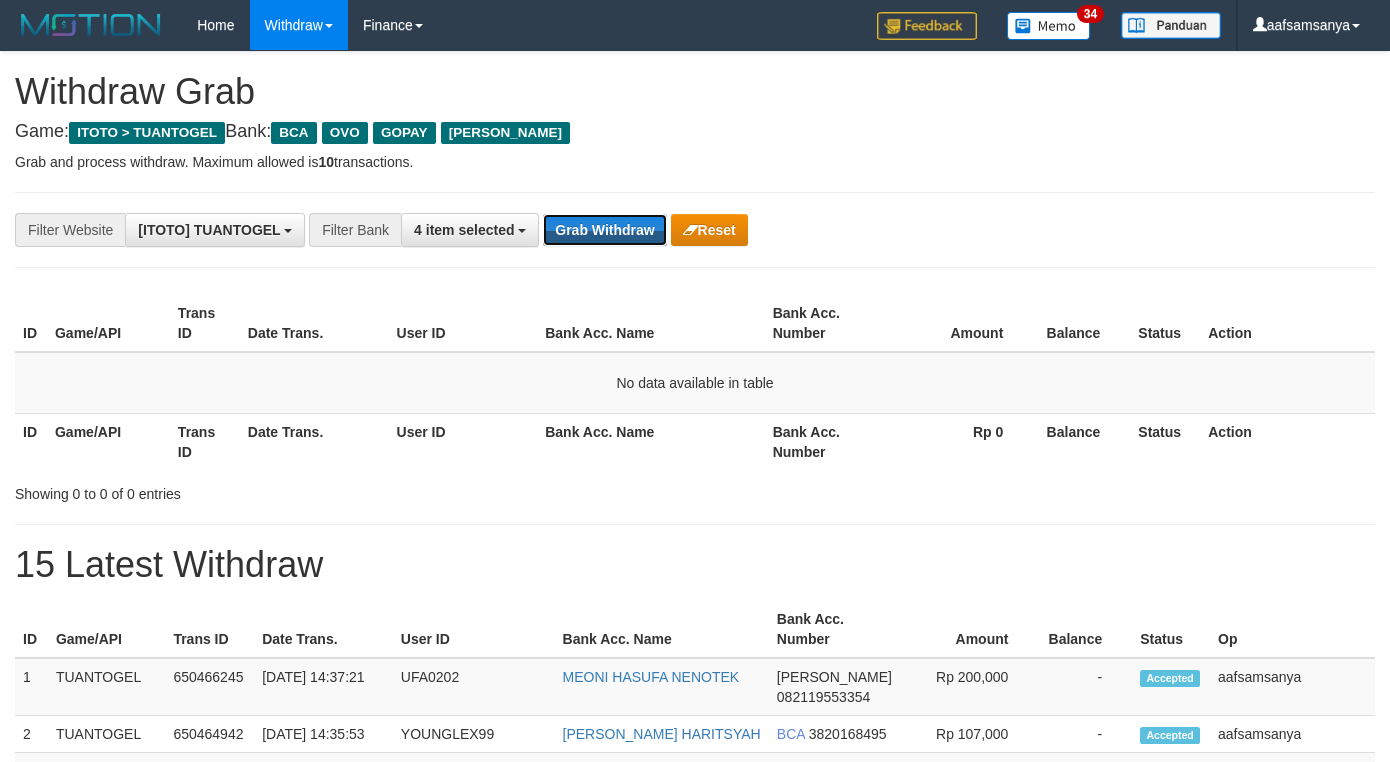 click on "Grab Withdraw" at bounding box center (604, 230) 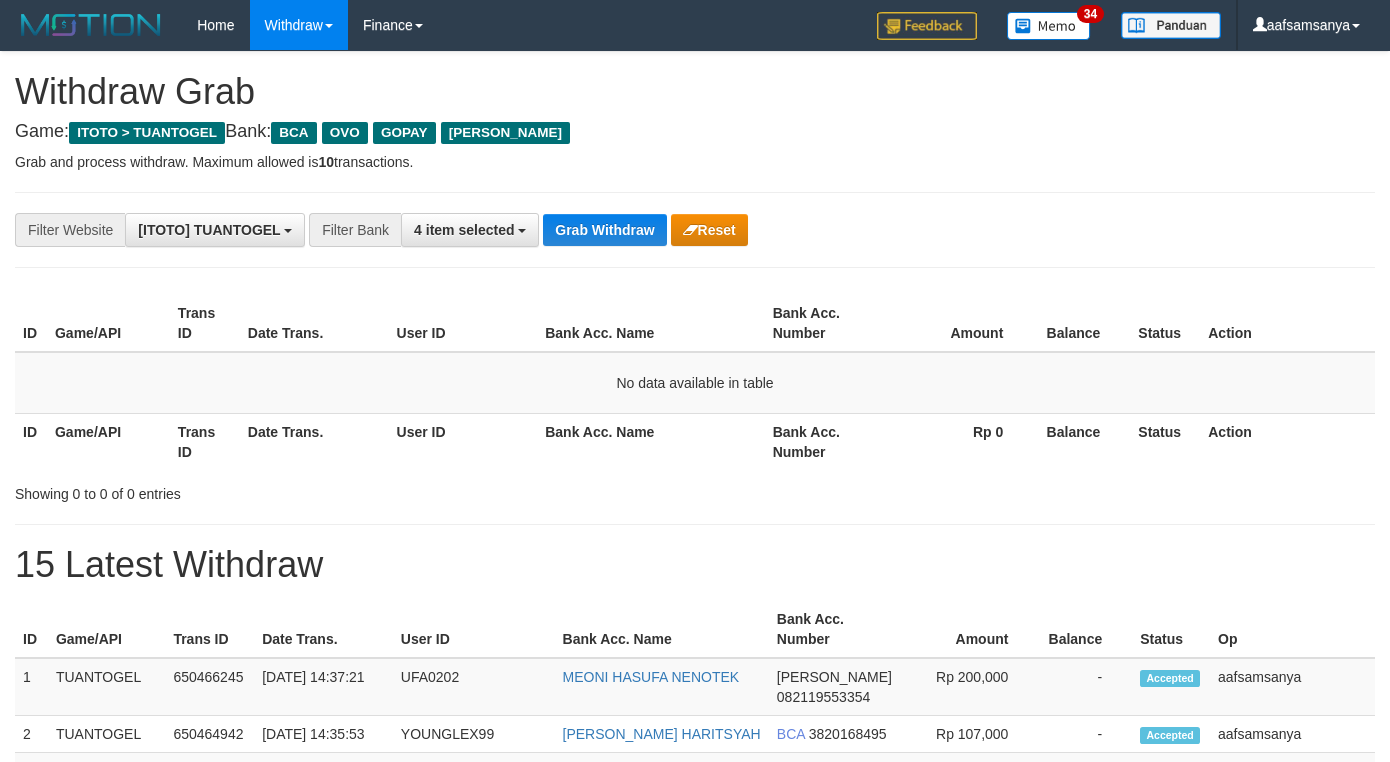 scroll, scrollTop: 0, scrollLeft: 0, axis: both 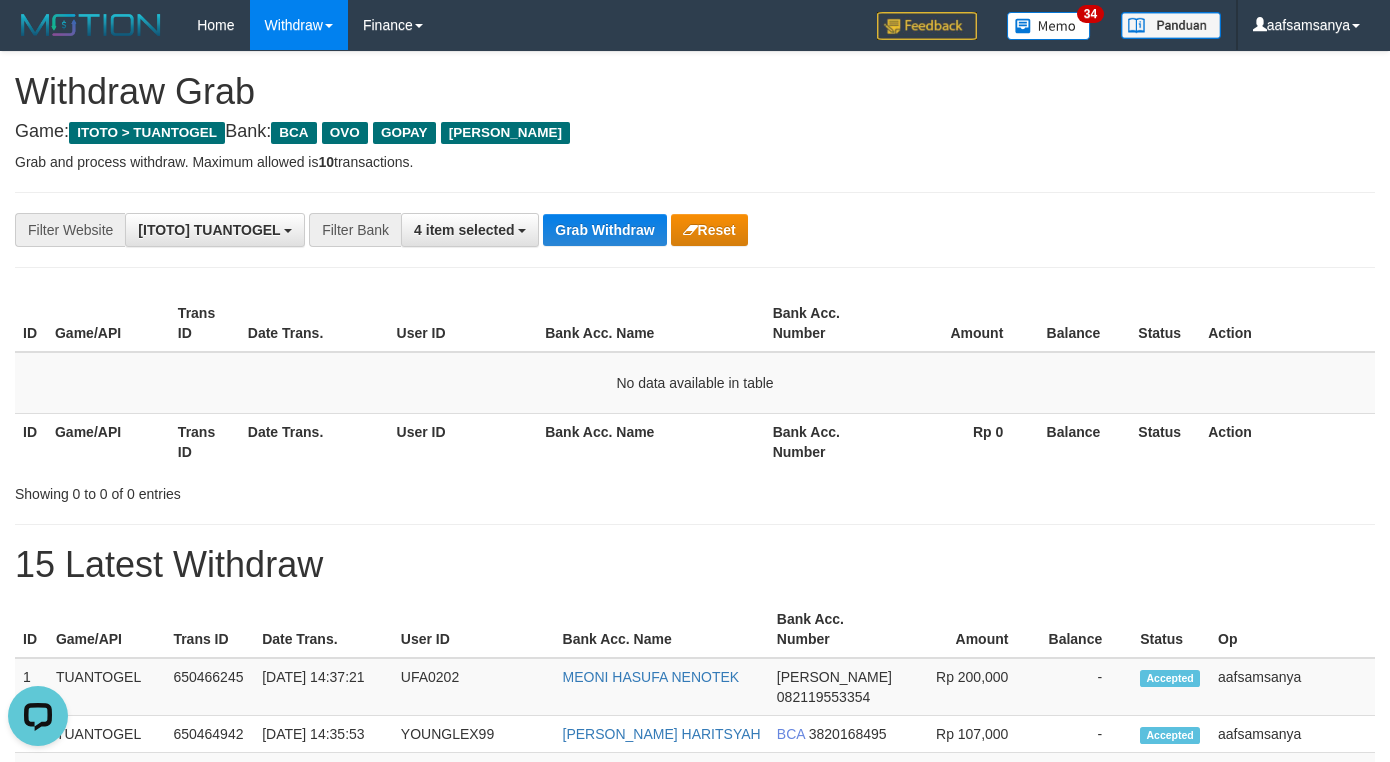 click on "Grab Withdraw" at bounding box center [604, 230] 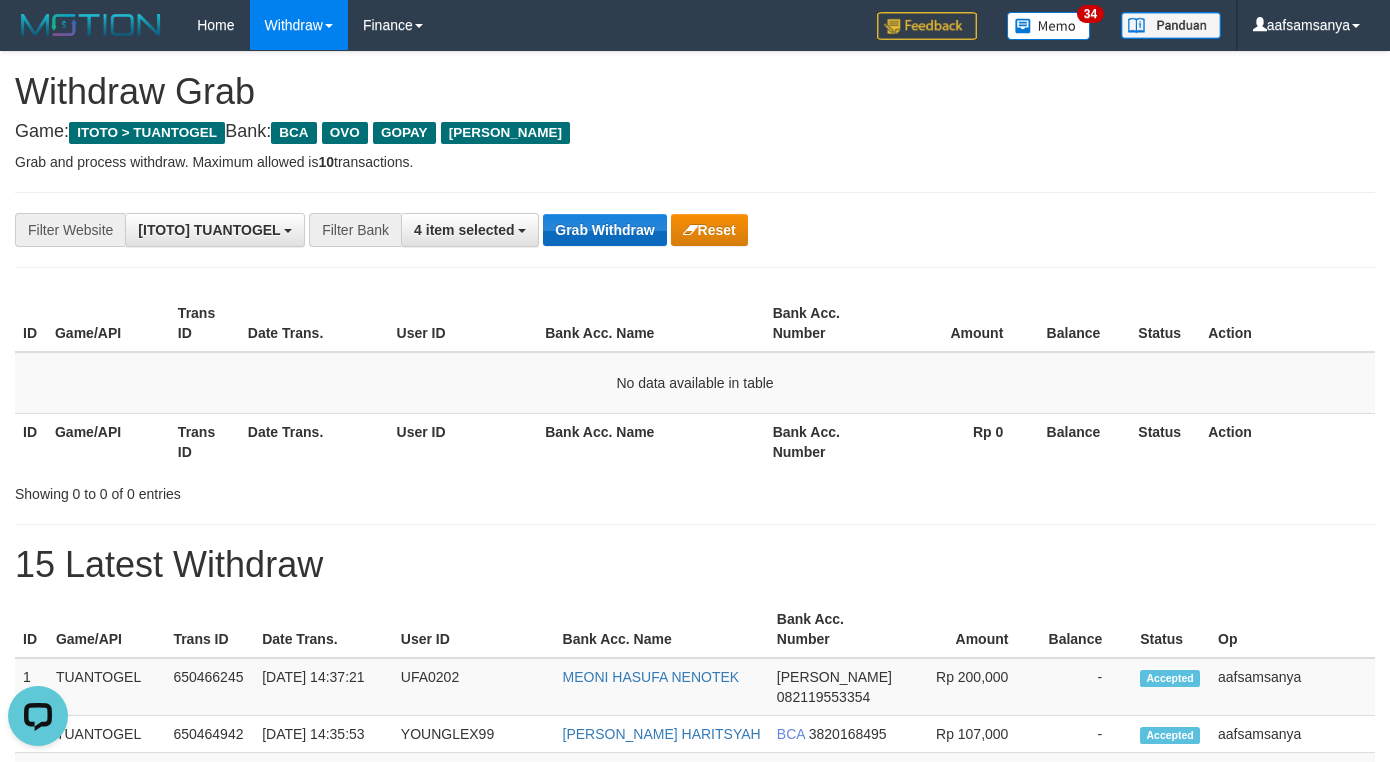 click on "Grab Withdraw" at bounding box center [604, 230] 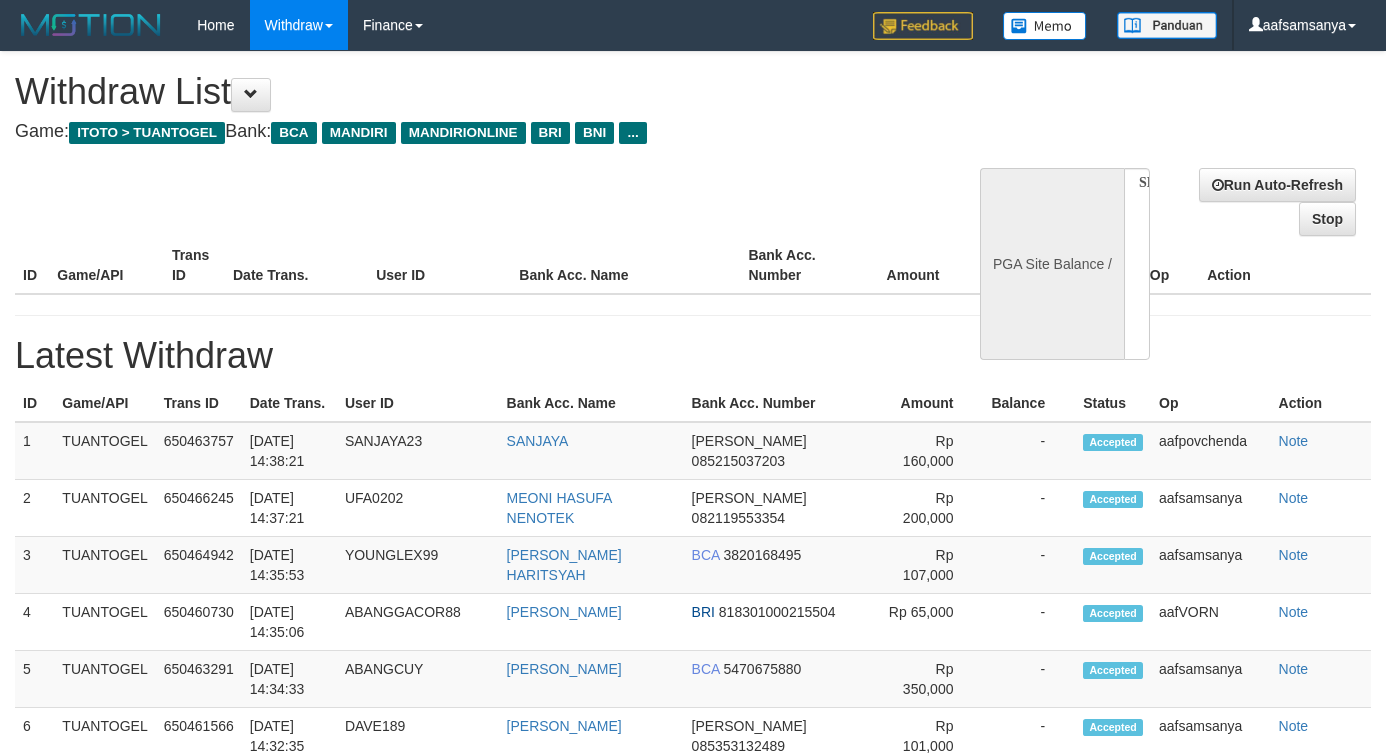 select 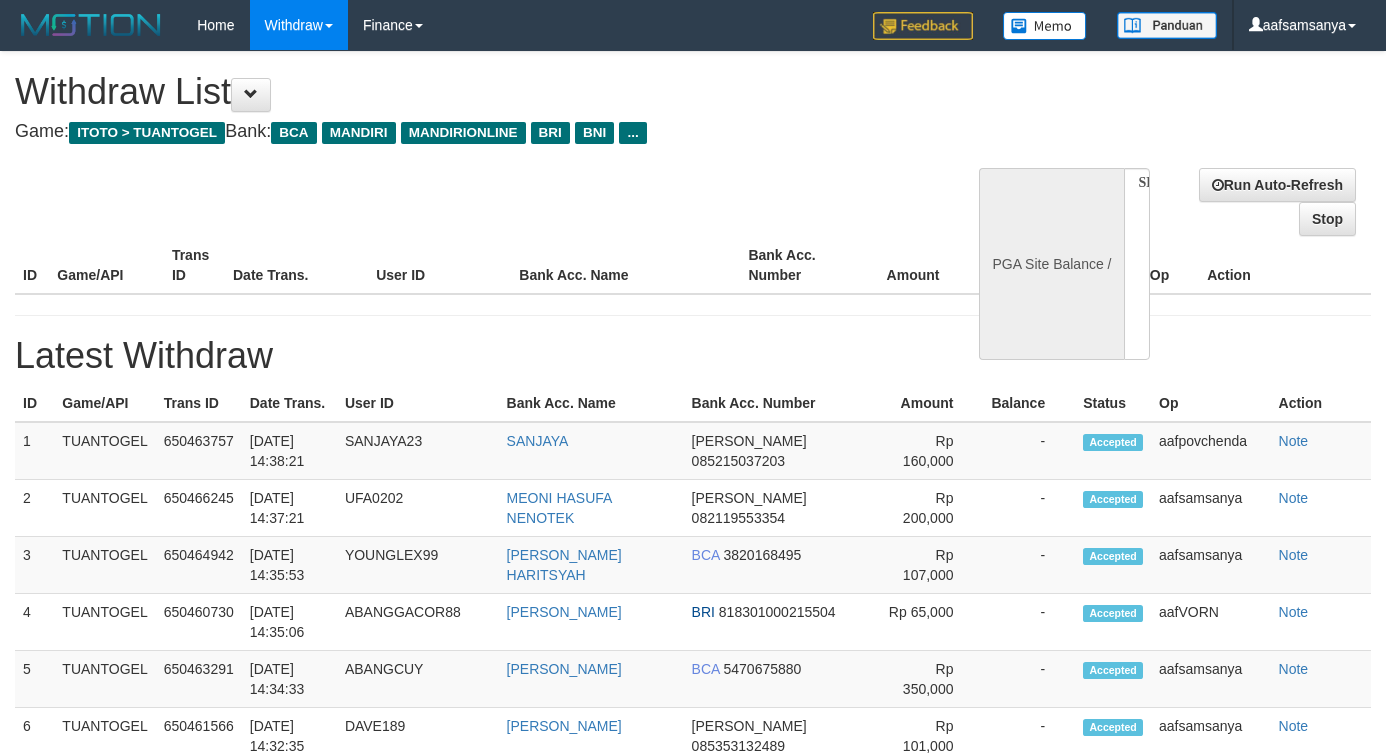 scroll, scrollTop: 0, scrollLeft: 0, axis: both 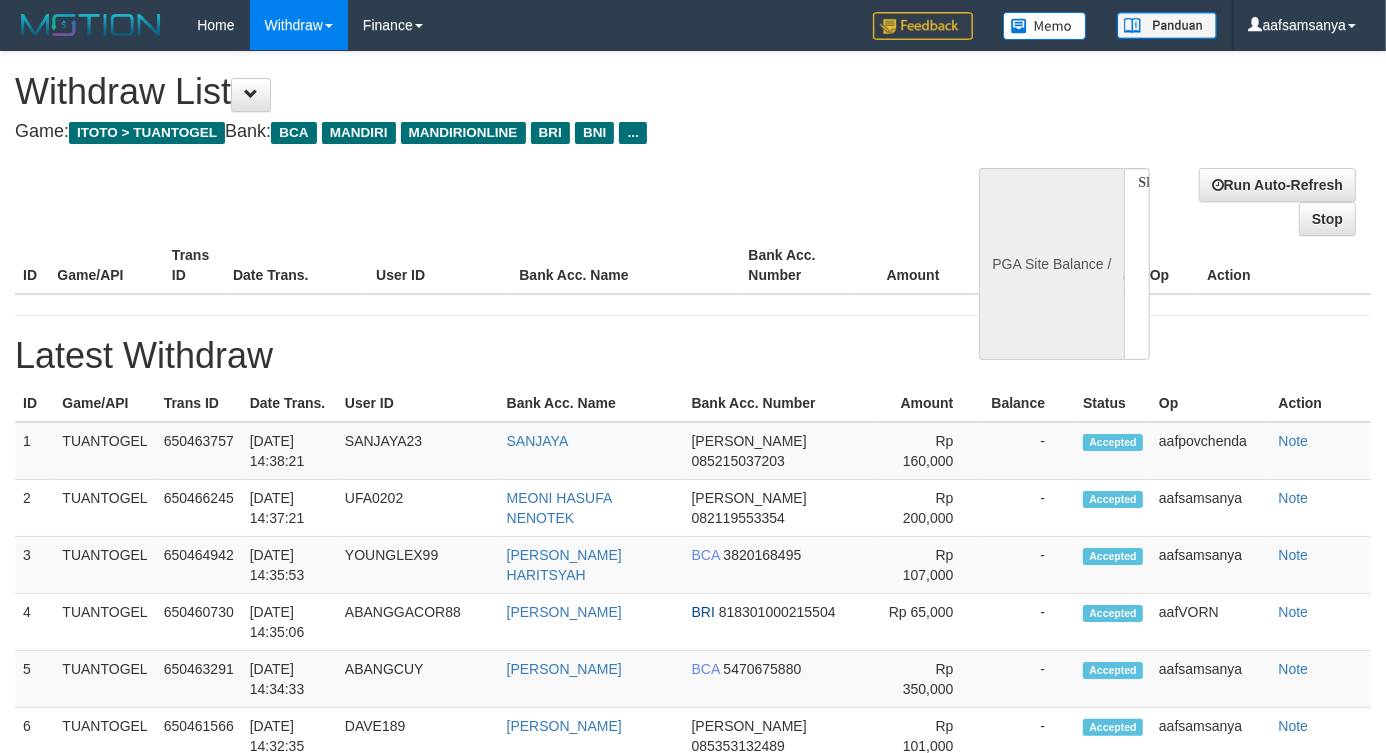 select on "**" 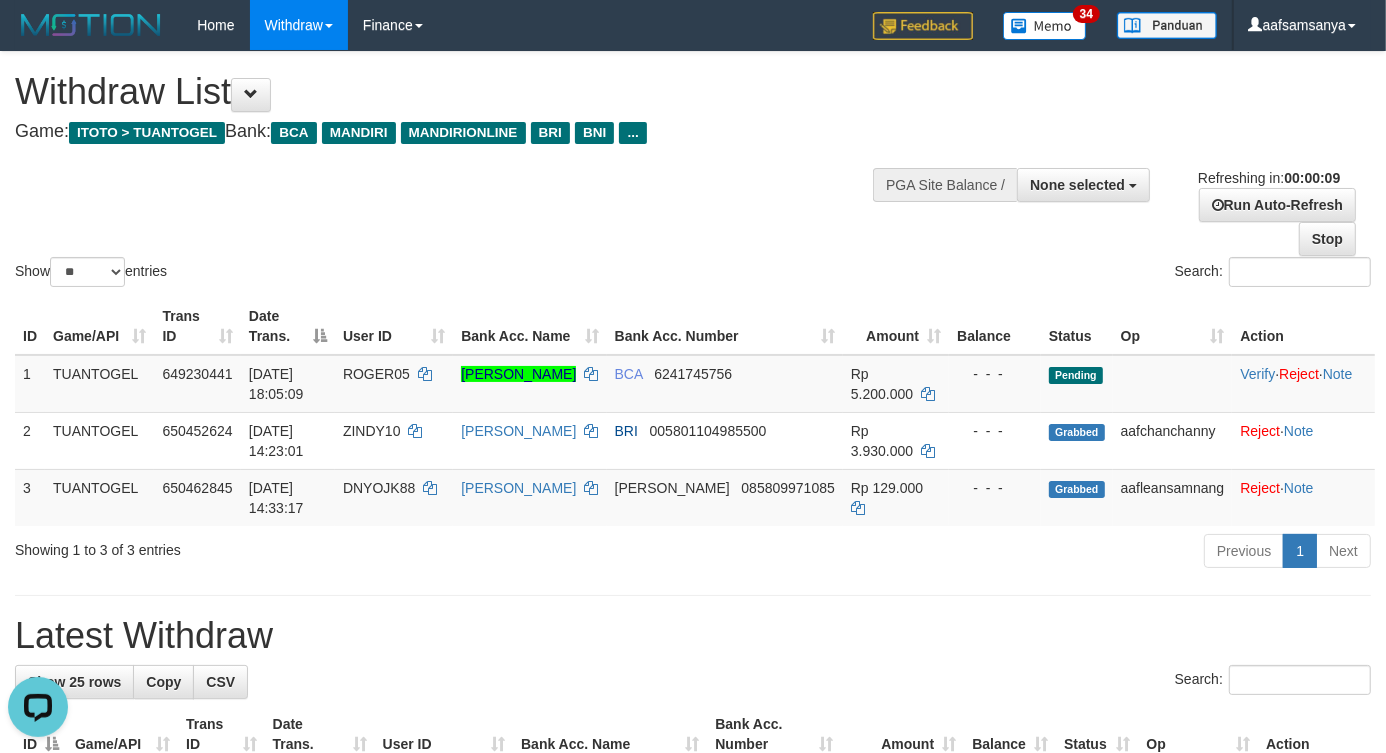 scroll, scrollTop: 0, scrollLeft: 0, axis: both 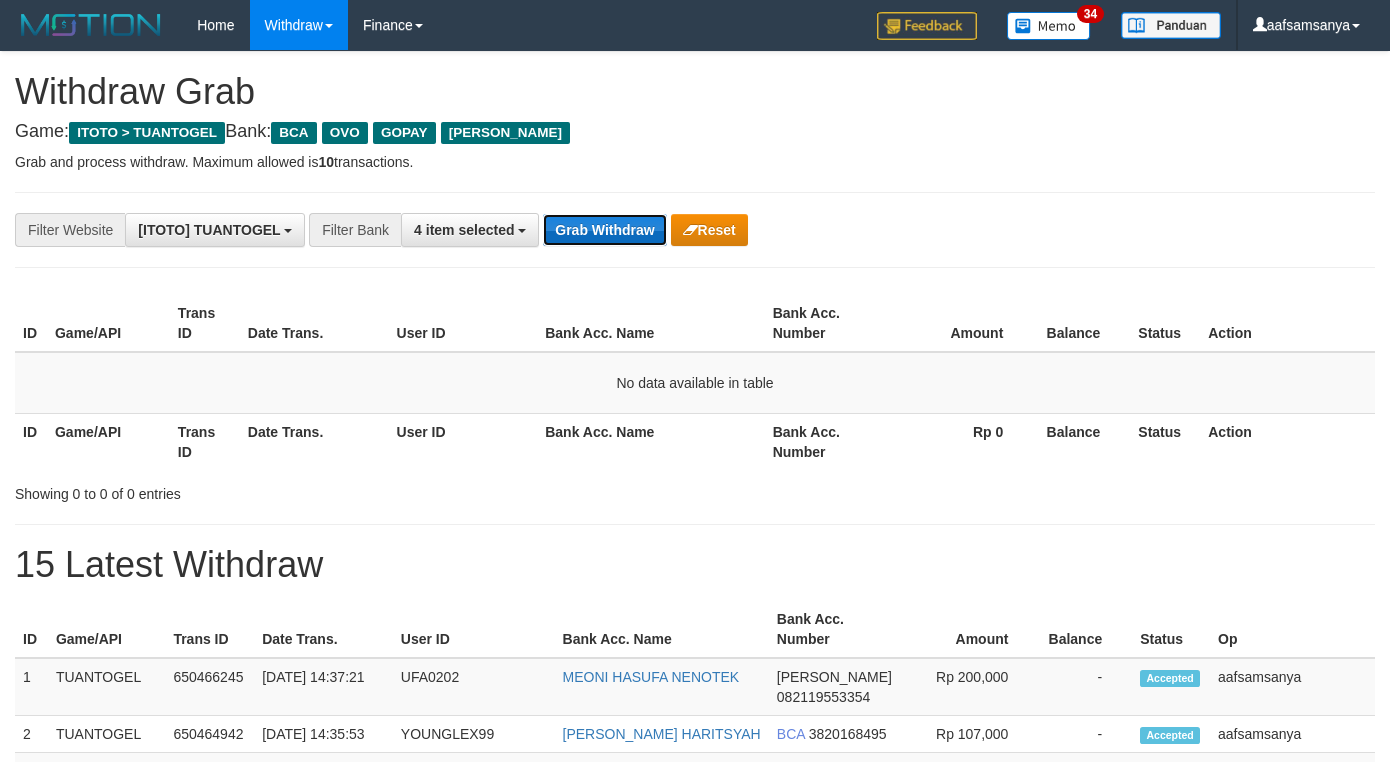 click on "Grab Withdraw" at bounding box center [604, 230] 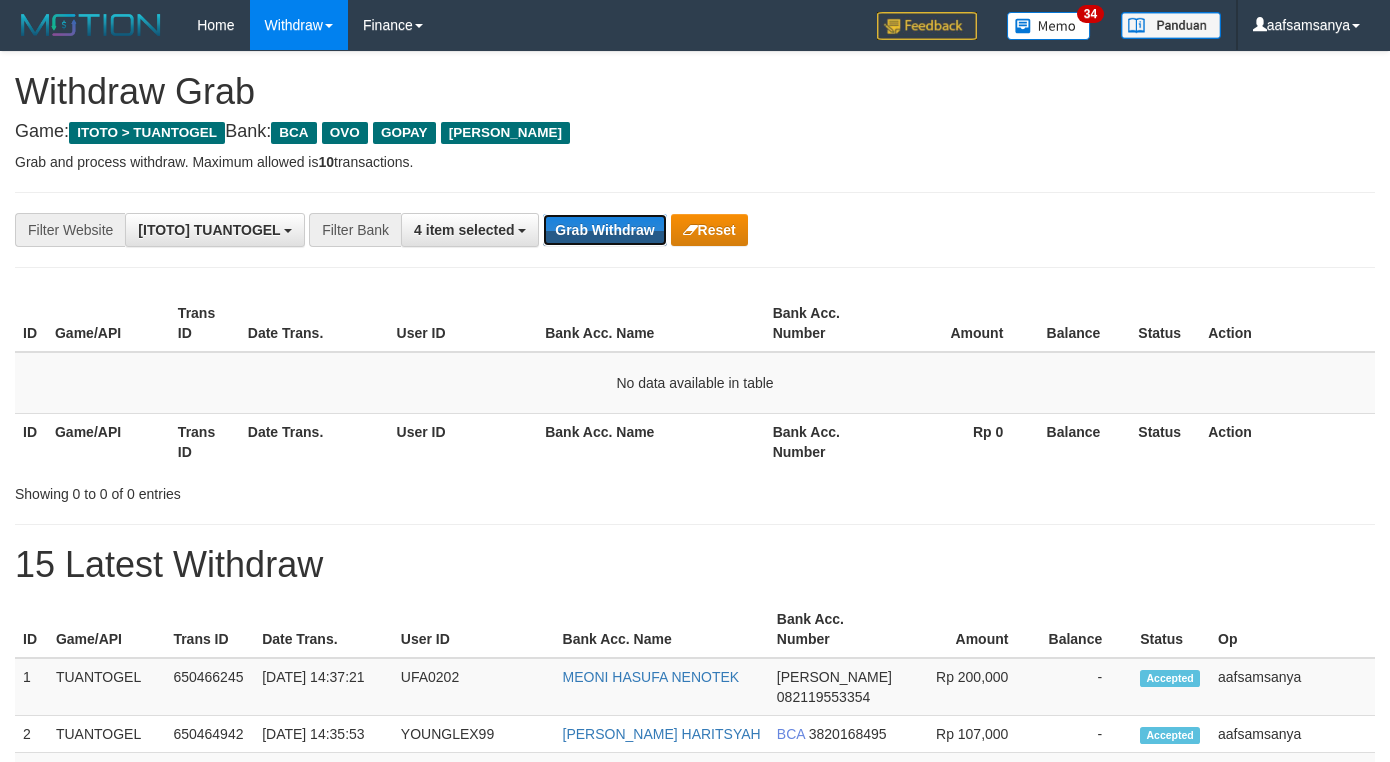 drag, startPoint x: 626, startPoint y: 236, endPoint x: 1032, endPoint y: 511, distance: 490.36823 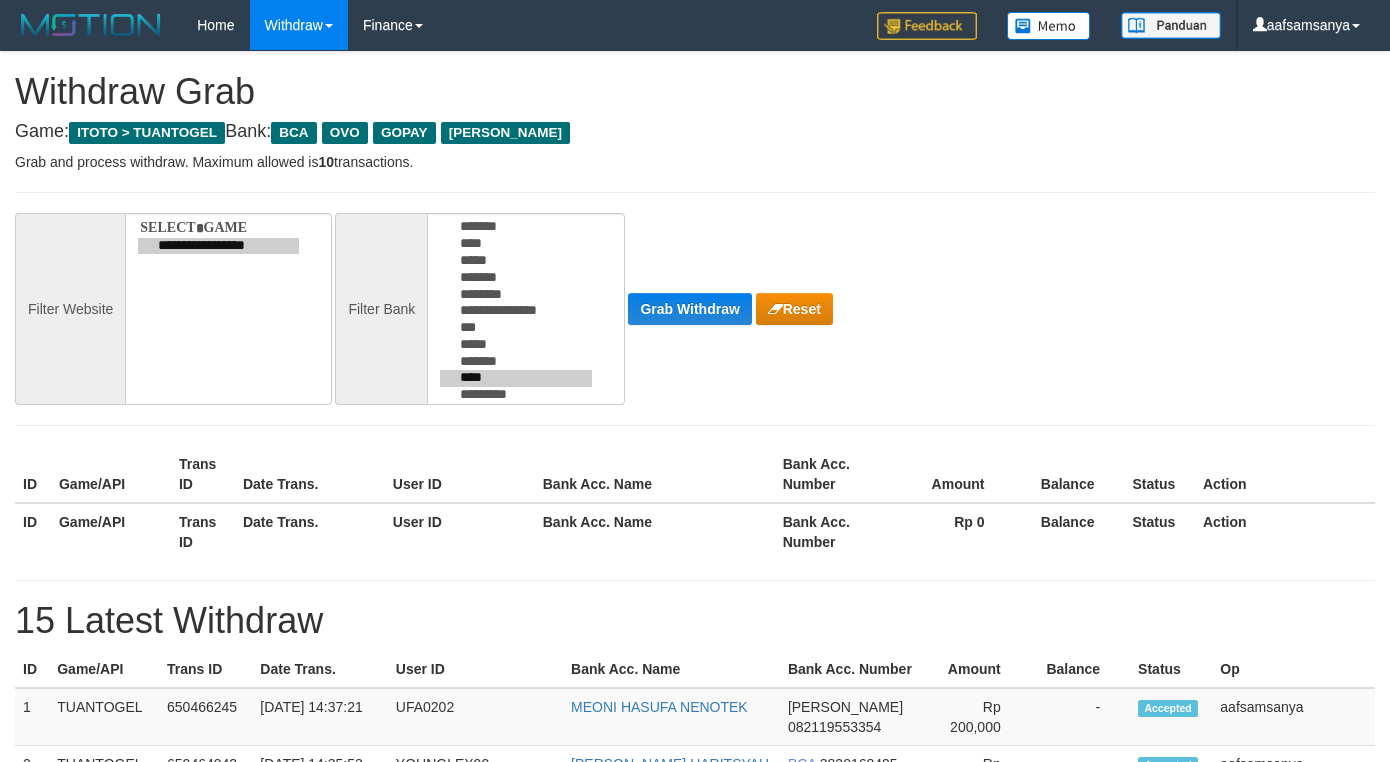 scroll, scrollTop: 0, scrollLeft: 0, axis: both 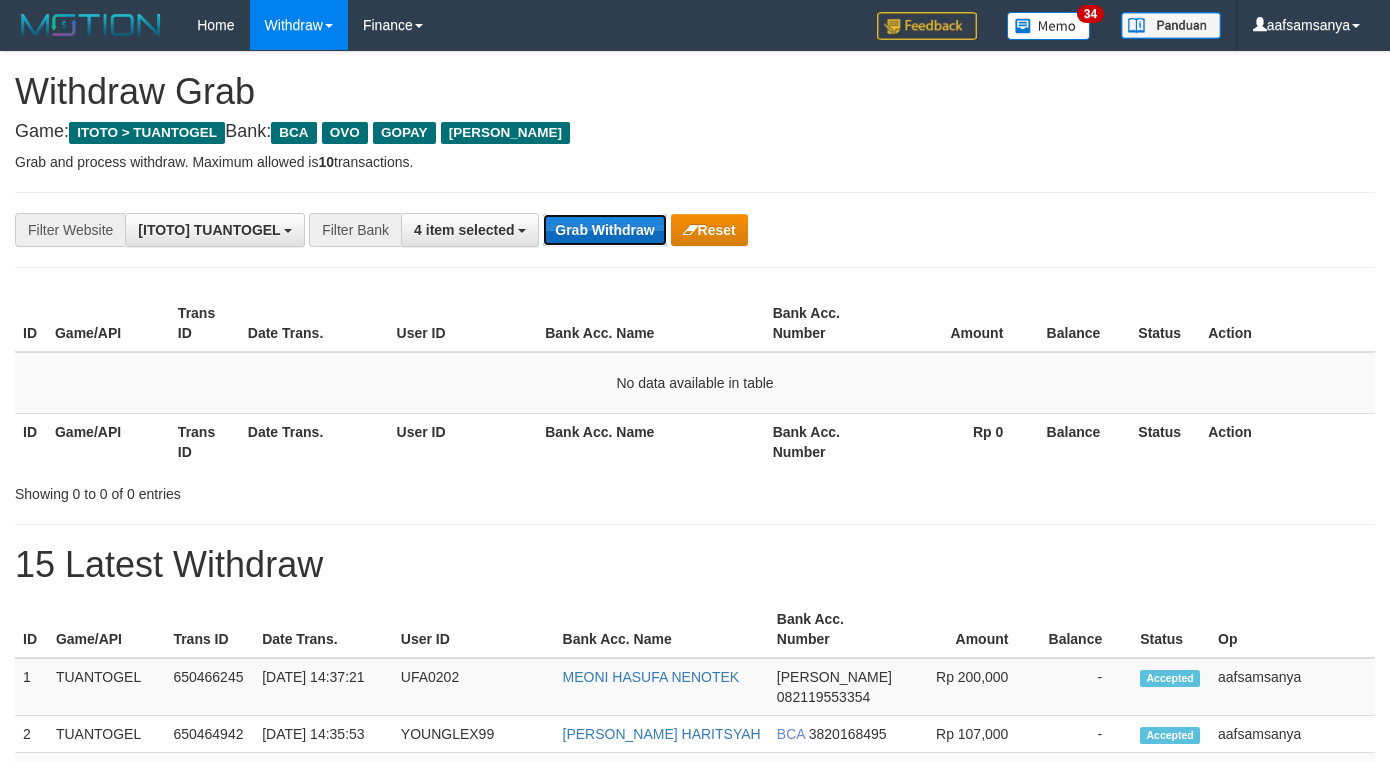 click on "Grab Withdraw" at bounding box center [604, 230] 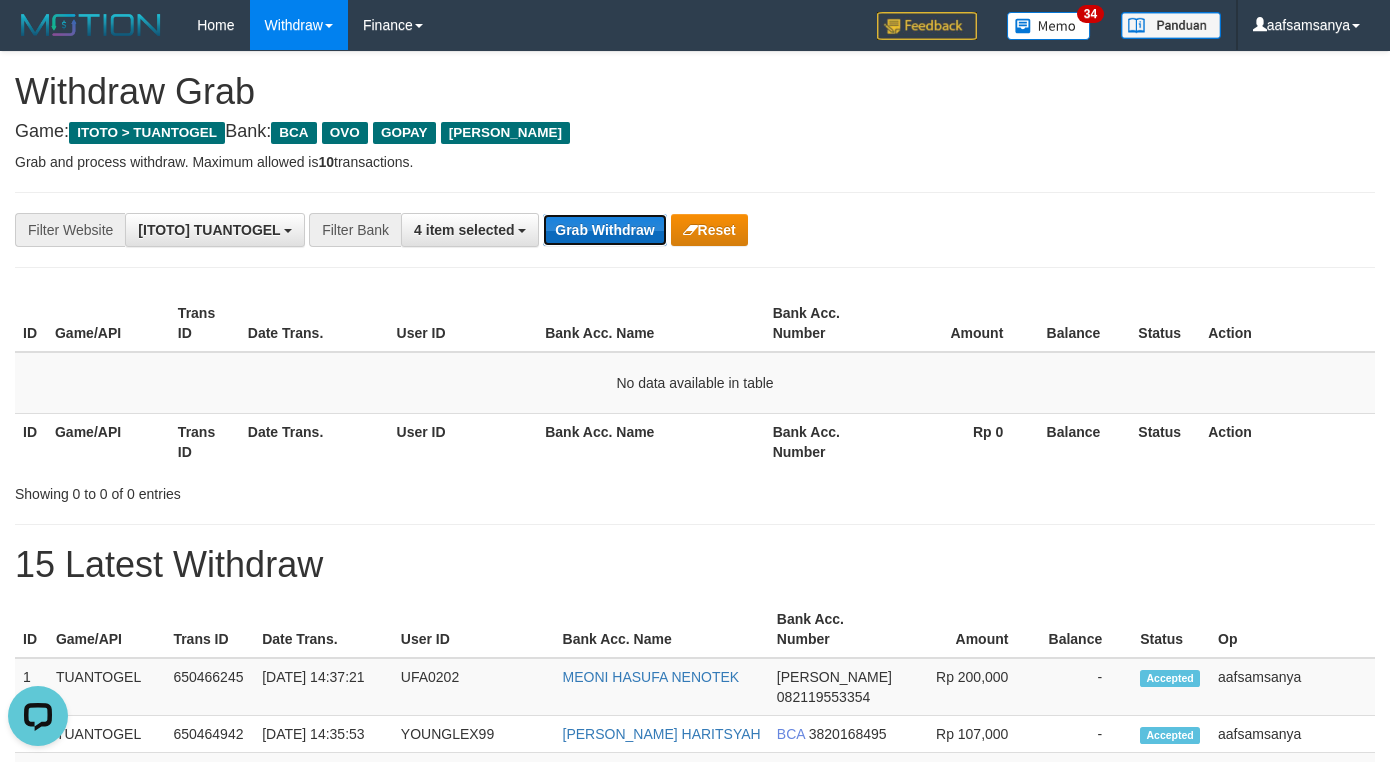 scroll, scrollTop: 0, scrollLeft: 0, axis: both 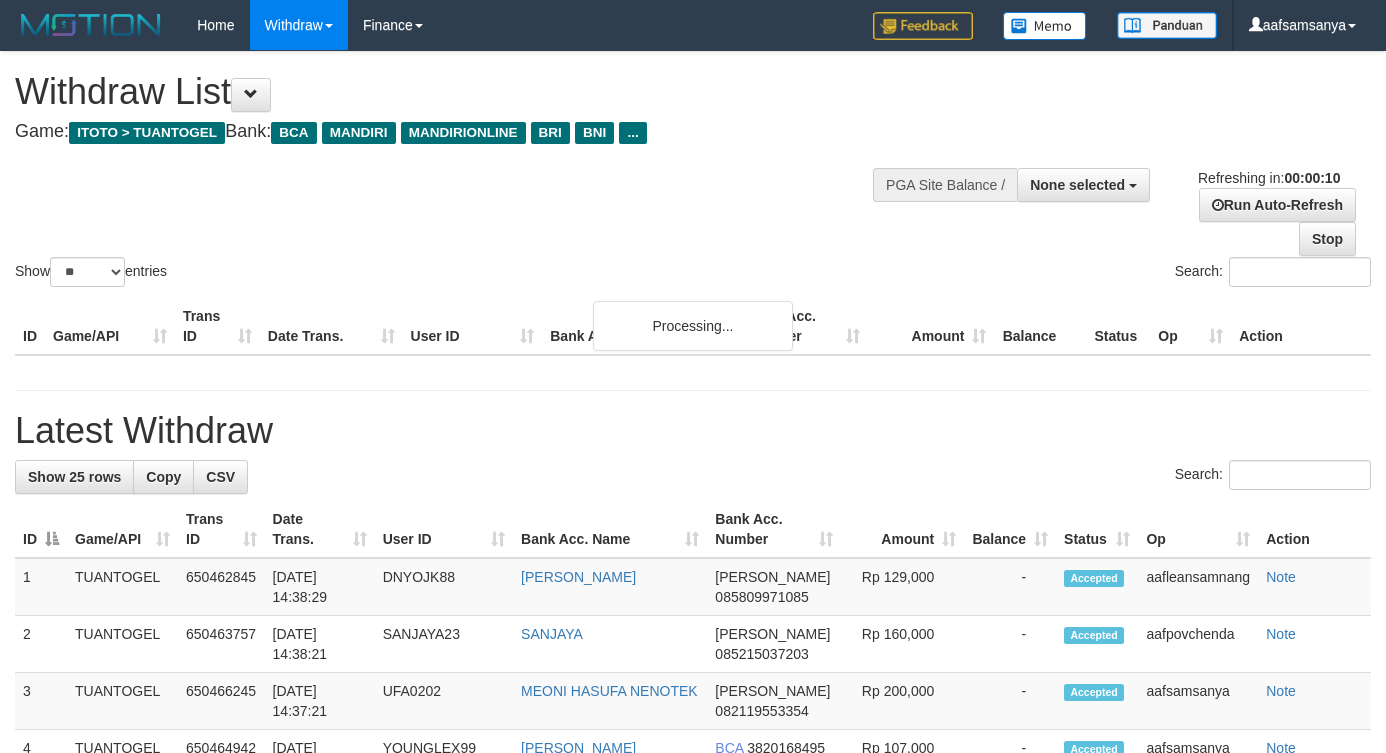 select 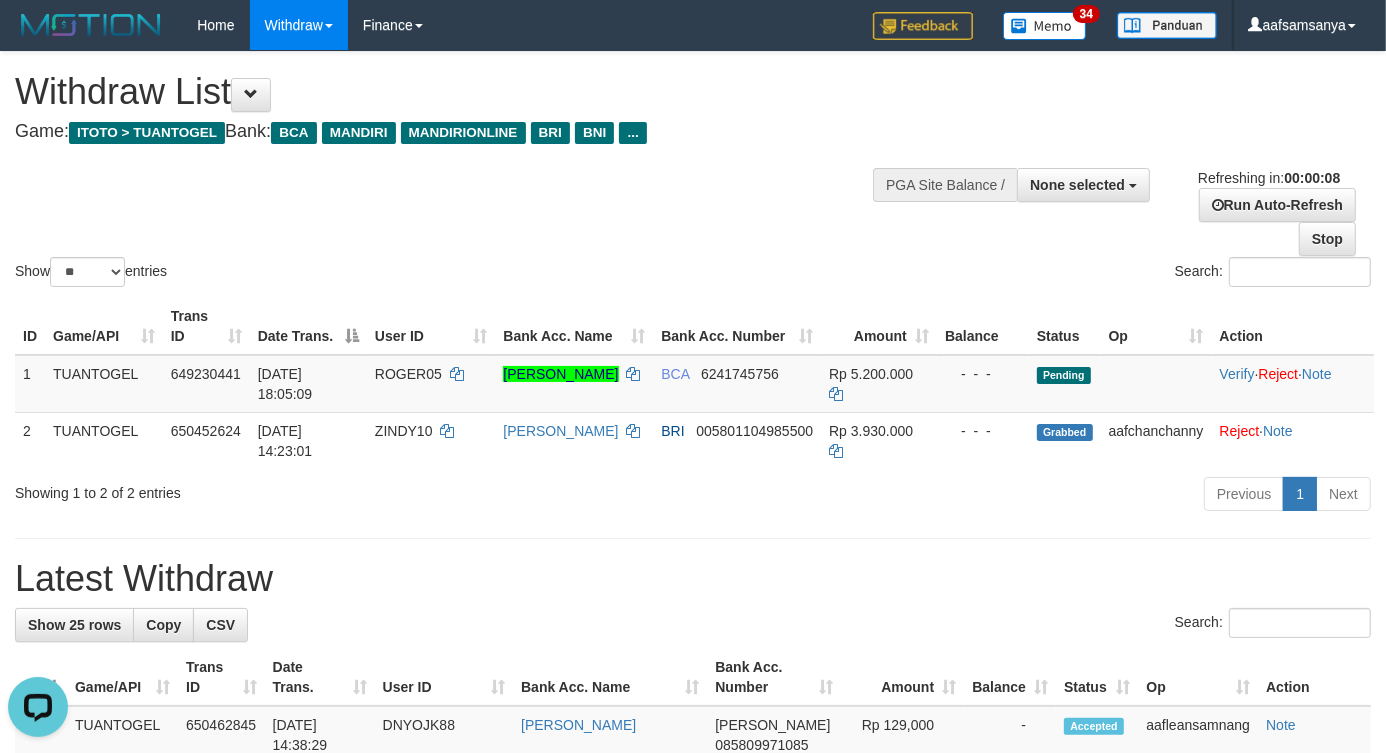 scroll, scrollTop: 0, scrollLeft: 0, axis: both 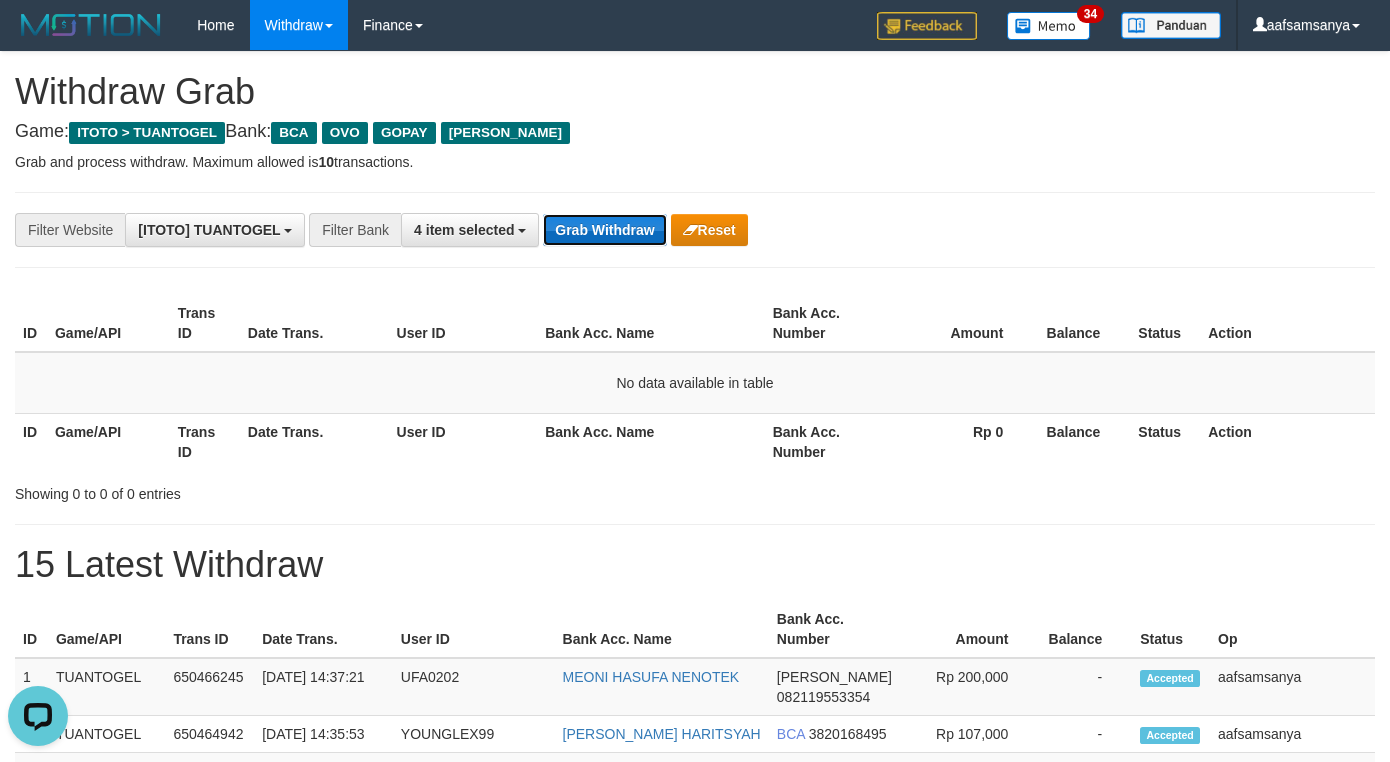 click on "Grab Withdraw" at bounding box center (604, 230) 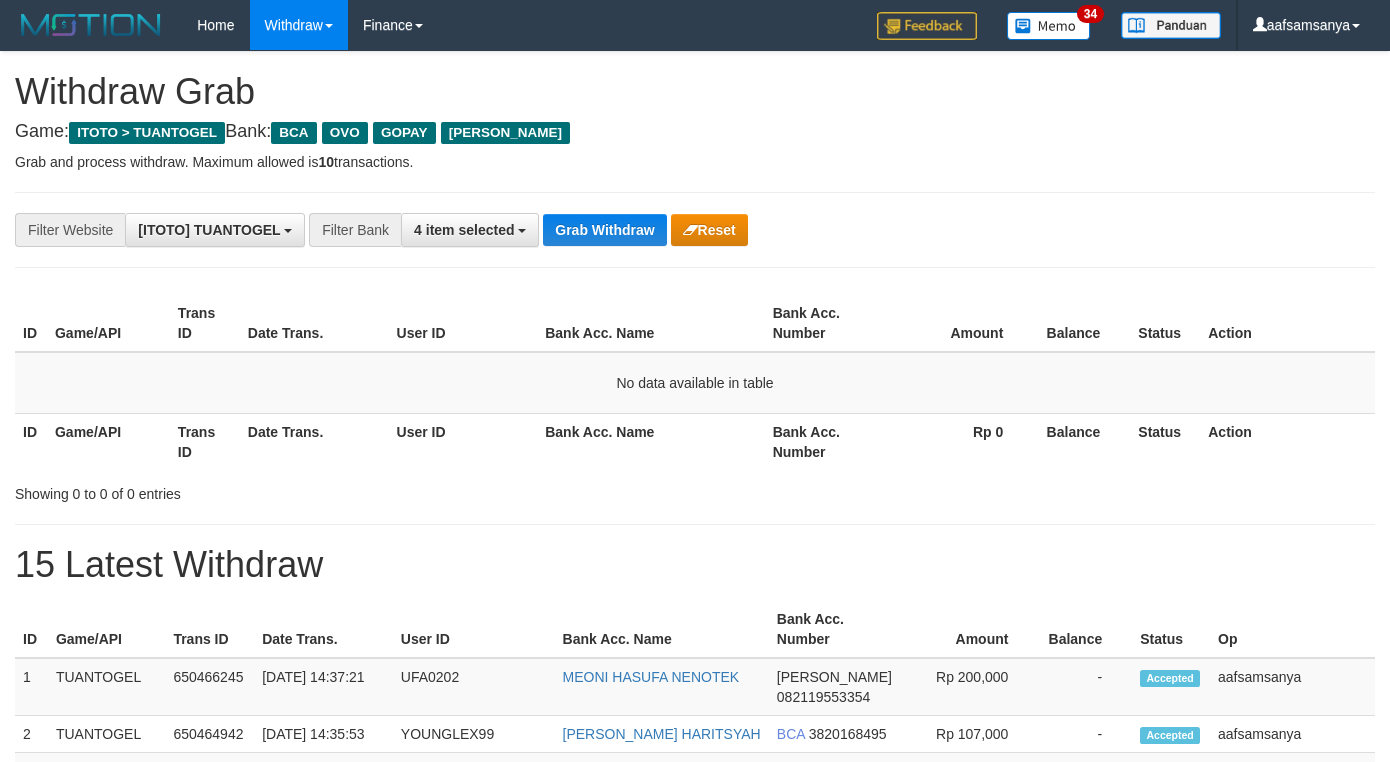scroll, scrollTop: 0, scrollLeft: 0, axis: both 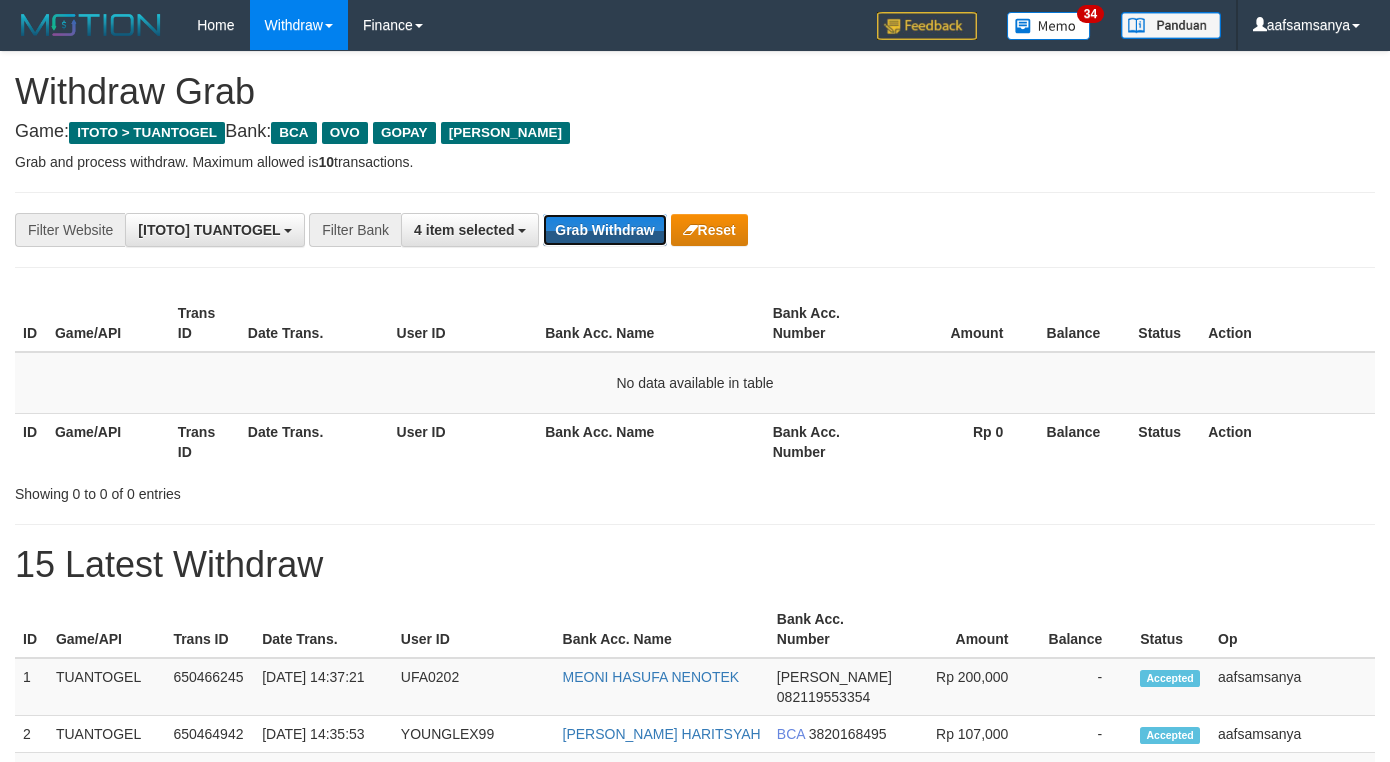 click on "Grab Withdraw" at bounding box center [604, 230] 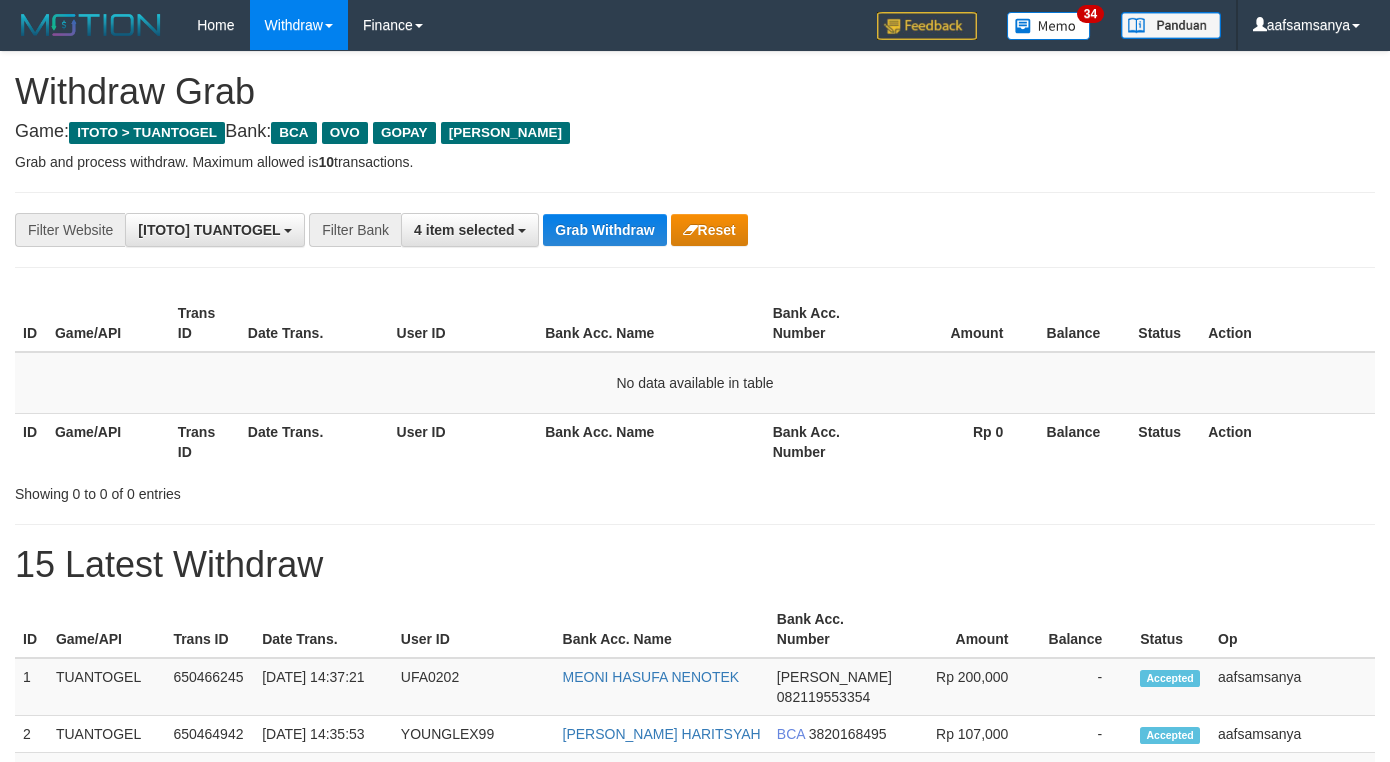 scroll, scrollTop: 0, scrollLeft: 0, axis: both 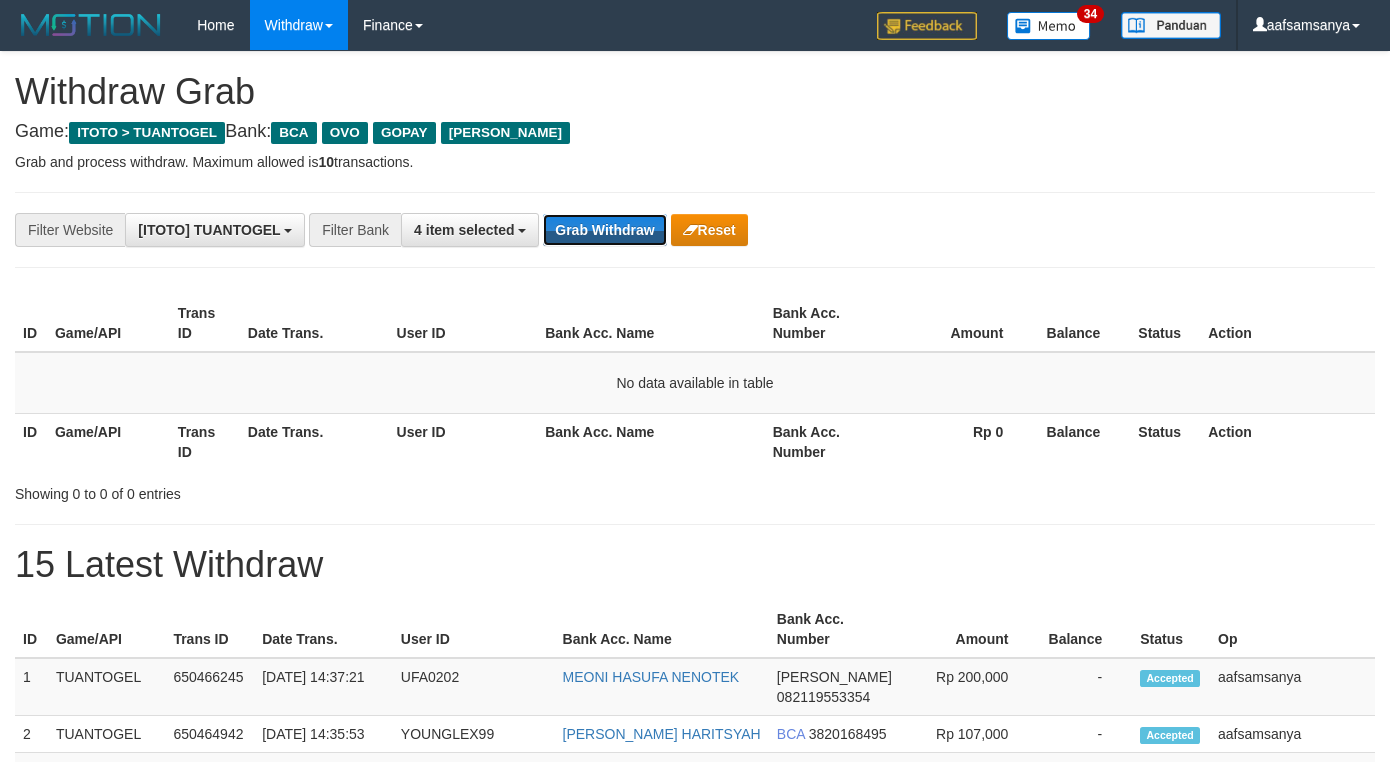 click on "Grab Withdraw" at bounding box center (604, 230) 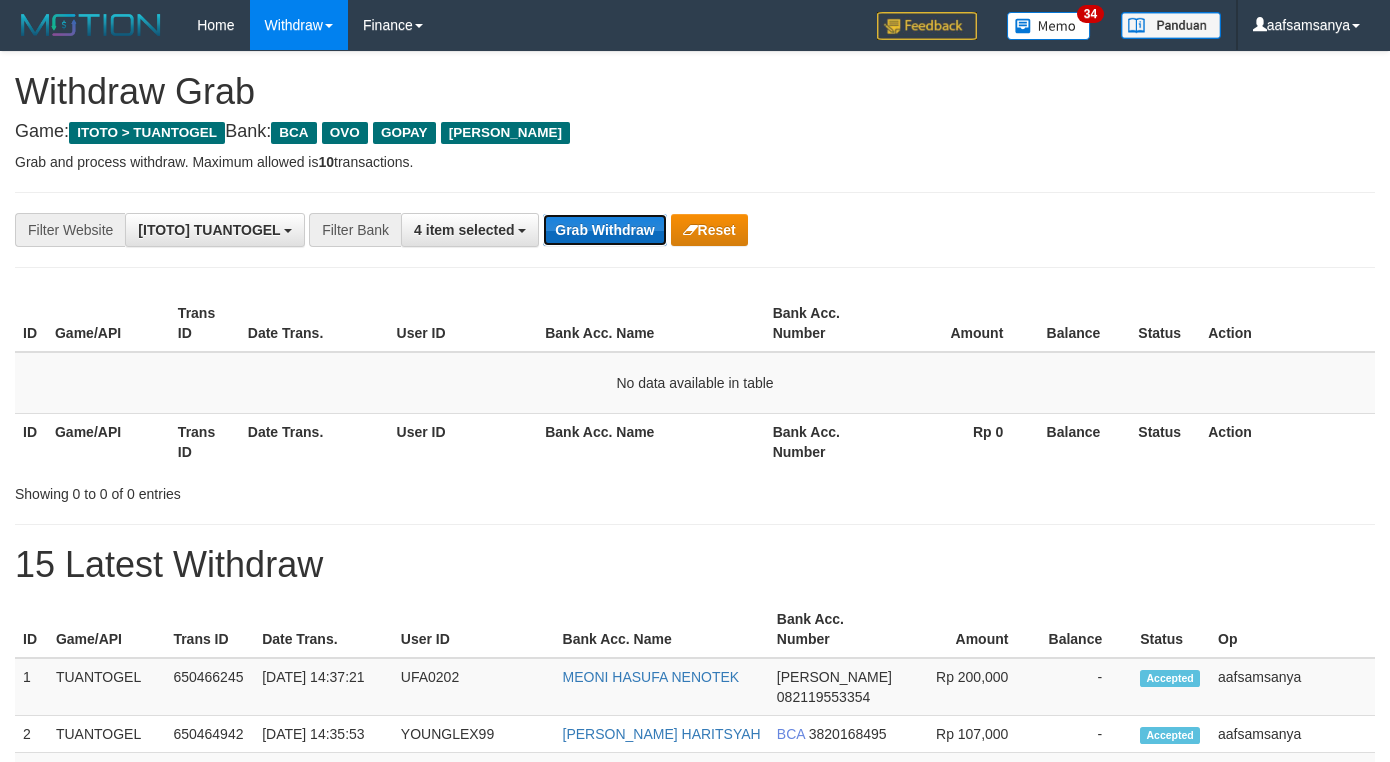 drag, startPoint x: 0, startPoint y: 0, endPoint x: 630, endPoint y: 228, distance: 669.98804 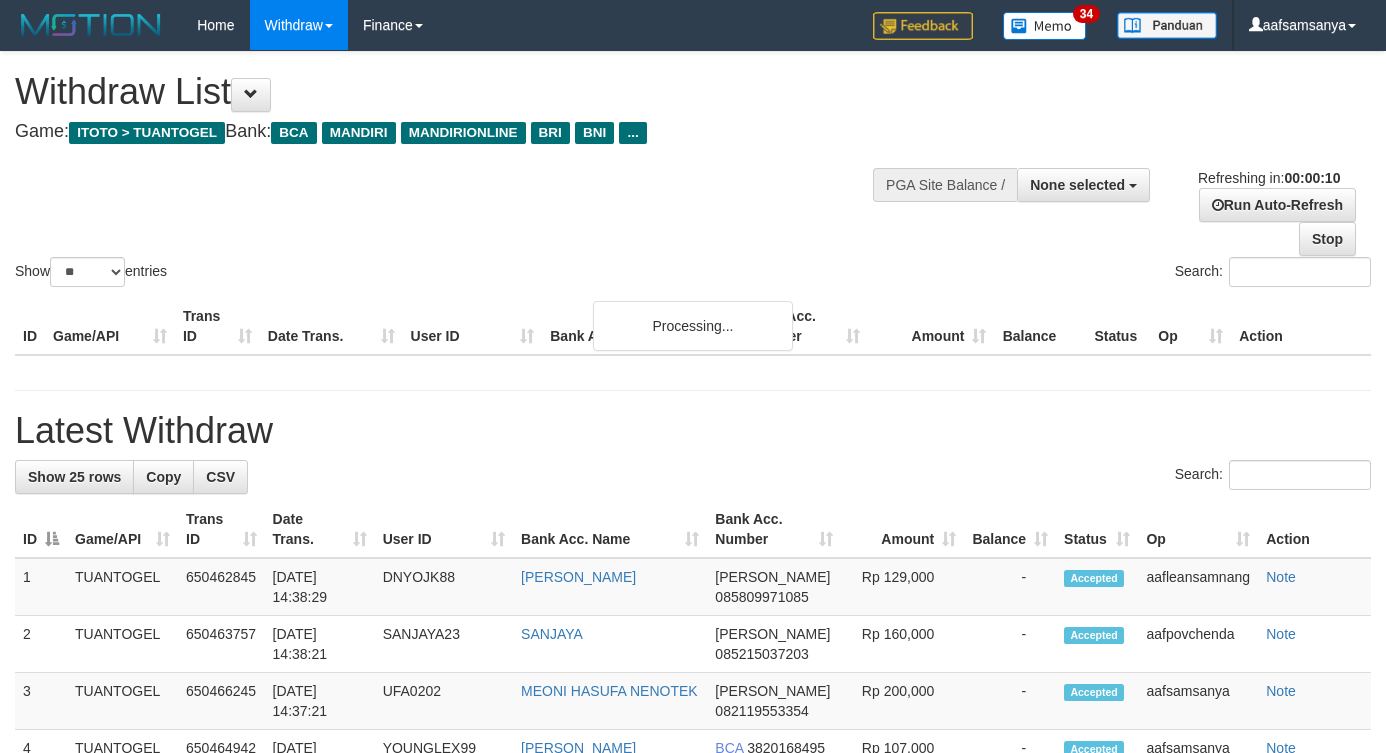 select 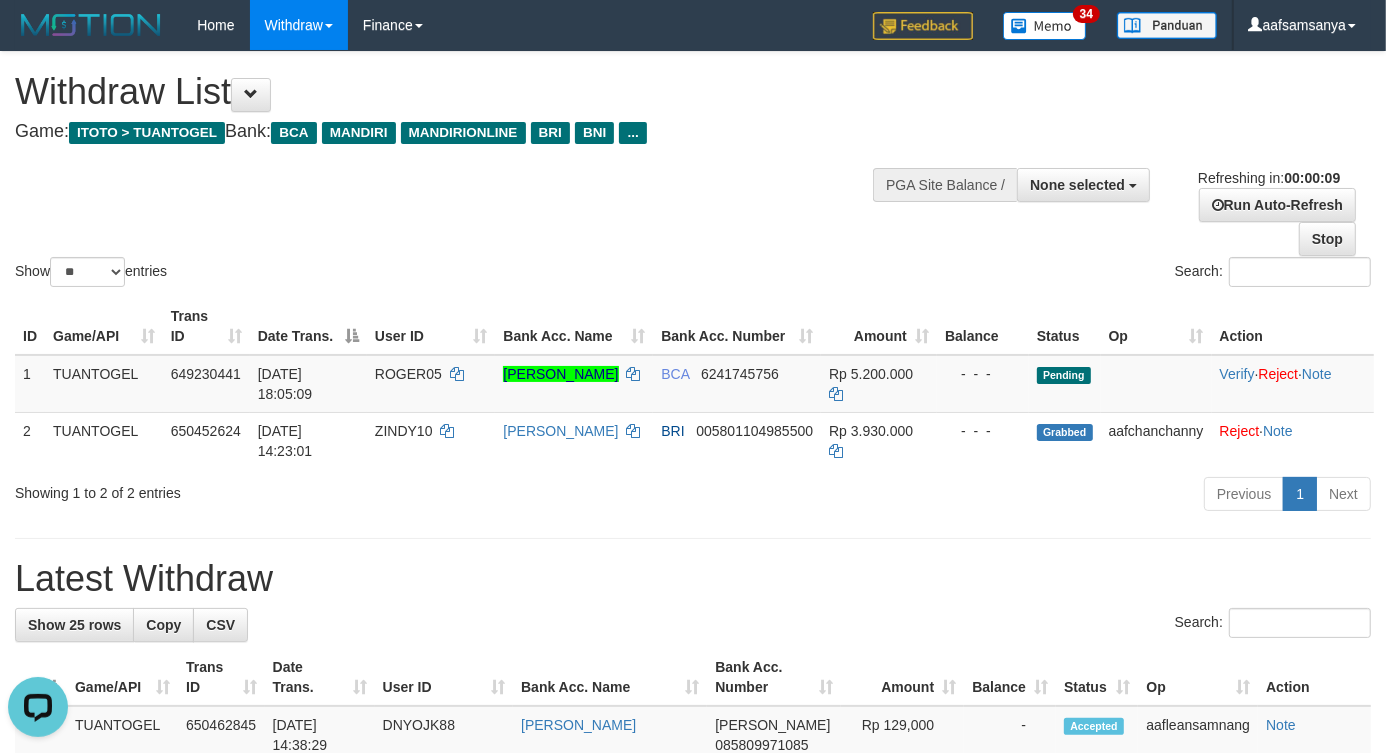 scroll, scrollTop: 0, scrollLeft: 0, axis: both 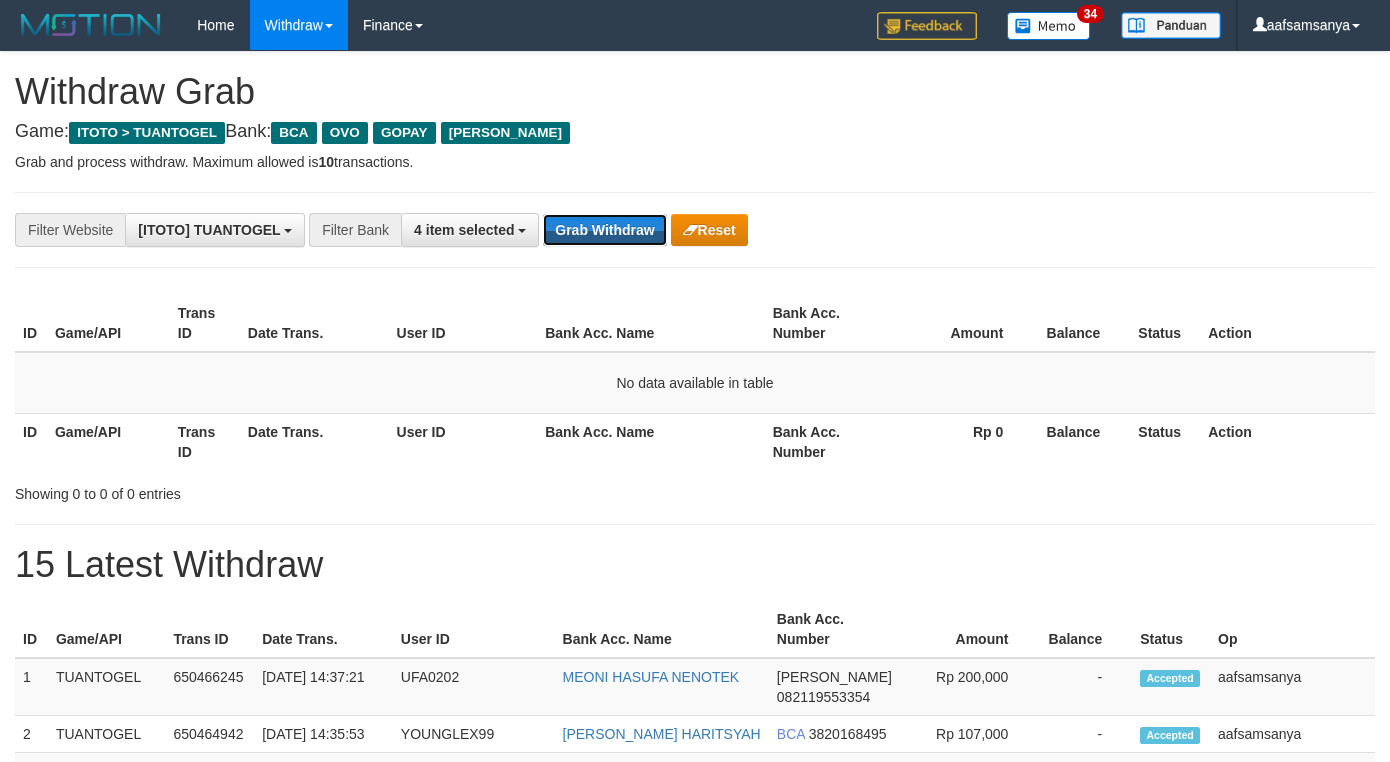 click on "Grab Withdraw" at bounding box center [604, 230] 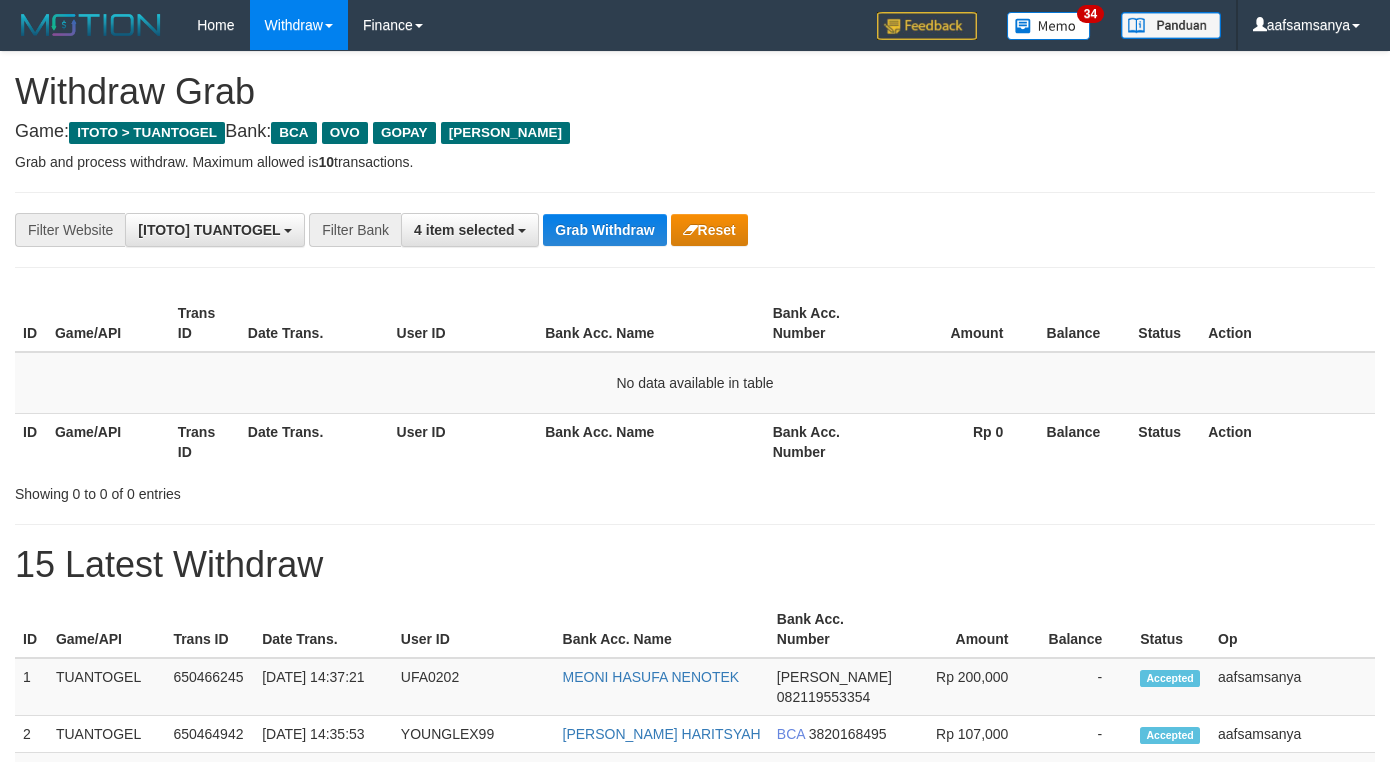 scroll, scrollTop: 0, scrollLeft: 0, axis: both 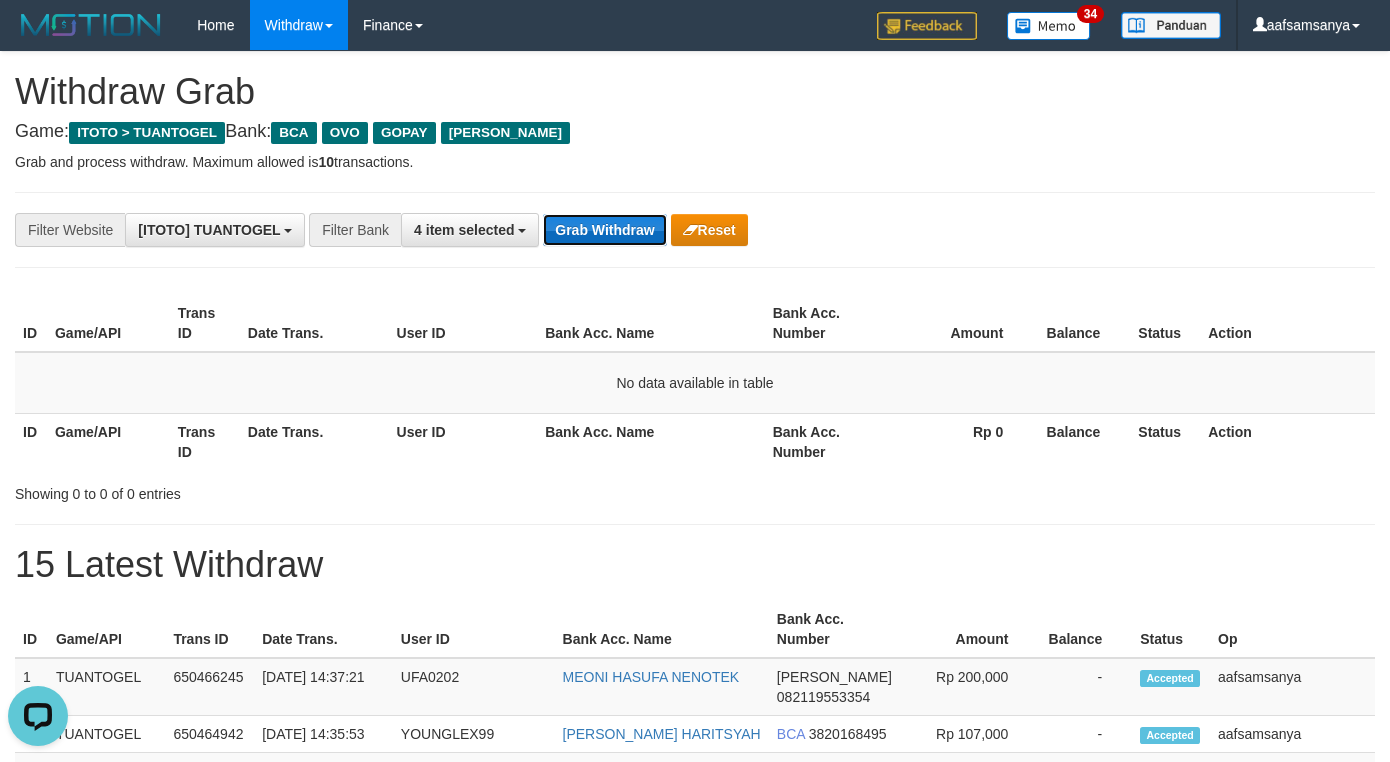 click on "Grab Withdraw" at bounding box center [604, 230] 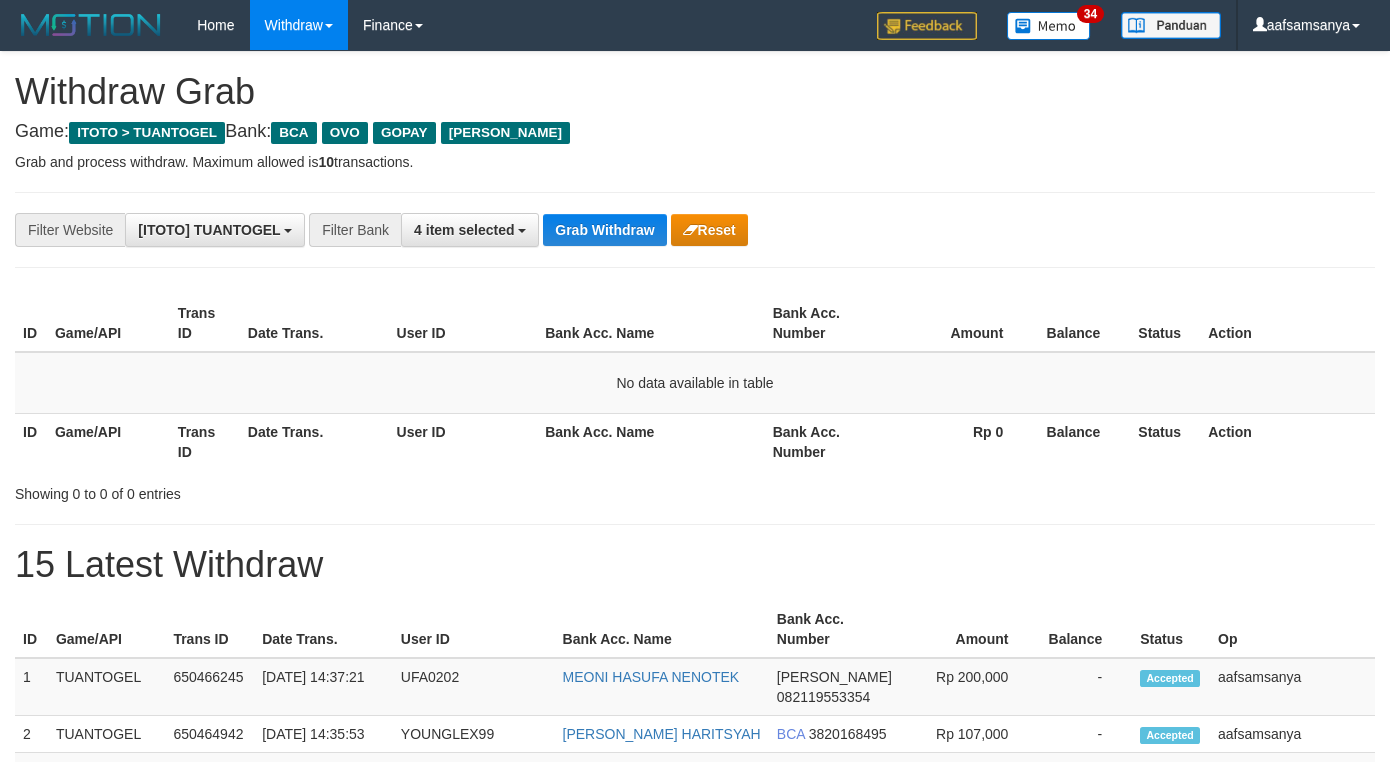 scroll, scrollTop: 0, scrollLeft: 0, axis: both 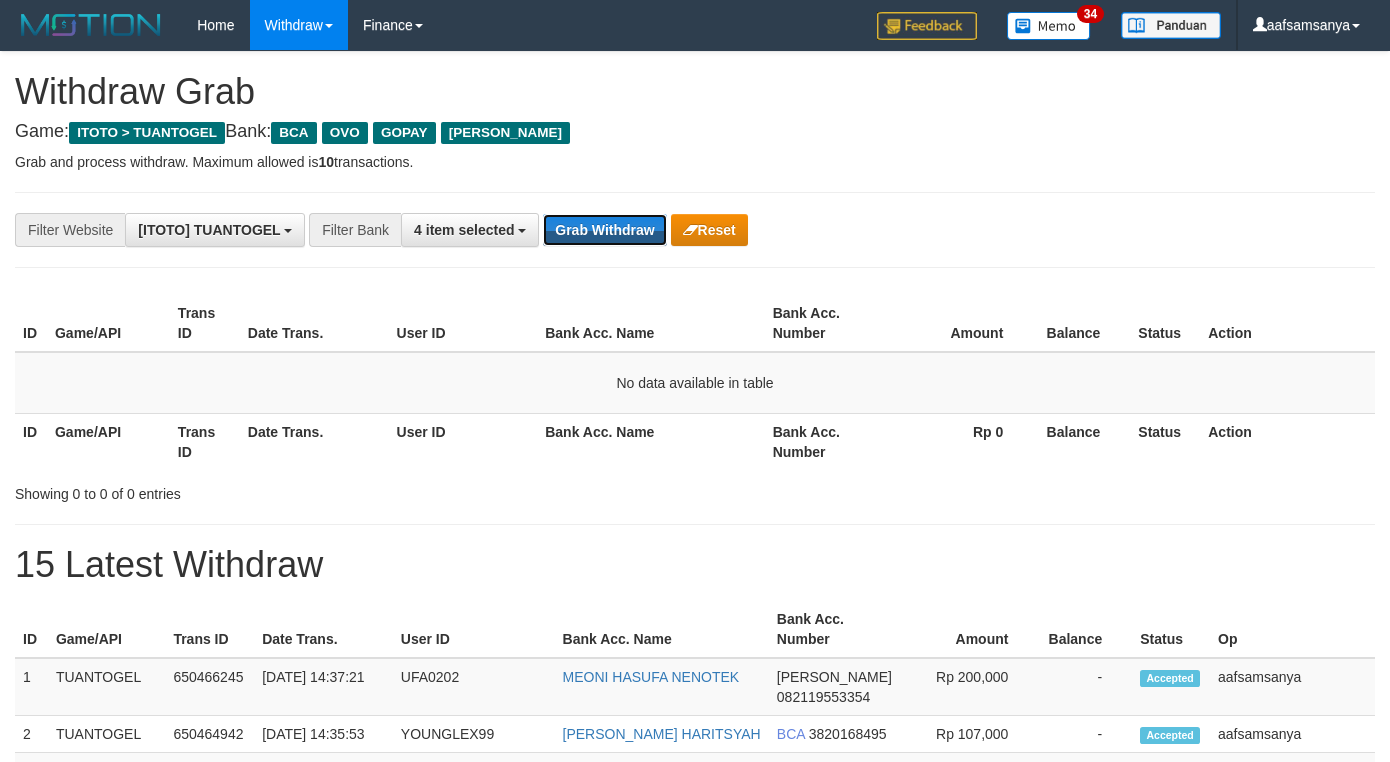 click on "Grab Withdraw" at bounding box center (604, 230) 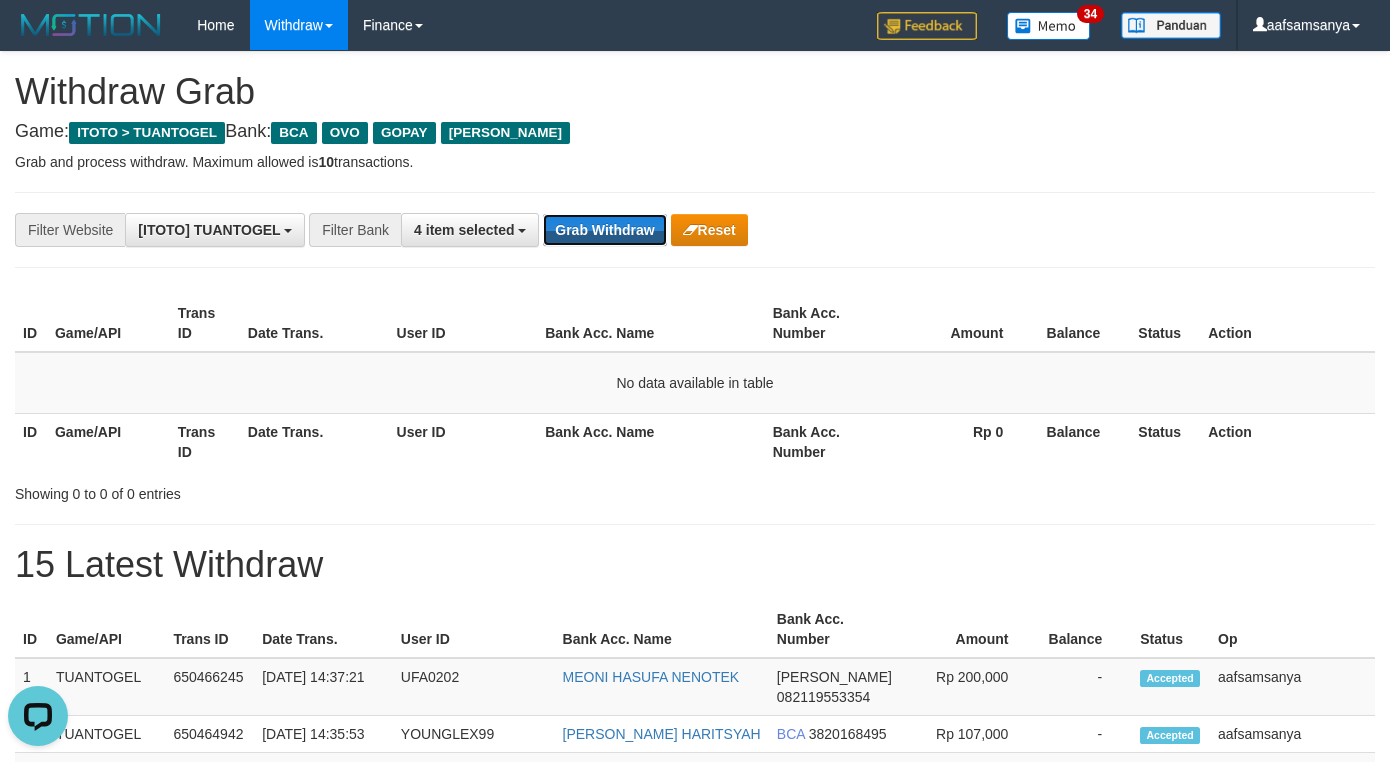 scroll, scrollTop: 0, scrollLeft: 0, axis: both 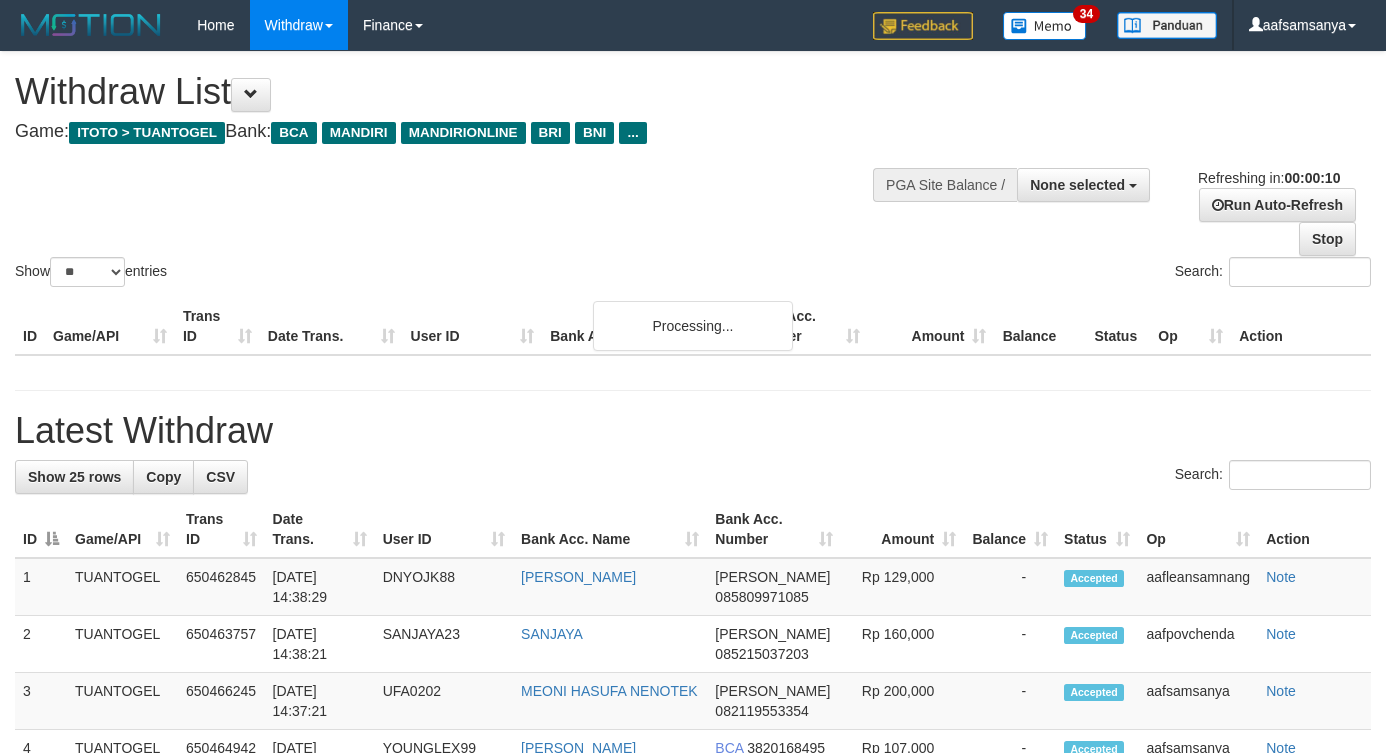 select 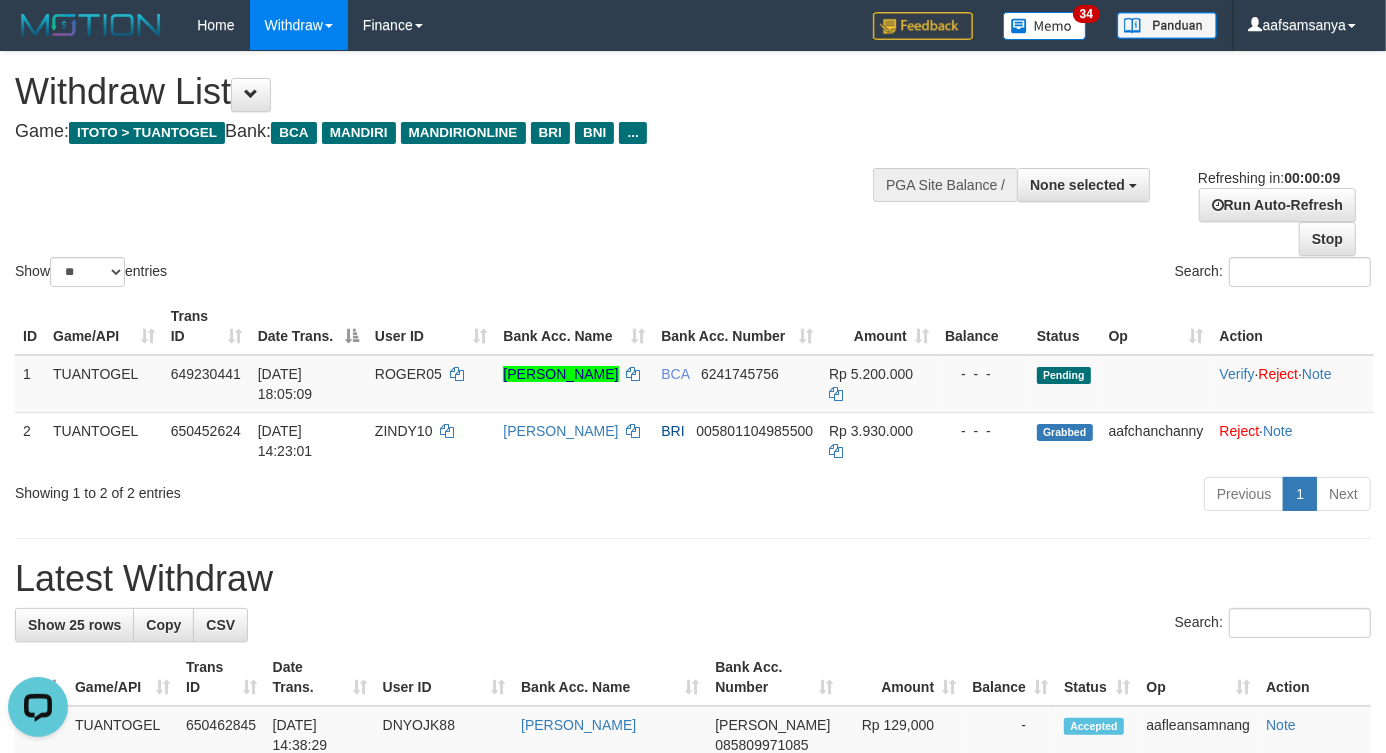 scroll, scrollTop: 0, scrollLeft: 0, axis: both 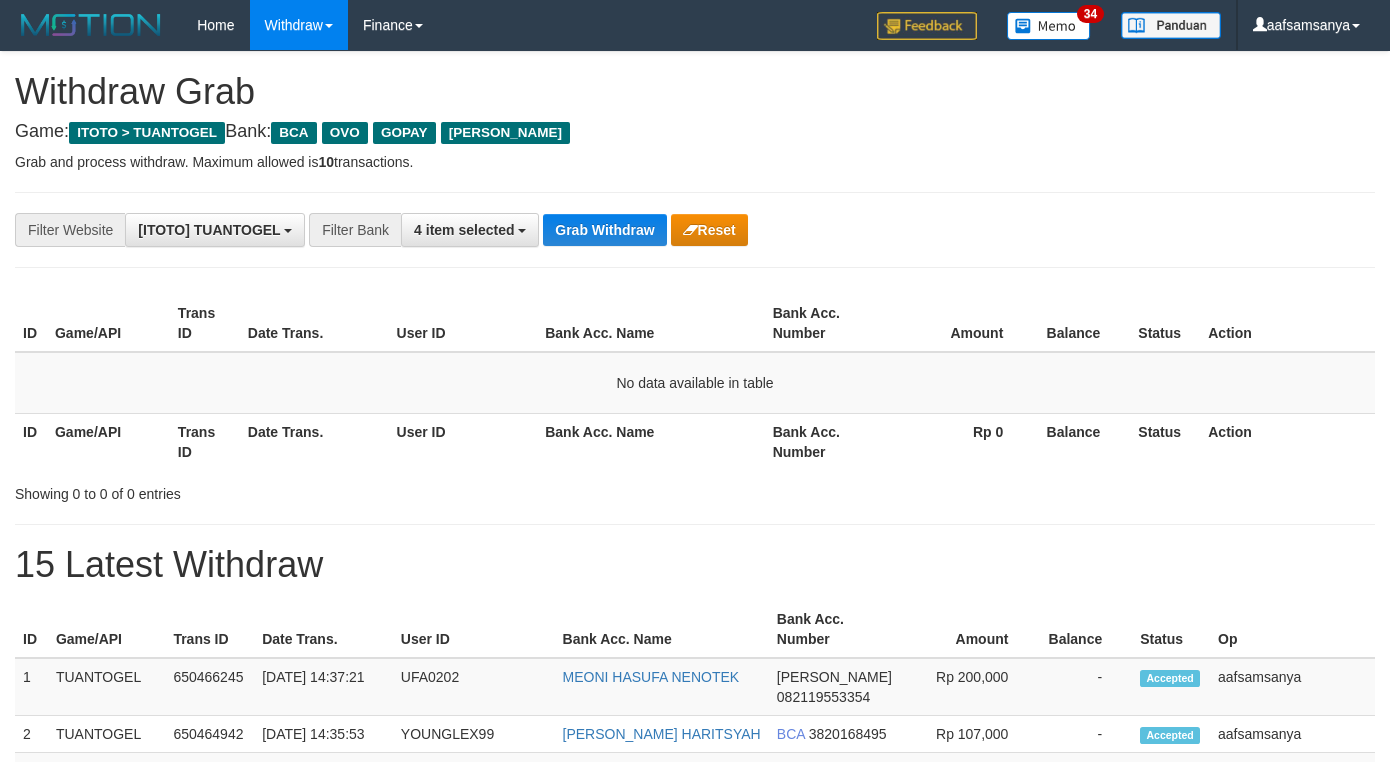 click on "Grab Withdraw" at bounding box center (604, 230) 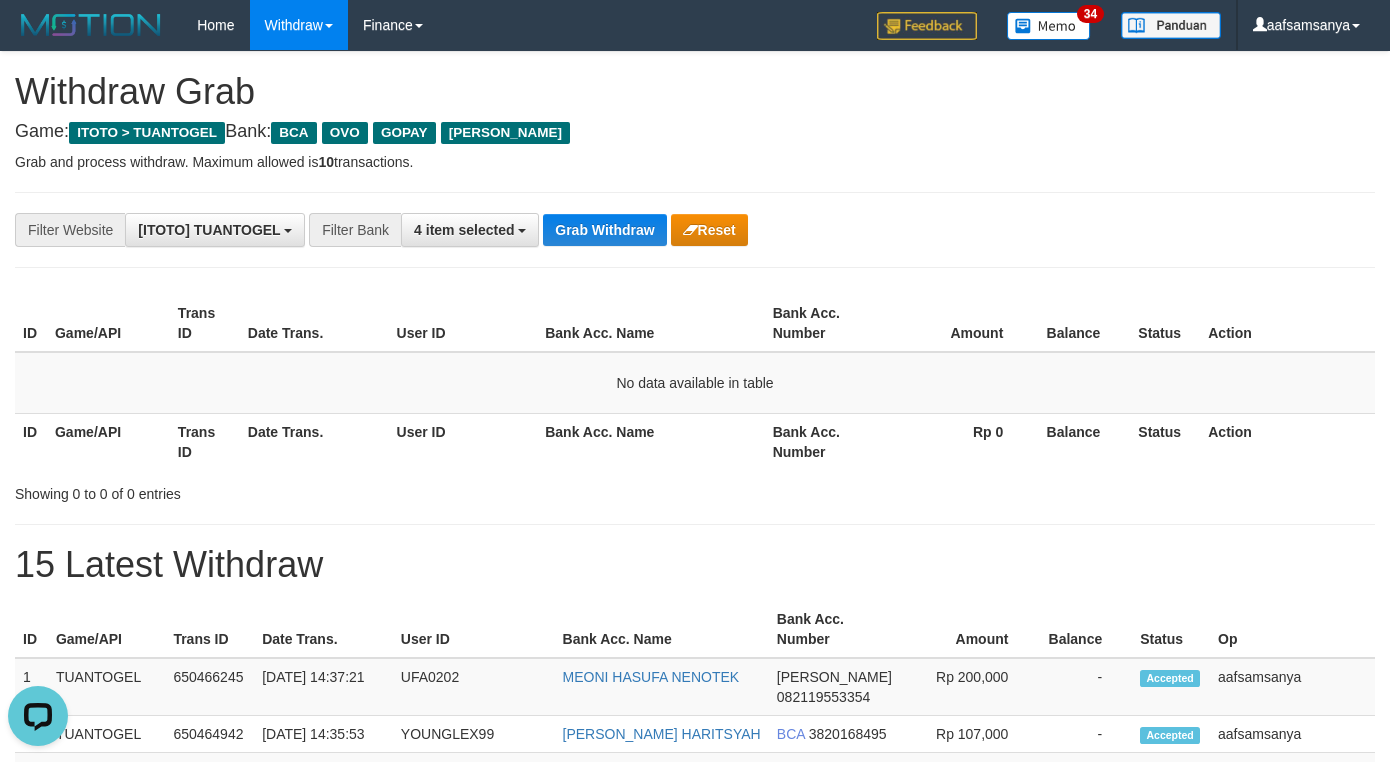 scroll, scrollTop: 0, scrollLeft: 0, axis: both 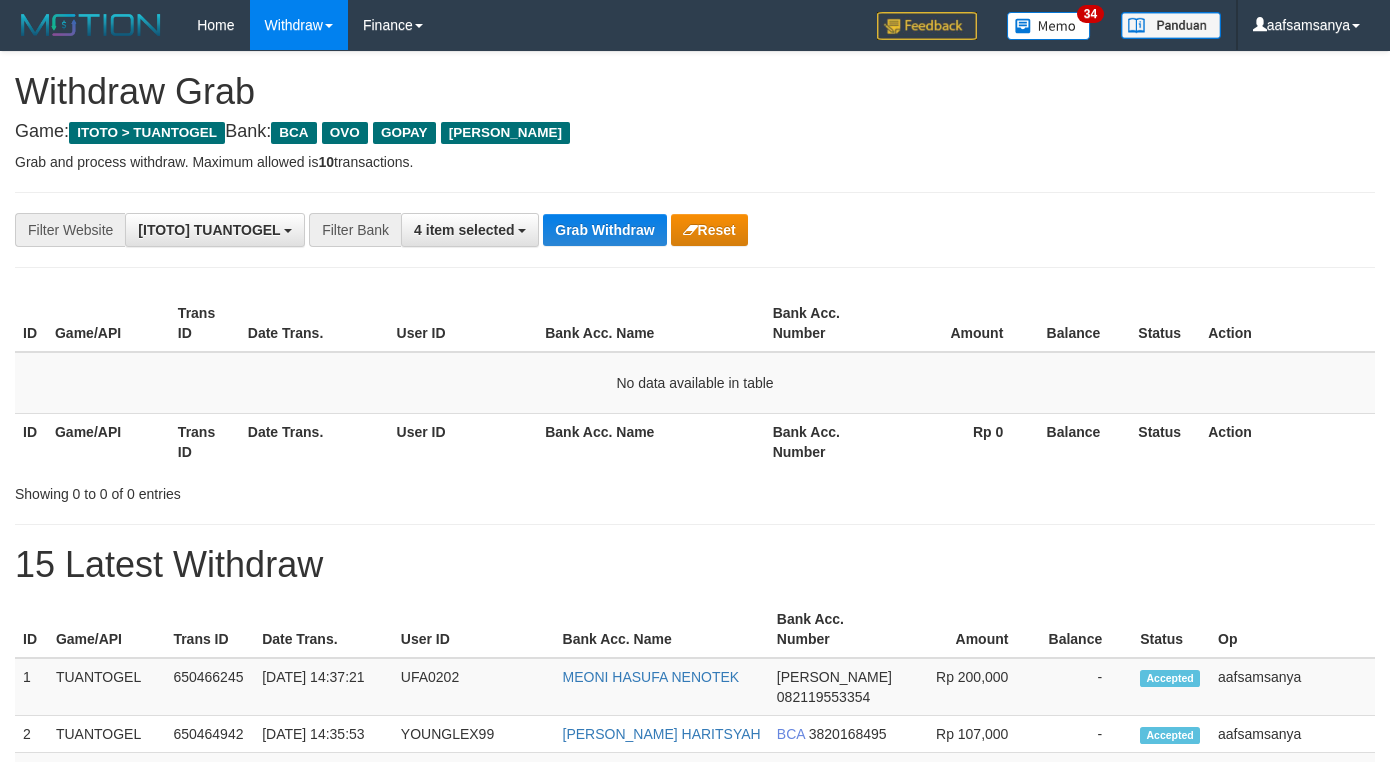 click on "Grab Withdraw" at bounding box center (604, 230) 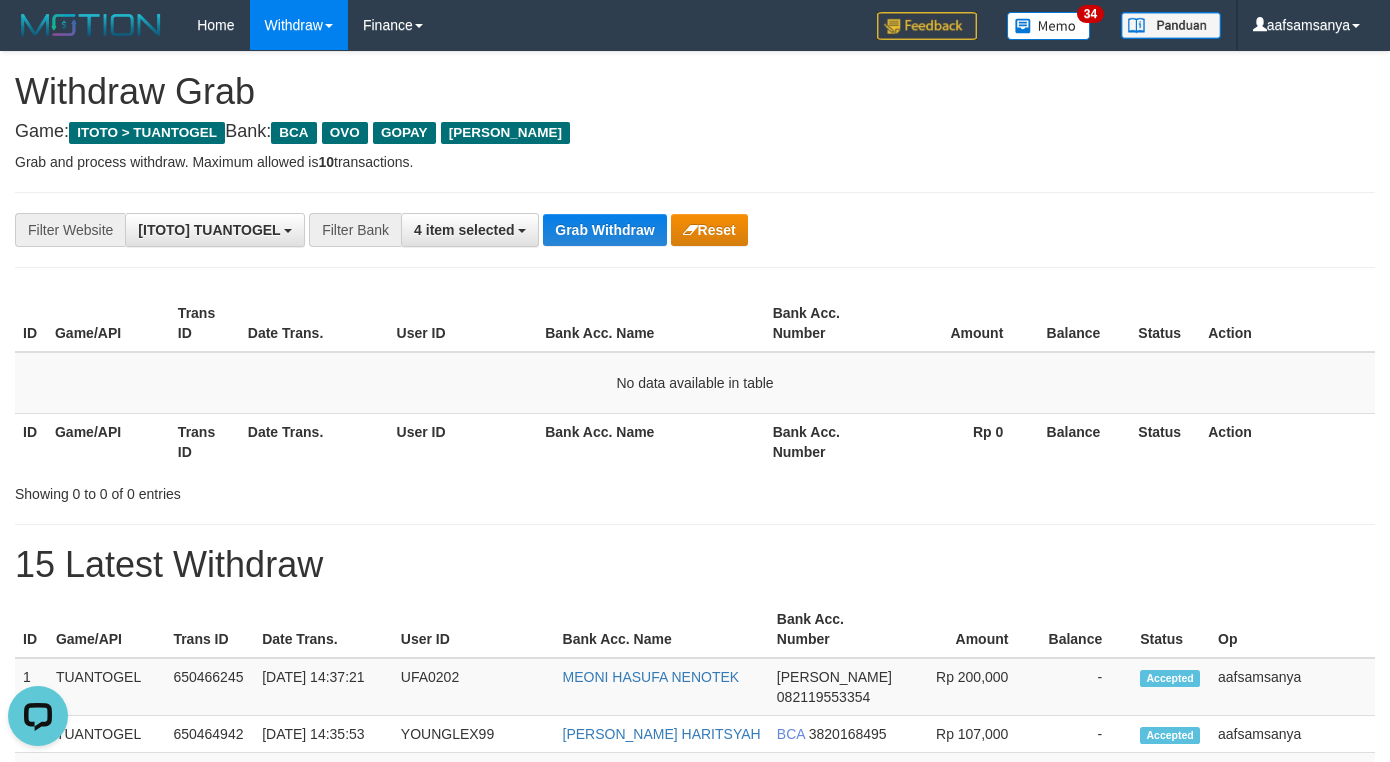 scroll, scrollTop: 0, scrollLeft: 0, axis: both 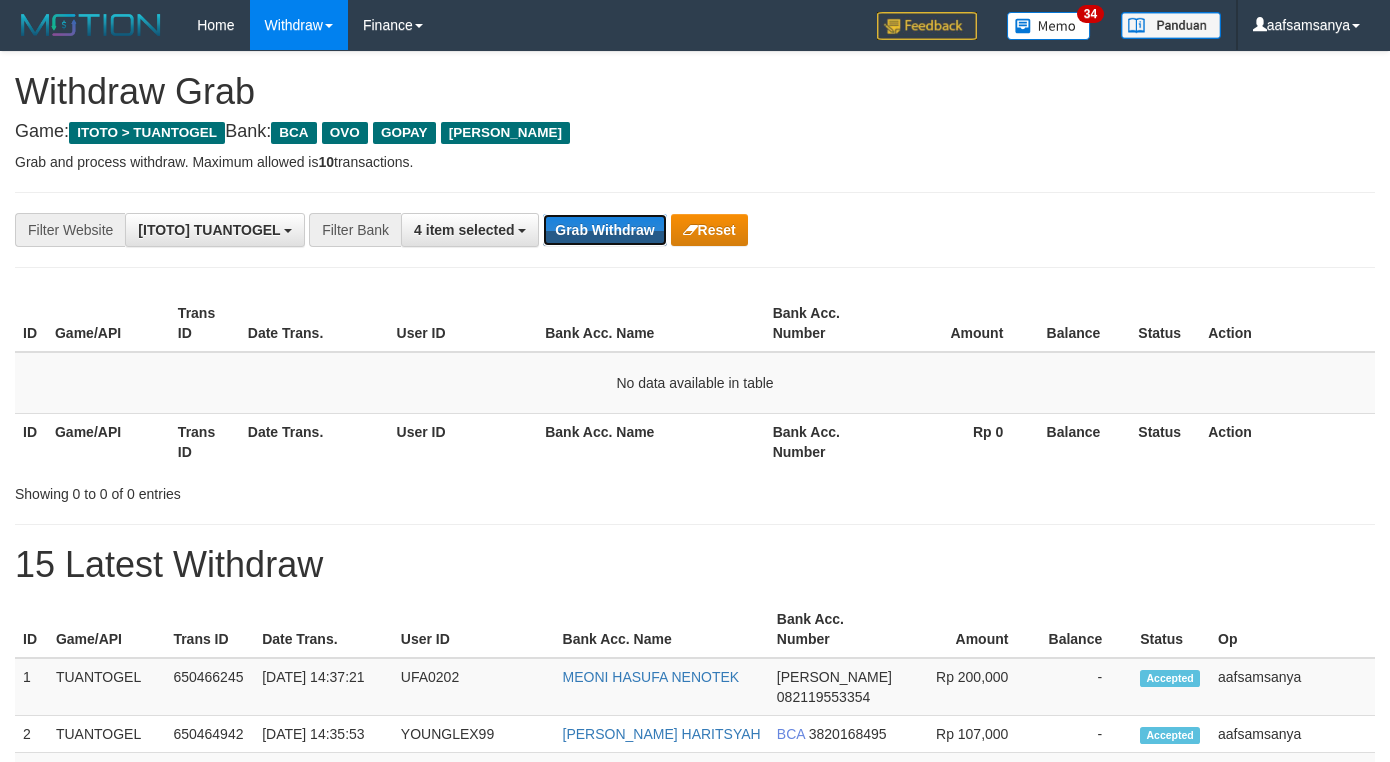 click on "Grab Withdraw" at bounding box center [604, 230] 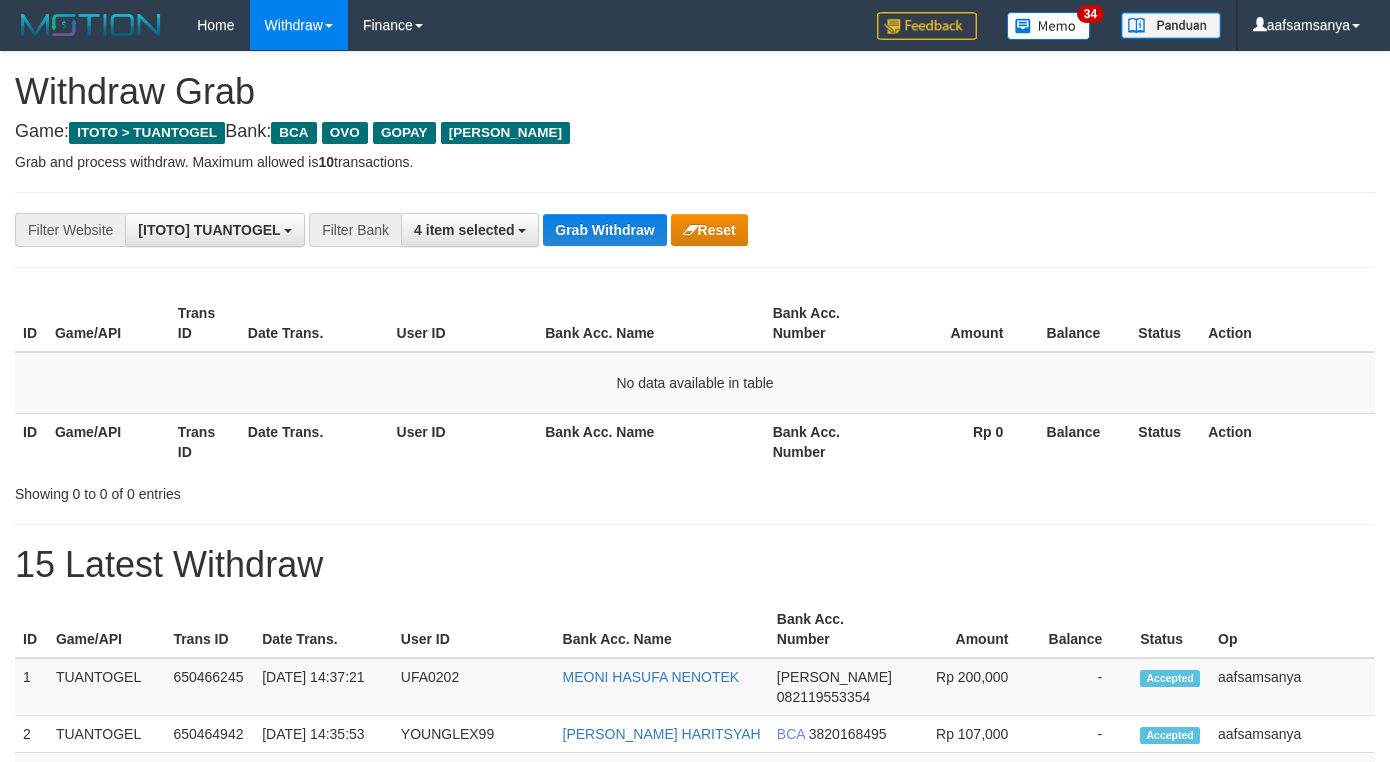 scroll, scrollTop: 0, scrollLeft: 0, axis: both 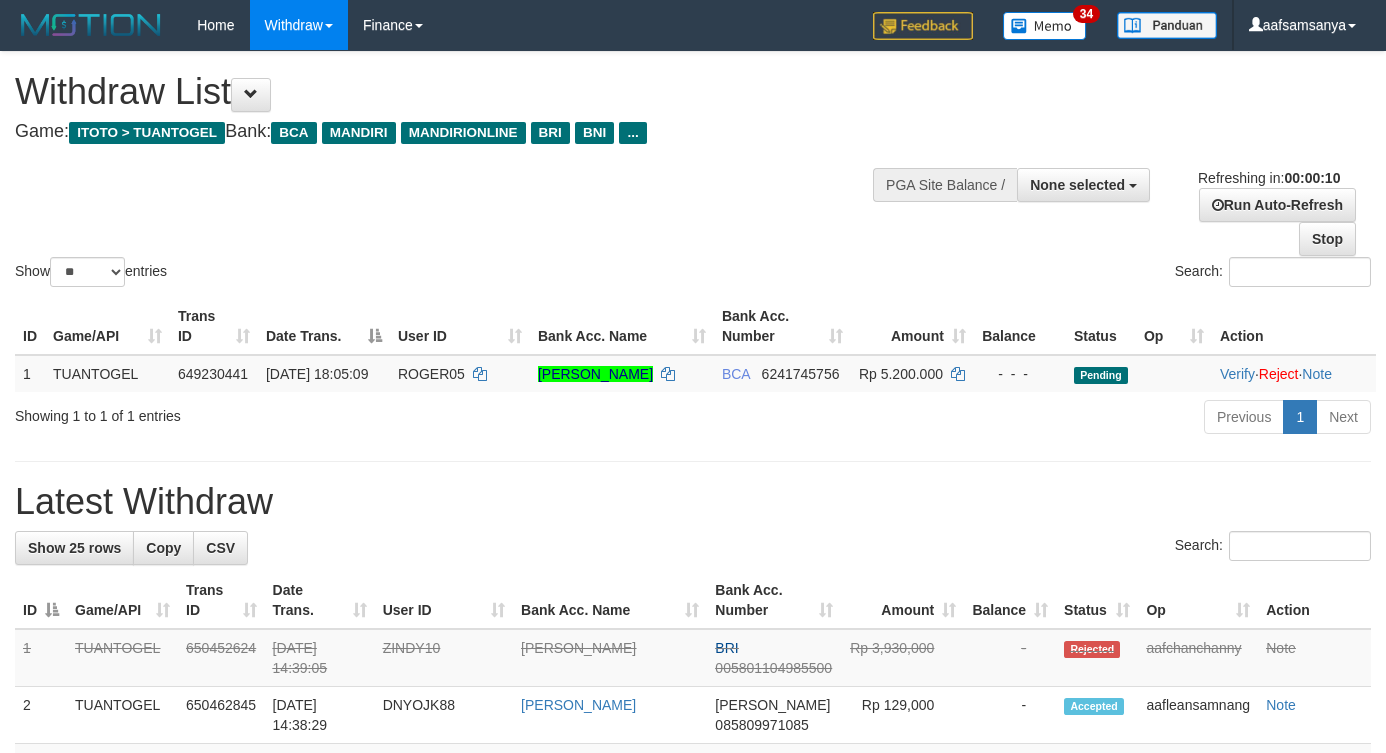 select 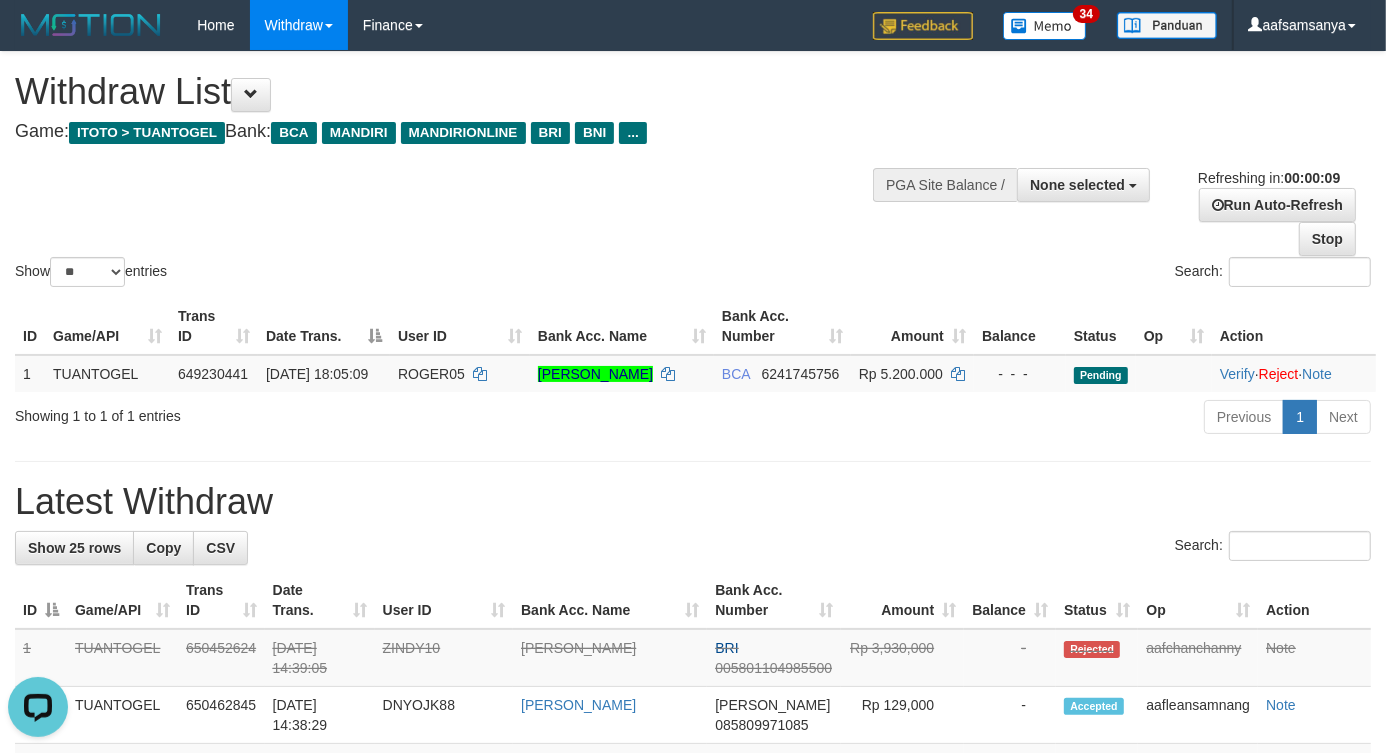 scroll, scrollTop: 0, scrollLeft: 0, axis: both 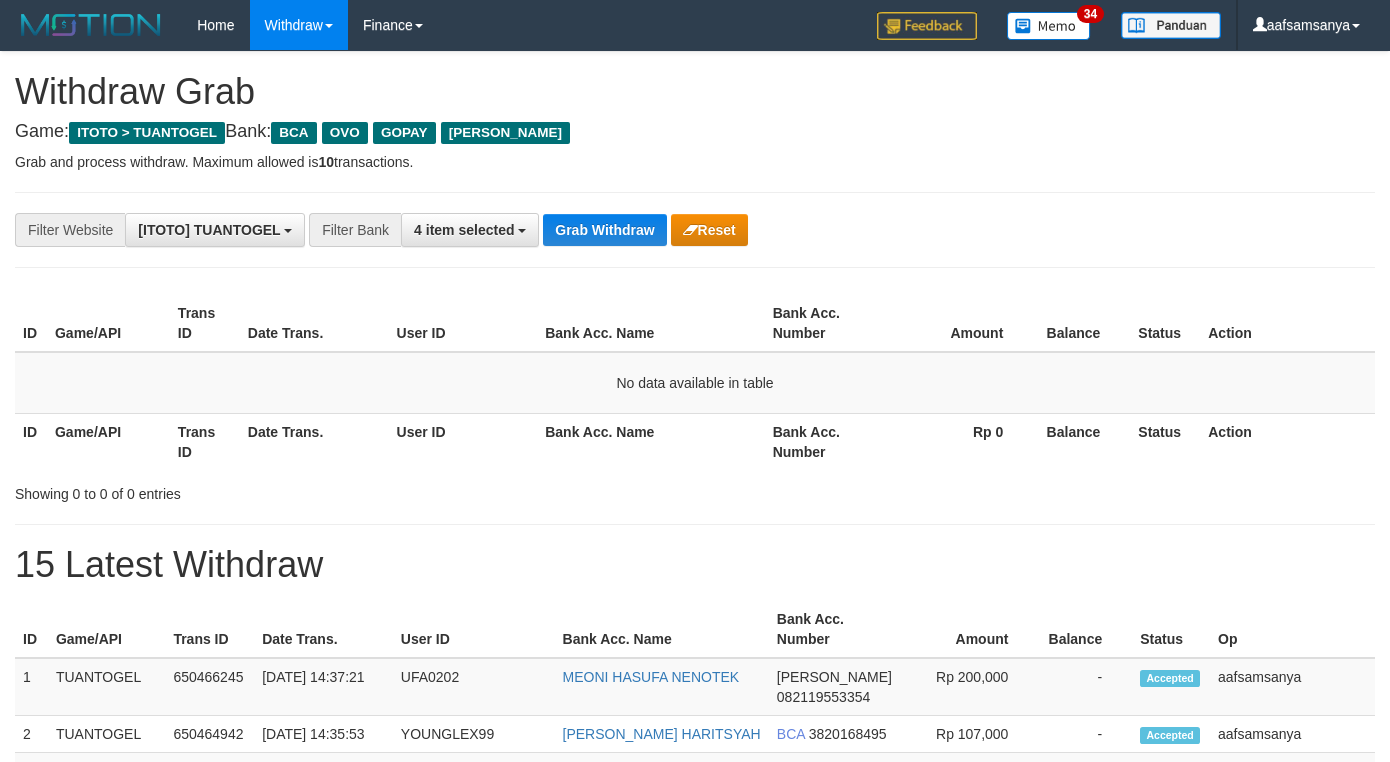 click on "Grab Withdraw" at bounding box center [604, 230] 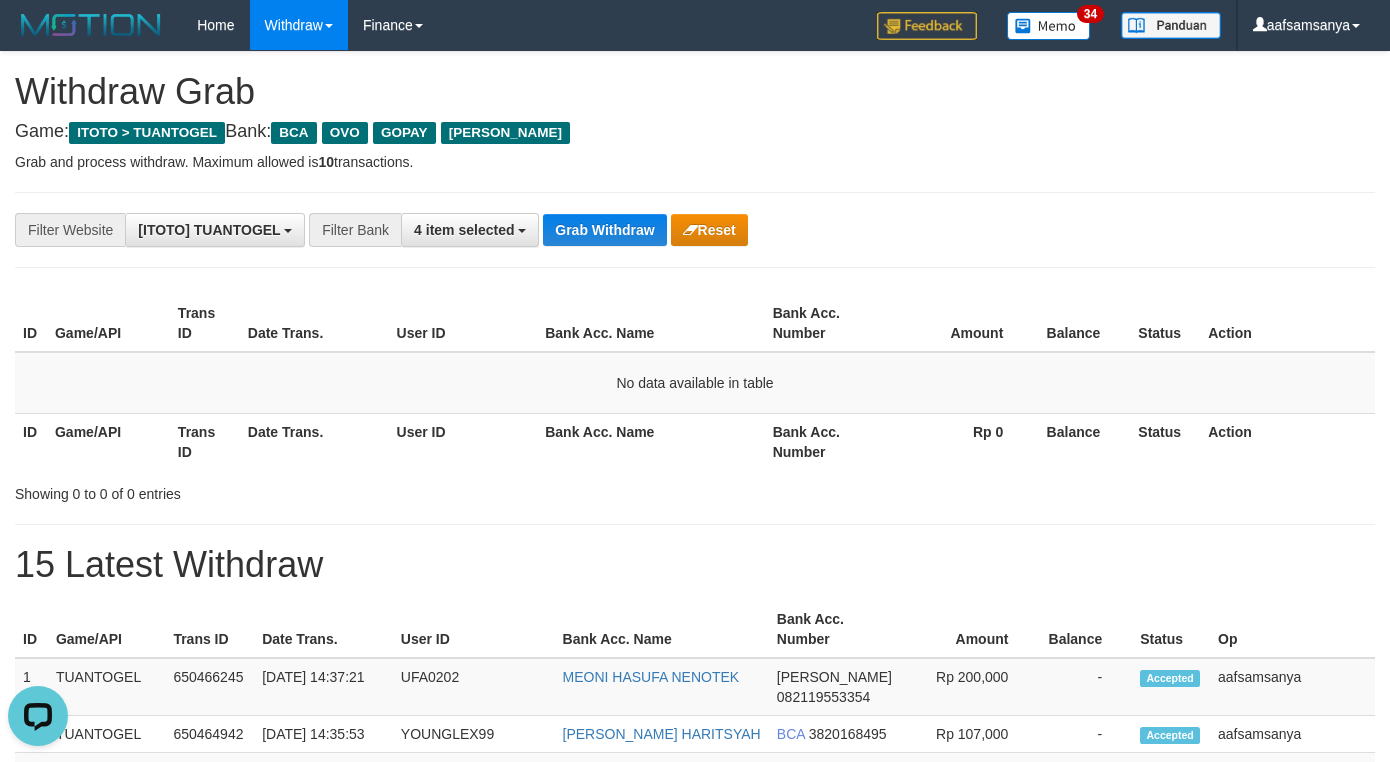 scroll, scrollTop: 0, scrollLeft: 0, axis: both 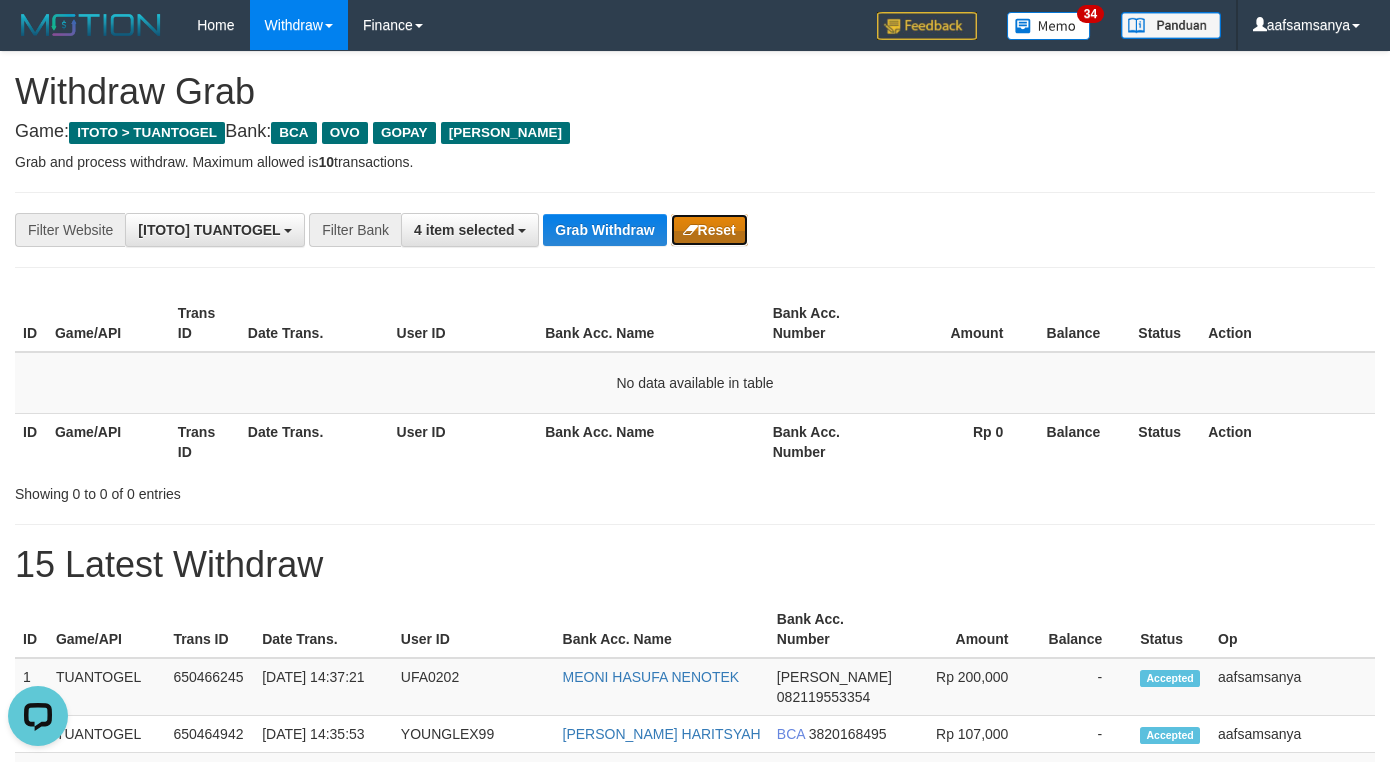 click on "Reset" at bounding box center [709, 230] 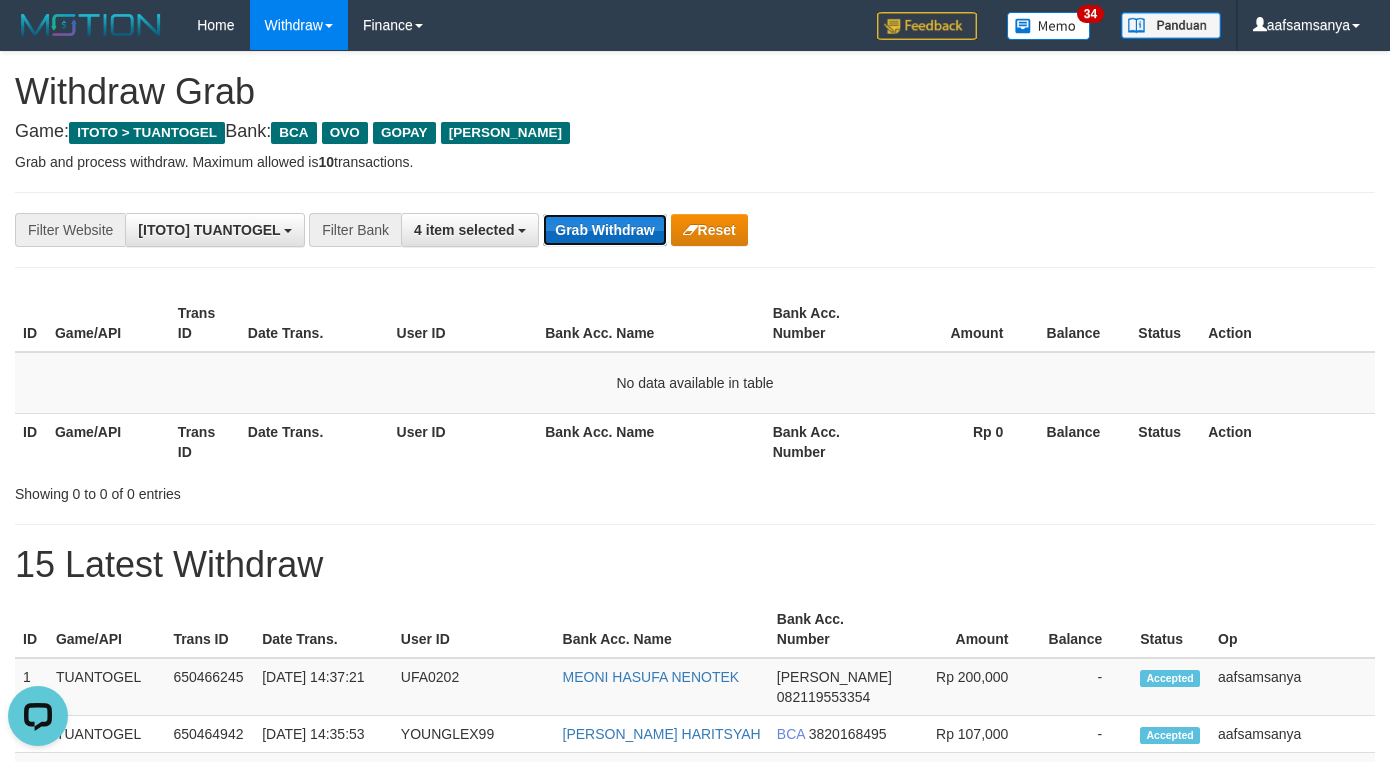 click on "Grab Withdraw" at bounding box center [604, 230] 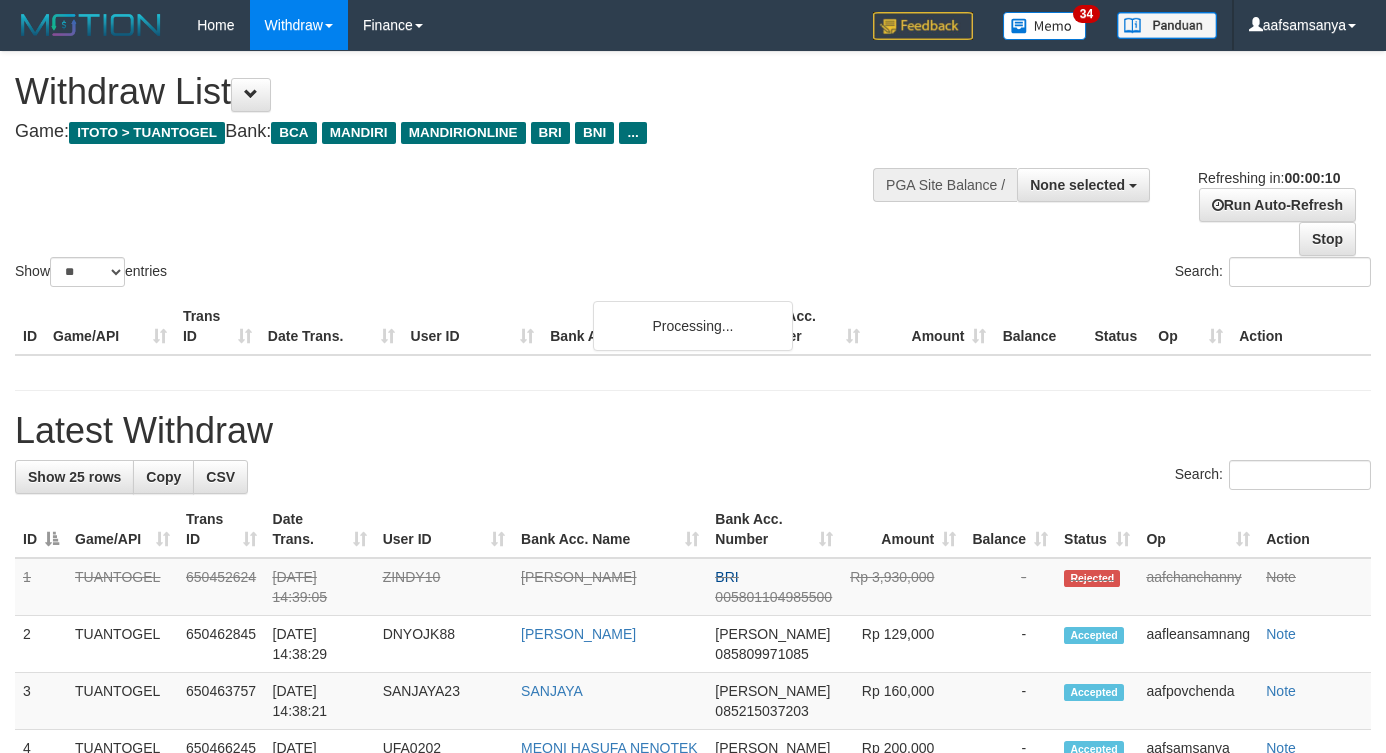 select 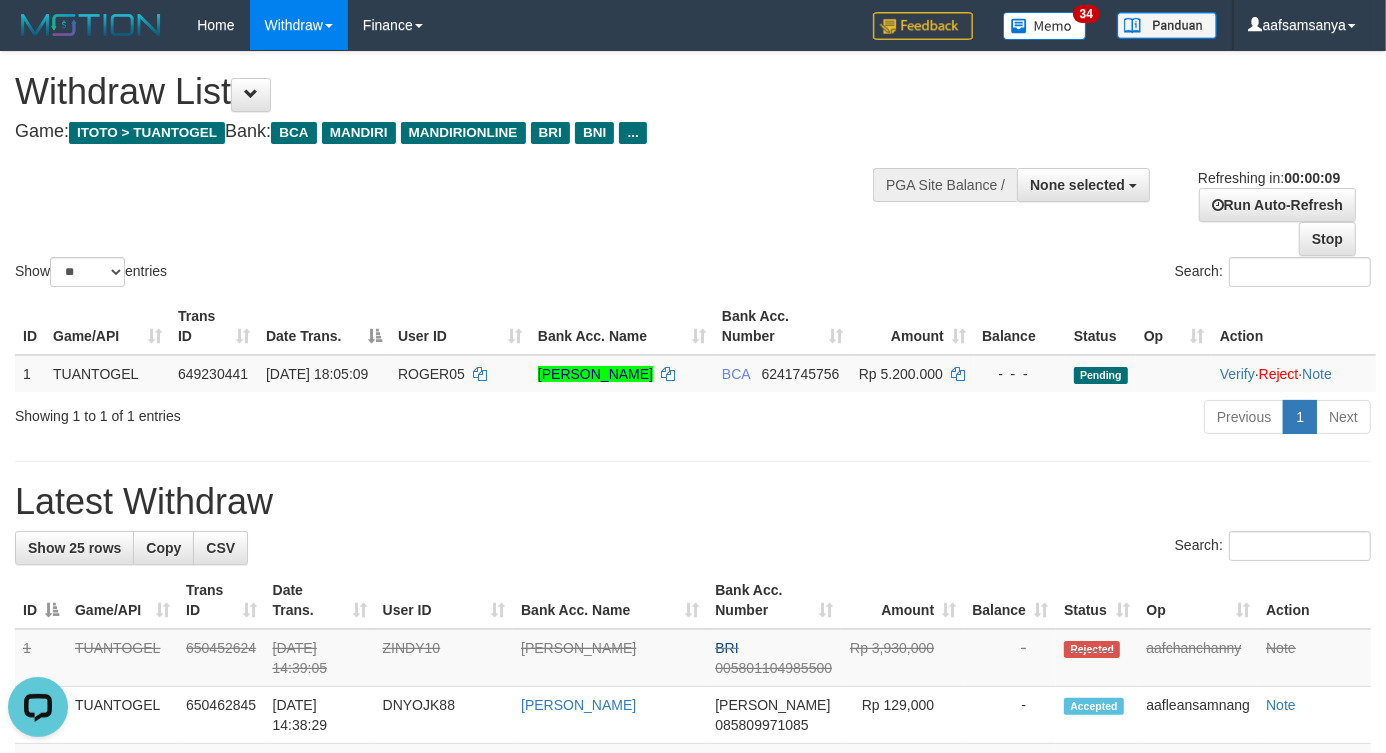scroll, scrollTop: 0, scrollLeft: 0, axis: both 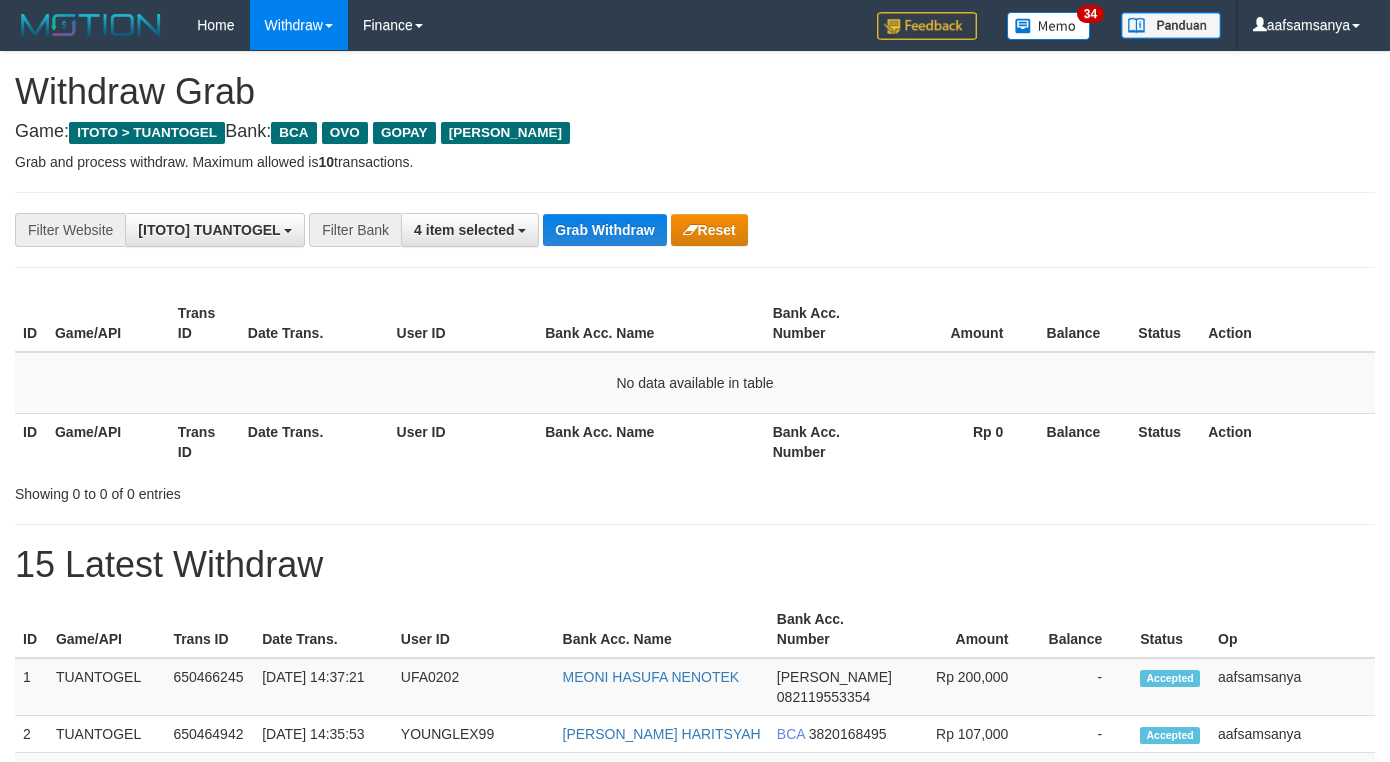 click on "Grab Withdraw" at bounding box center [604, 230] 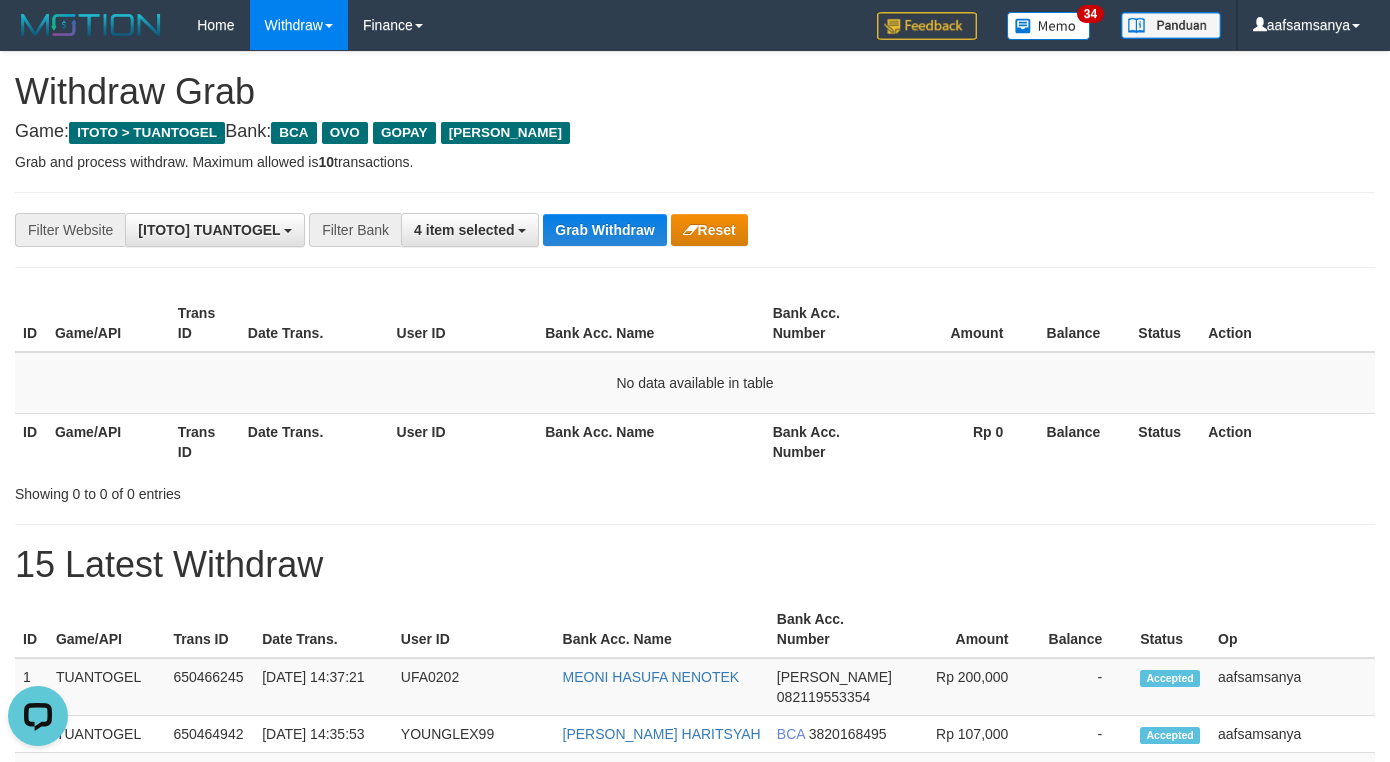 scroll, scrollTop: 0, scrollLeft: 0, axis: both 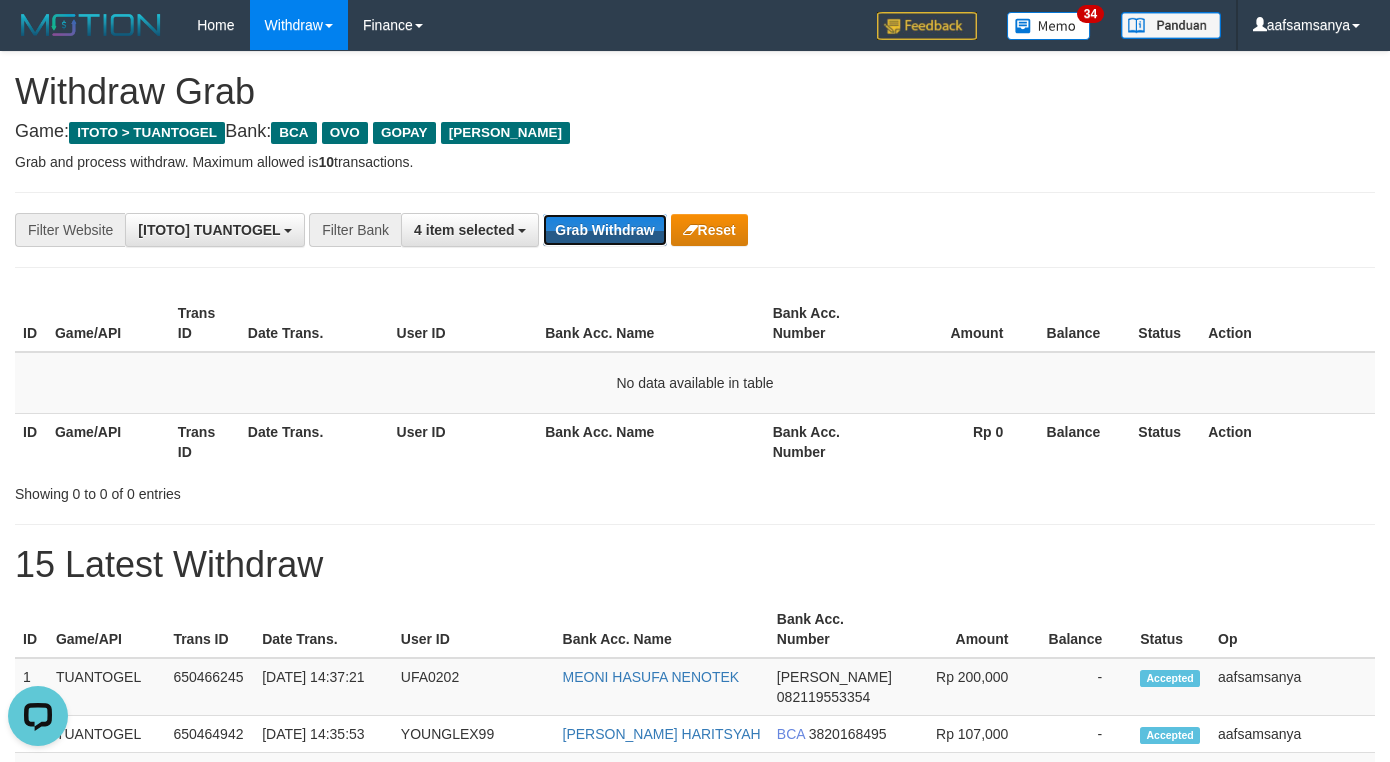 click on "Grab Withdraw" at bounding box center [604, 230] 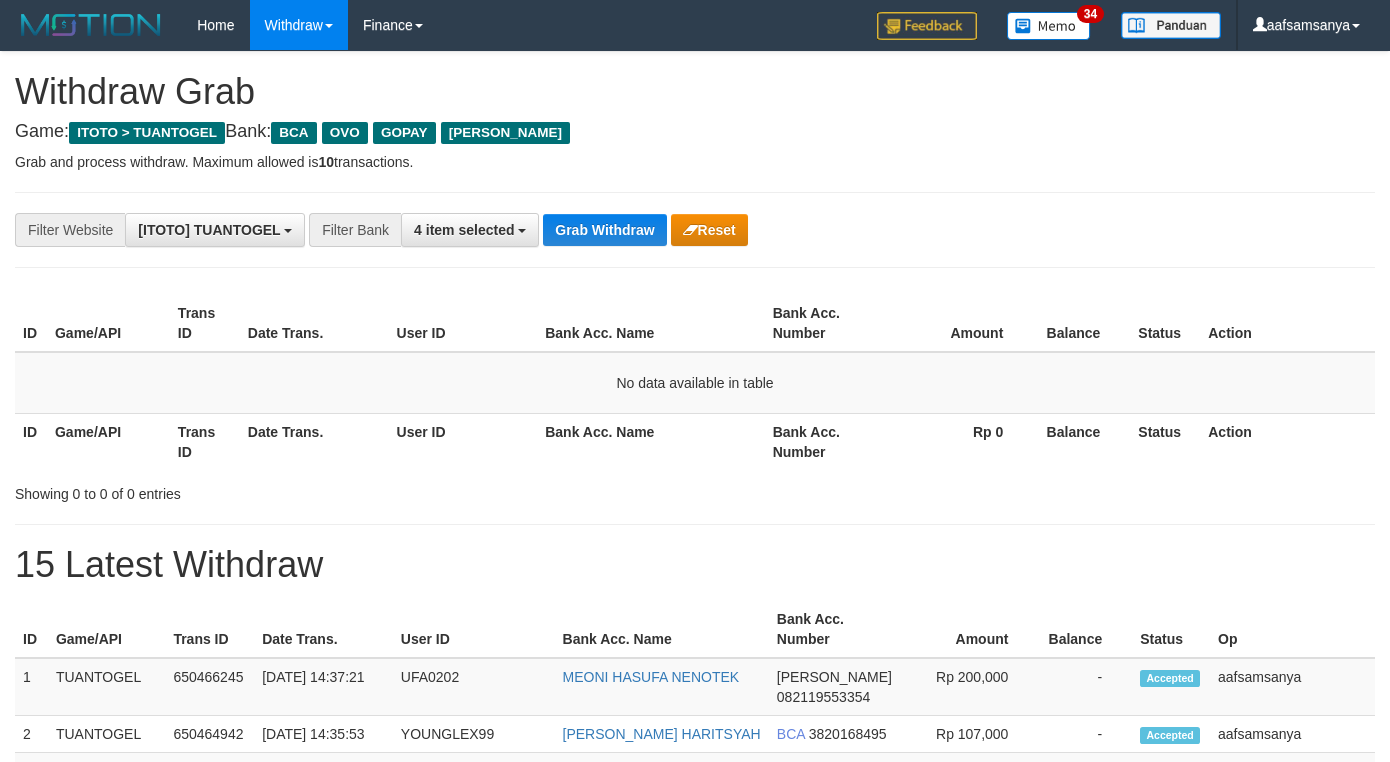 scroll, scrollTop: 0, scrollLeft: 0, axis: both 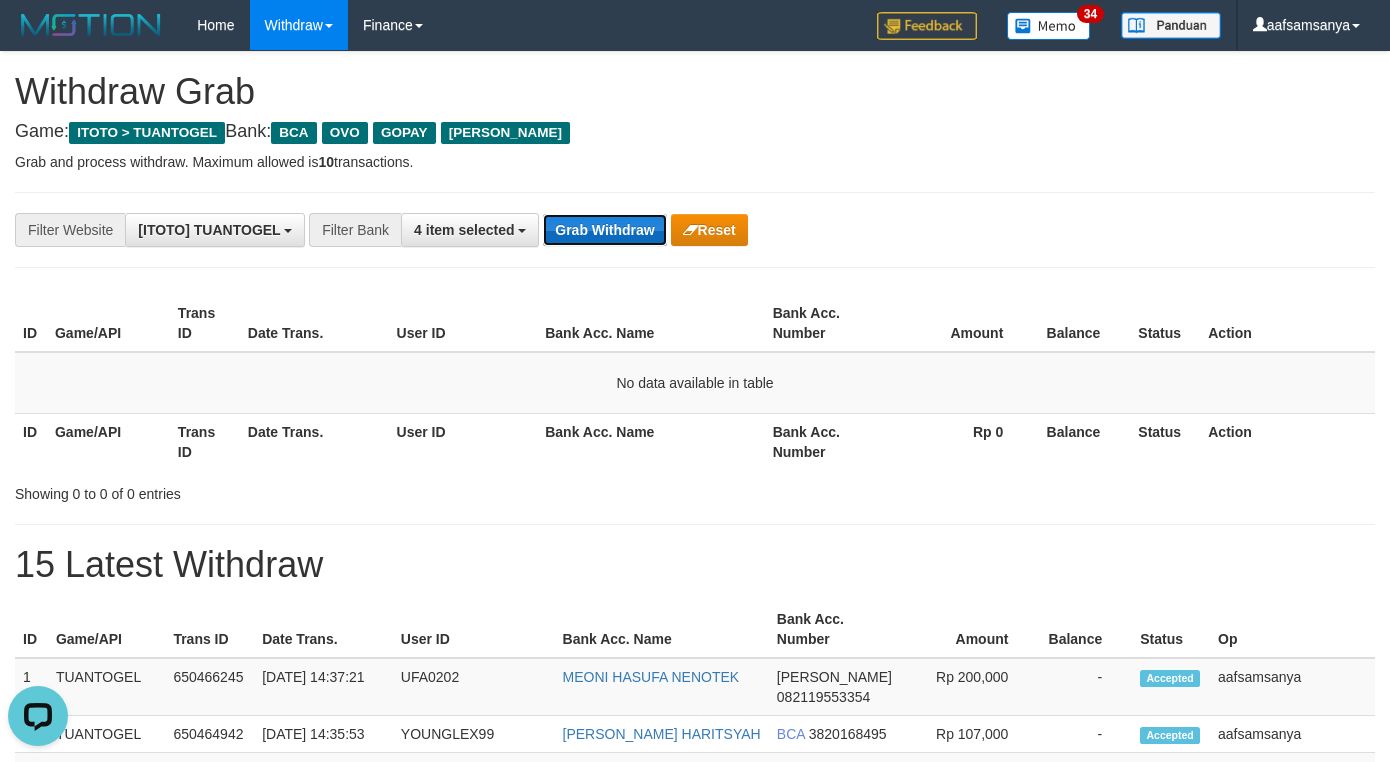 drag, startPoint x: 0, startPoint y: 0, endPoint x: 622, endPoint y: 228, distance: 662.4711 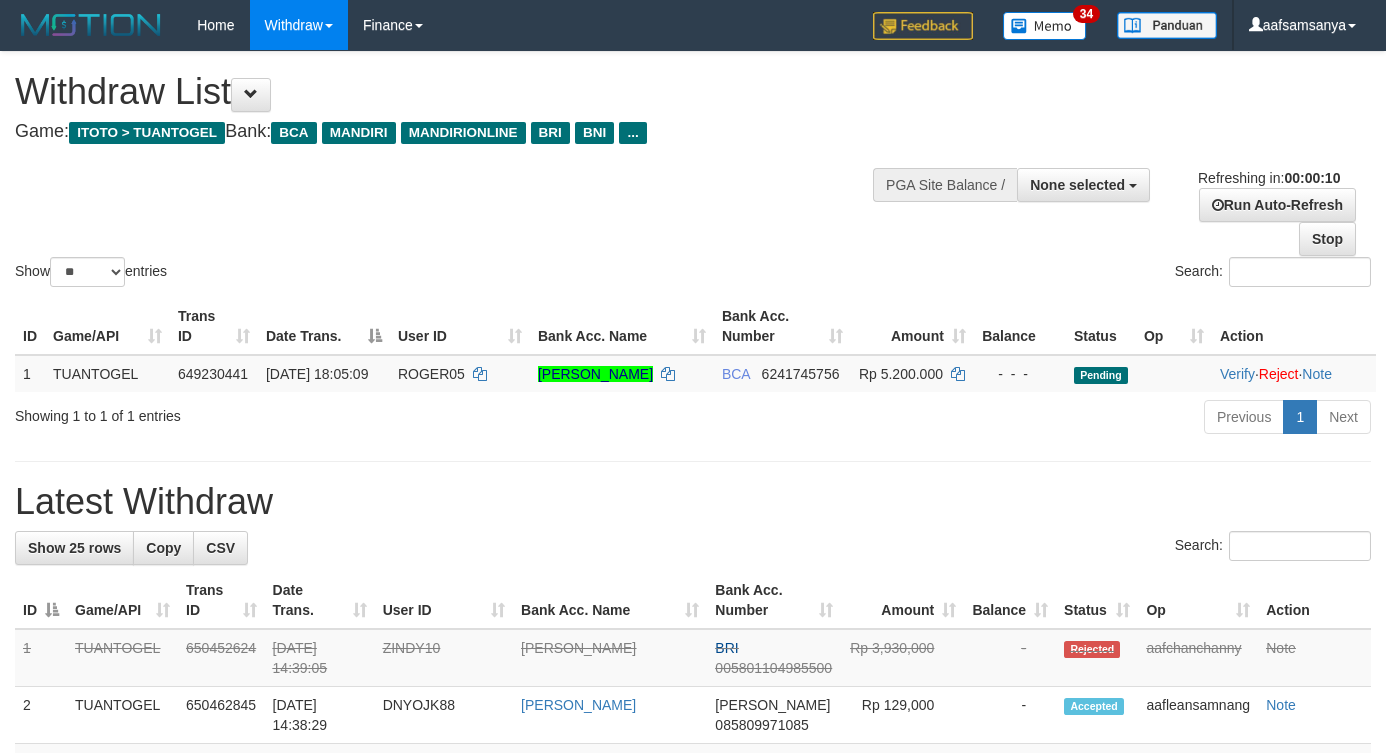 select 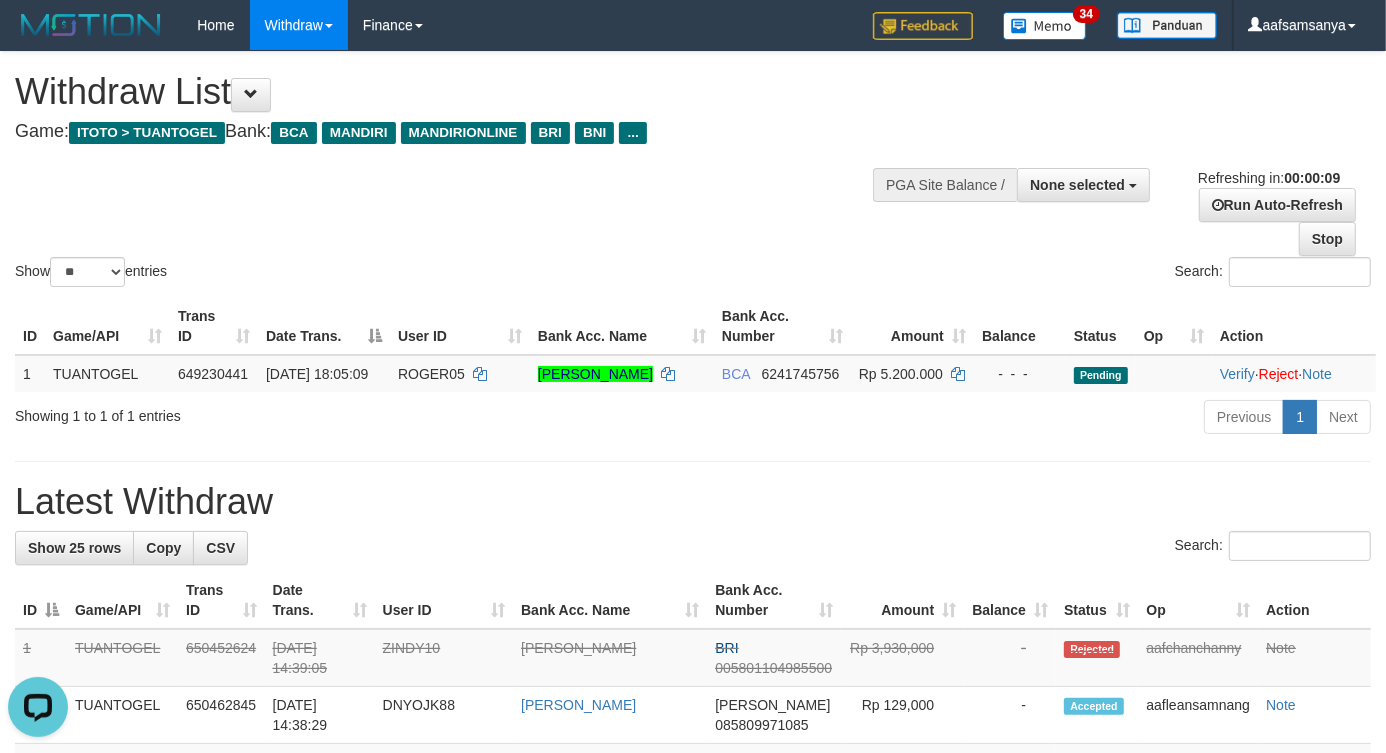 scroll, scrollTop: 0, scrollLeft: 0, axis: both 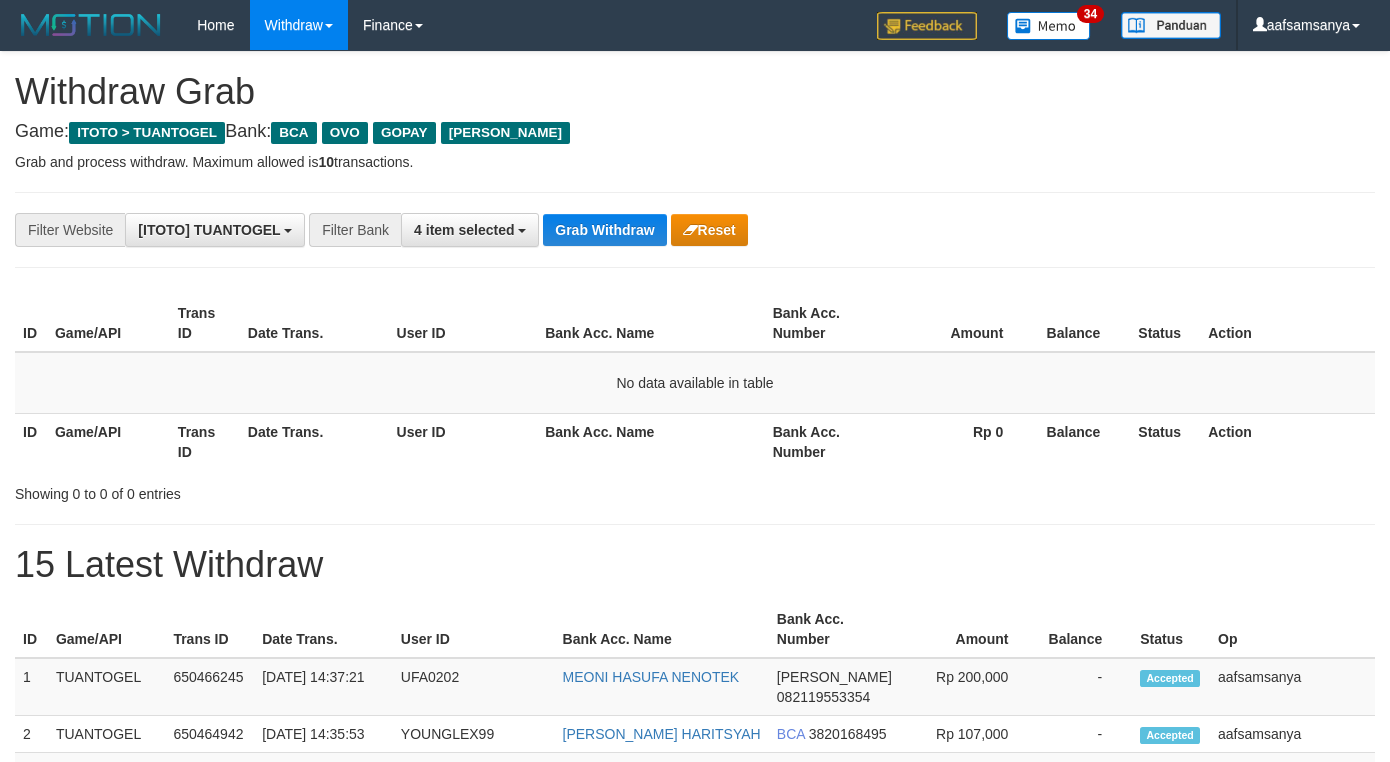 click on "Grab Withdraw" at bounding box center [604, 230] 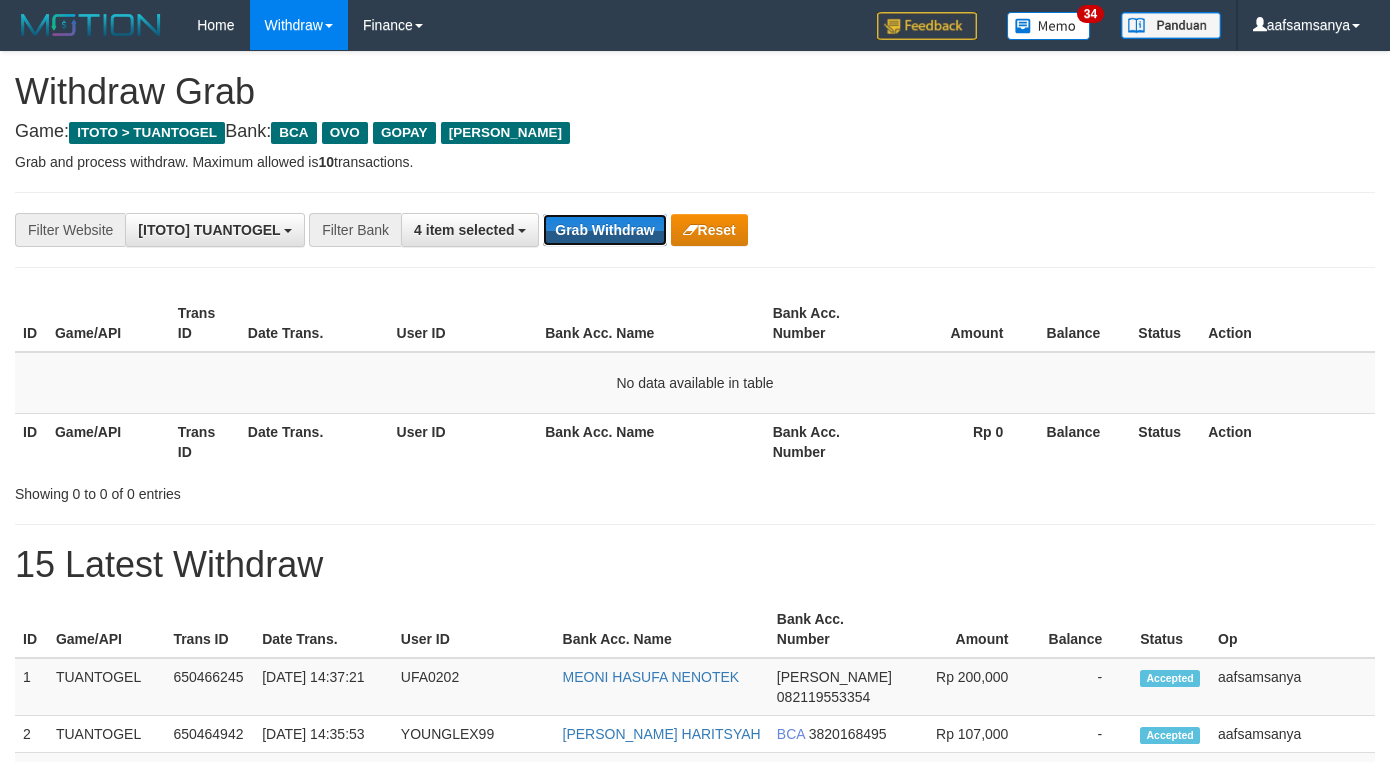 scroll, scrollTop: 17, scrollLeft: 0, axis: vertical 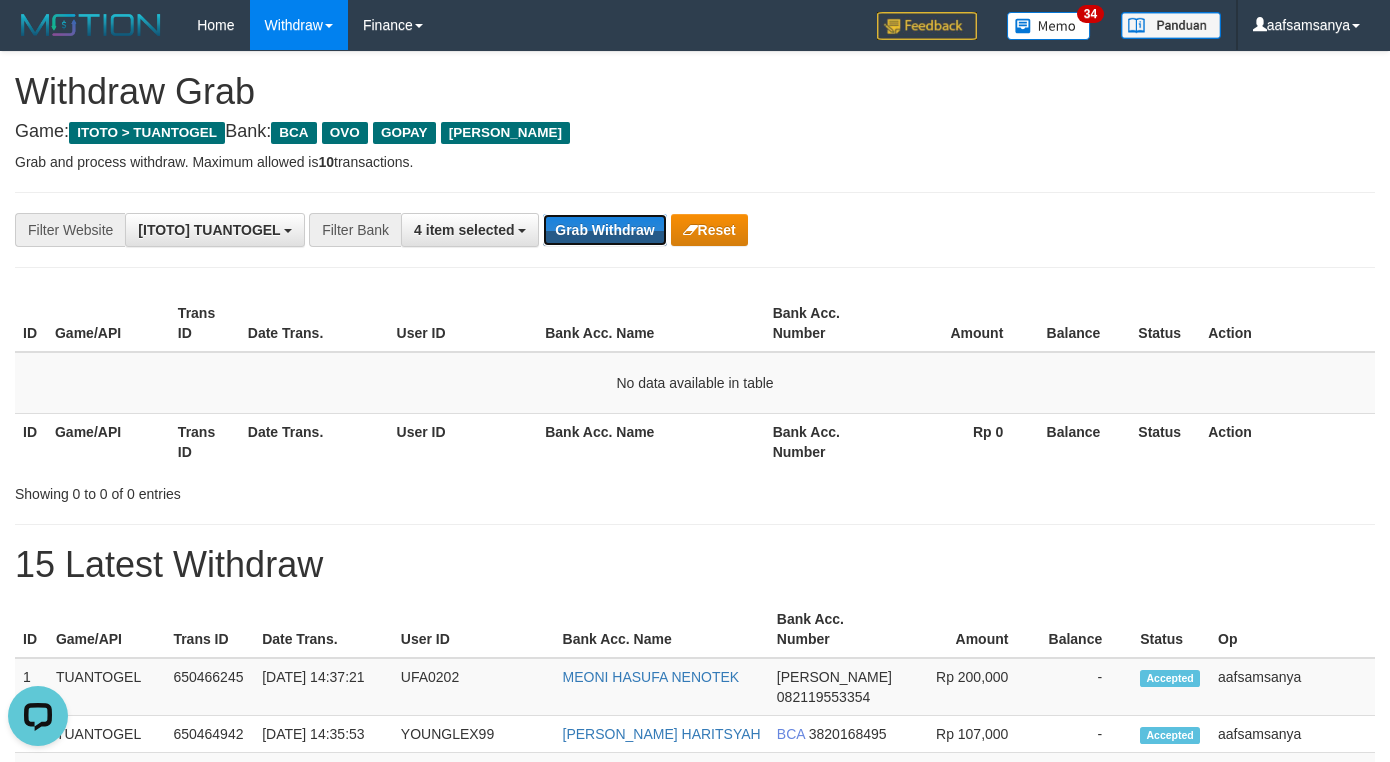 click on "Grab Withdraw" at bounding box center (604, 230) 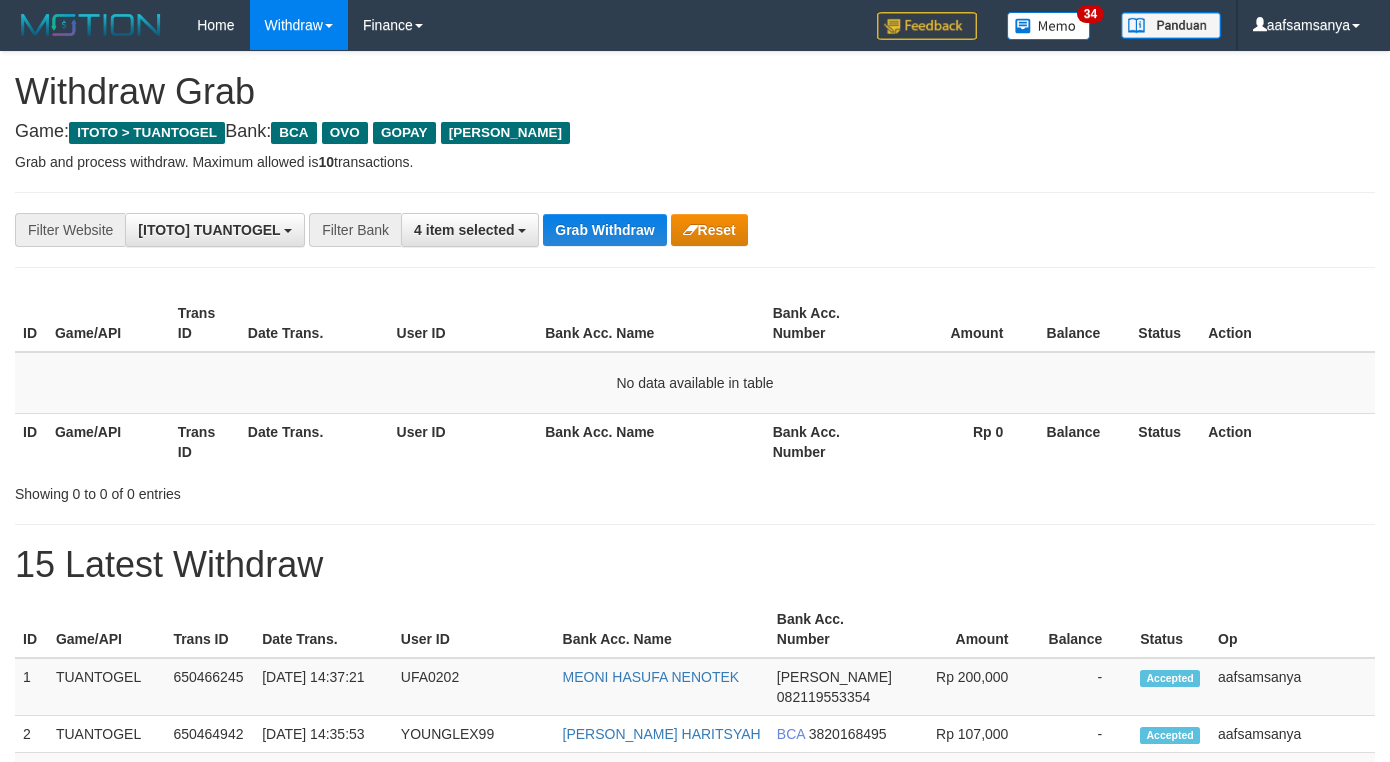 scroll, scrollTop: 0, scrollLeft: 0, axis: both 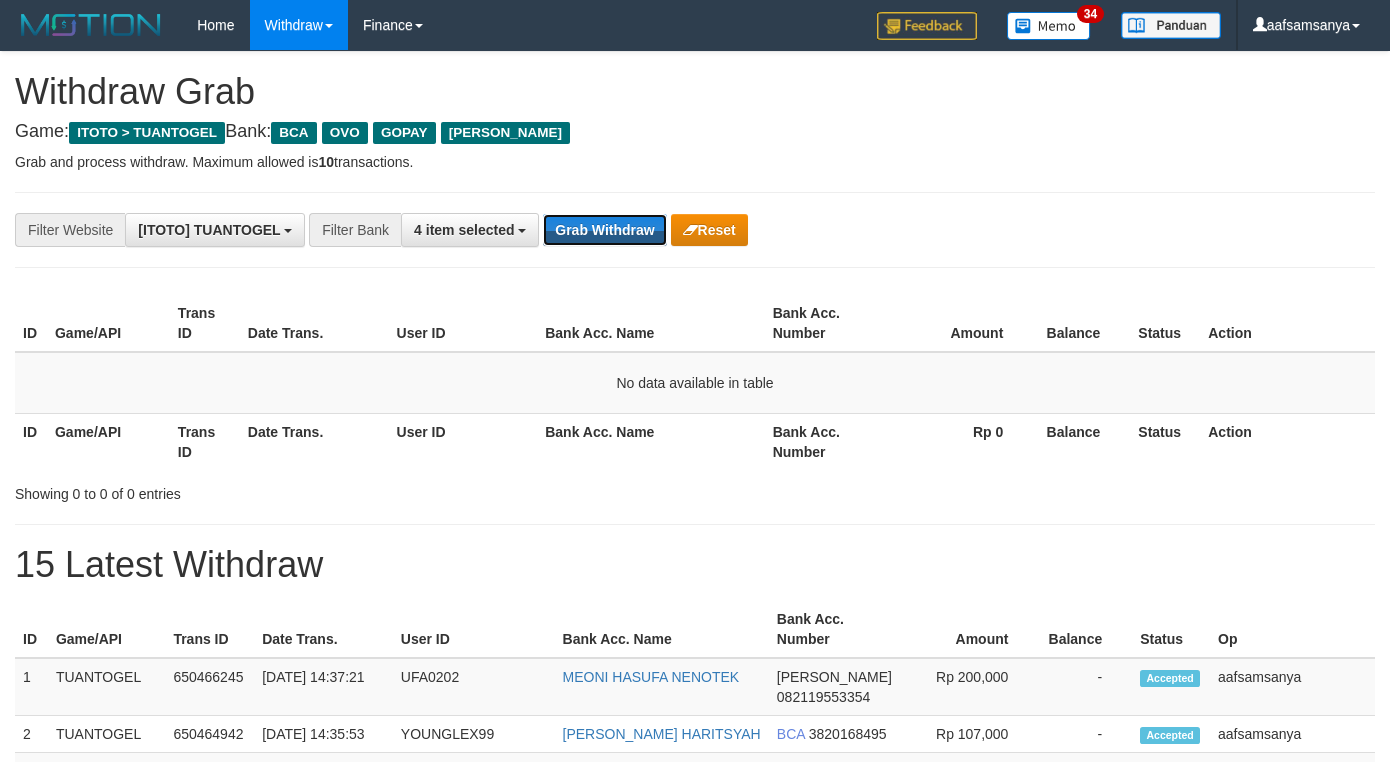click on "Grab Withdraw" at bounding box center [604, 230] 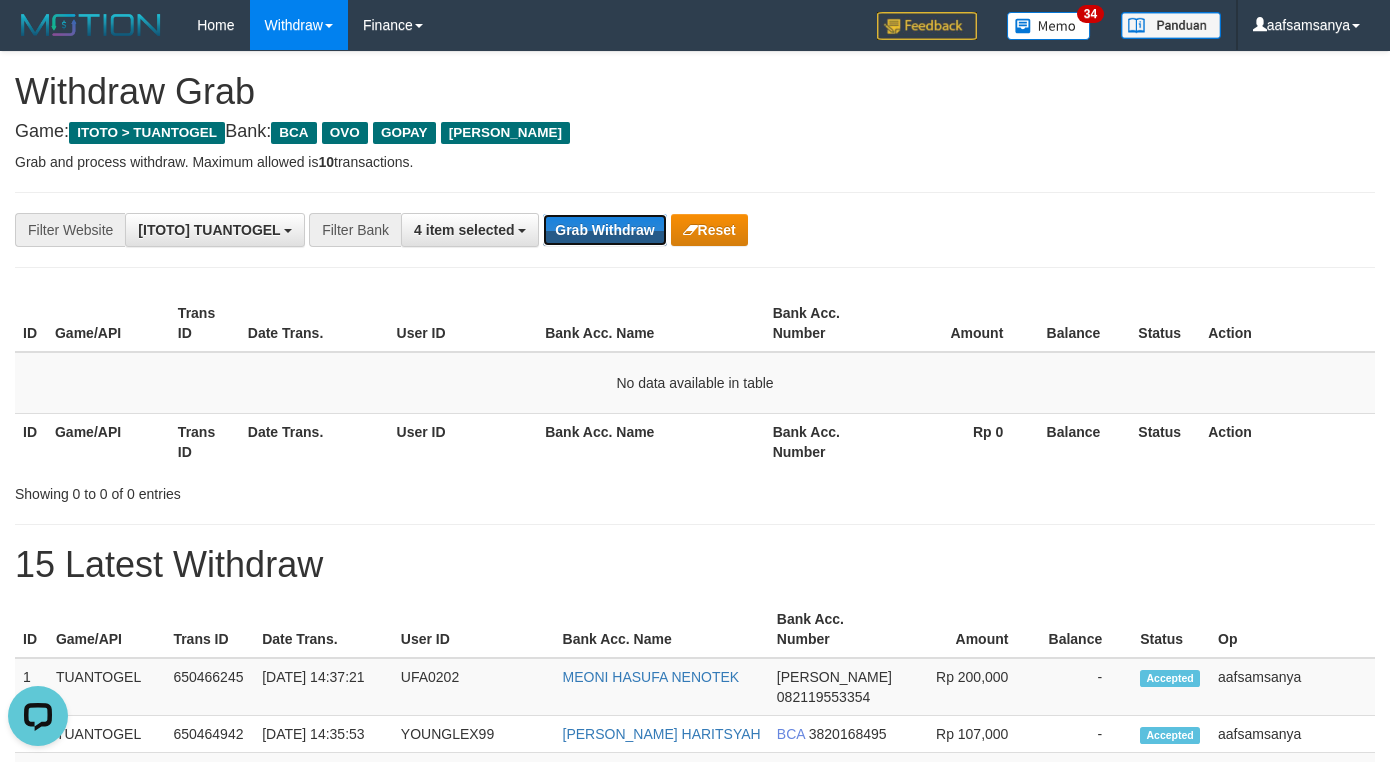 scroll, scrollTop: 0, scrollLeft: 0, axis: both 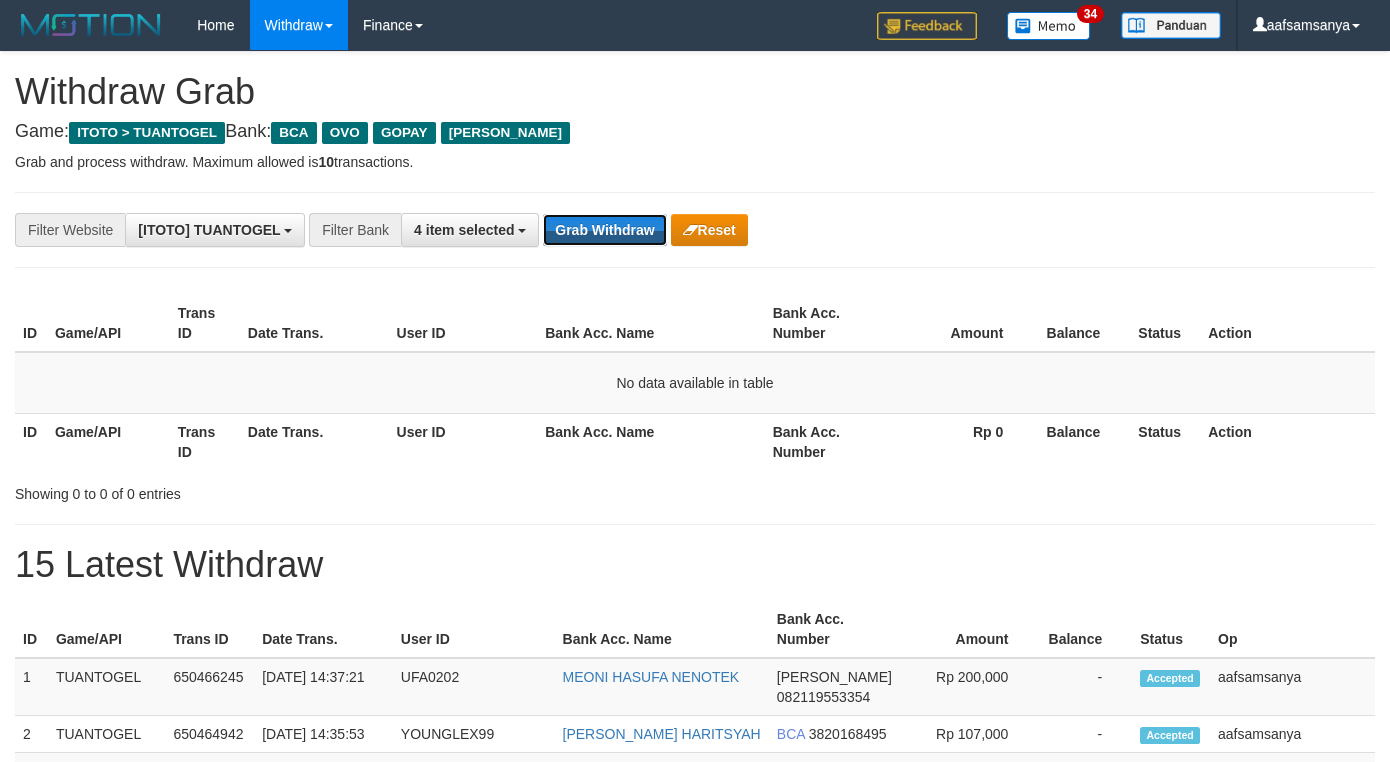 click on "Grab Withdraw" at bounding box center (604, 230) 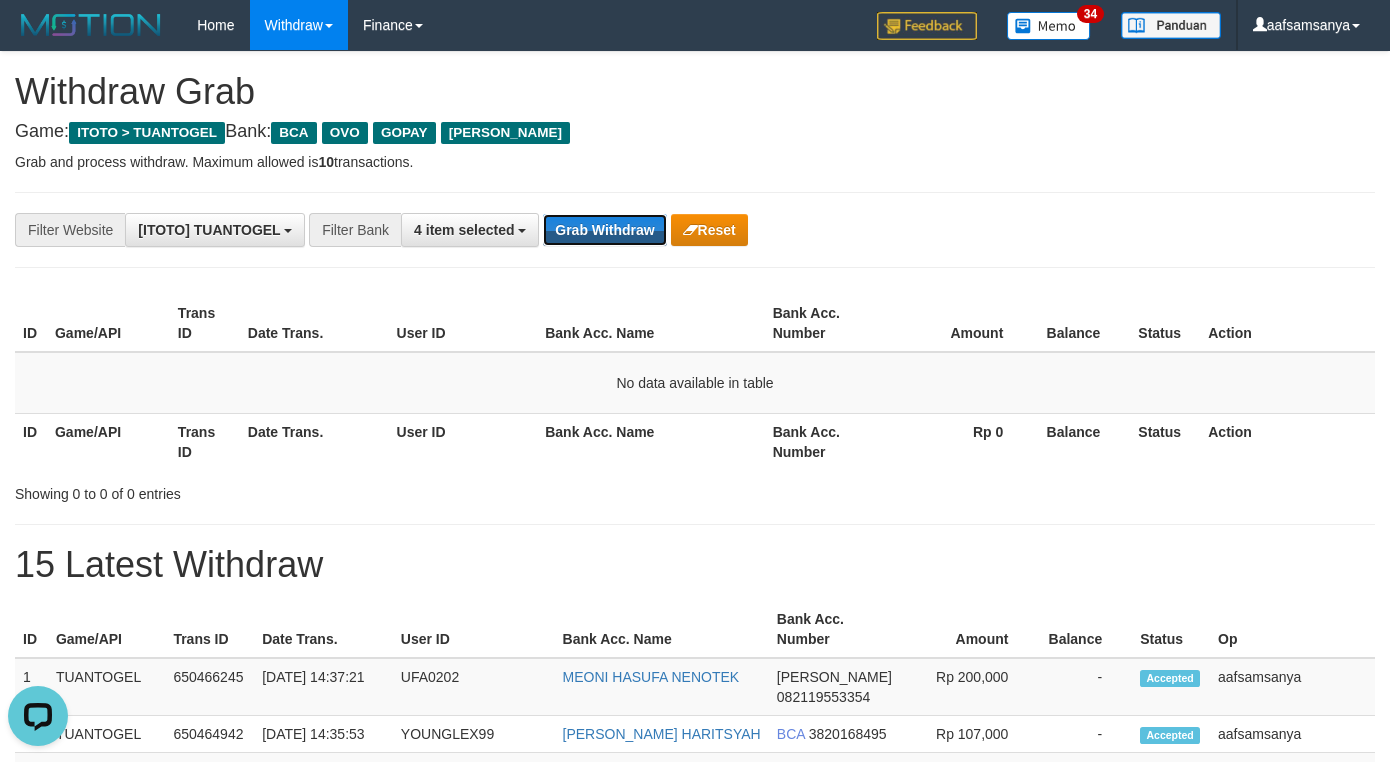 scroll, scrollTop: 0, scrollLeft: 0, axis: both 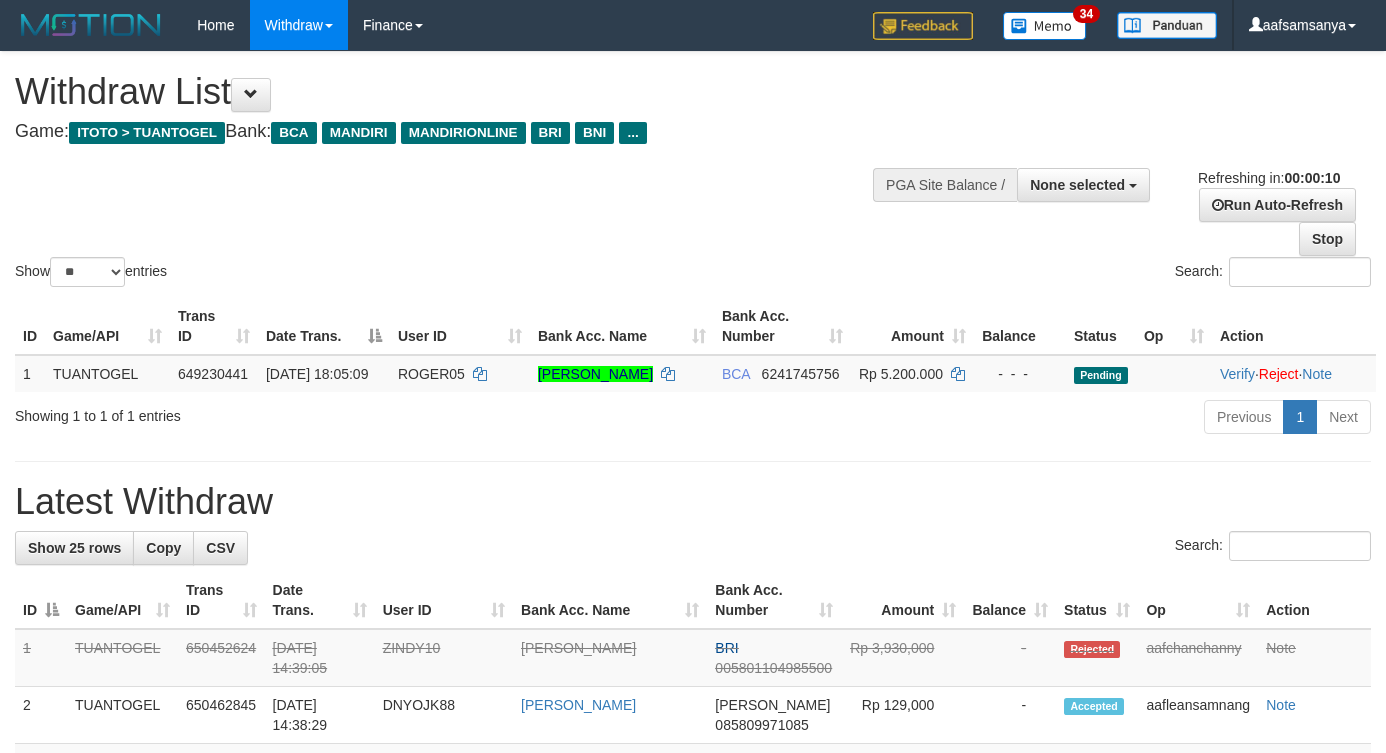 select 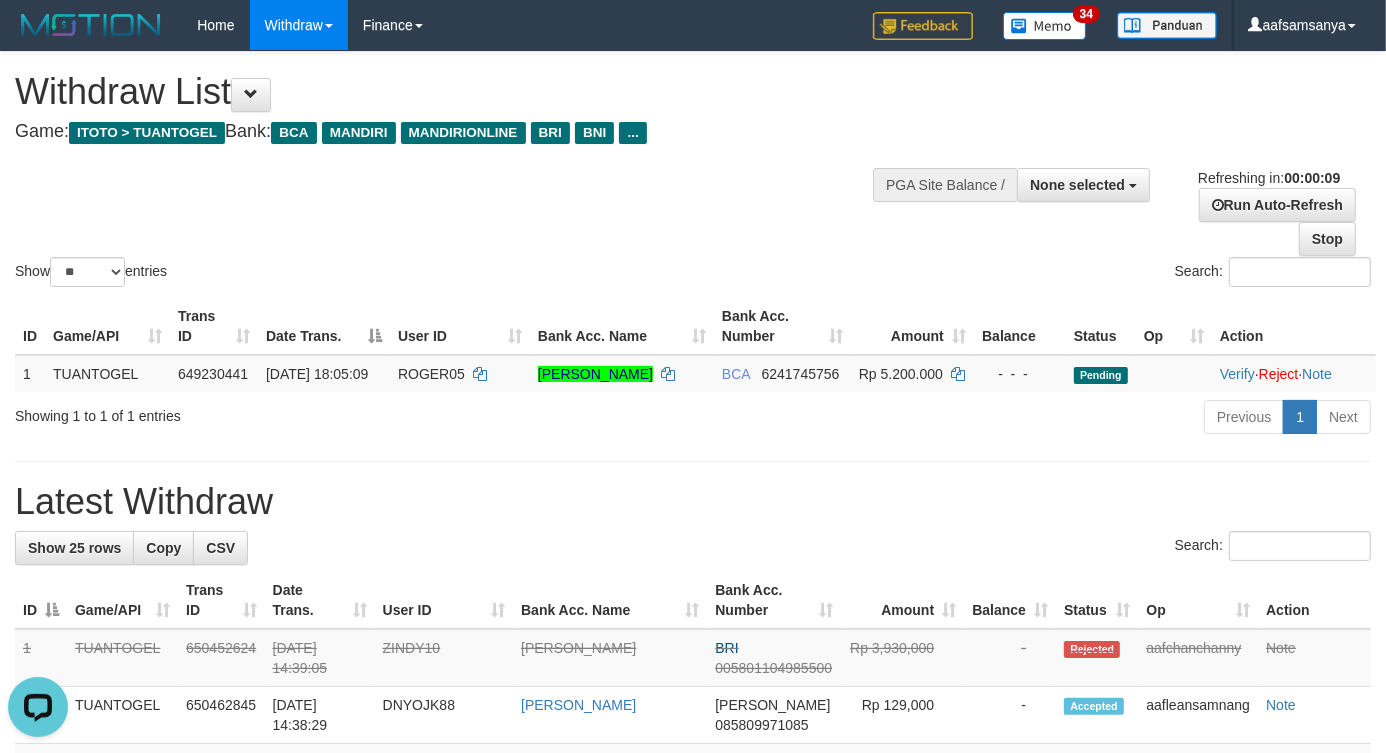 scroll, scrollTop: 0, scrollLeft: 0, axis: both 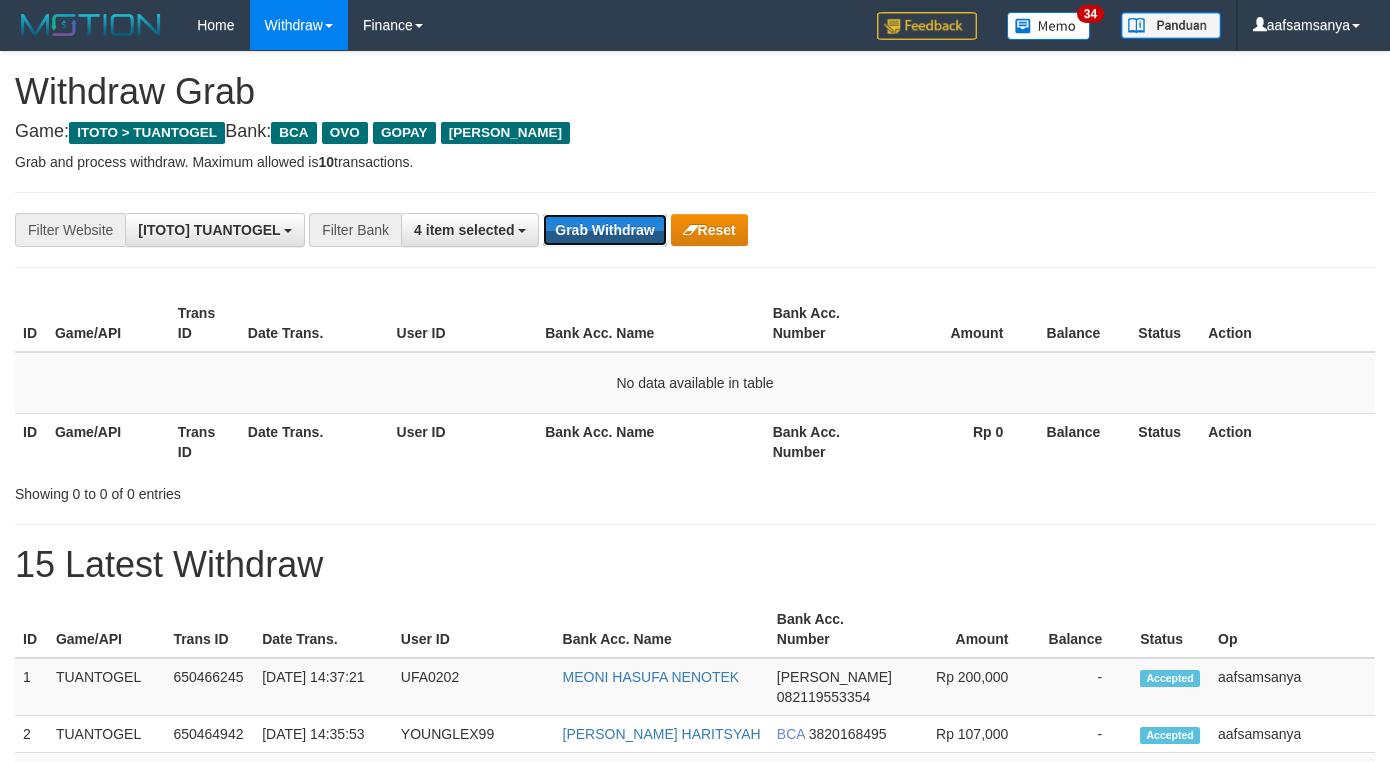click on "Grab Withdraw" at bounding box center (604, 230) 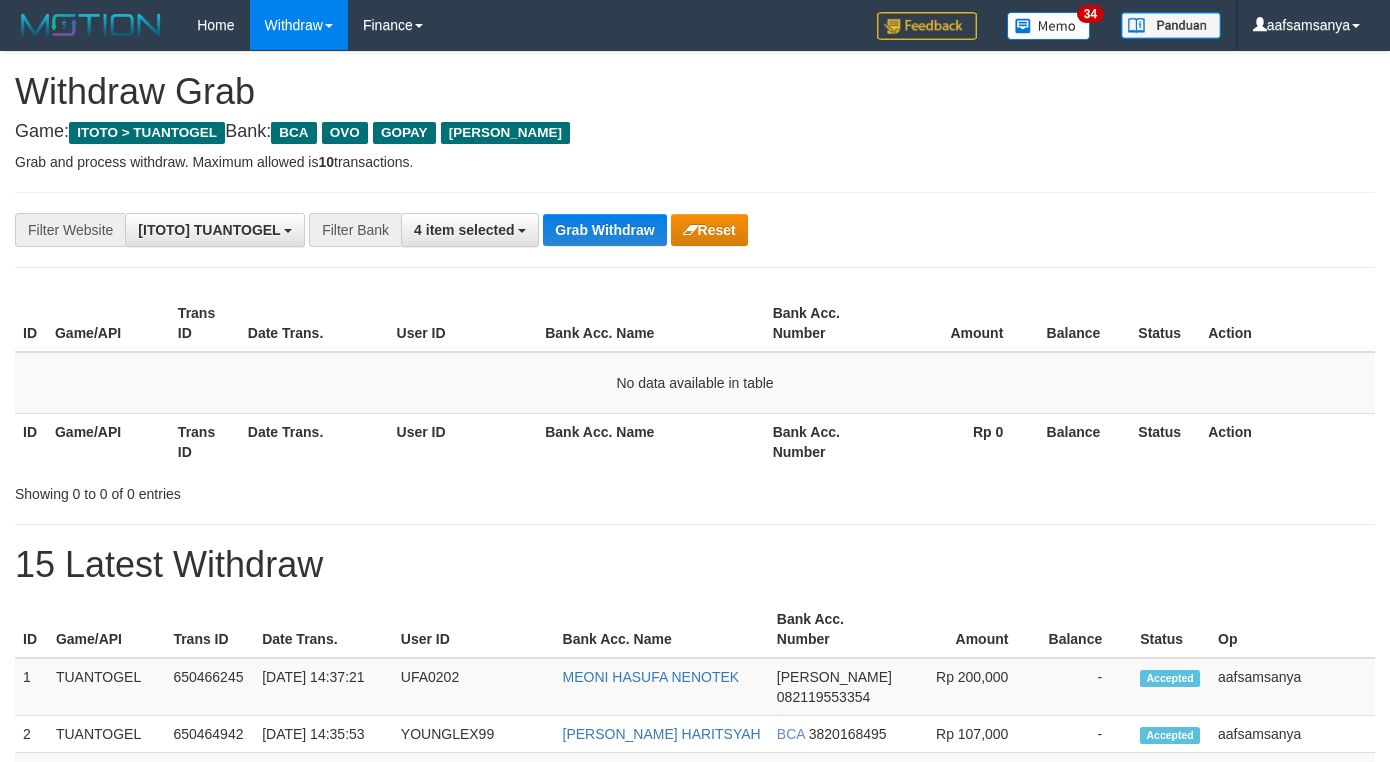 scroll, scrollTop: 0, scrollLeft: 0, axis: both 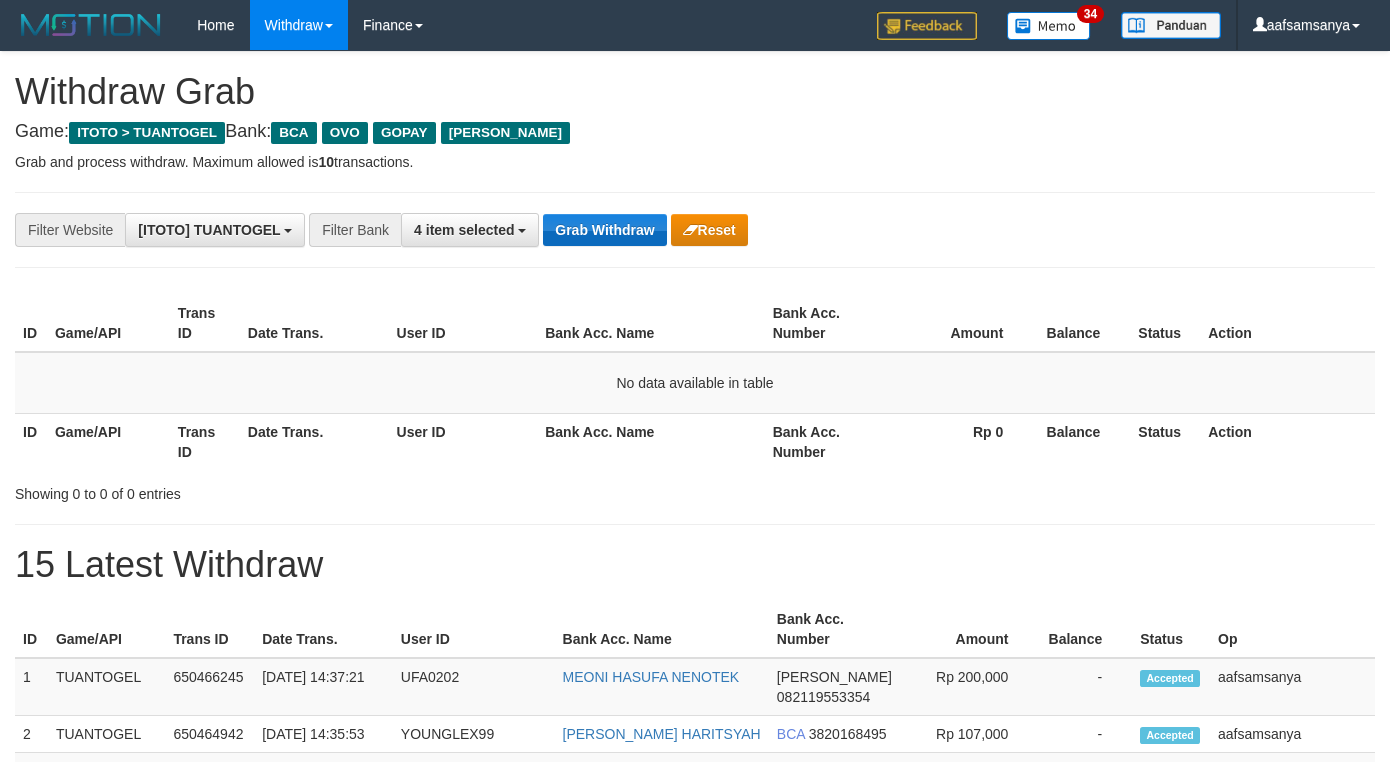 drag, startPoint x: 0, startPoint y: 0, endPoint x: 625, endPoint y: 226, distance: 664.6059 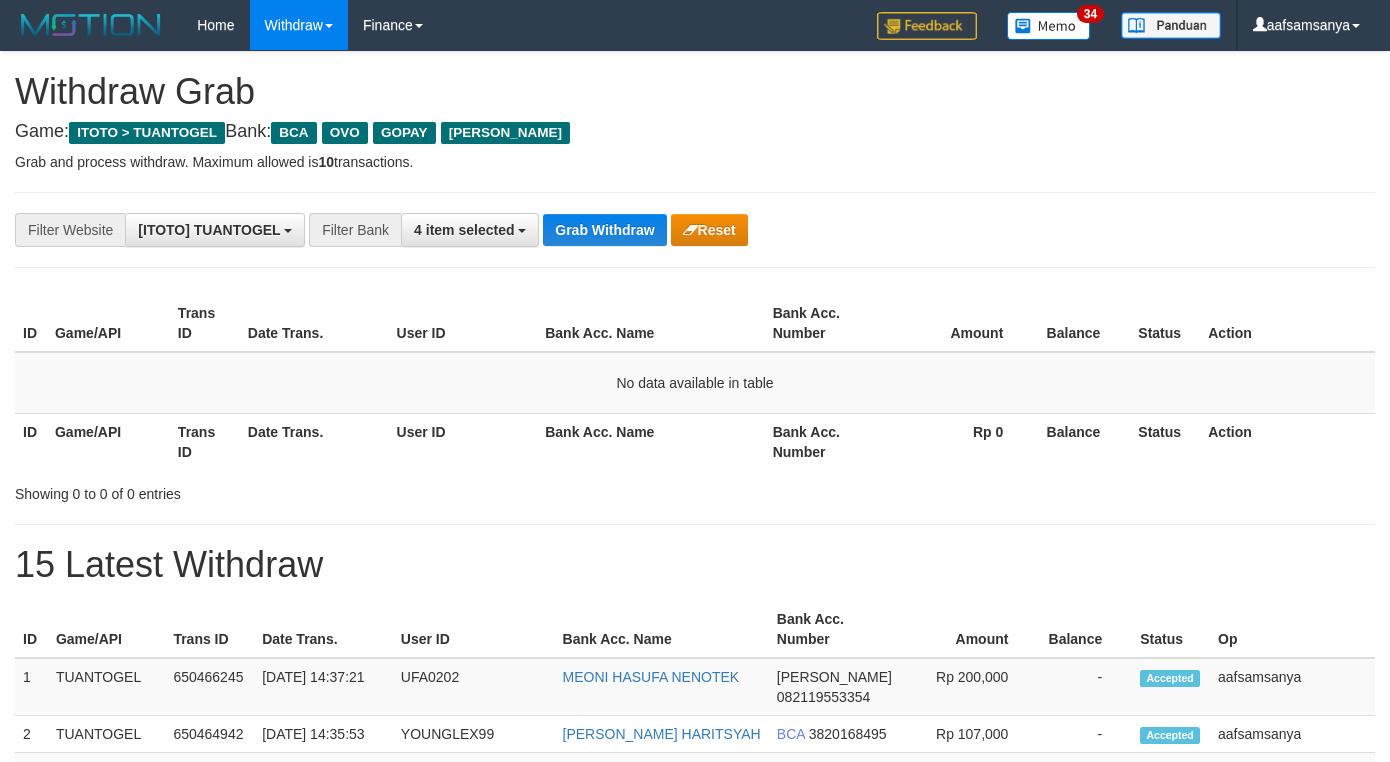 scroll, scrollTop: 0, scrollLeft: 0, axis: both 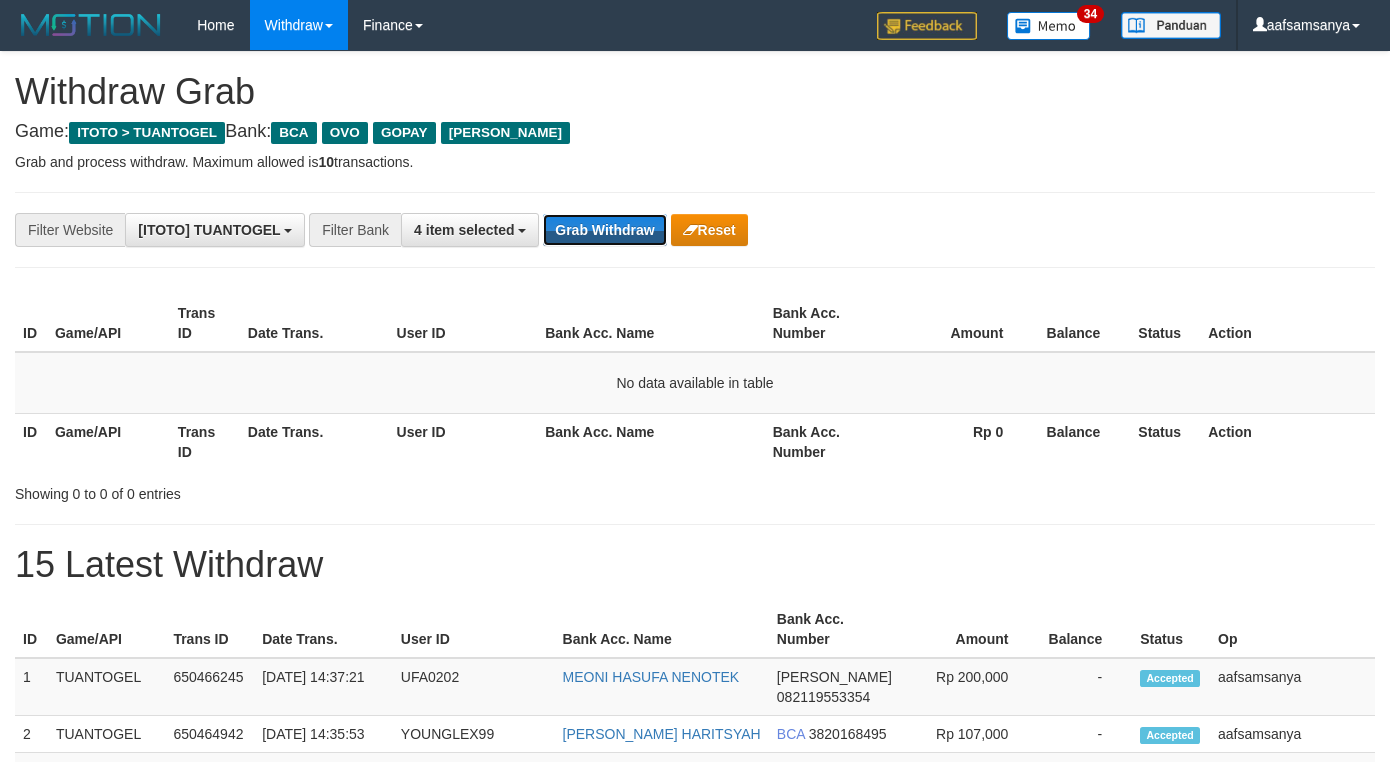click on "Grab Withdraw" at bounding box center [604, 230] 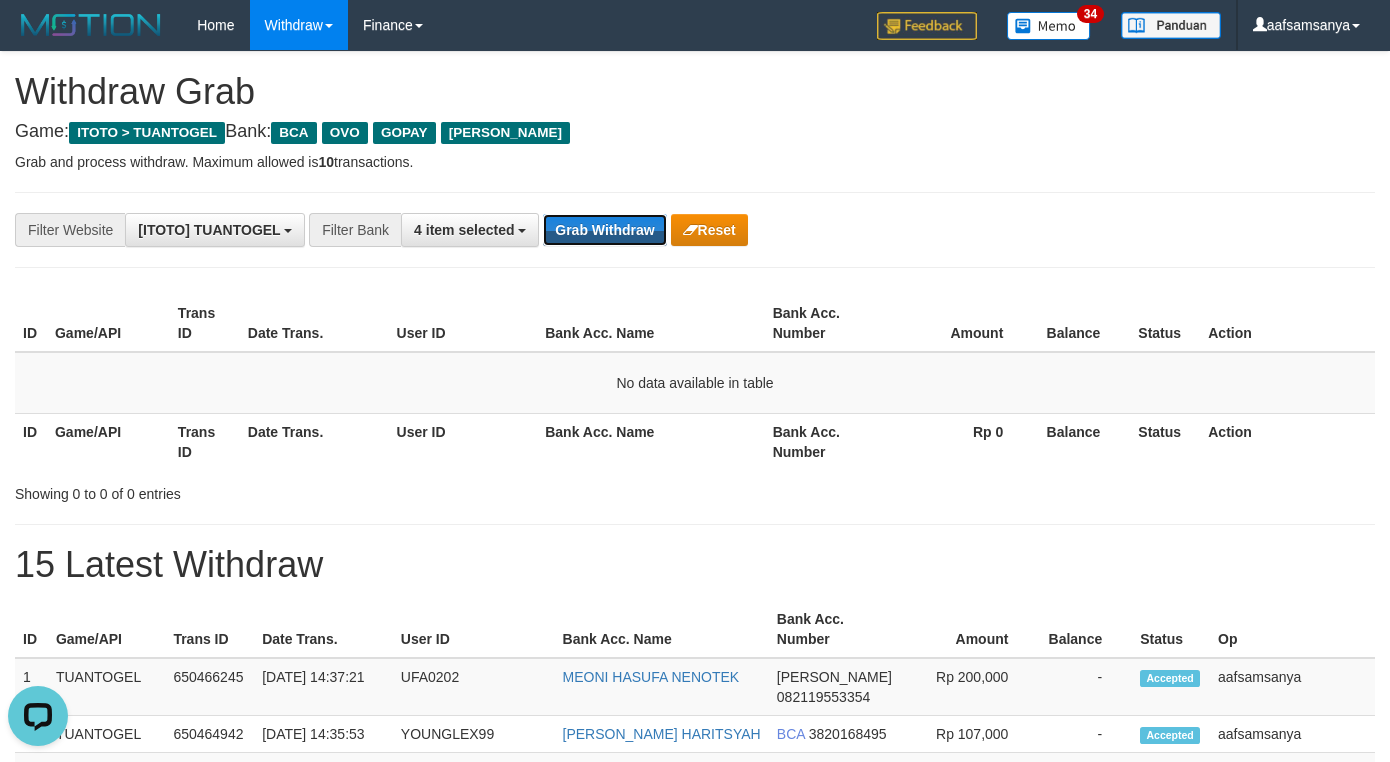scroll, scrollTop: 0, scrollLeft: 0, axis: both 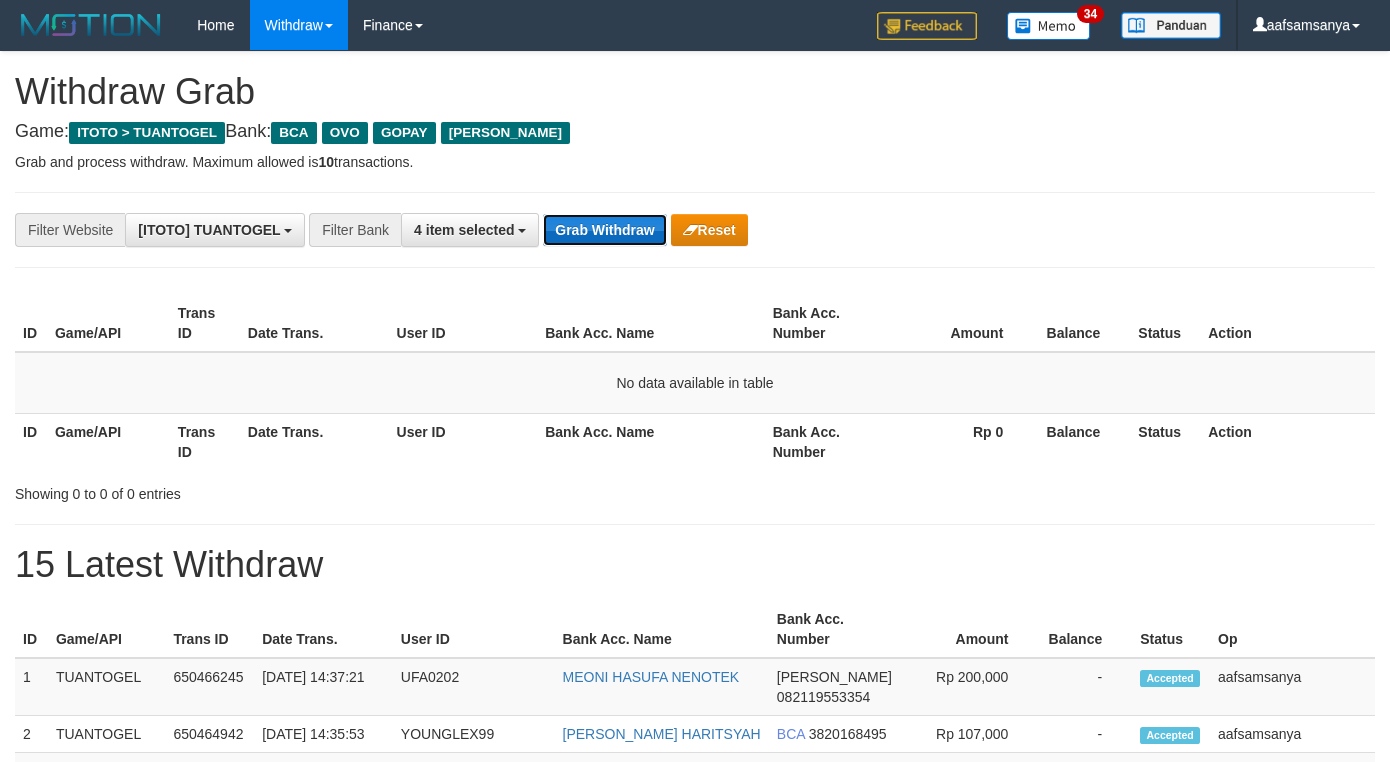 click on "Grab Withdraw" at bounding box center (604, 230) 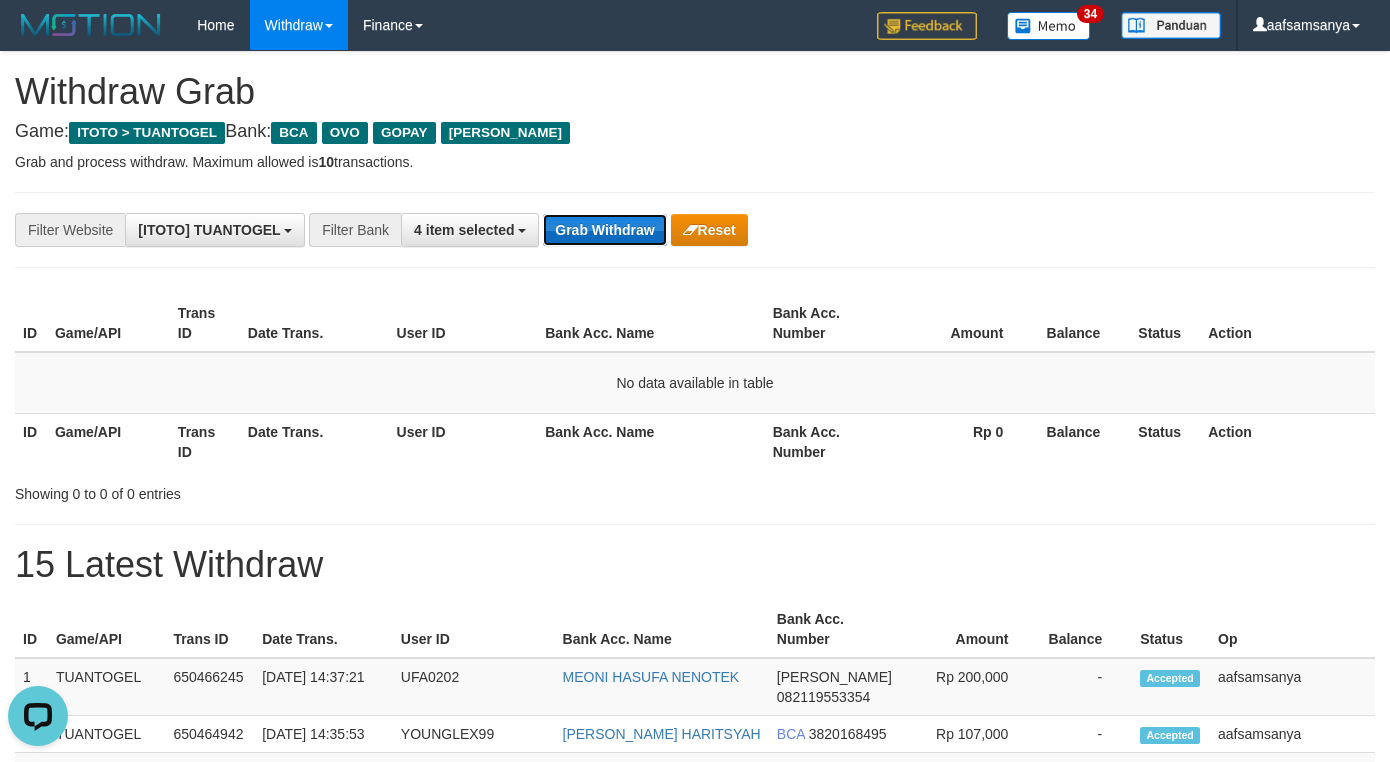 scroll, scrollTop: 0, scrollLeft: 0, axis: both 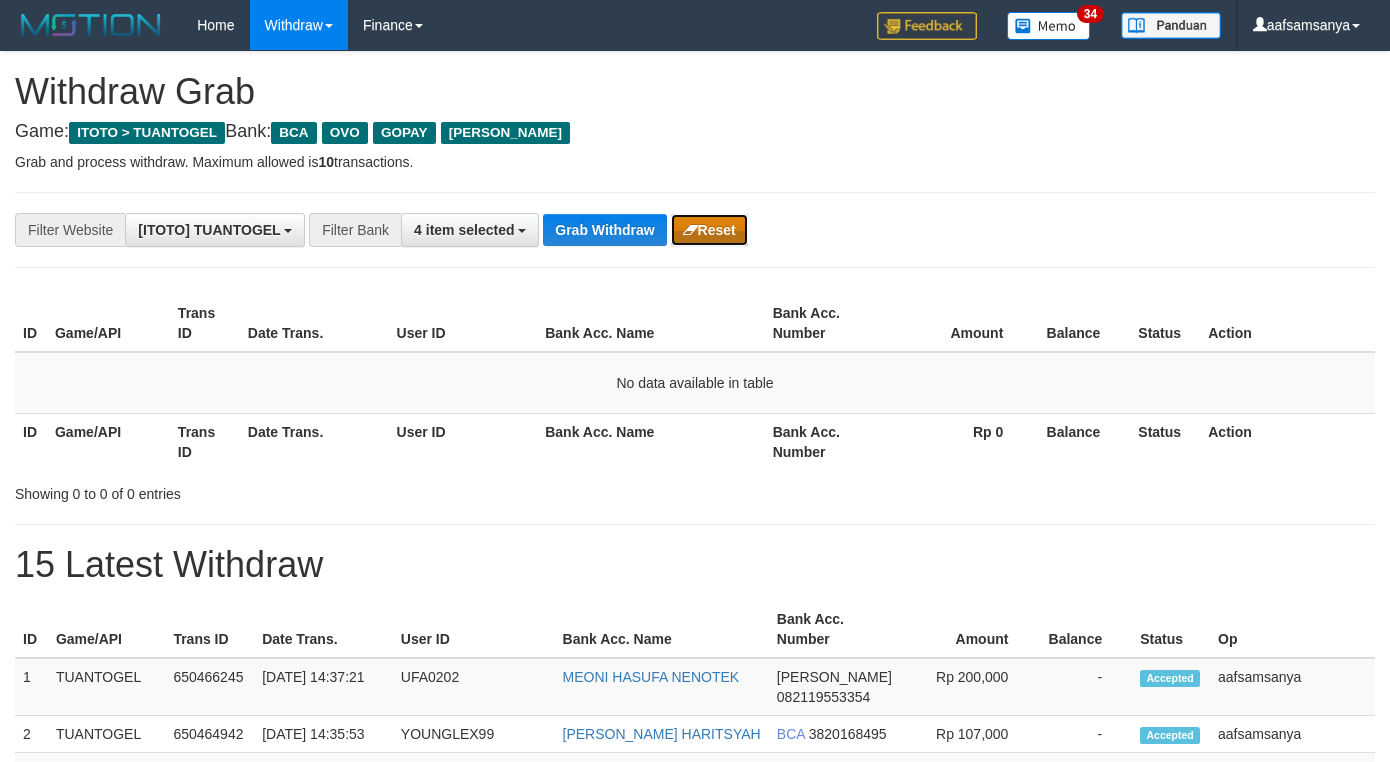 click on "Reset" at bounding box center (709, 230) 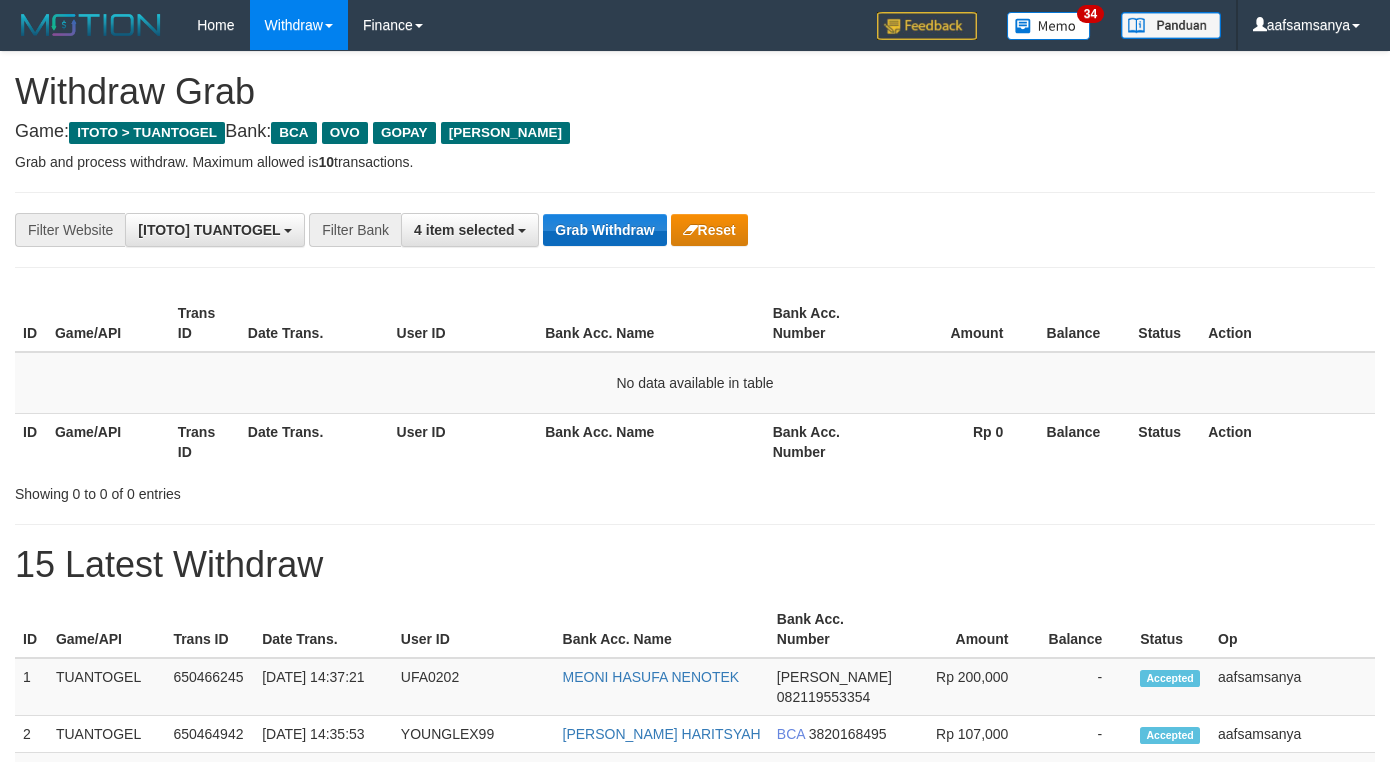 click on "Grab Withdraw" at bounding box center (604, 230) 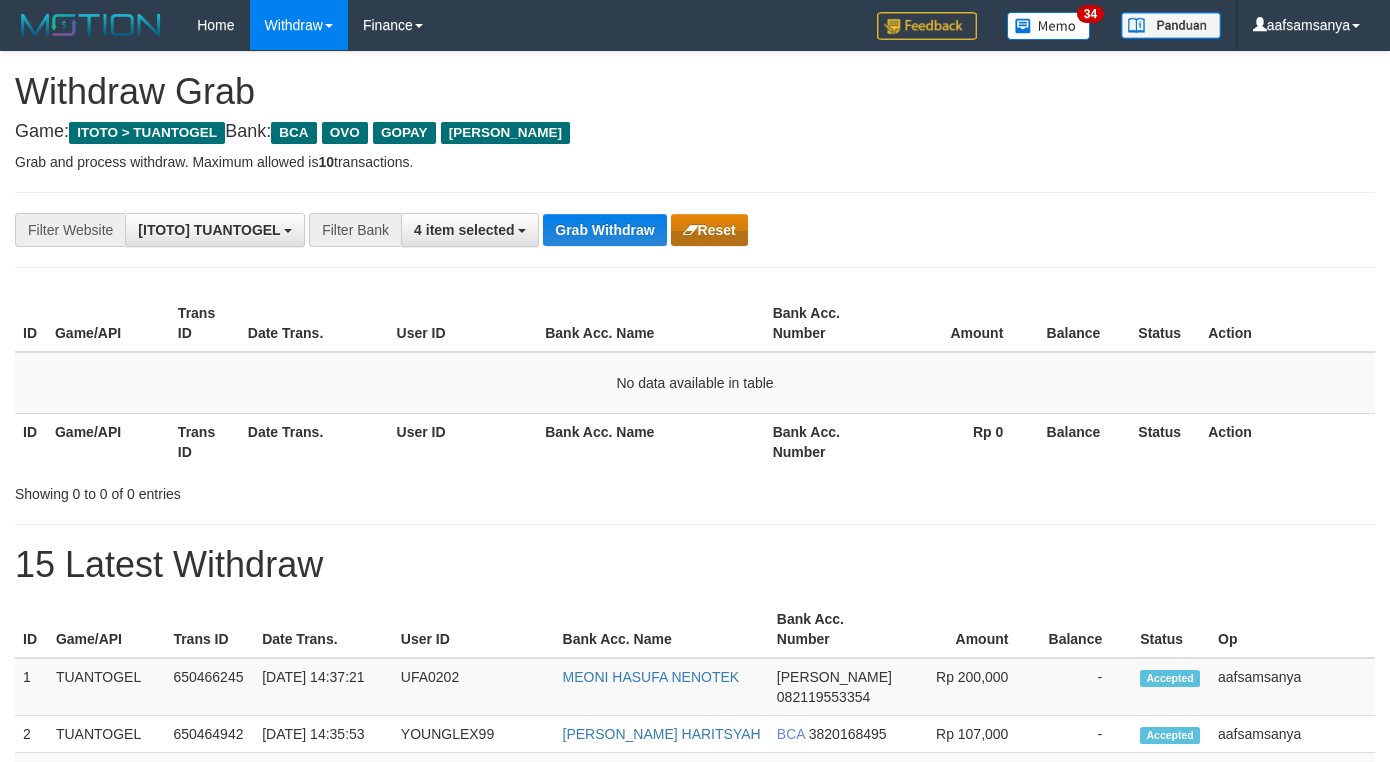 click at bounding box center (690, 230) 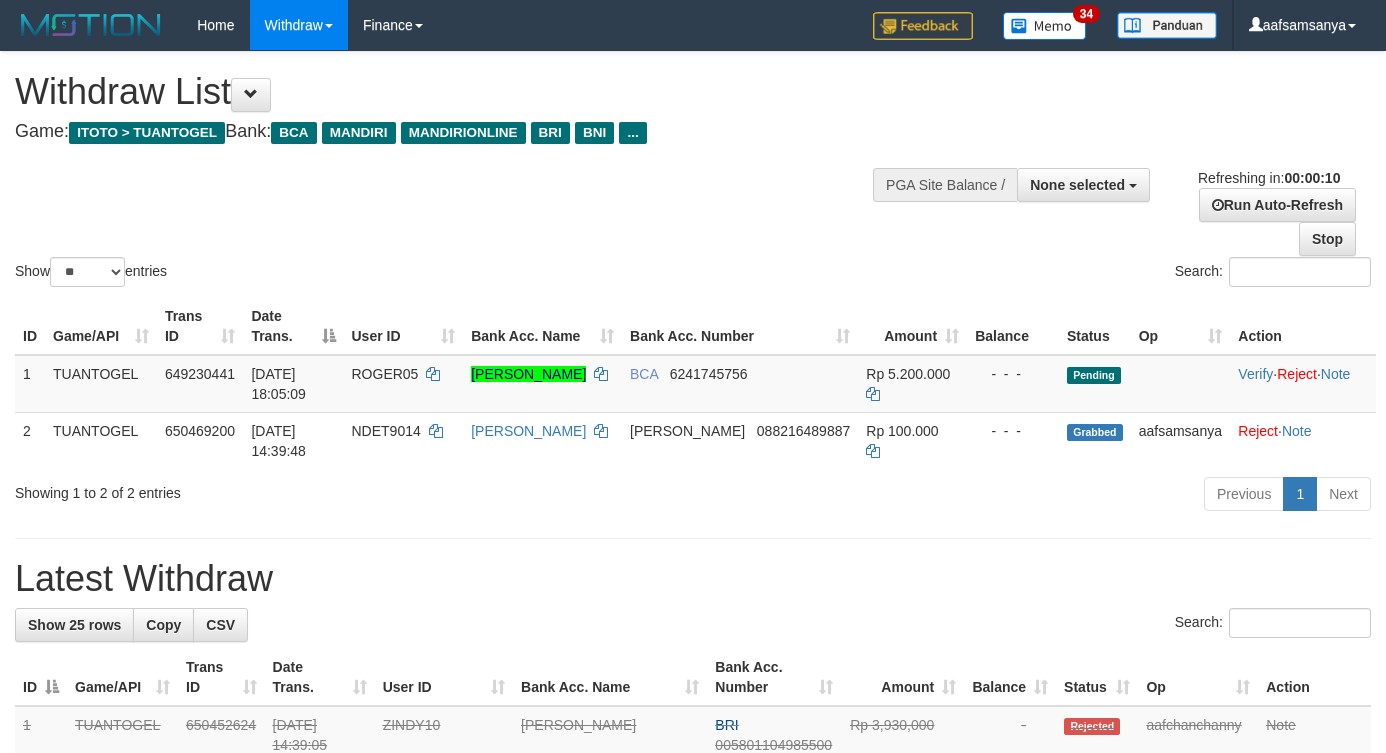 select 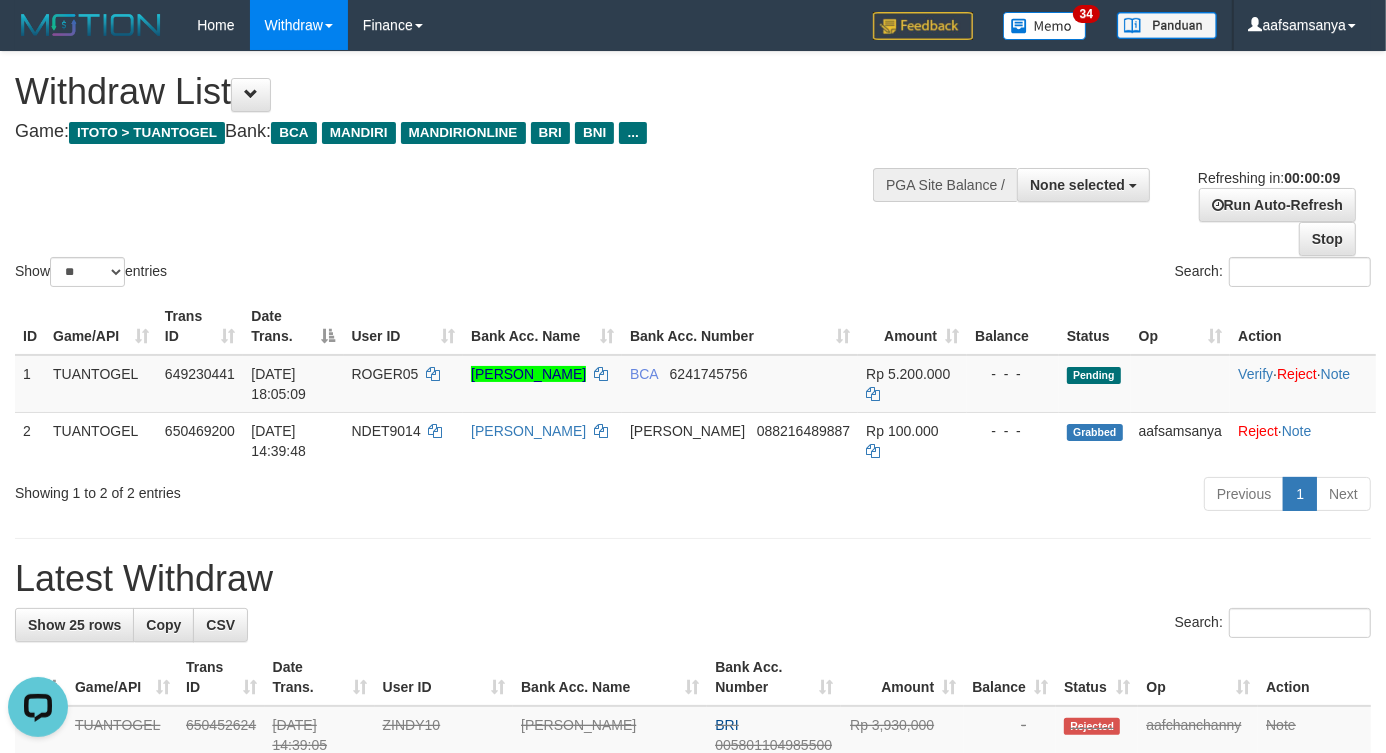 scroll, scrollTop: 0, scrollLeft: 0, axis: both 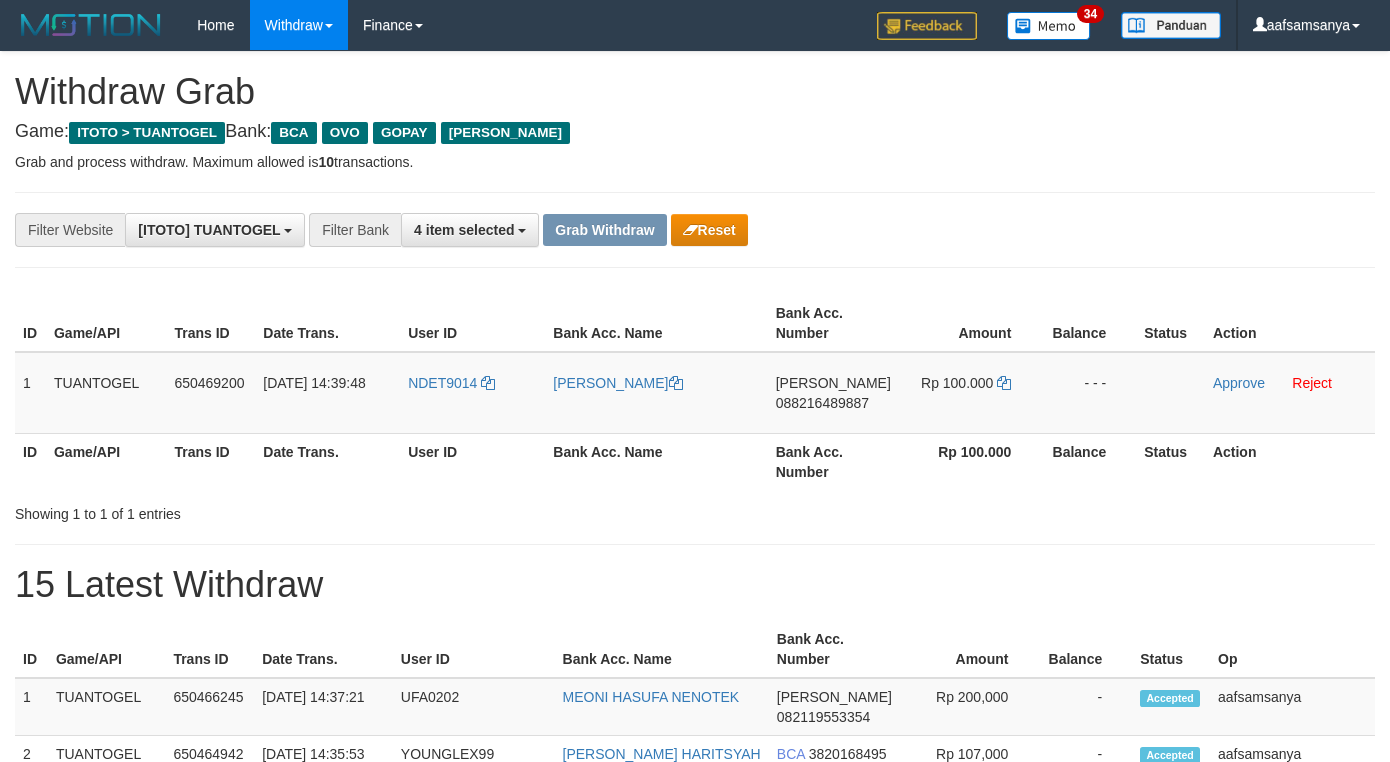 click on "**********" at bounding box center [695, 1053] 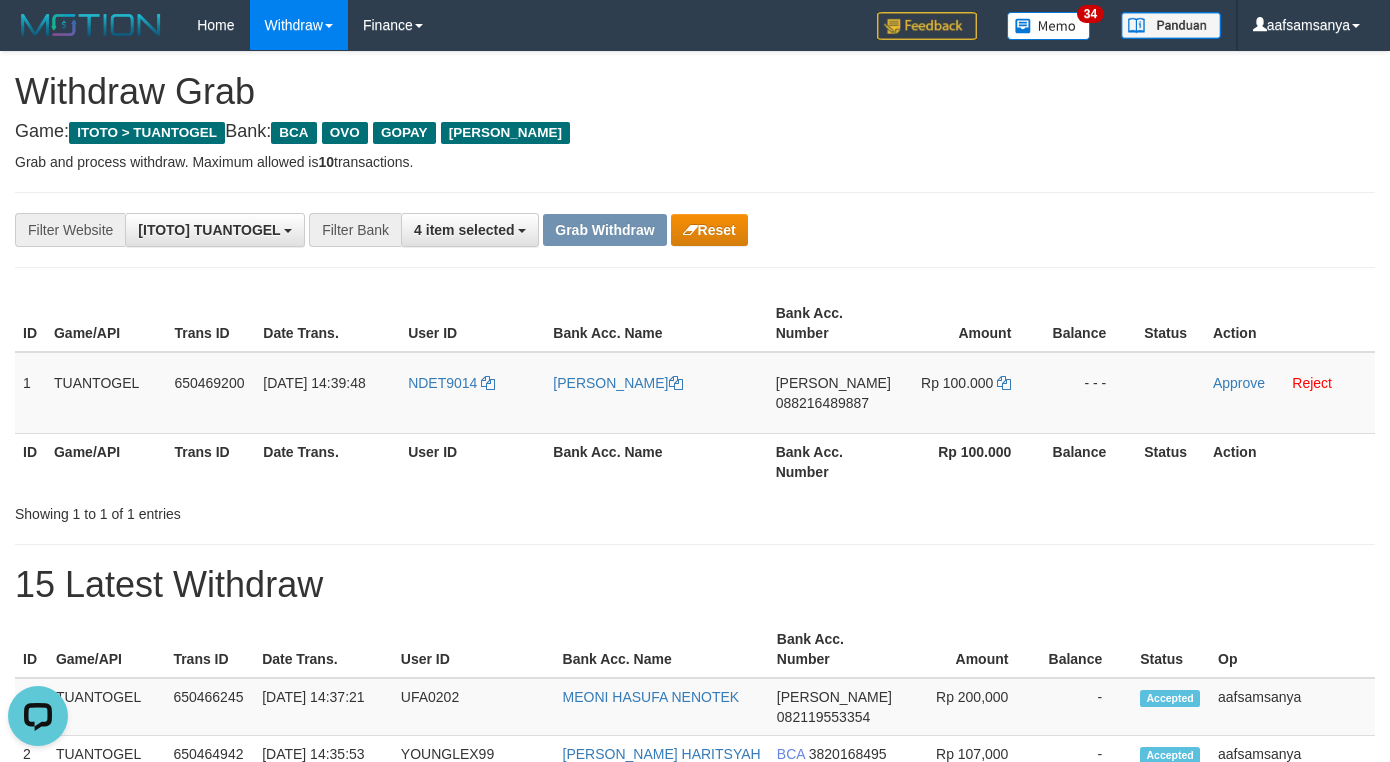 scroll, scrollTop: 0, scrollLeft: 0, axis: both 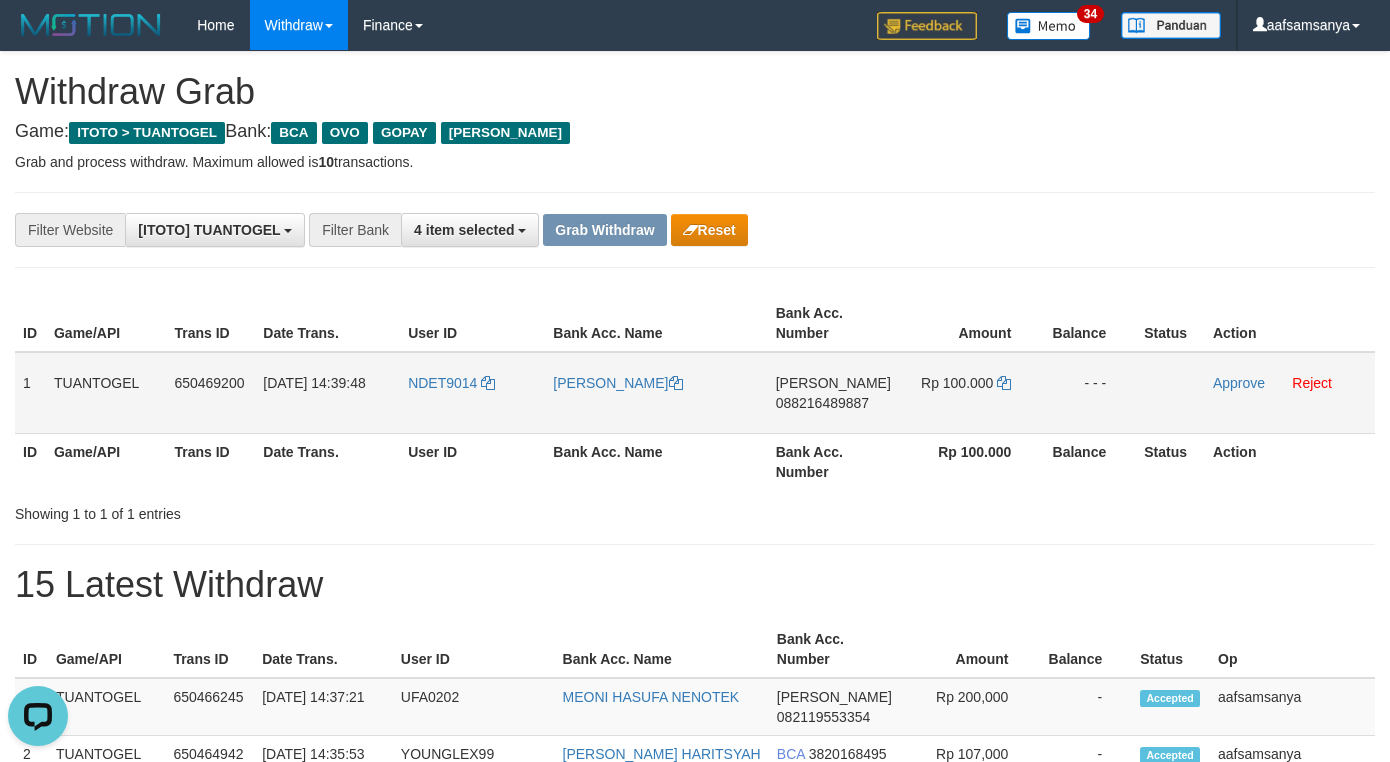 drag, startPoint x: 835, startPoint y: 403, endPoint x: 948, endPoint y: 393, distance: 113.44161 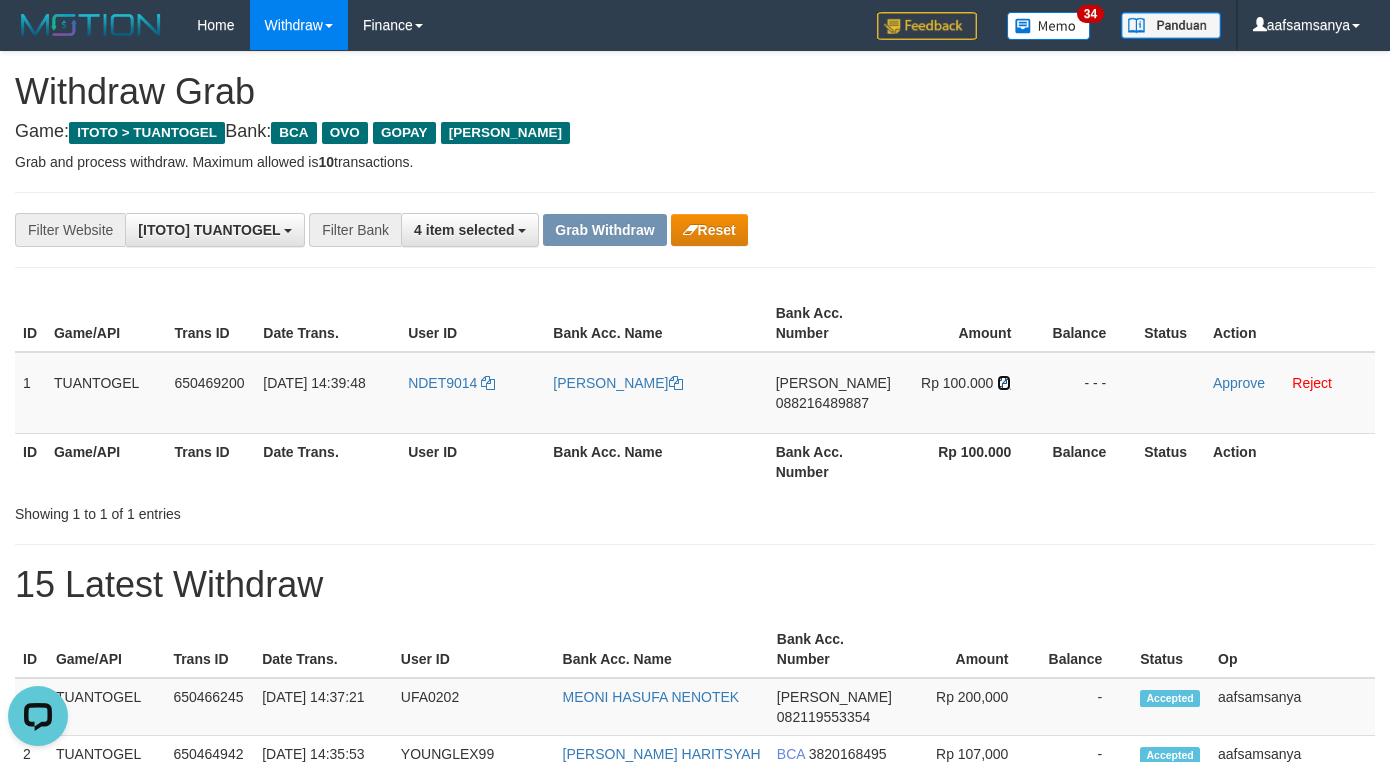 drag, startPoint x: 1001, startPoint y: 383, endPoint x: 1406, endPoint y: 426, distance: 407.2763 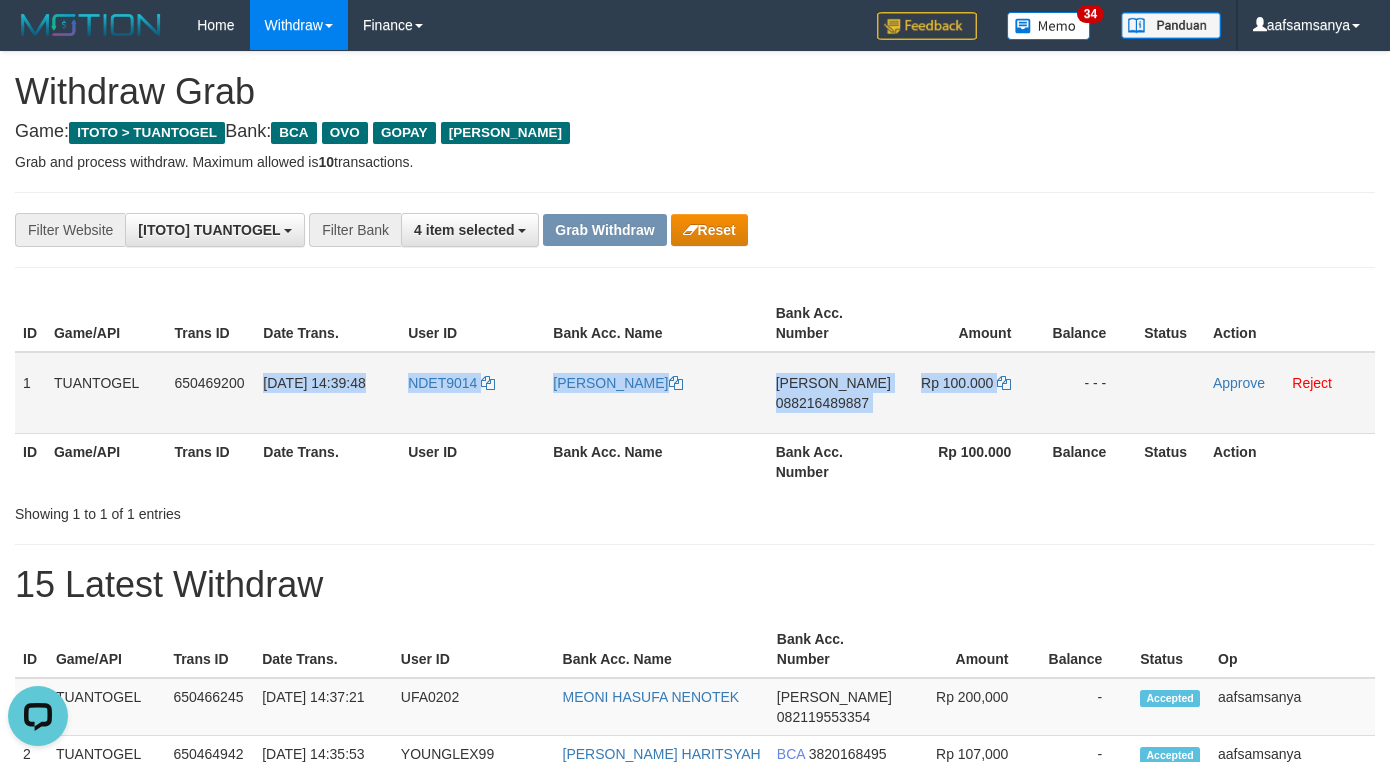 drag, startPoint x: 262, startPoint y: 380, endPoint x: 1080, endPoint y: 366, distance: 818.1198 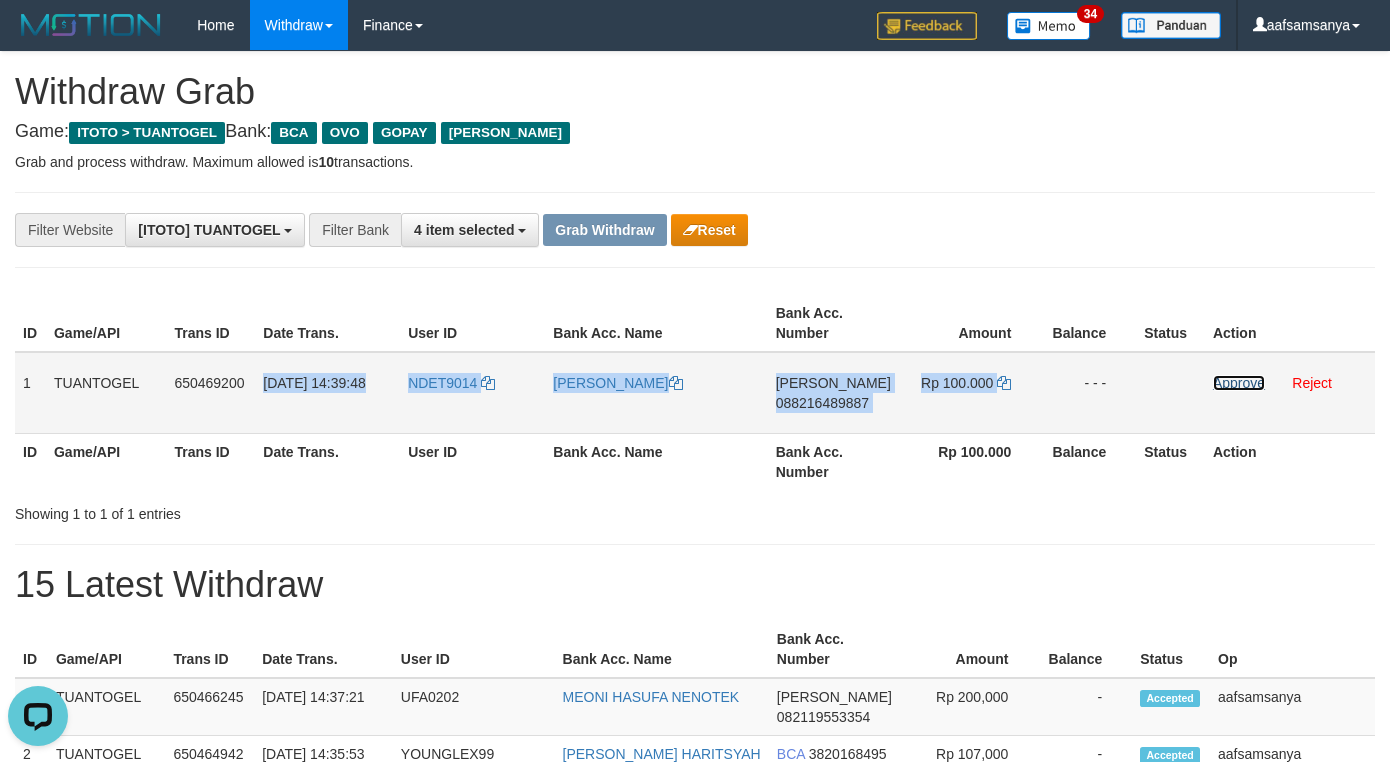 click on "Approve" at bounding box center (1239, 383) 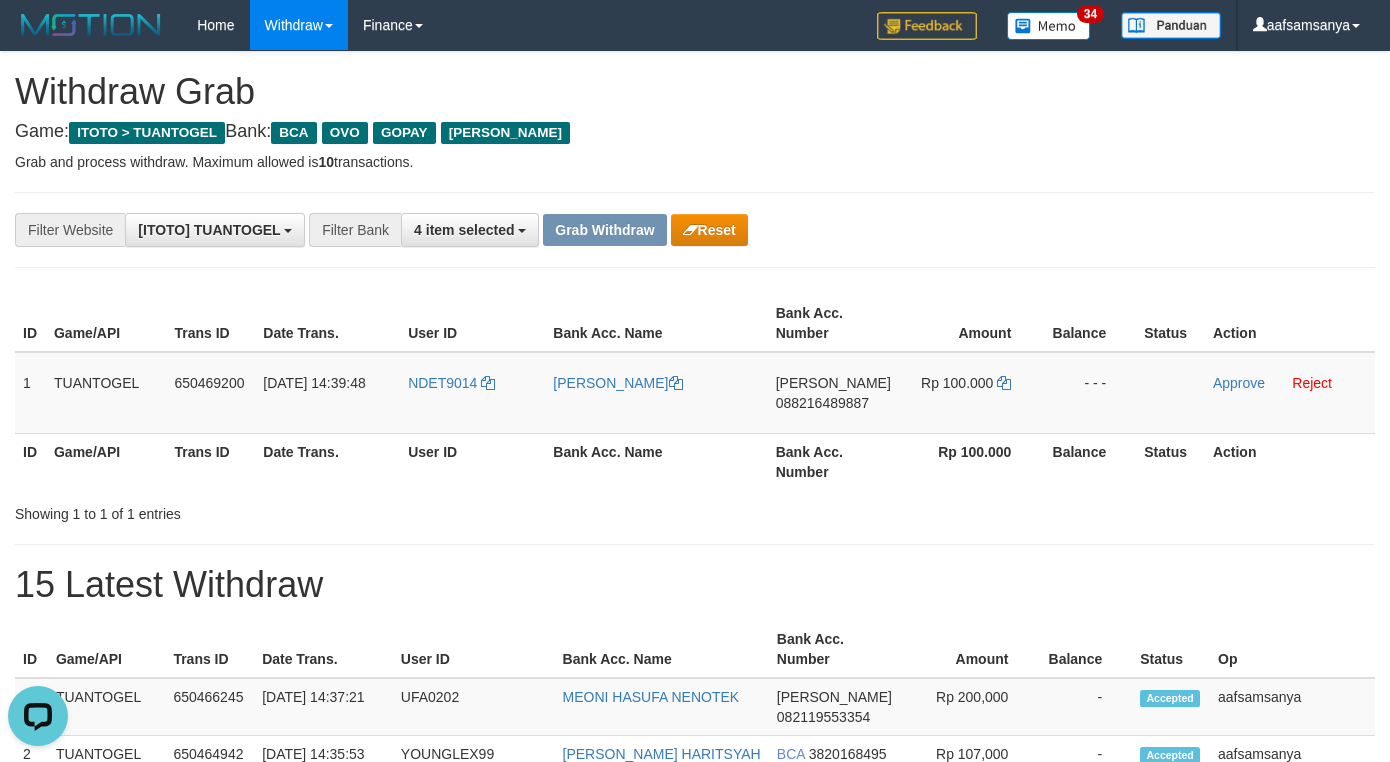 click on "**********" at bounding box center [579, 230] 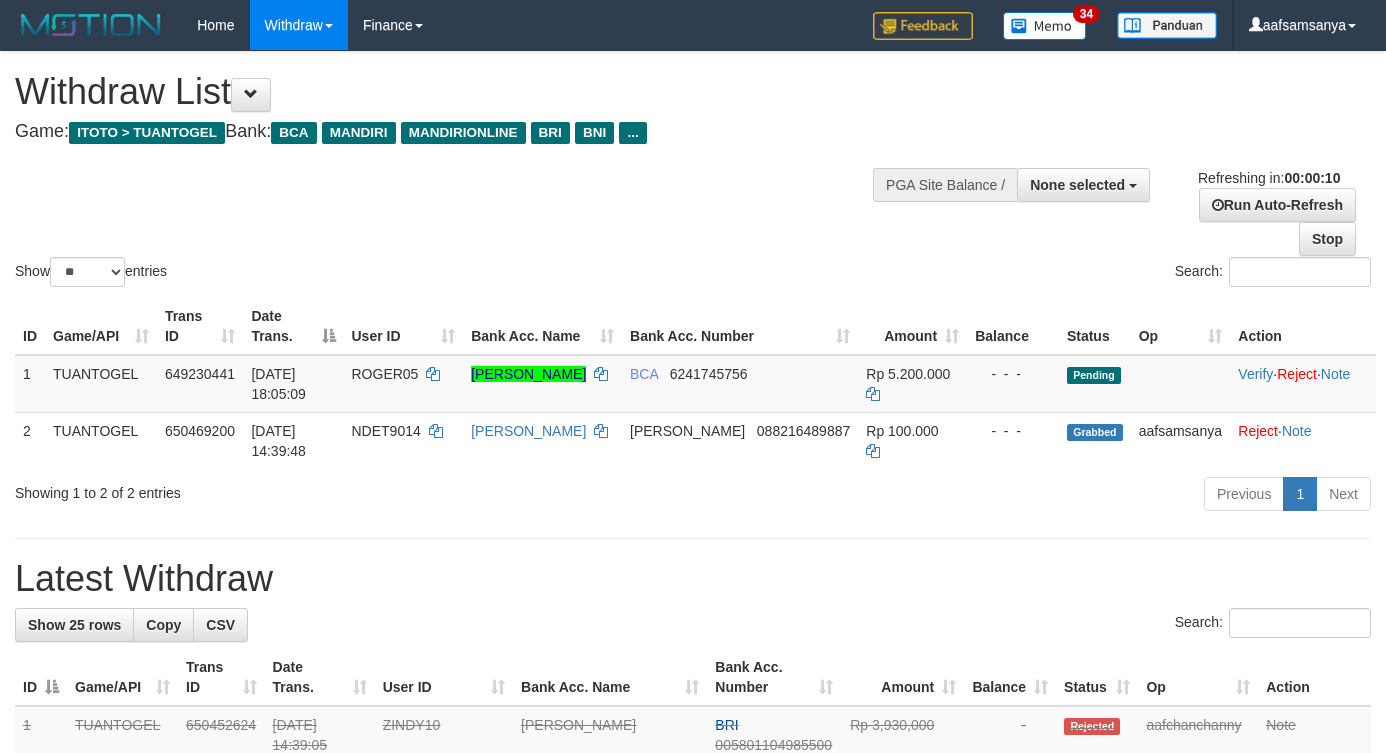 select 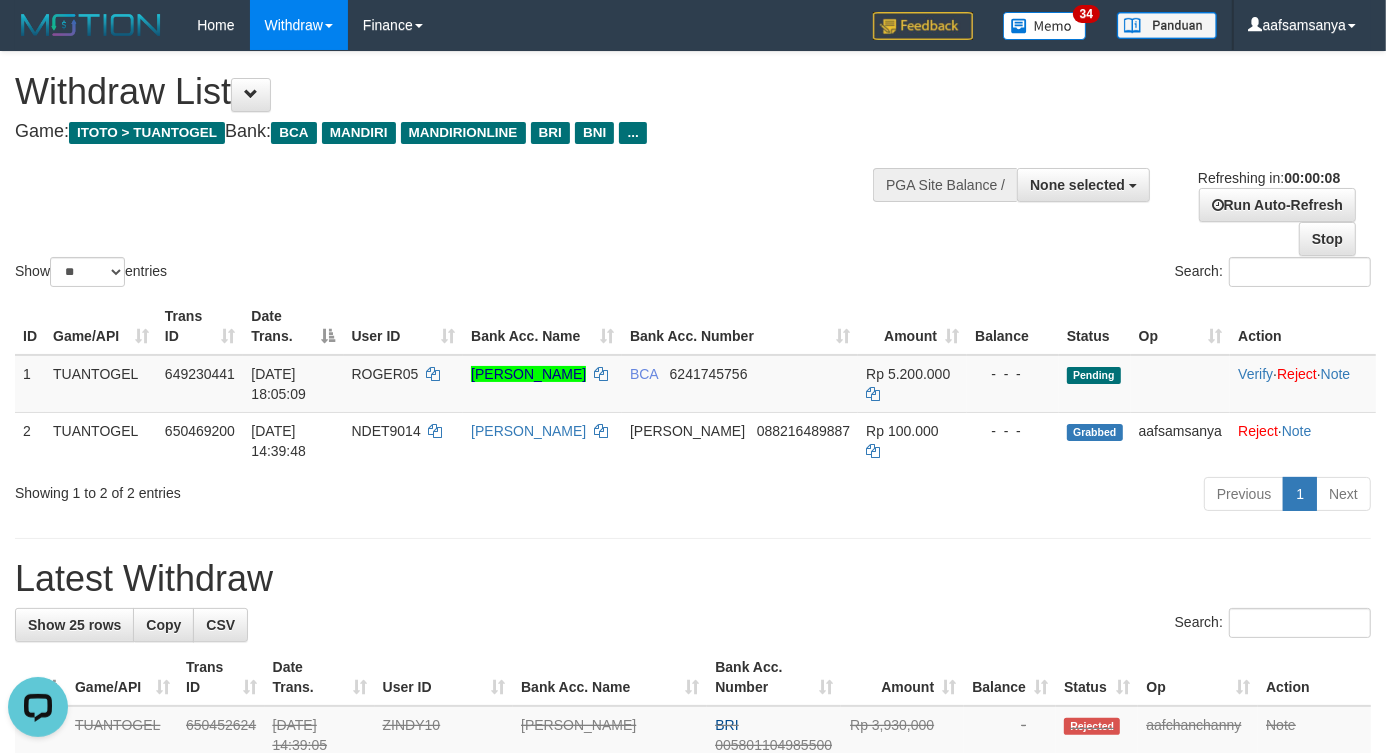 scroll, scrollTop: 0, scrollLeft: 0, axis: both 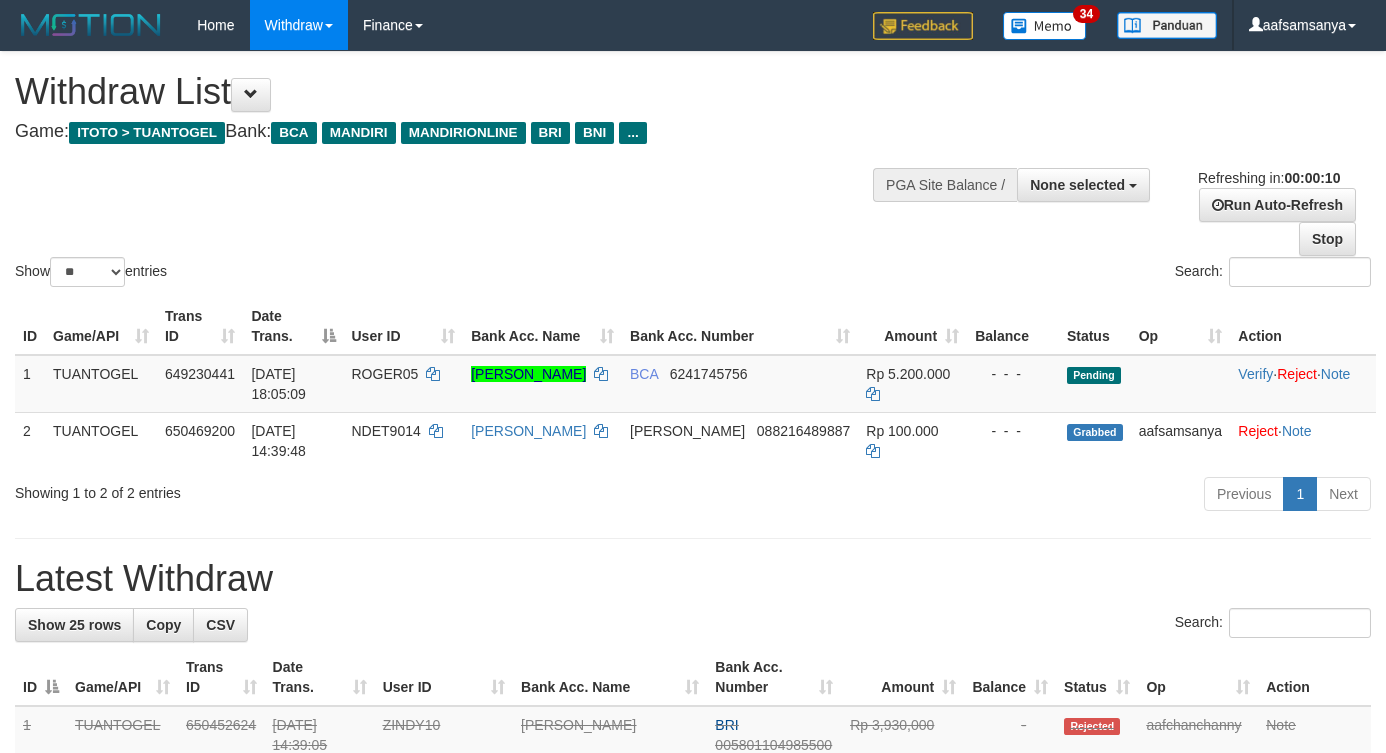 select 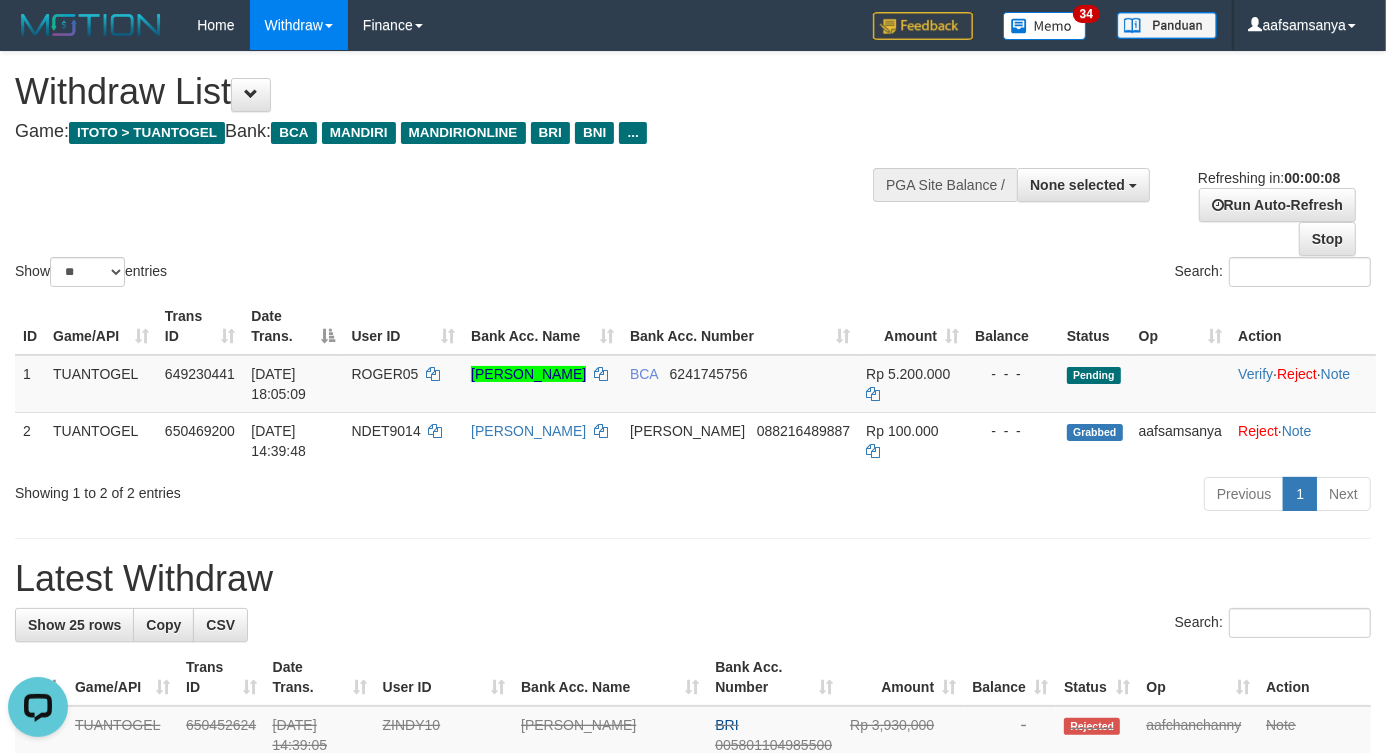 scroll, scrollTop: 0, scrollLeft: 0, axis: both 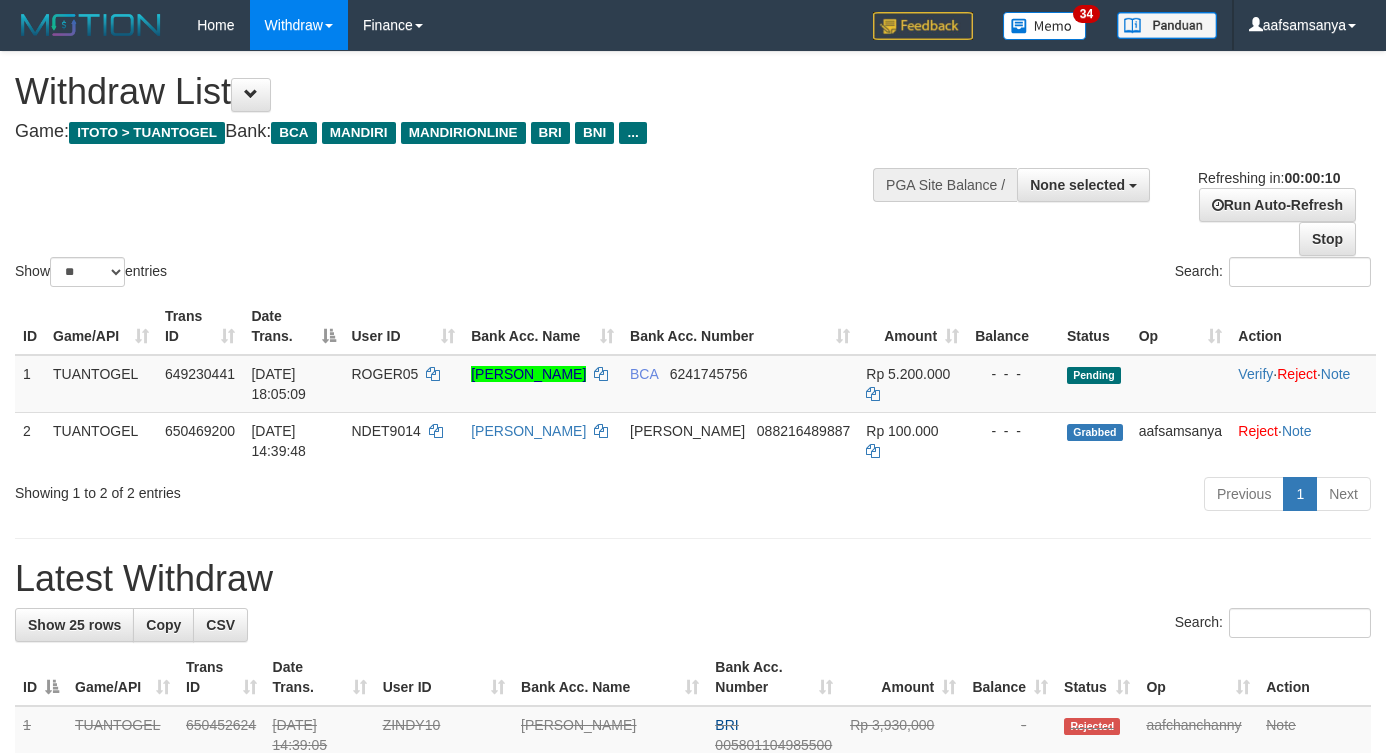 select 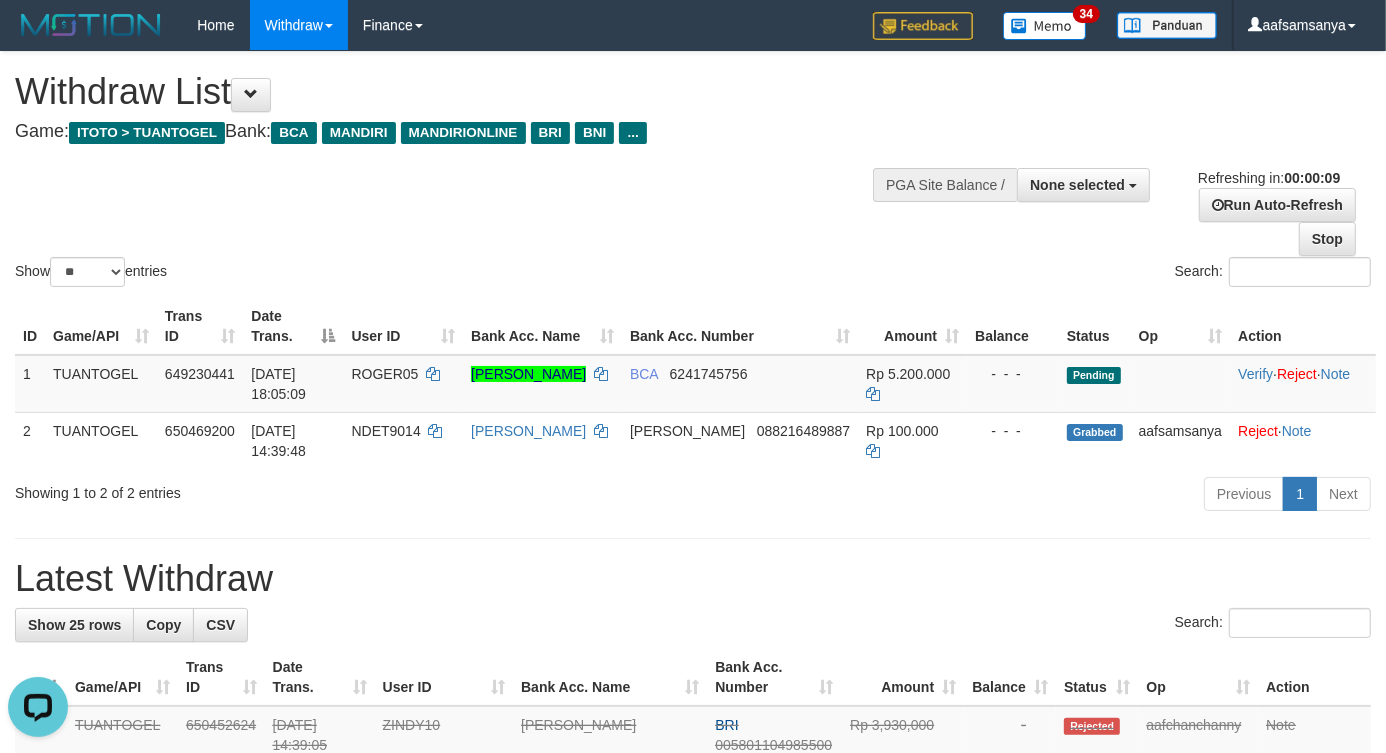 scroll, scrollTop: 0, scrollLeft: 0, axis: both 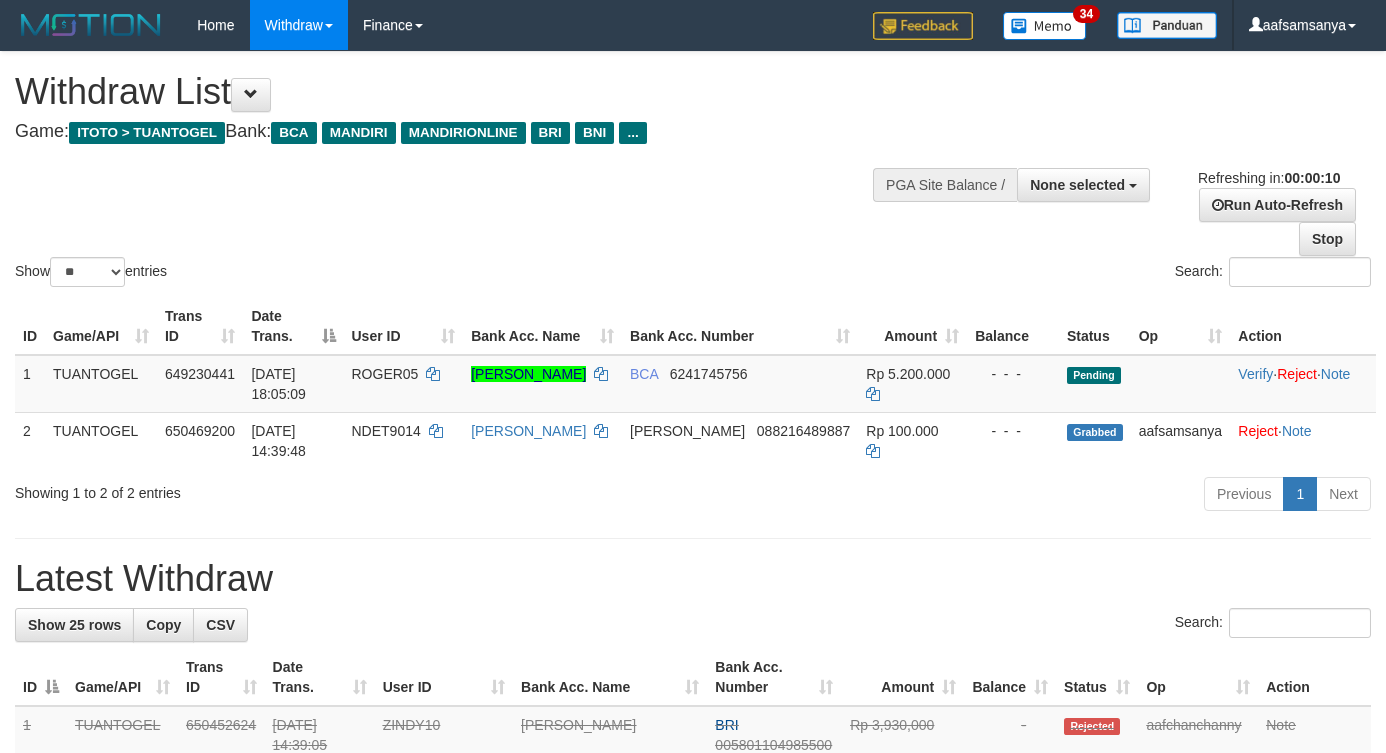 select 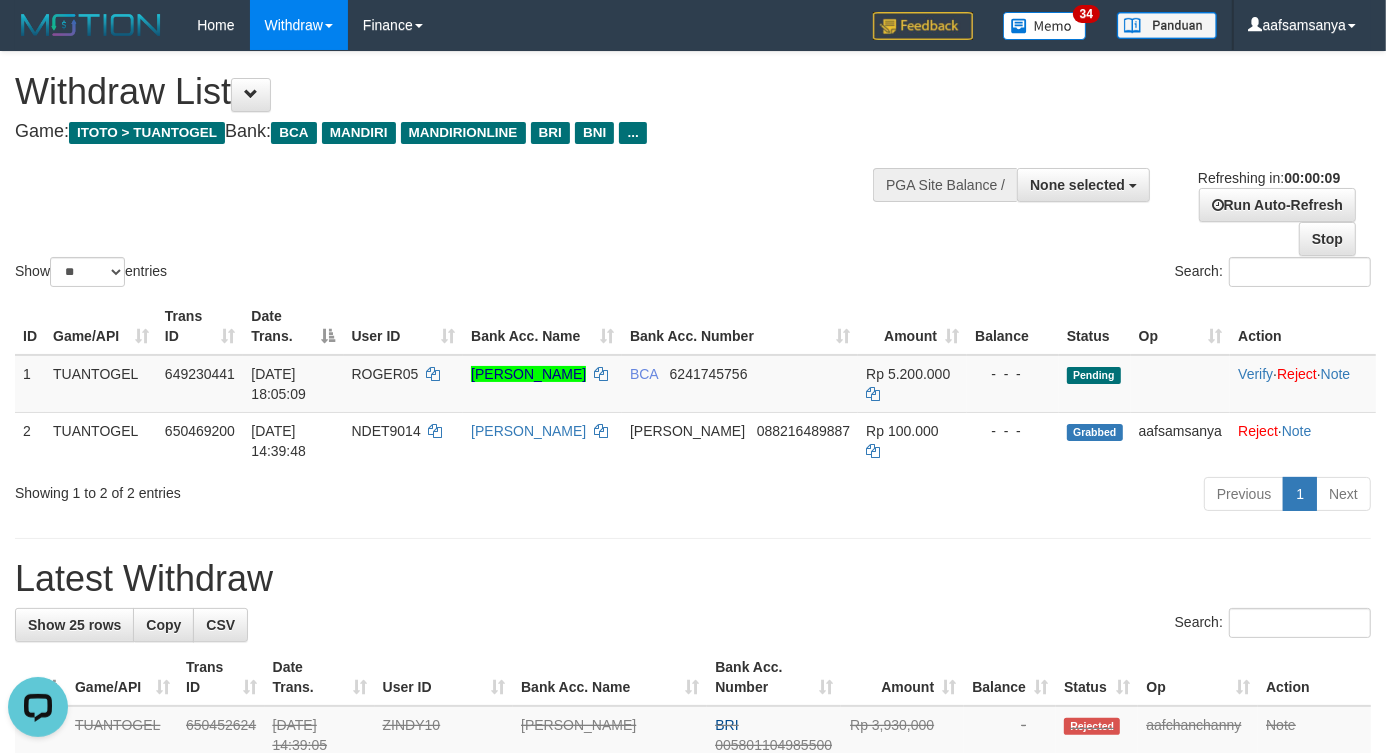 scroll, scrollTop: 0, scrollLeft: 0, axis: both 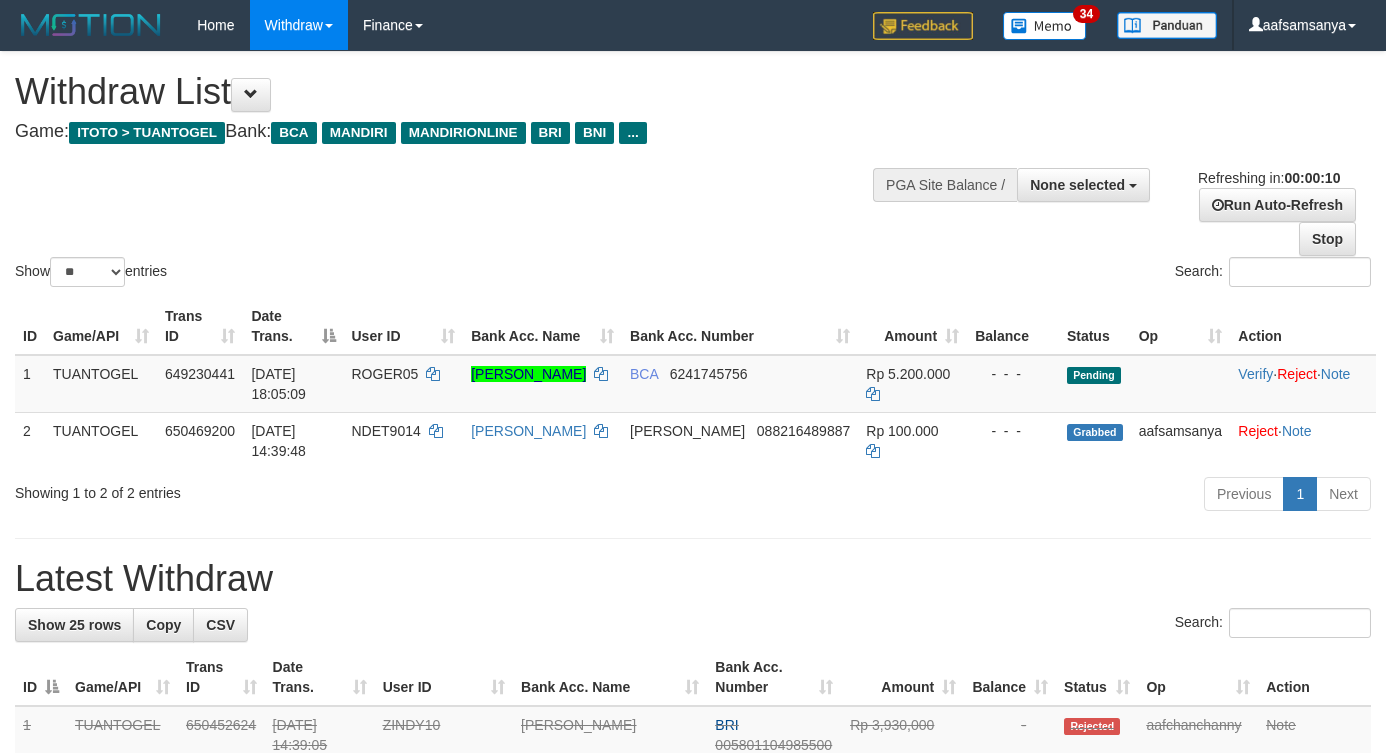 select 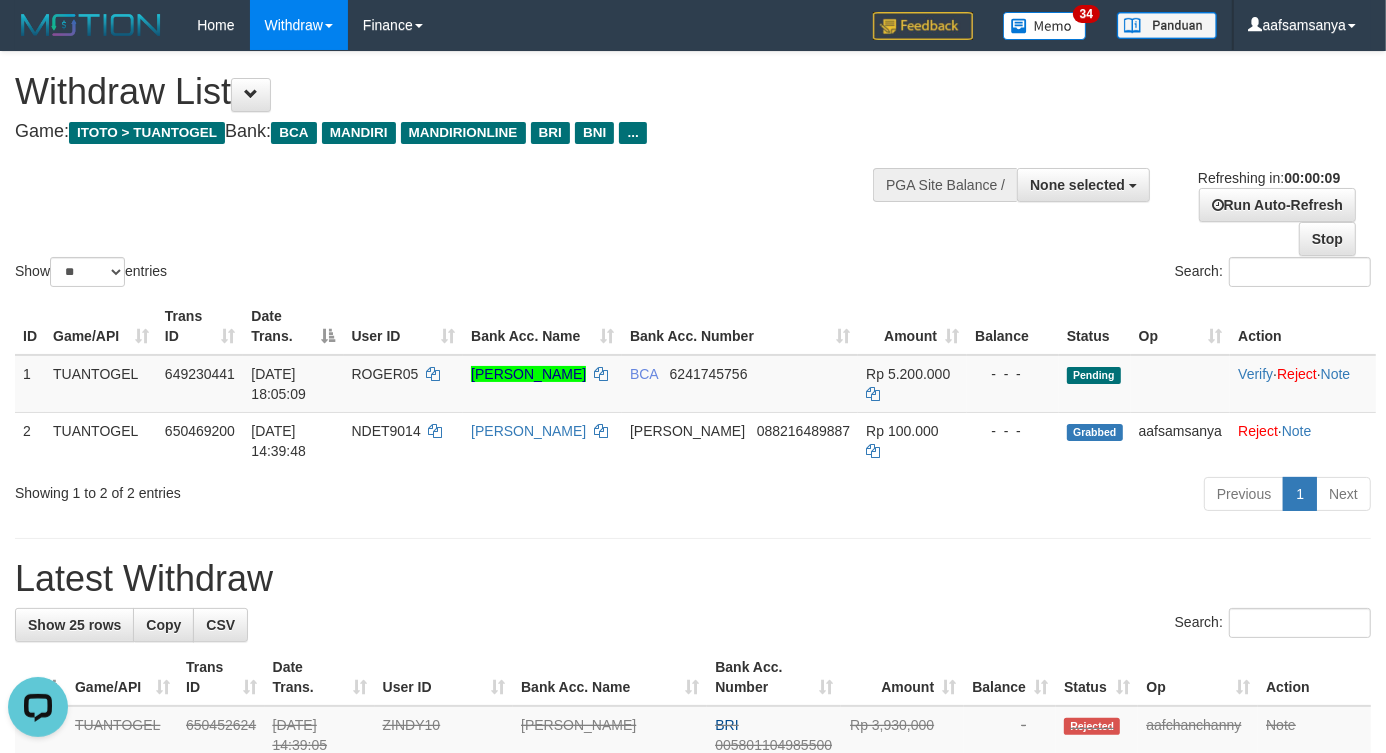 scroll, scrollTop: 0, scrollLeft: 0, axis: both 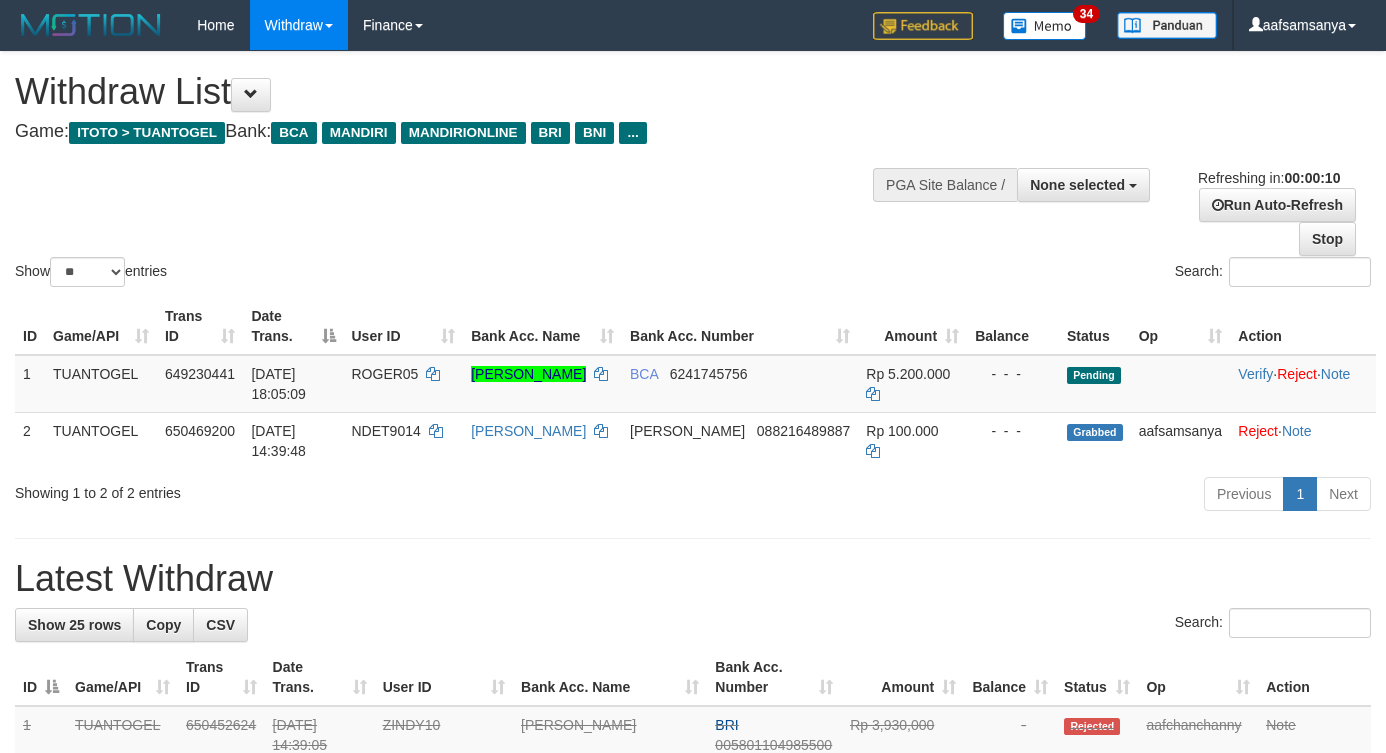 select 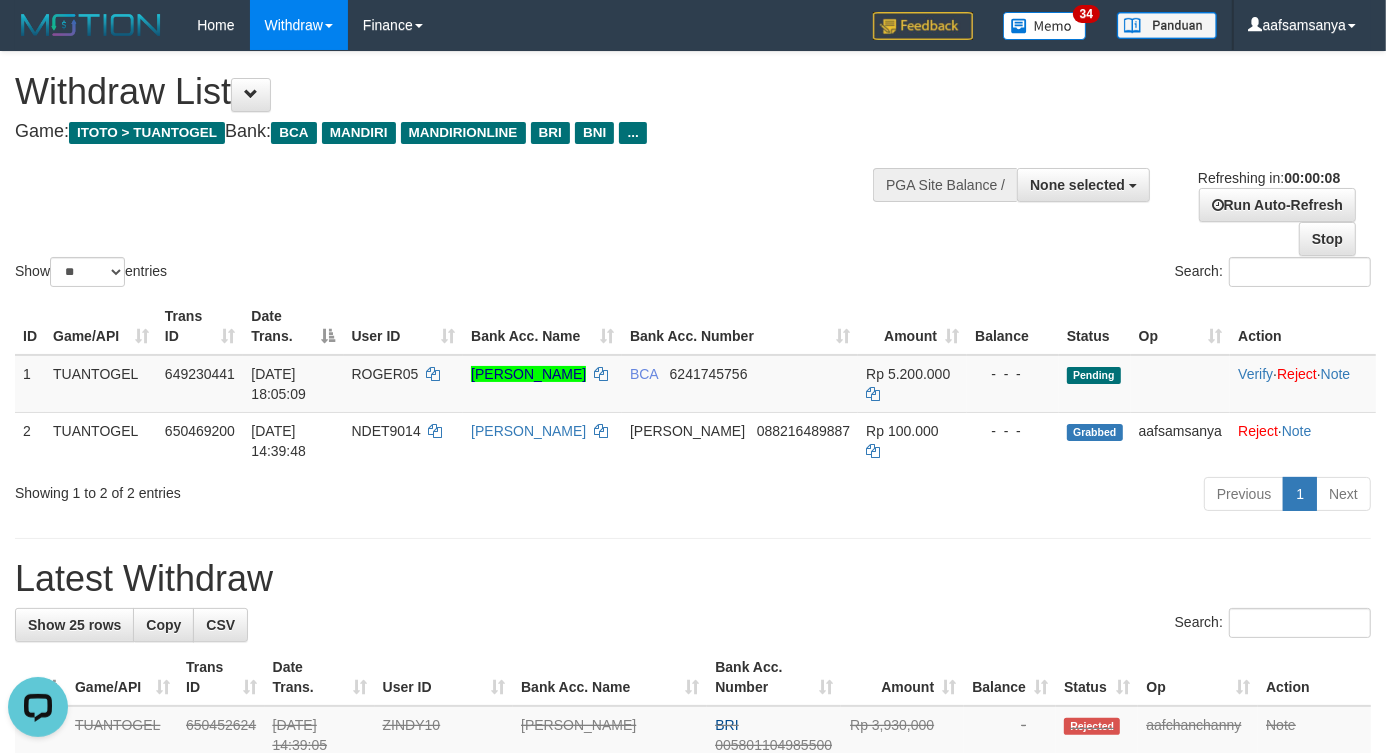 scroll, scrollTop: 0, scrollLeft: 0, axis: both 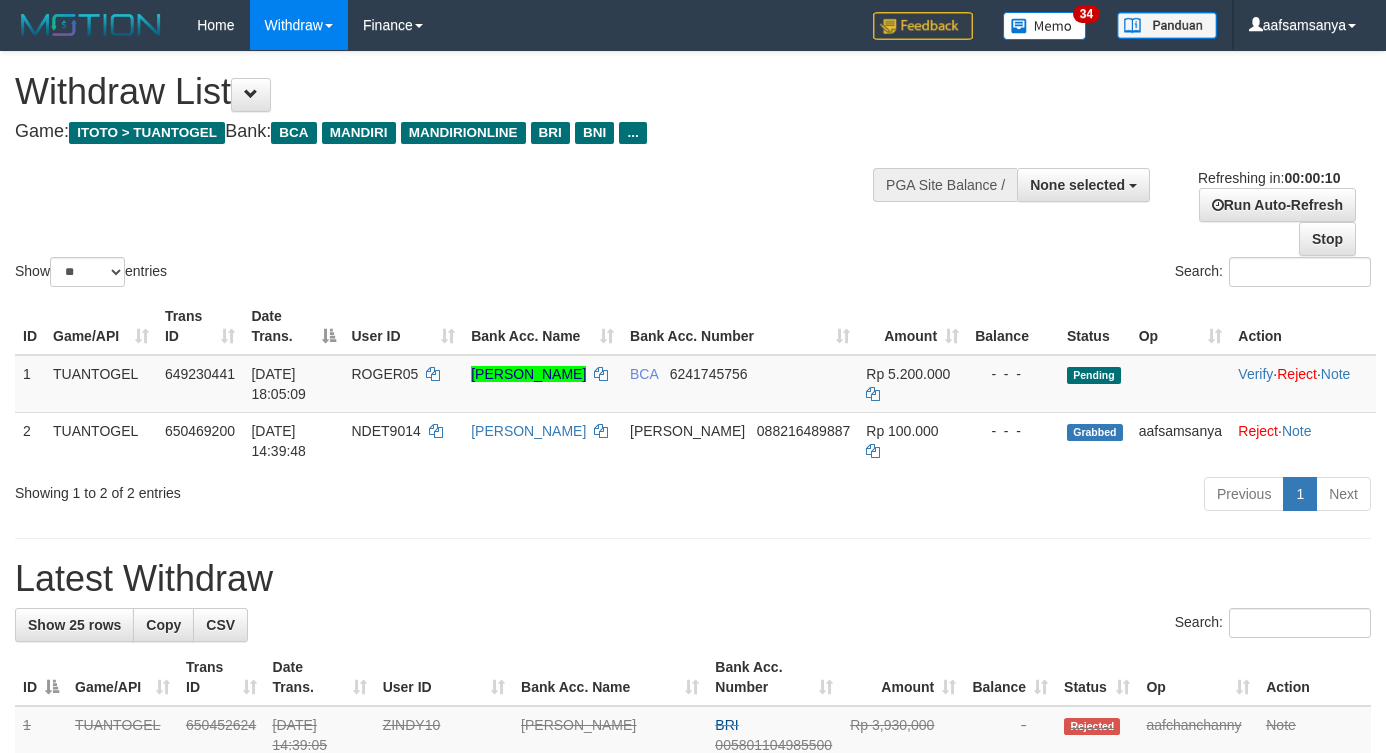 select 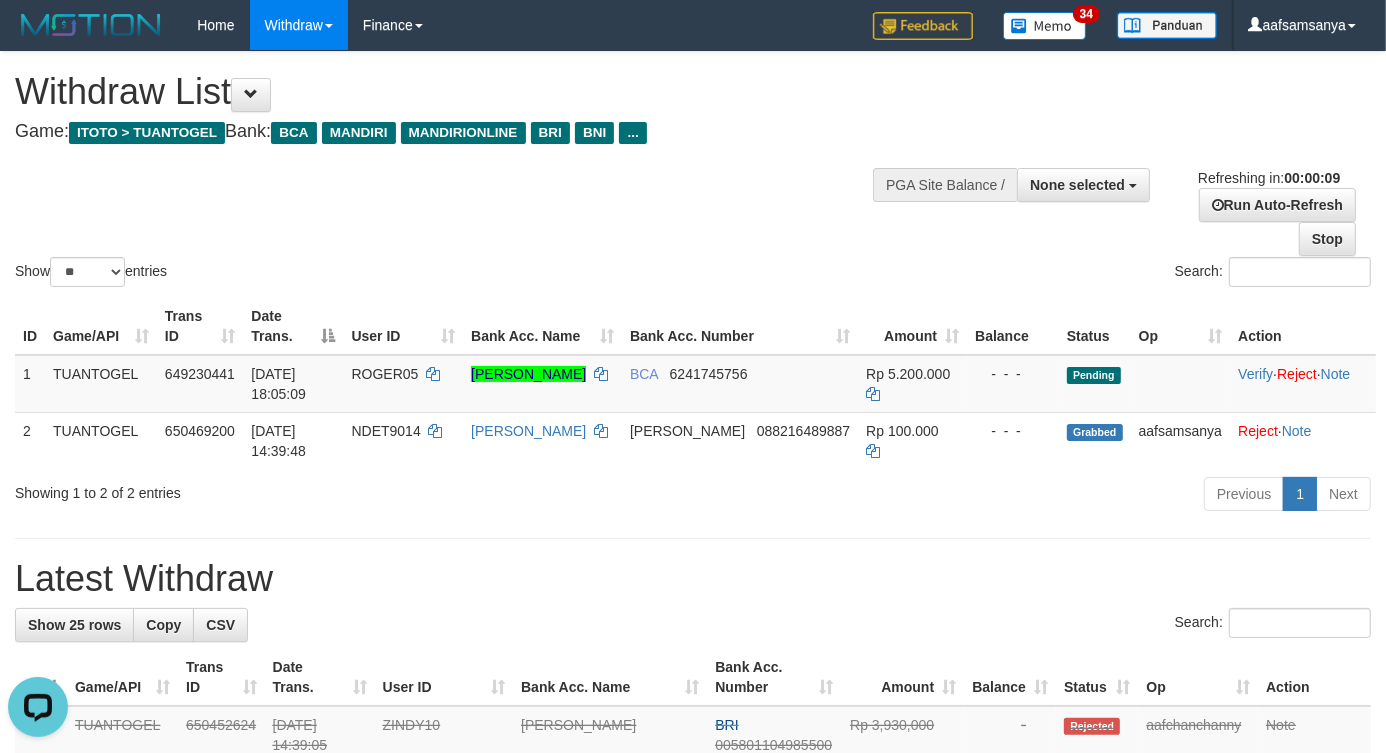 scroll, scrollTop: 0, scrollLeft: 0, axis: both 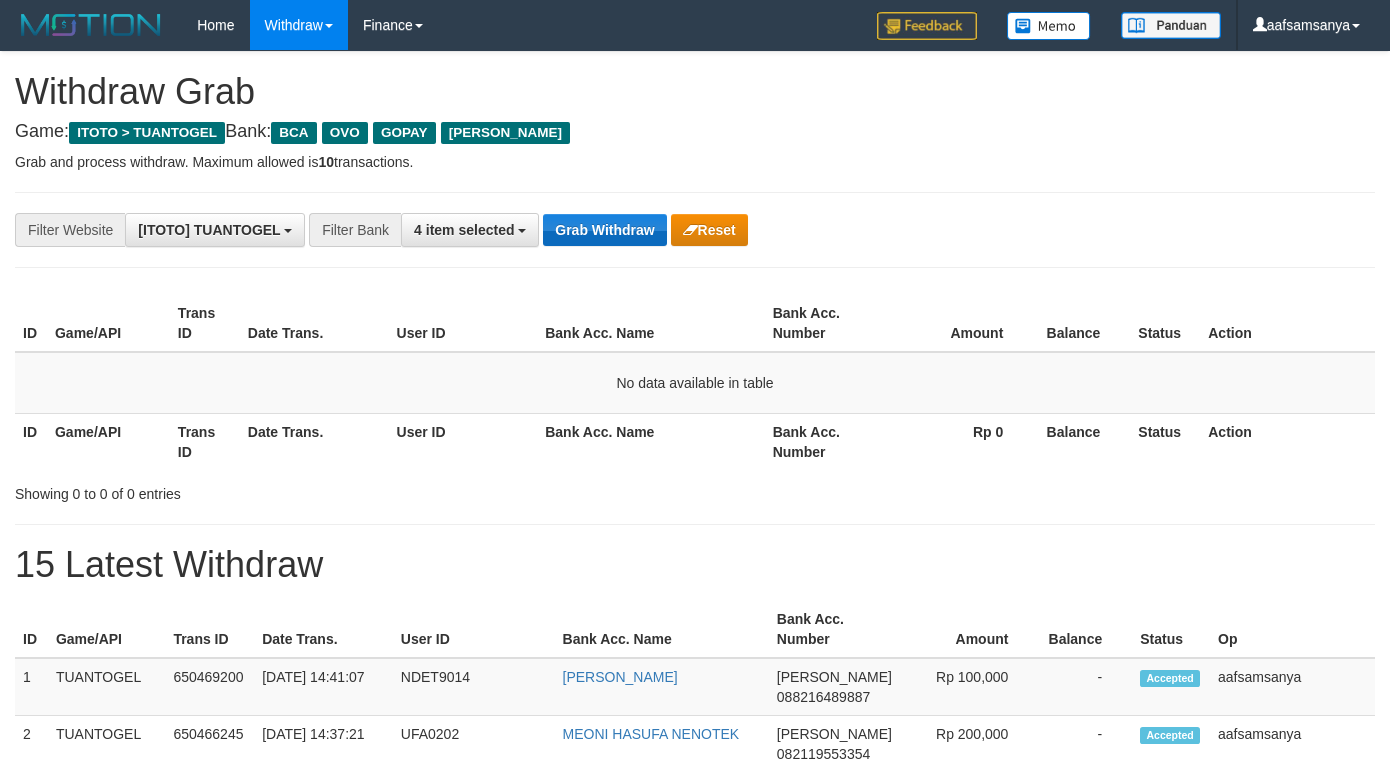 drag, startPoint x: 0, startPoint y: 0, endPoint x: 582, endPoint y: 228, distance: 625.0664 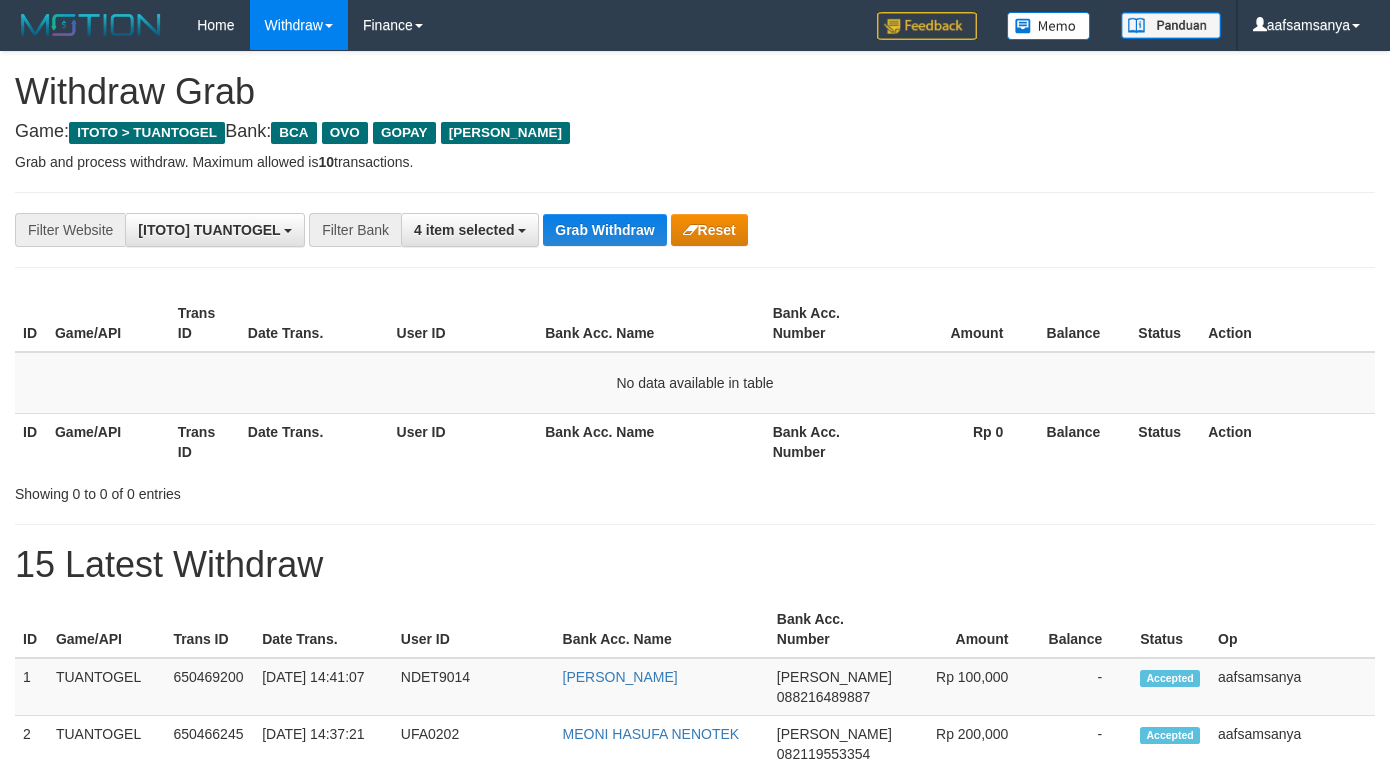 click on "**********" at bounding box center (579, 230) 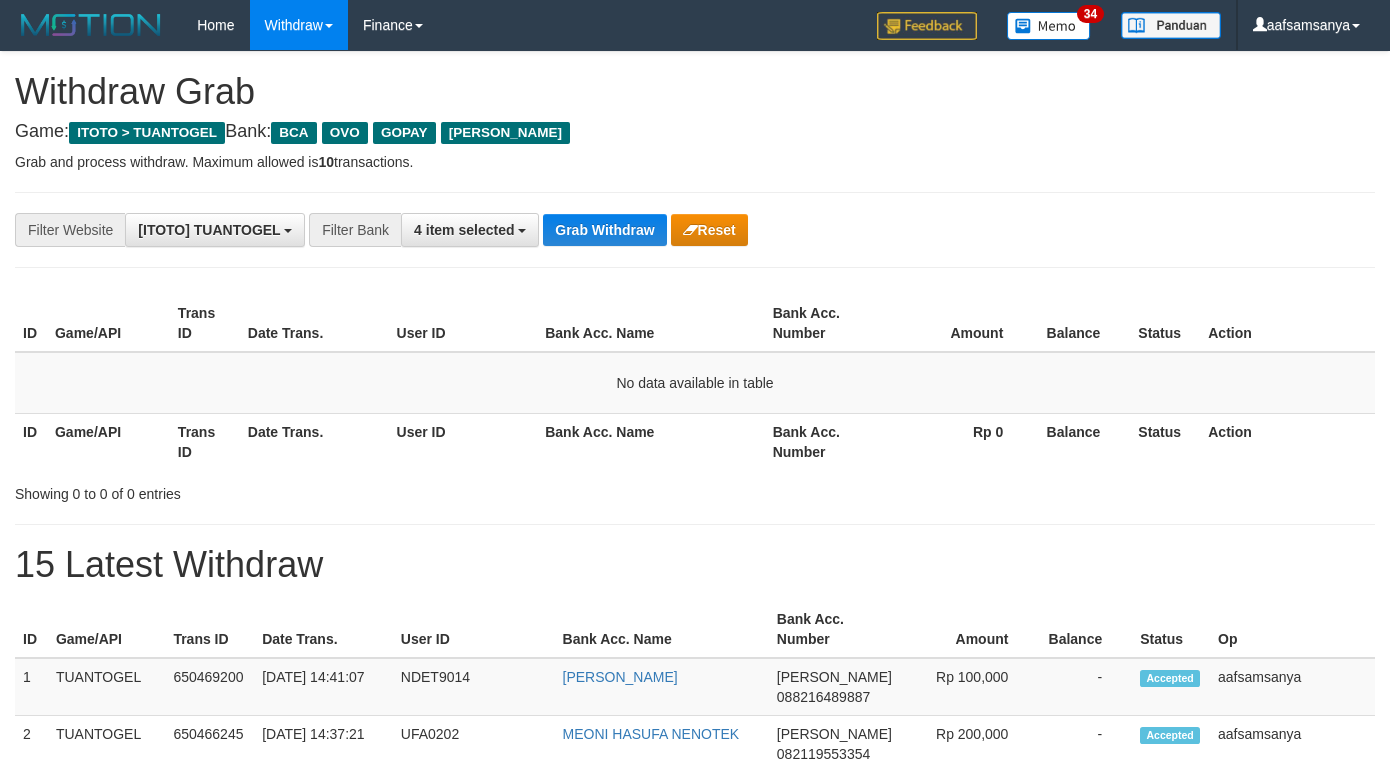 click on "Grab Withdraw" at bounding box center [604, 230] 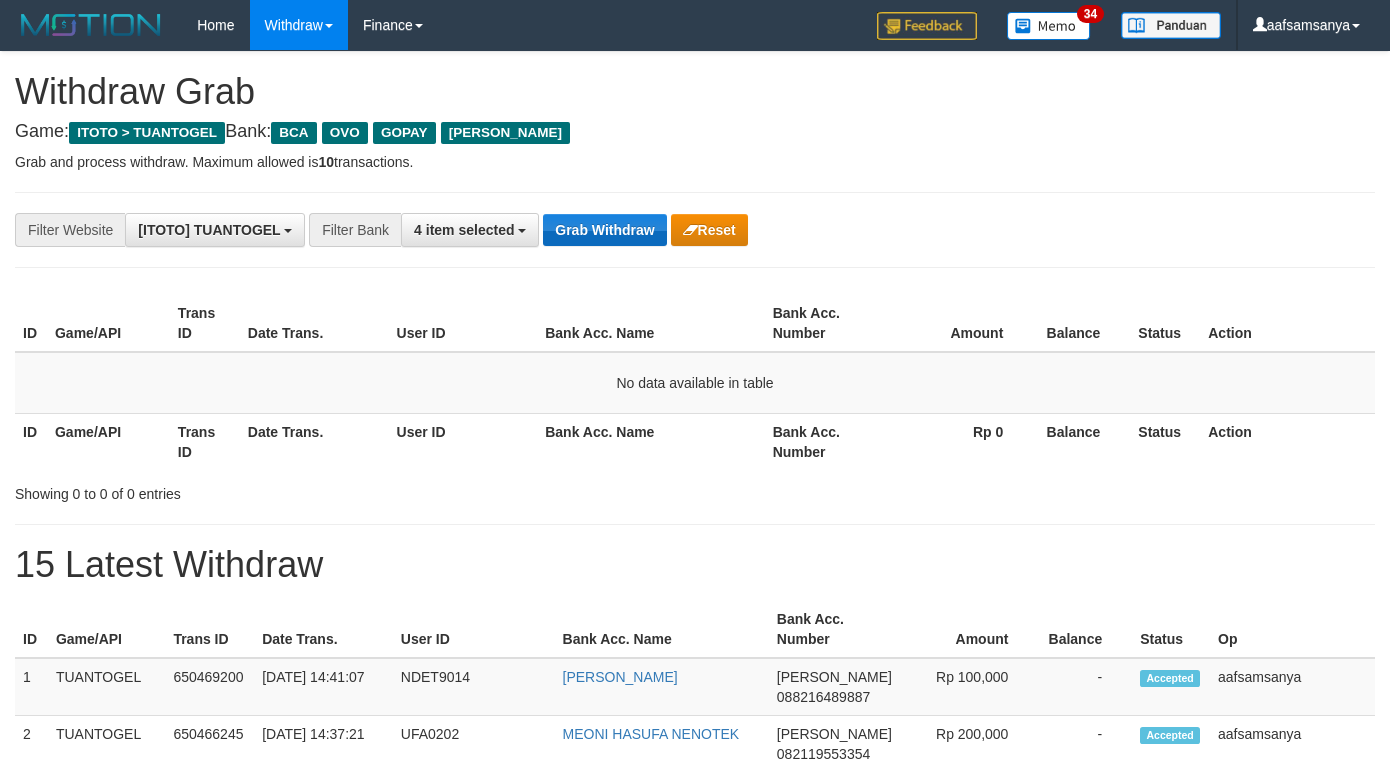 click on "Grab Withdraw" at bounding box center (604, 230) 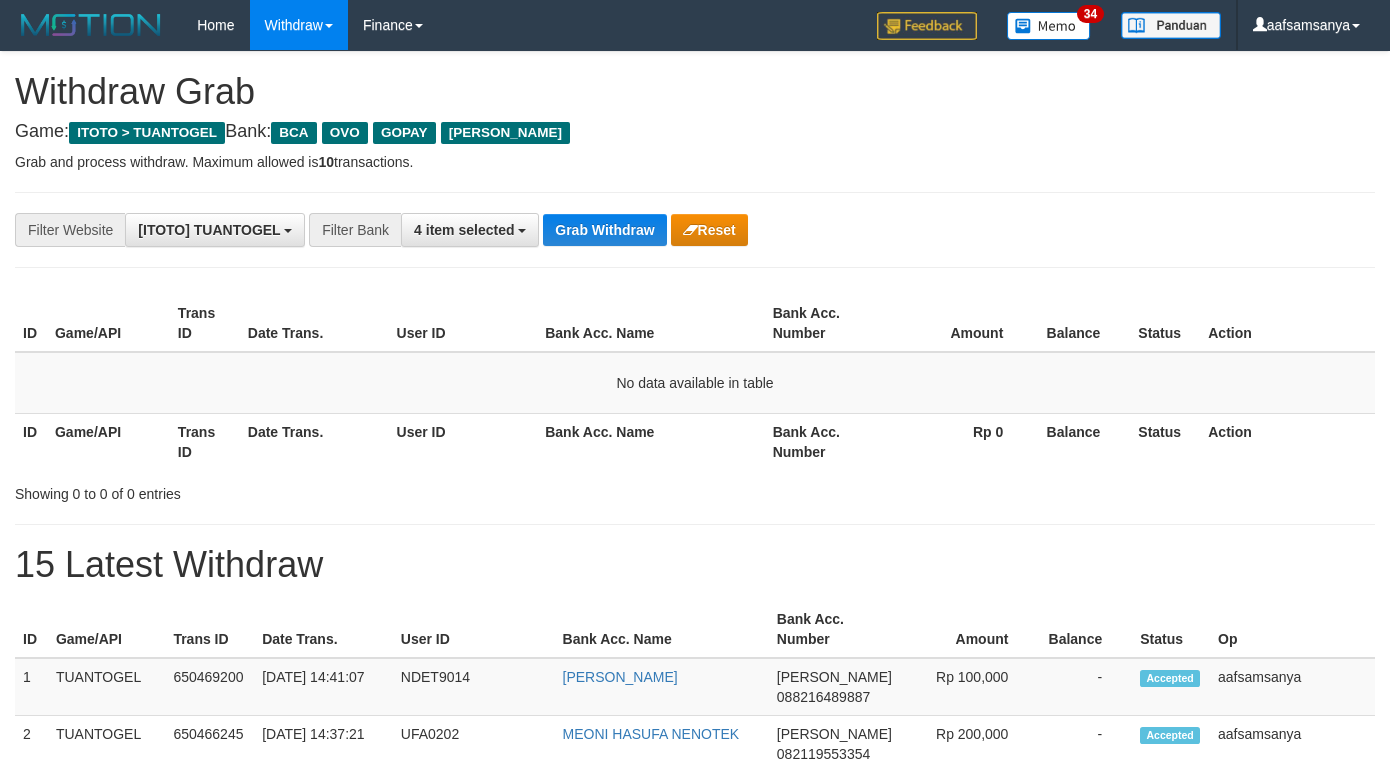 type 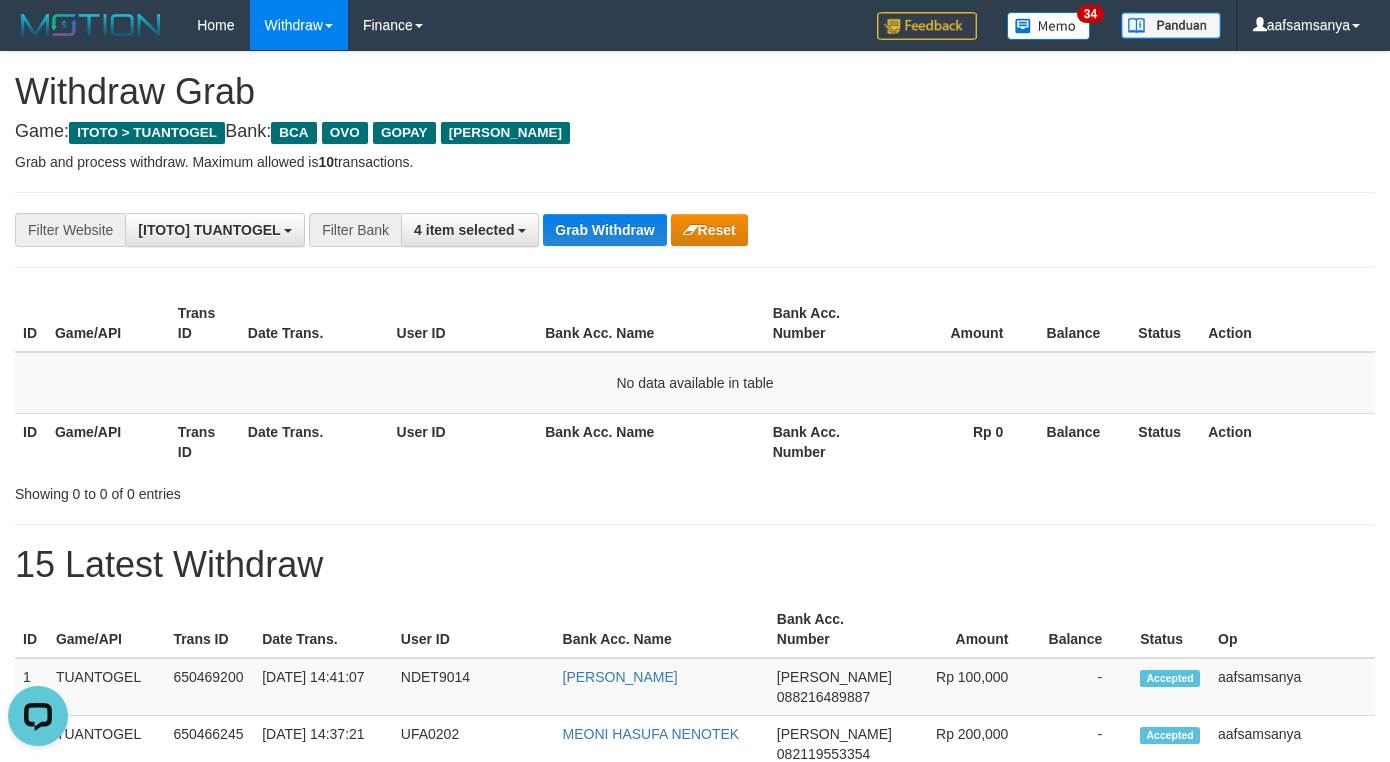 scroll, scrollTop: 0, scrollLeft: 0, axis: both 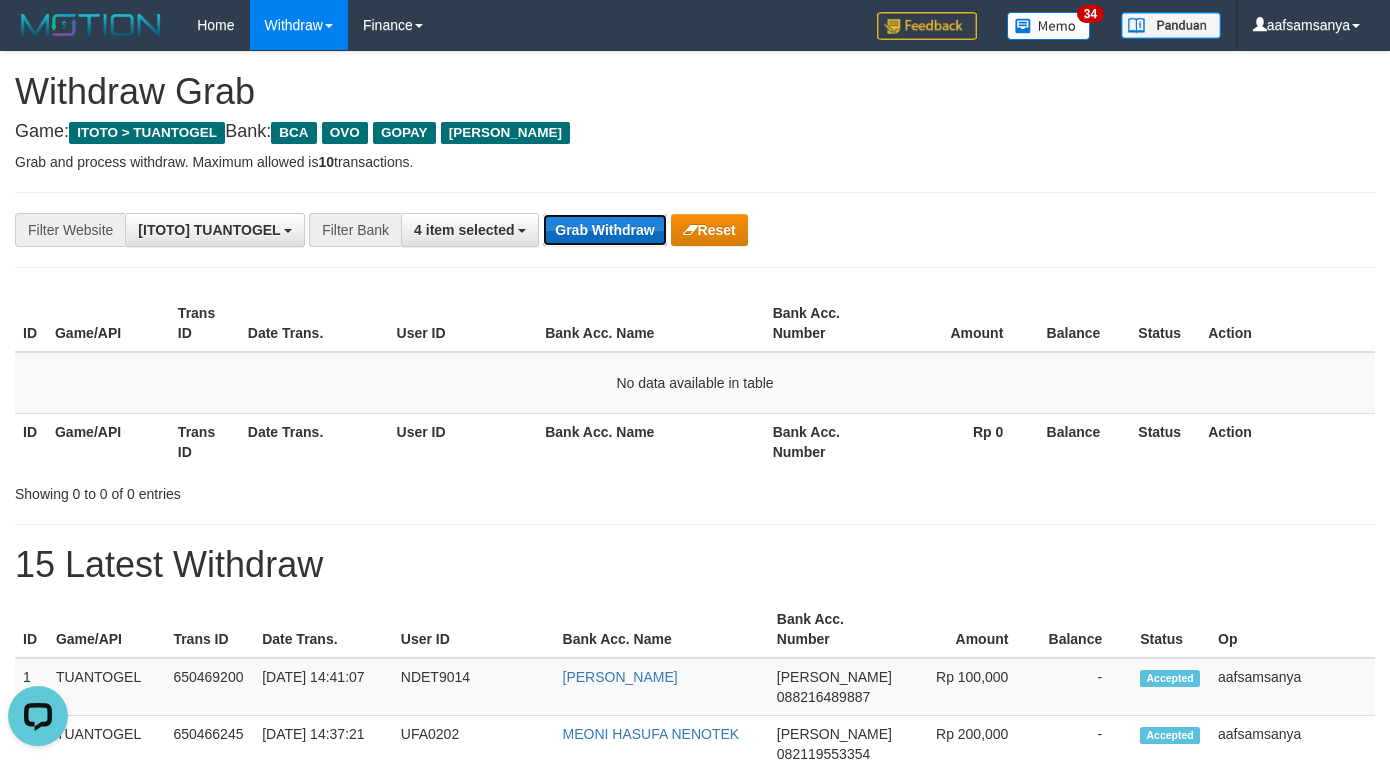click on "Grab Withdraw" at bounding box center (604, 230) 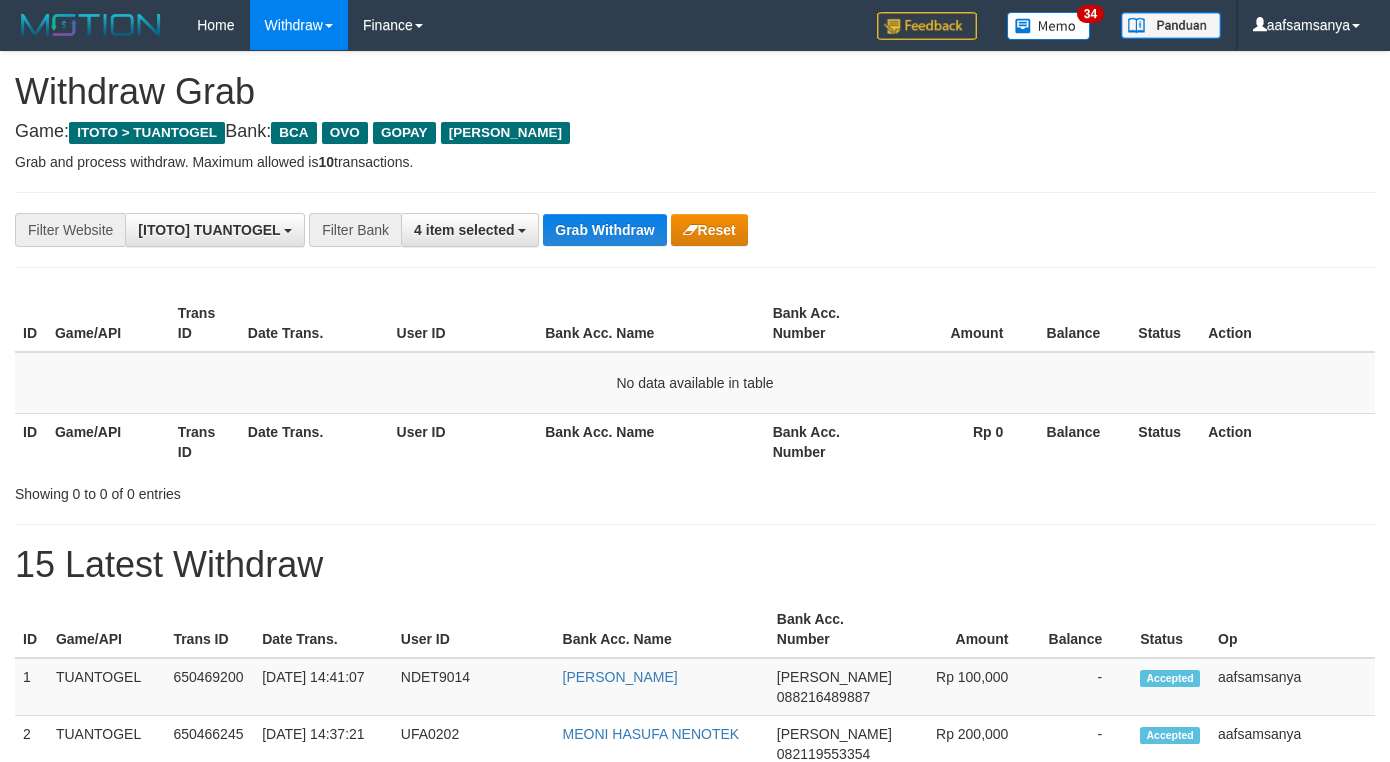 scroll, scrollTop: 0, scrollLeft: 0, axis: both 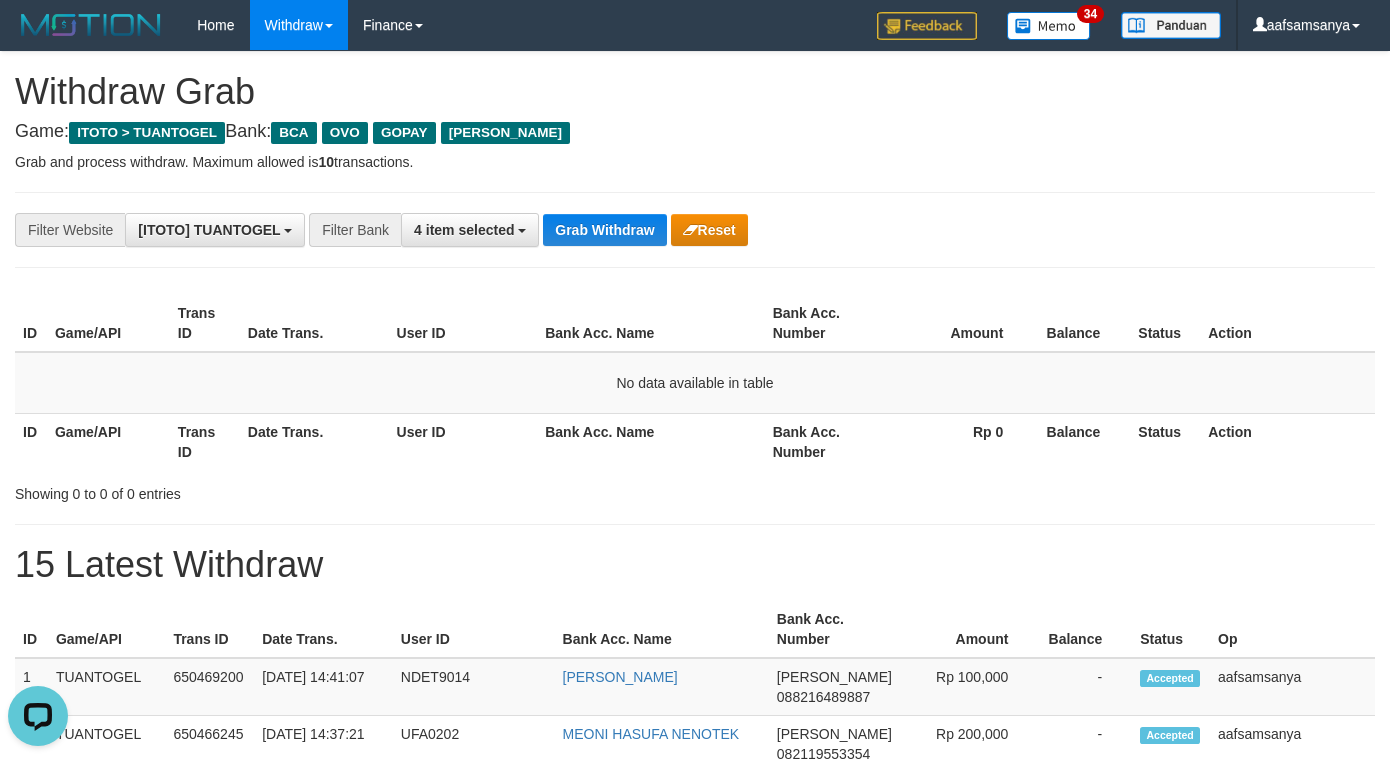 drag, startPoint x: 613, startPoint y: 362, endPoint x: 600, endPoint y: 270, distance: 92.91394 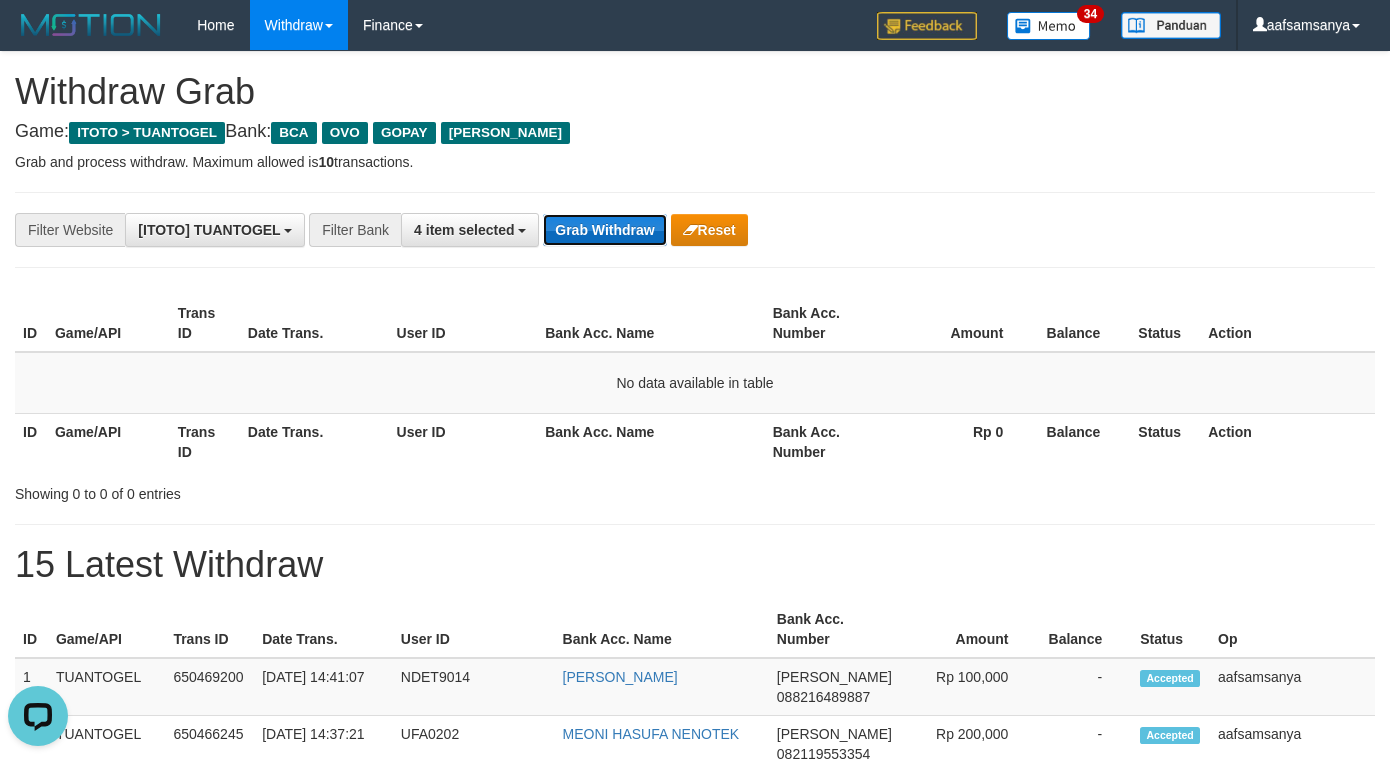 click on "Grab Withdraw" at bounding box center [604, 230] 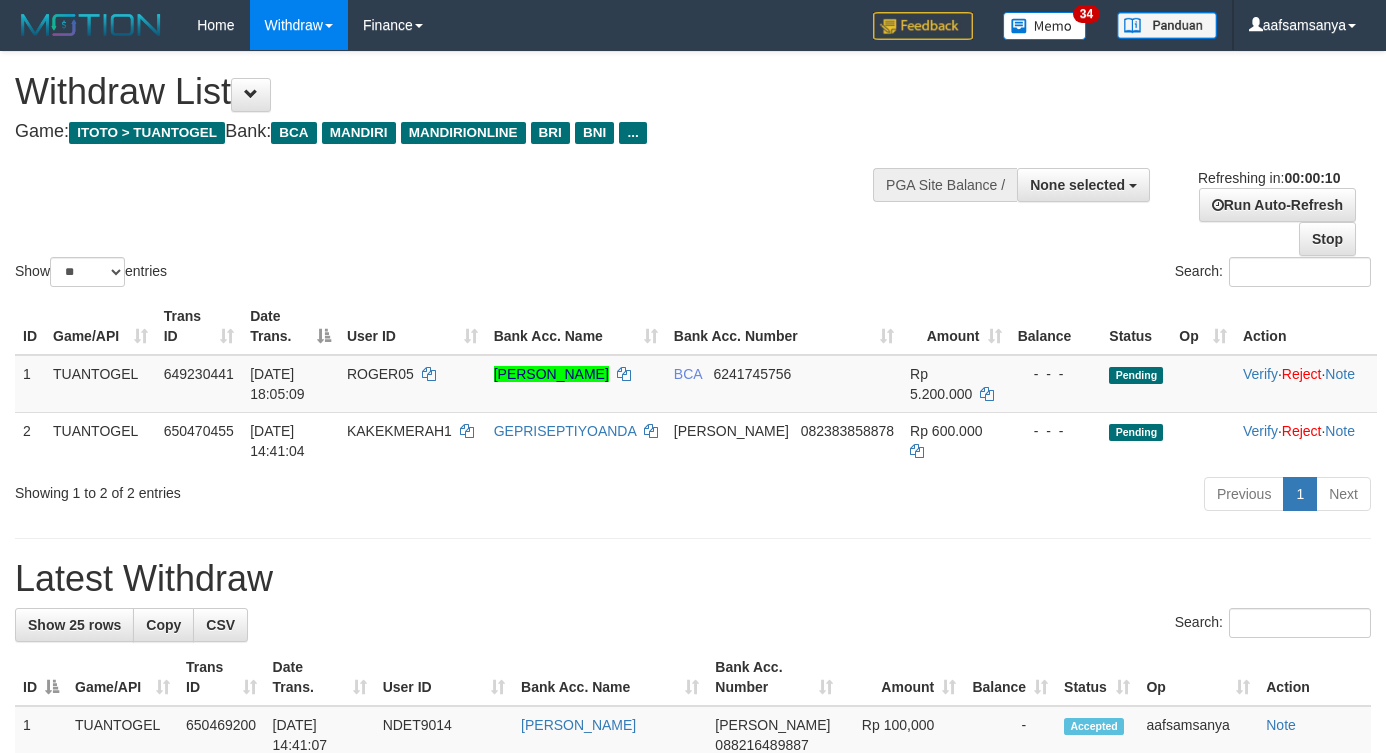select 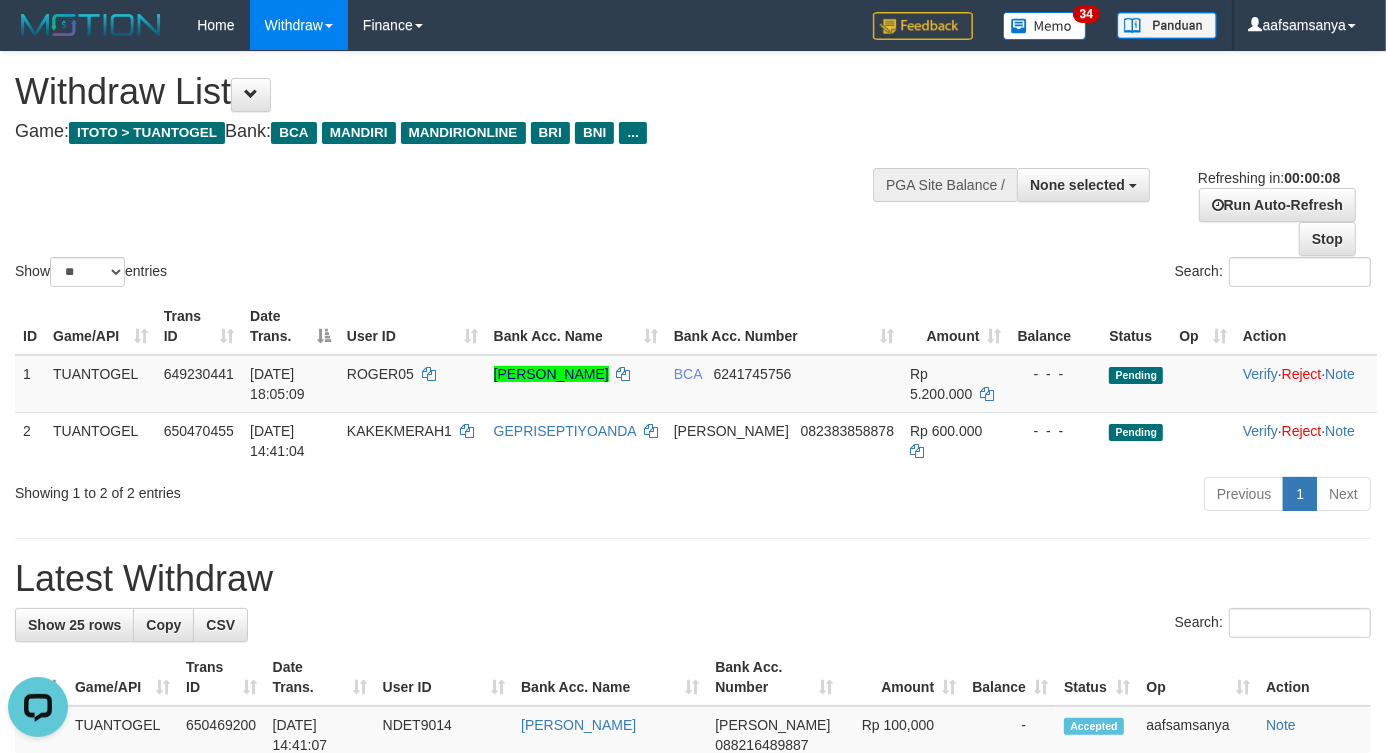 scroll, scrollTop: 0, scrollLeft: 0, axis: both 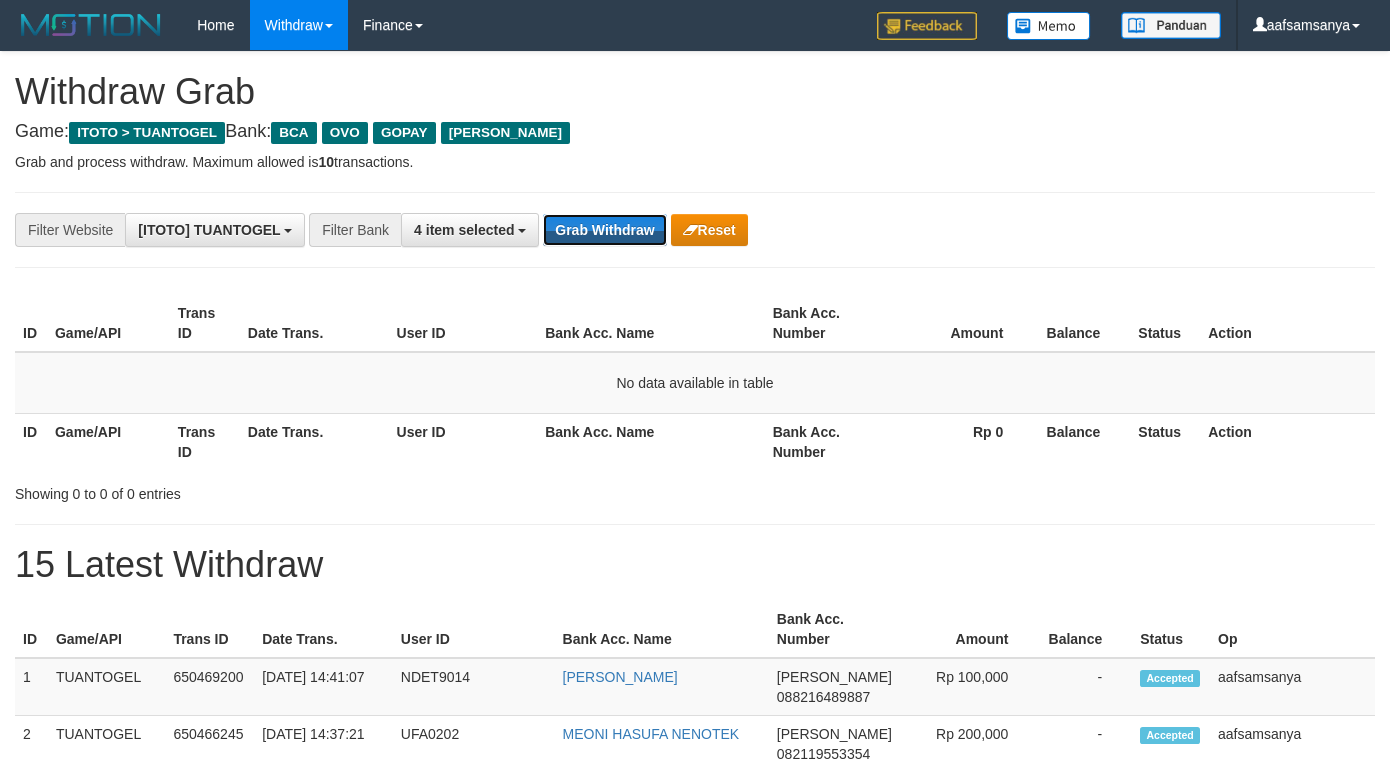 click on "Grab Withdraw" at bounding box center (604, 230) 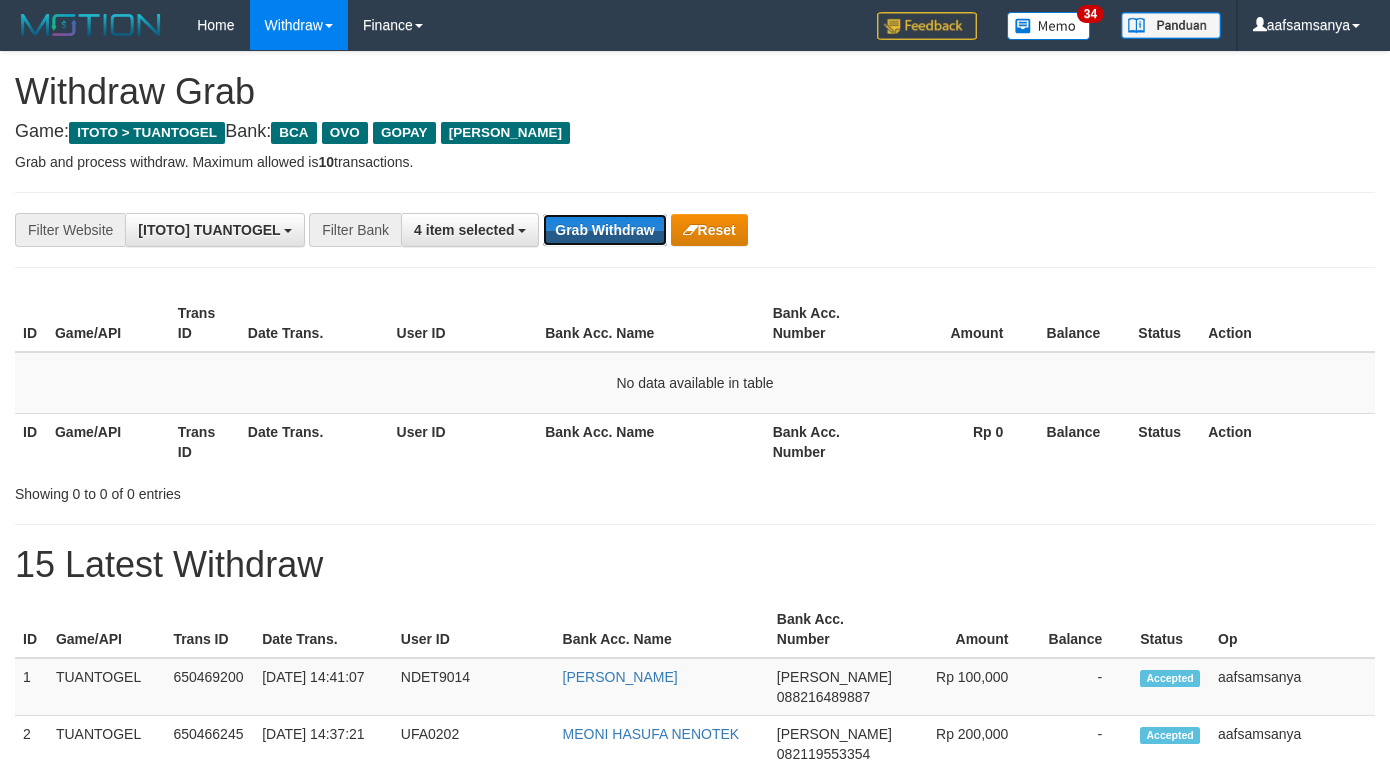 click on "Grab Withdraw" at bounding box center [604, 230] 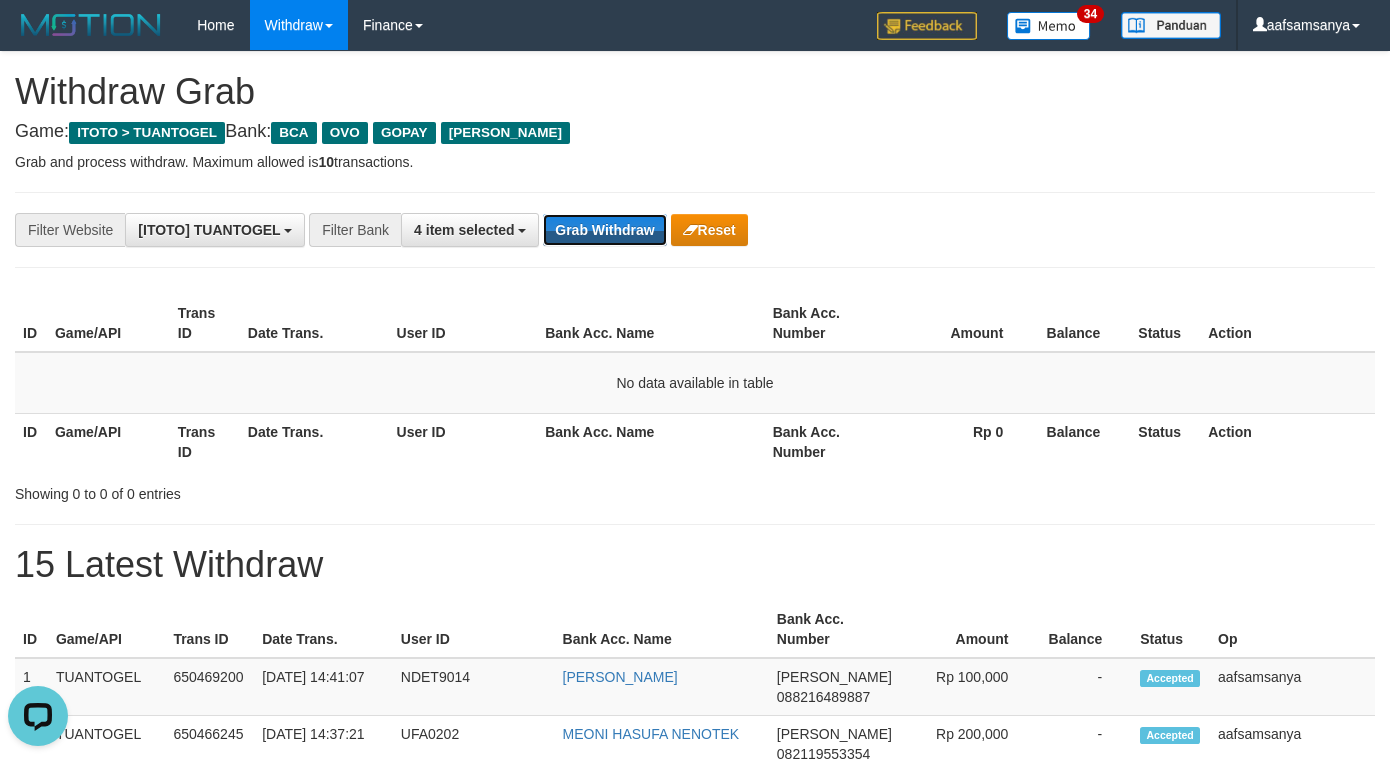 scroll, scrollTop: 0, scrollLeft: 0, axis: both 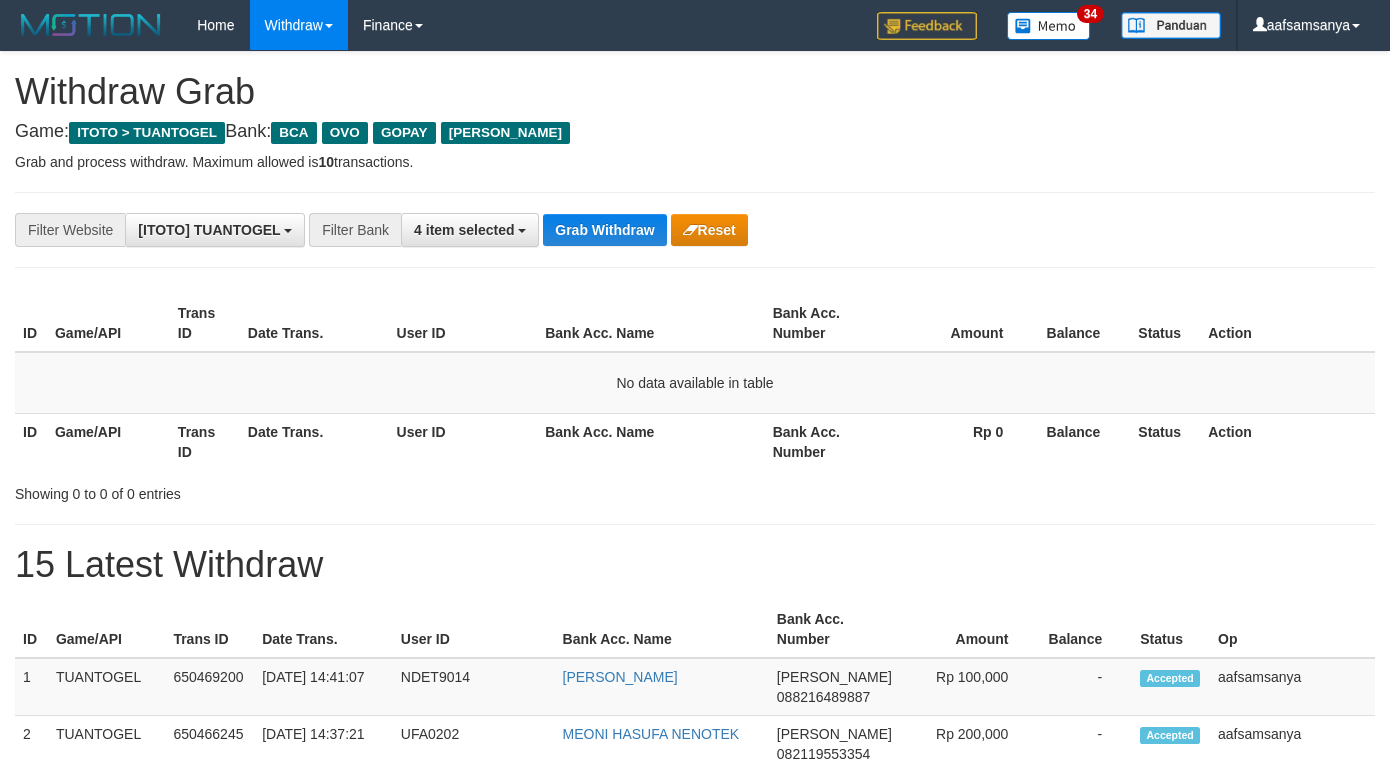 click on "Grab Withdraw" at bounding box center [604, 230] 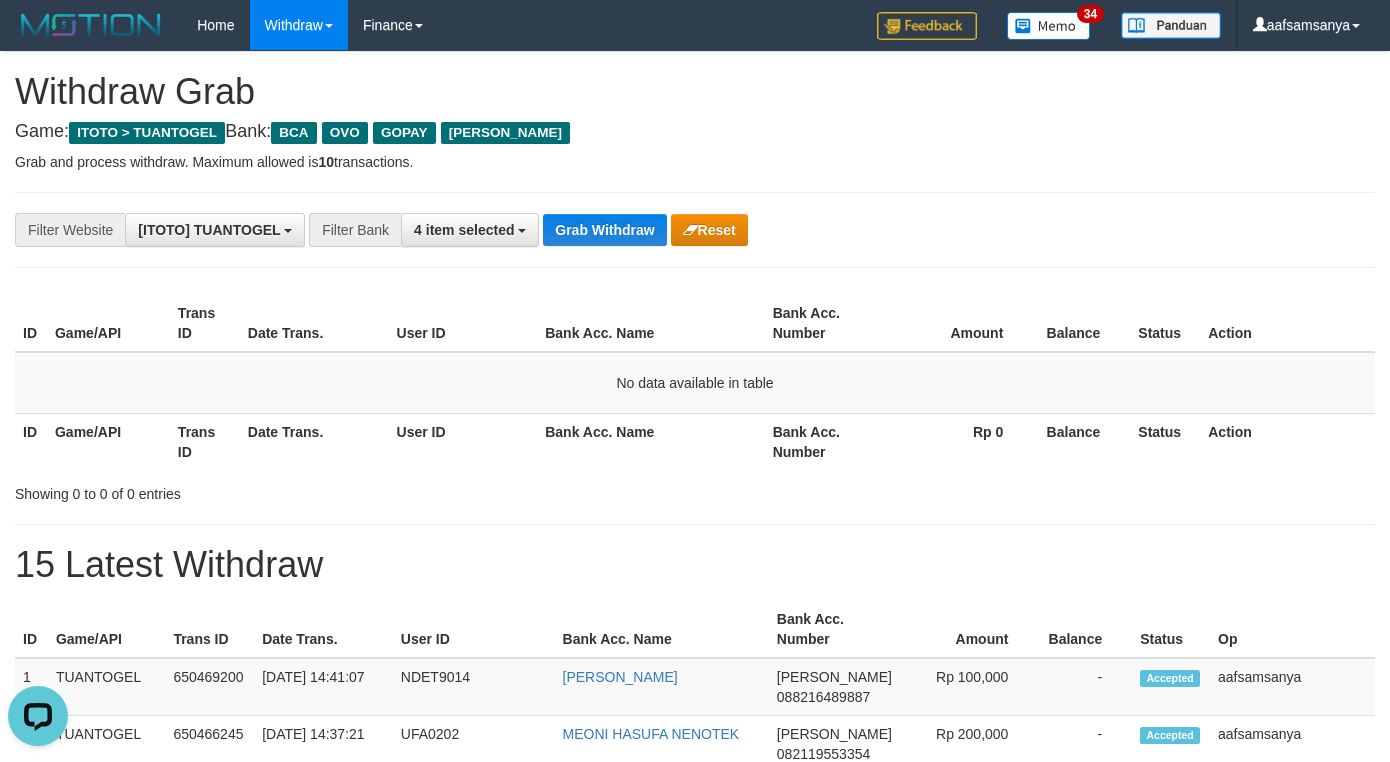 scroll, scrollTop: 0, scrollLeft: 0, axis: both 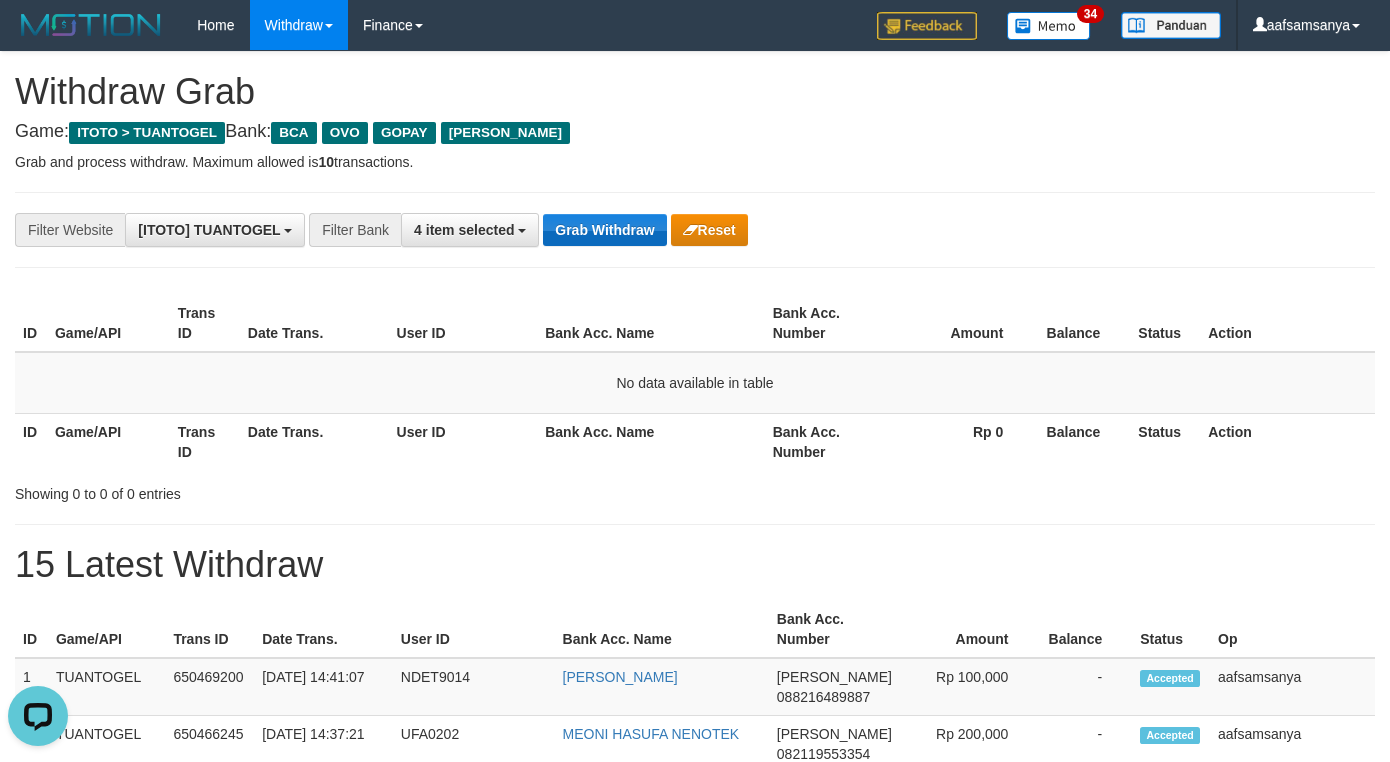 drag, startPoint x: 602, startPoint y: 258, endPoint x: 601, endPoint y: 237, distance: 21.023796 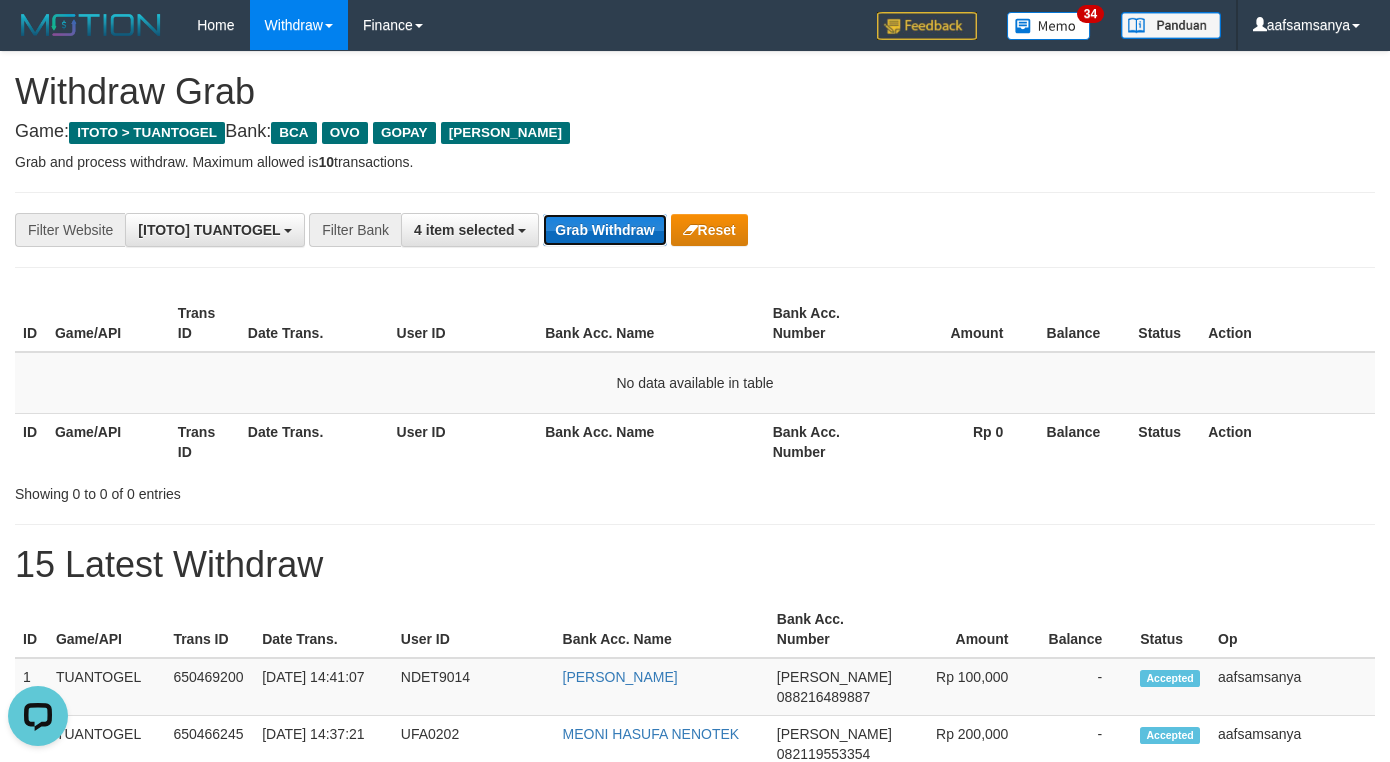 click on "Grab Withdraw" at bounding box center (604, 230) 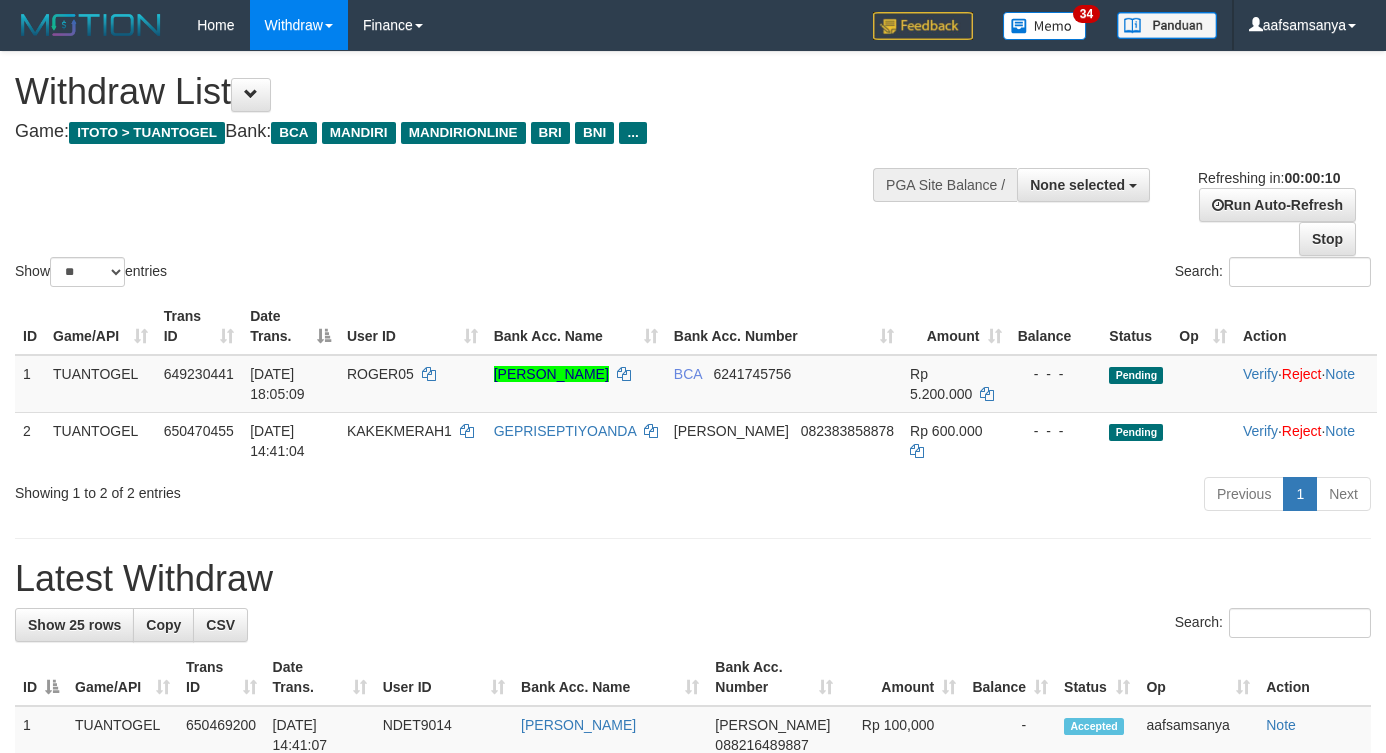 select 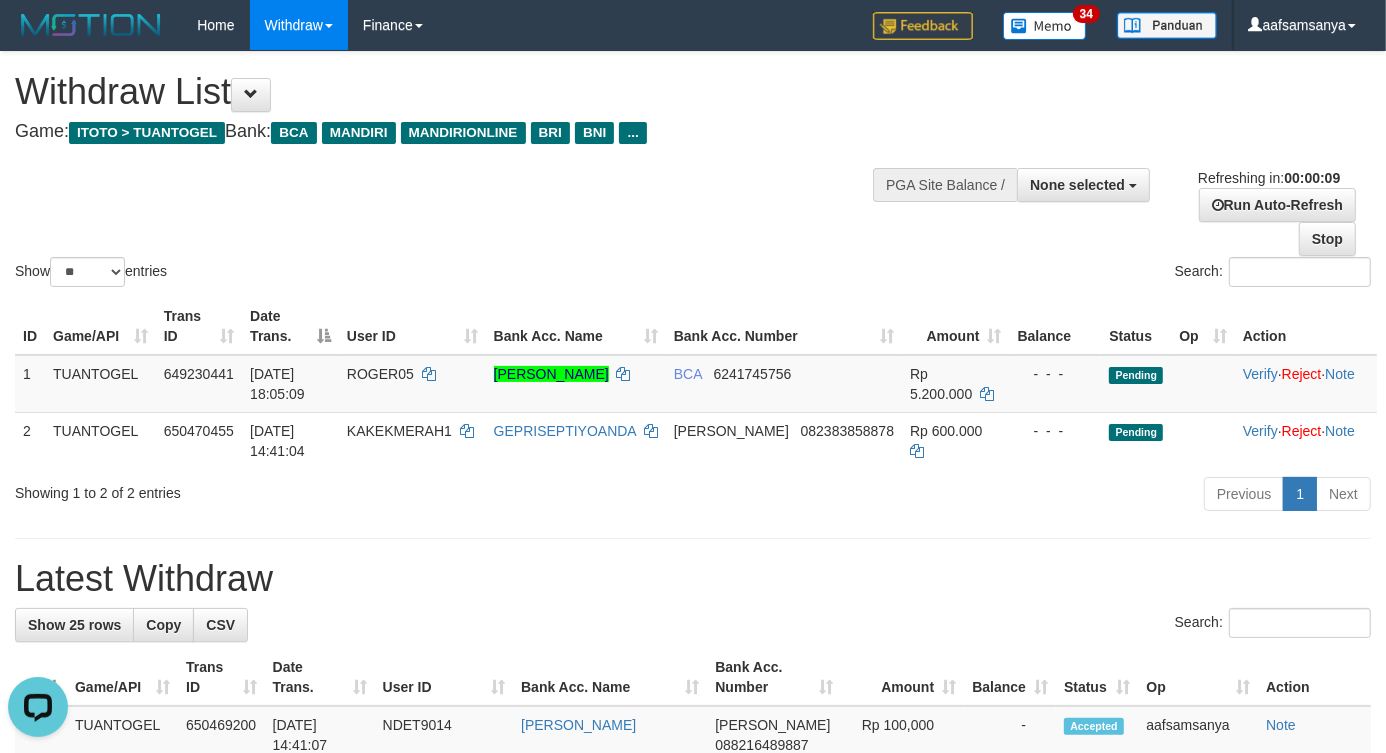 scroll, scrollTop: 0, scrollLeft: 0, axis: both 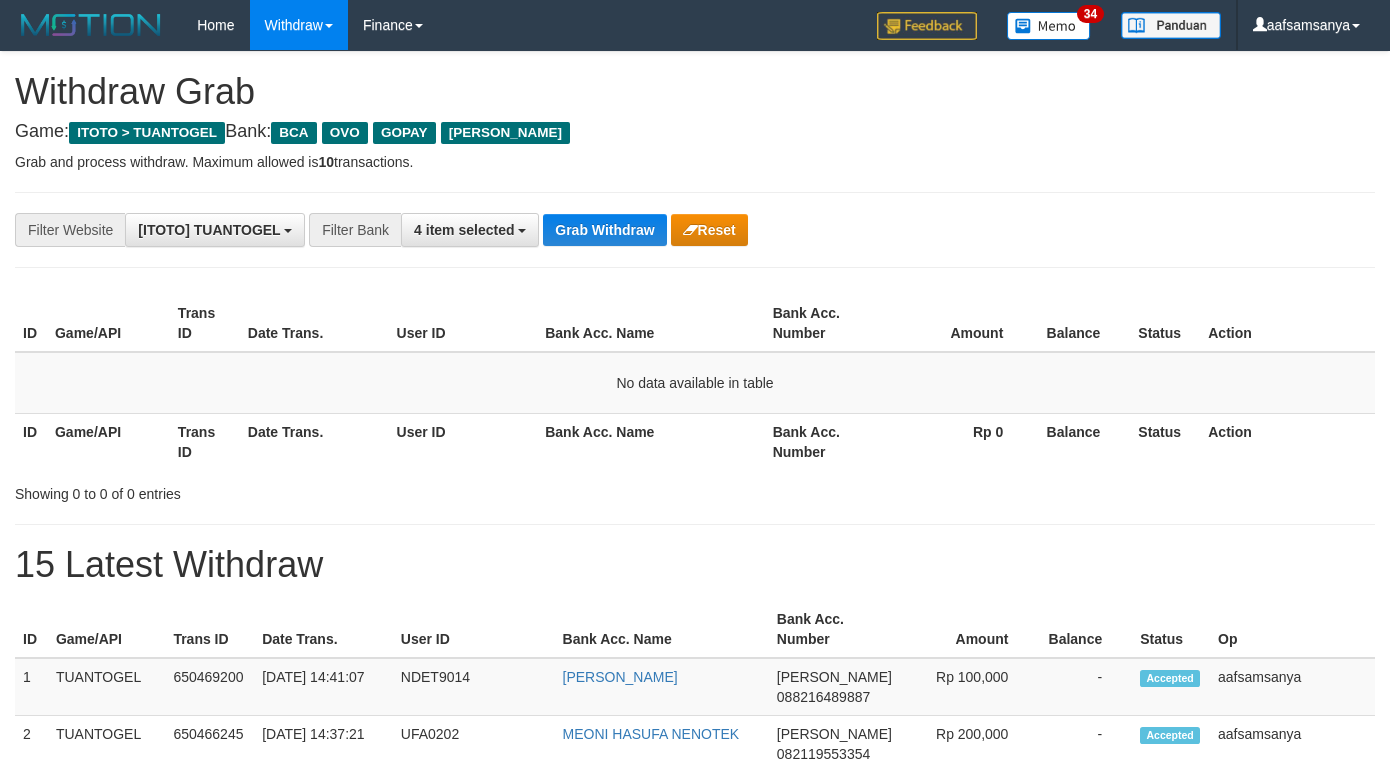 click on "Grab Withdraw" at bounding box center (604, 230) 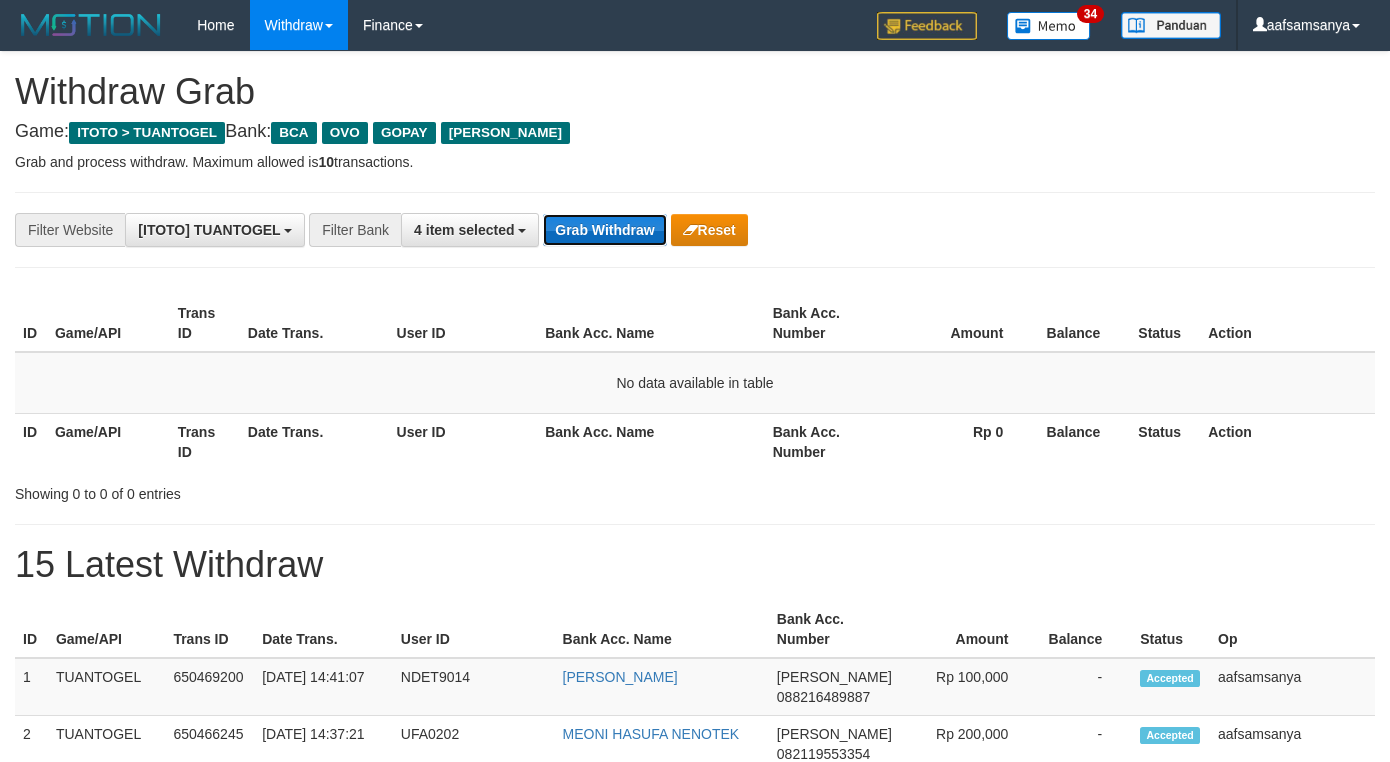 click on "Grab Withdraw" at bounding box center (604, 230) 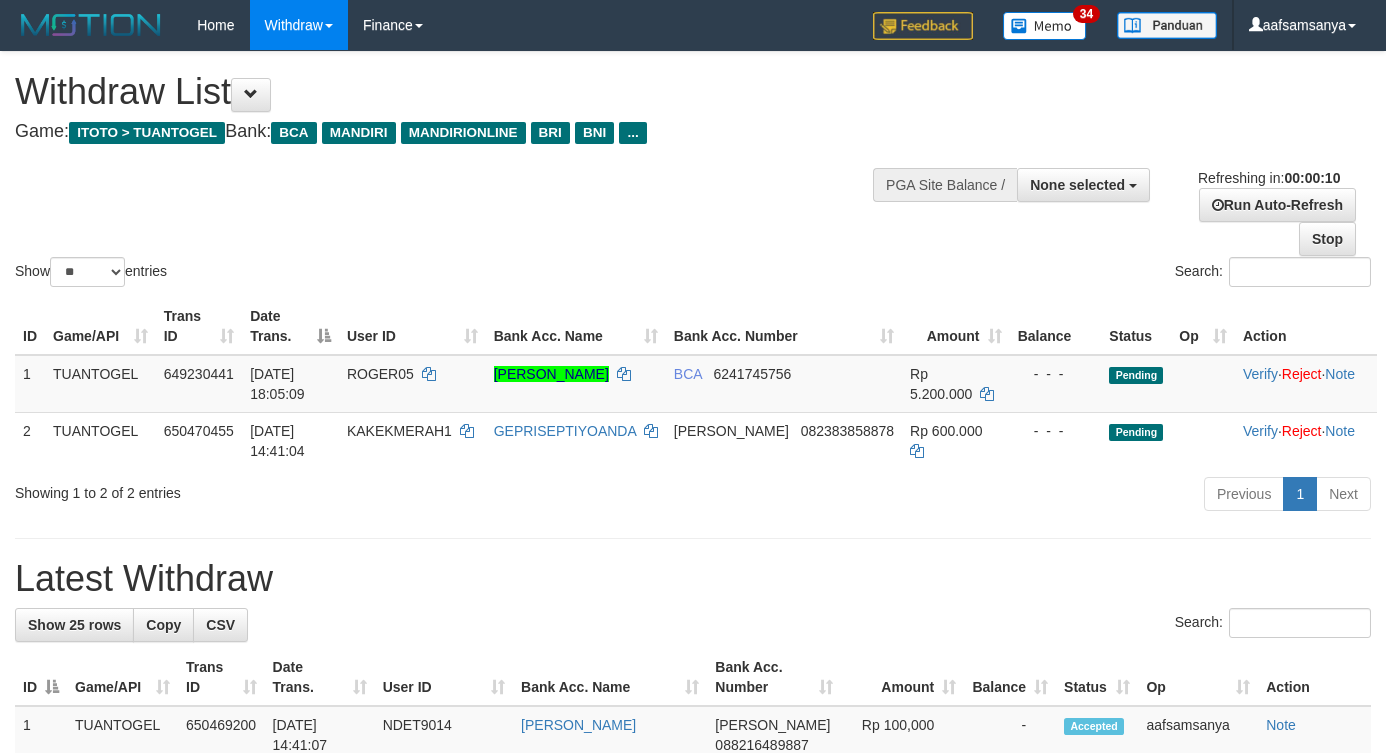 select 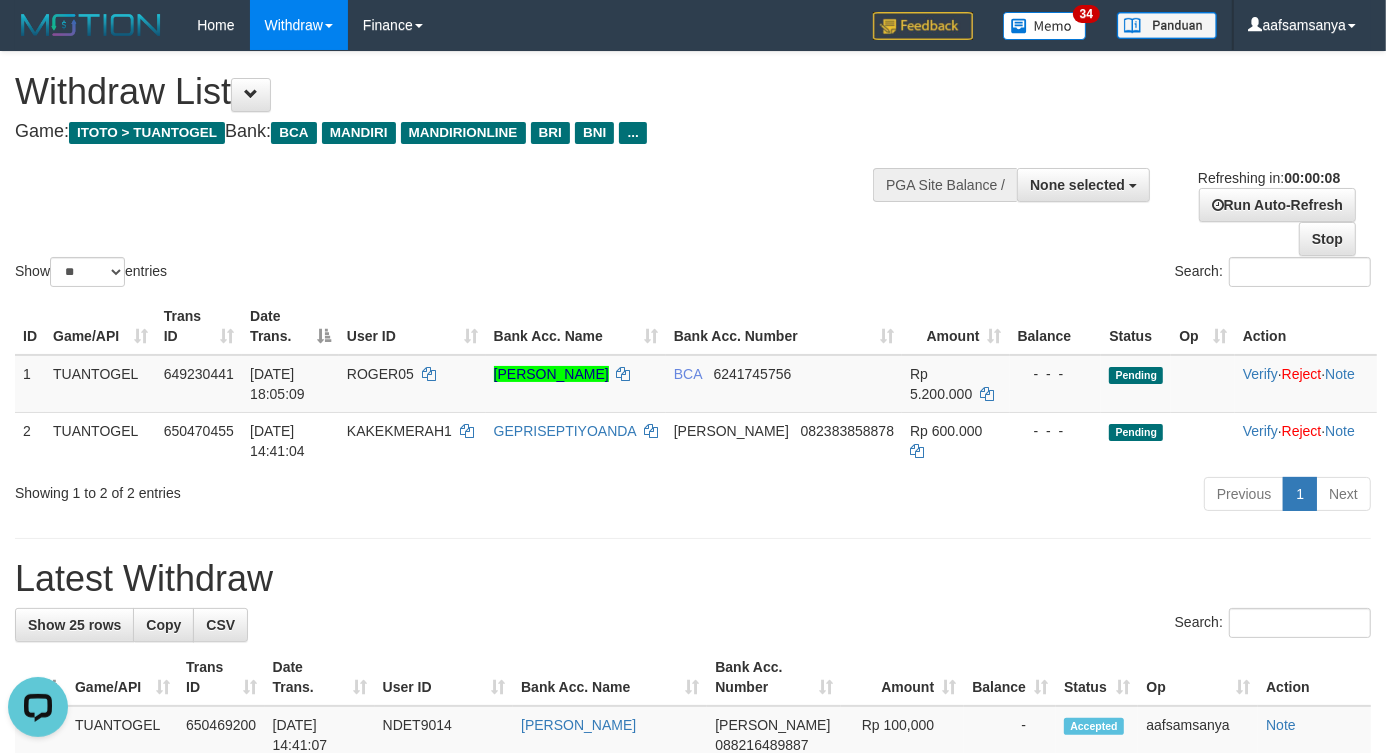 scroll, scrollTop: 0, scrollLeft: 0, axis: both 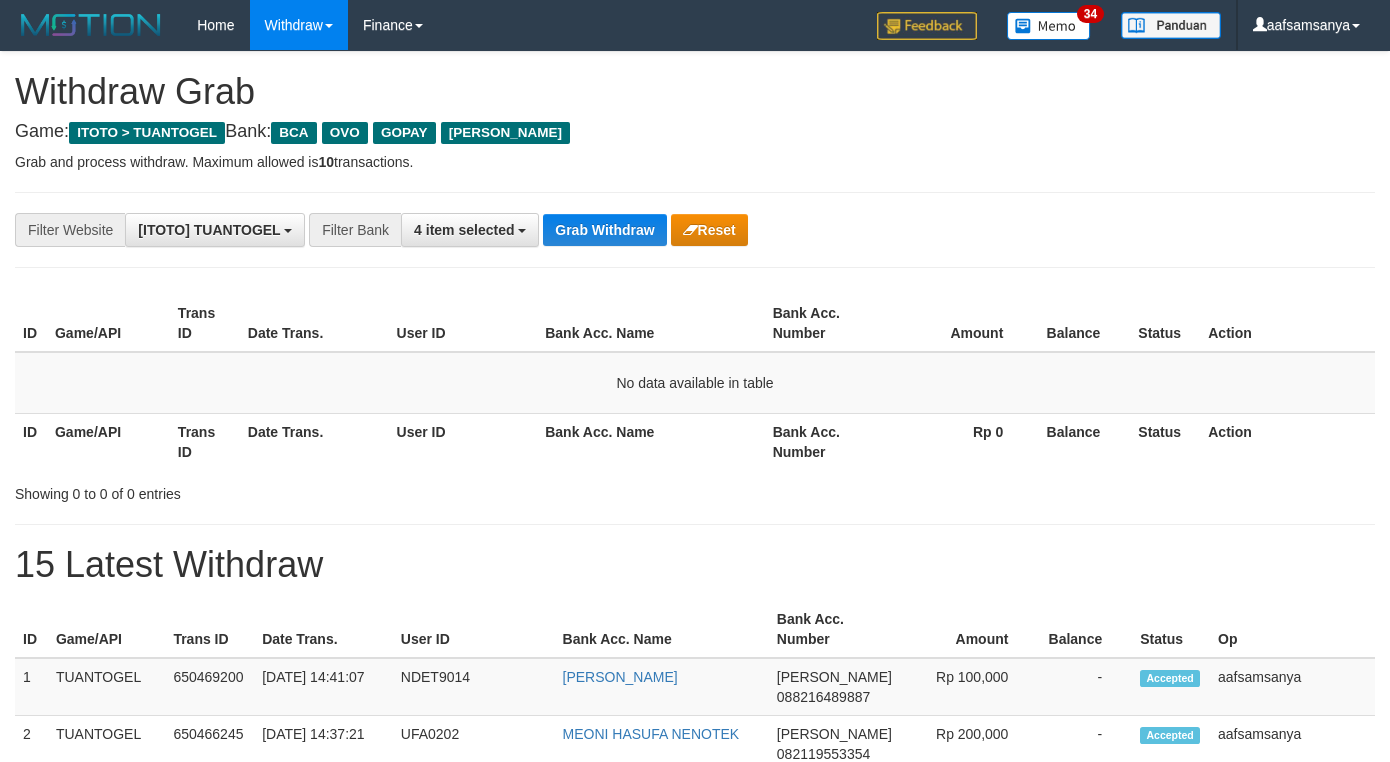 click on "Grab Withdraw" at bounding box center [604, 230] 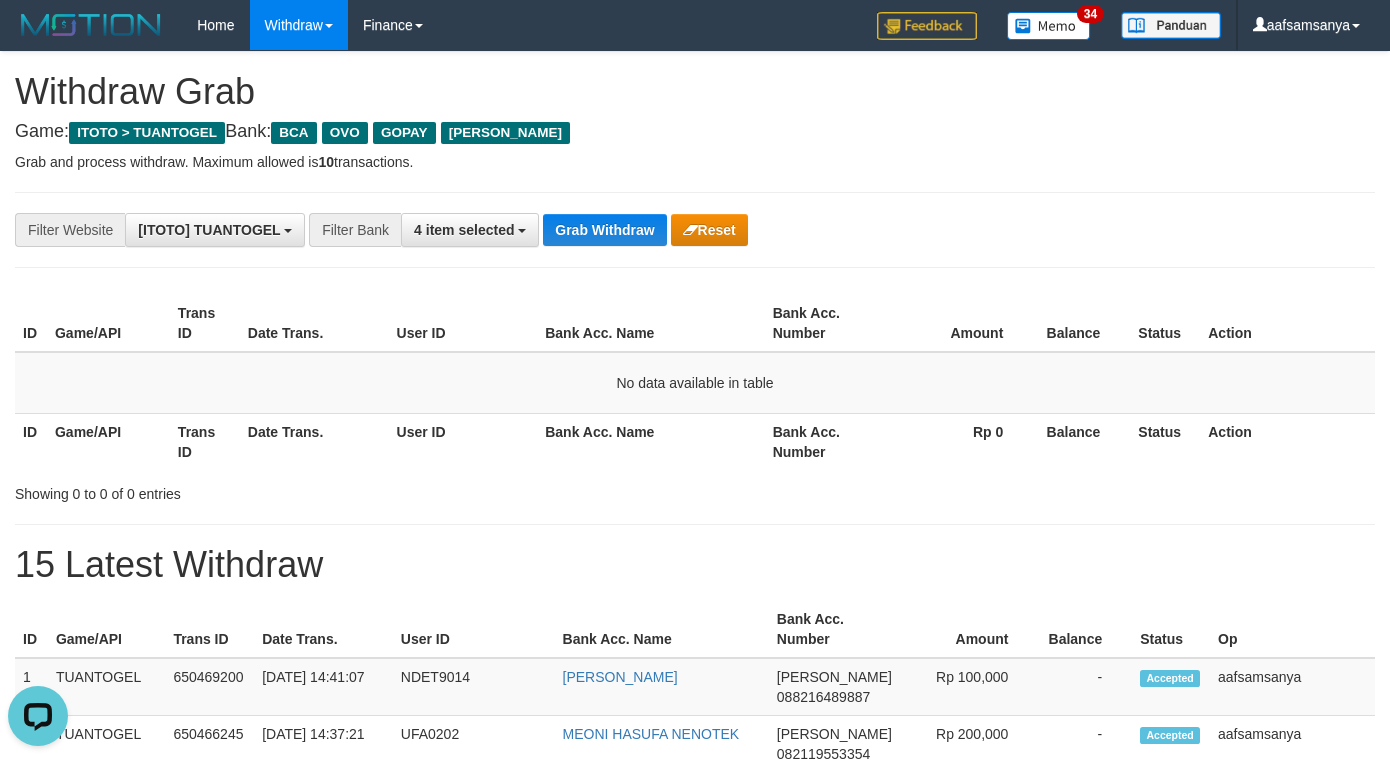 scroll, scrollTop: 0, scrollLeft: 0, axis: both 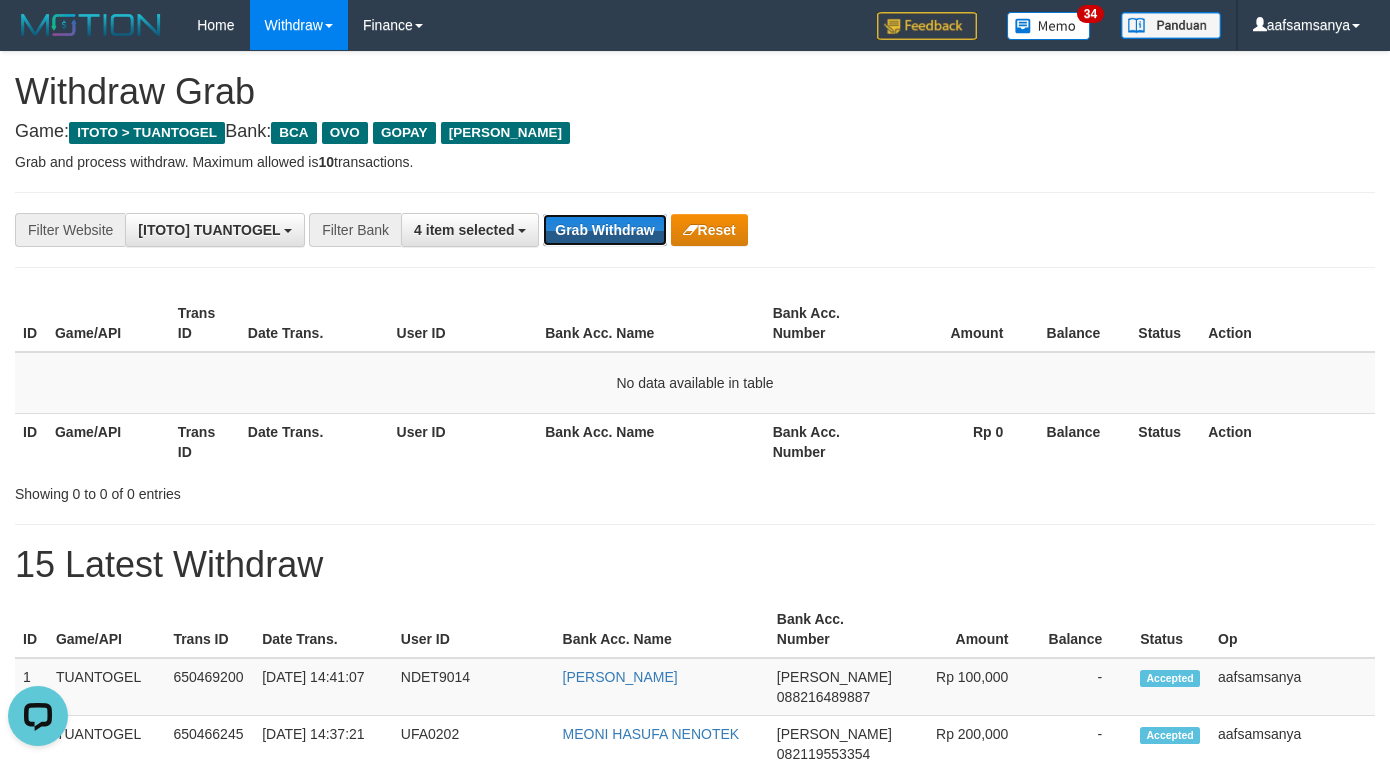 click on "Grab Withdraw" at bounding box center [604, 230] 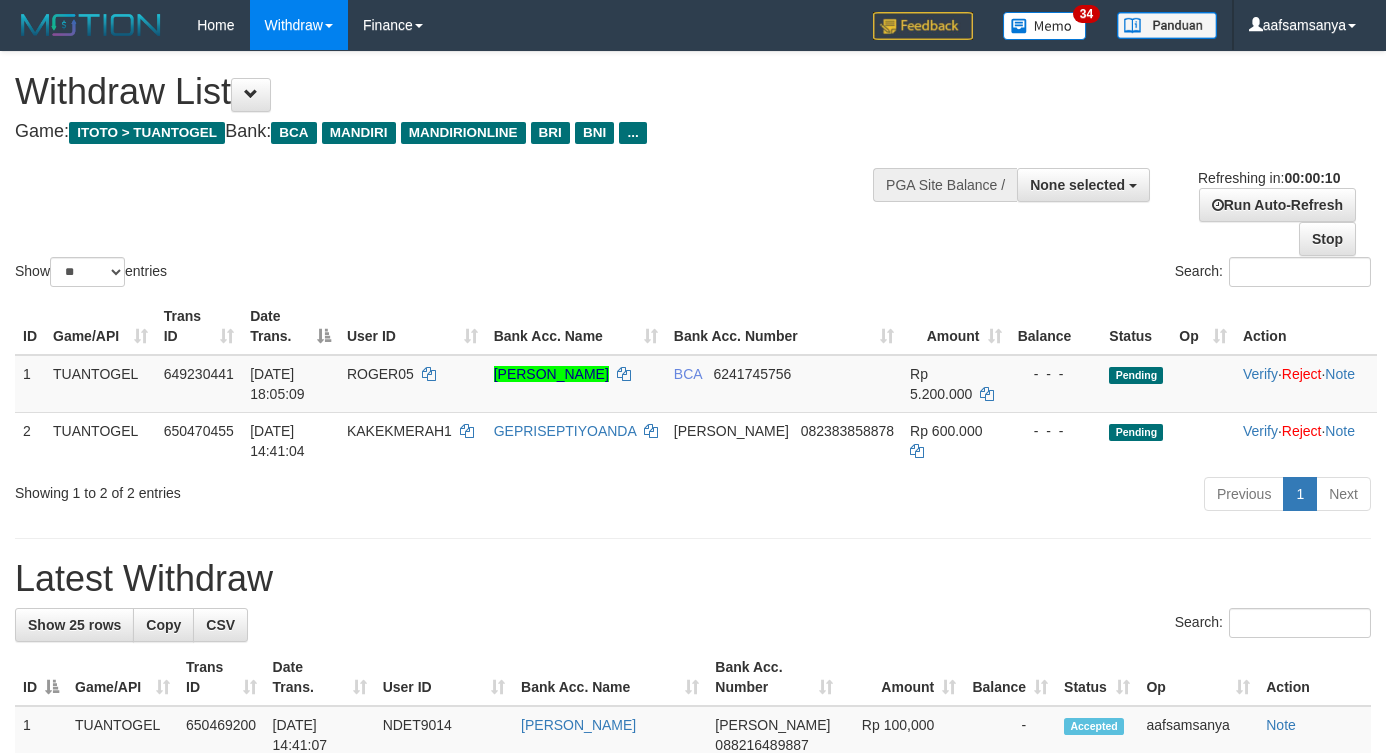 select 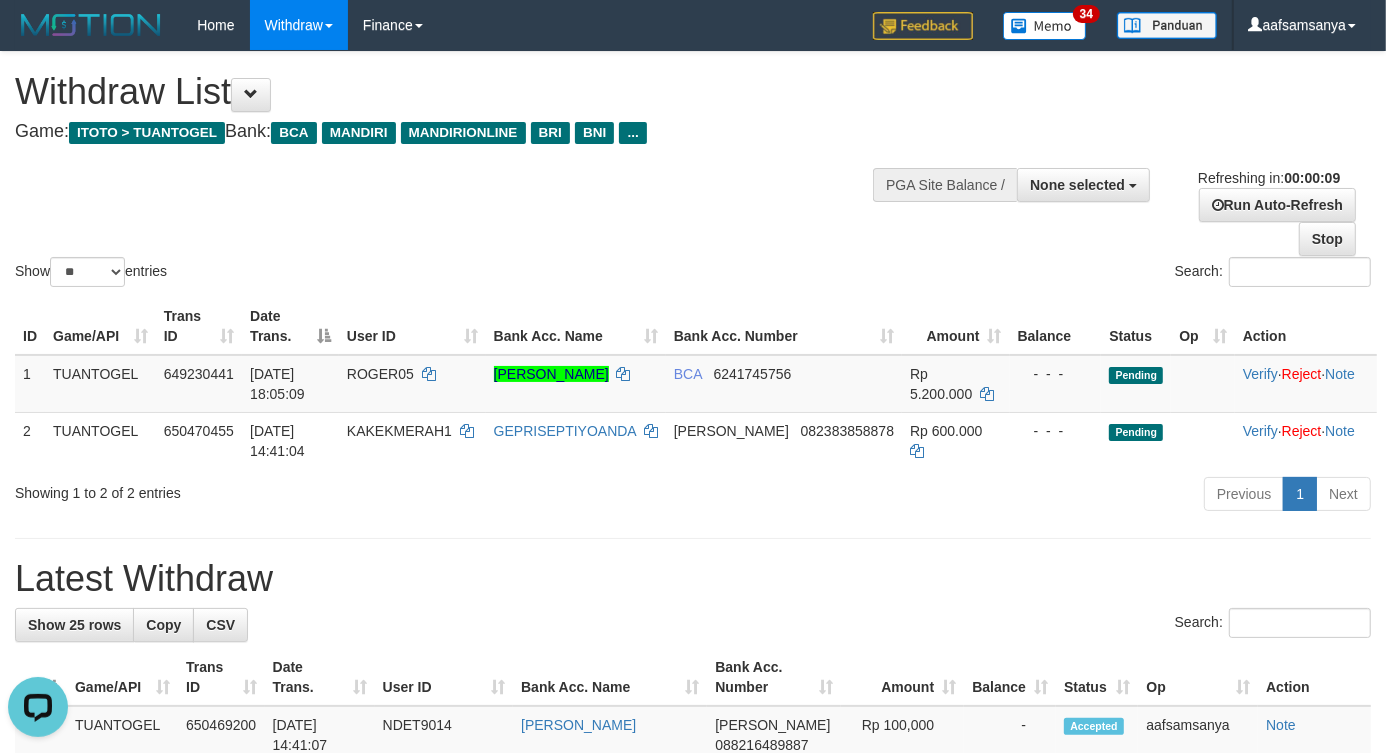 scroll, scrollTop: 0, scrollLeft: 0, axis: both 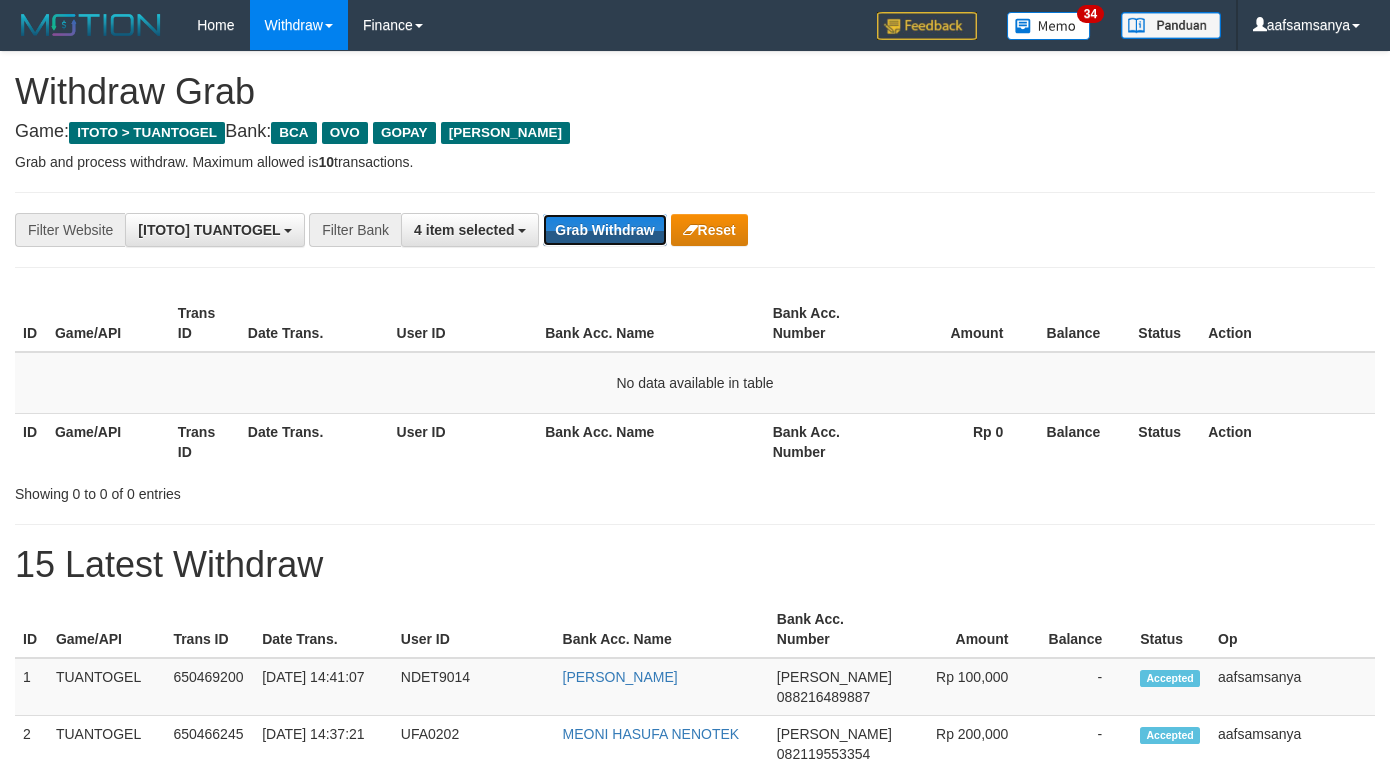 click on "Grab Withdraw" at bounding box center [604, 230] 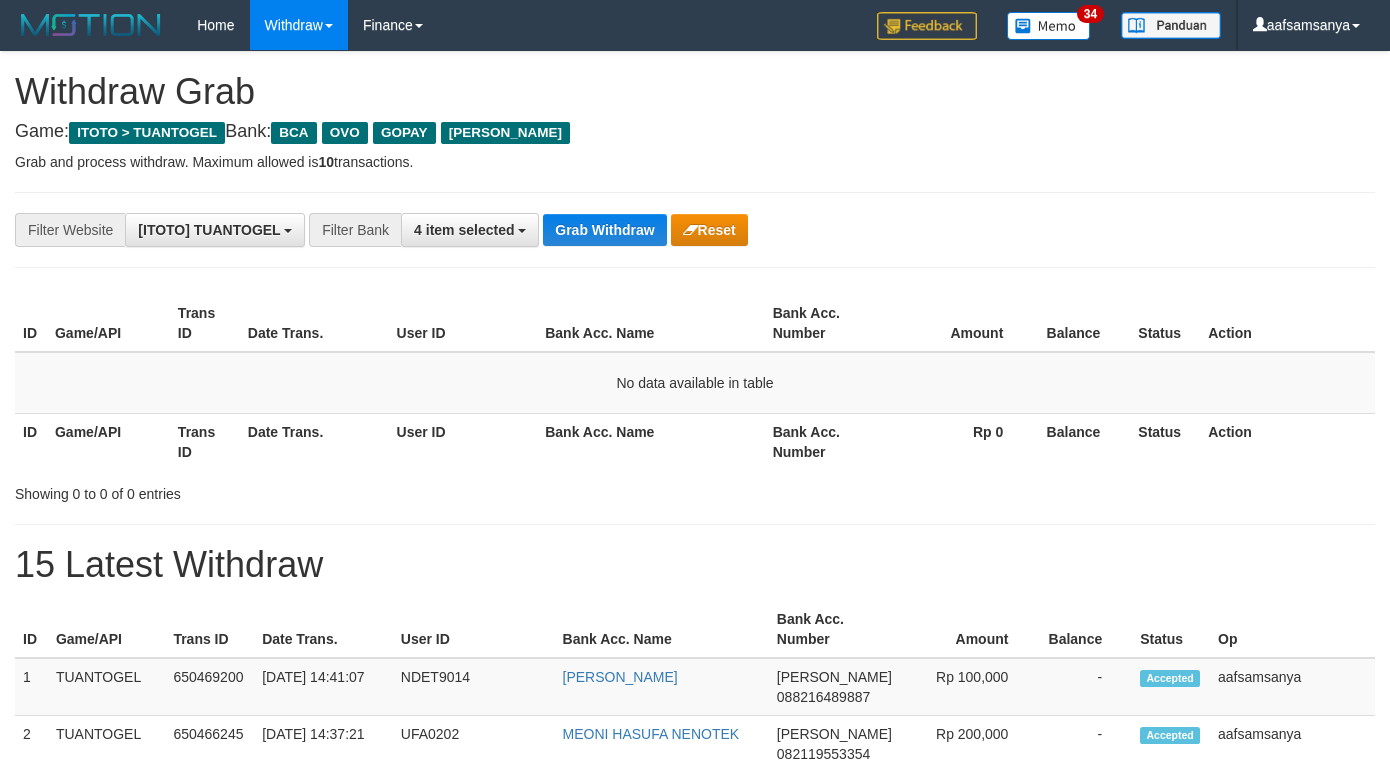 scroll, scrollTop: 0, scrollLeft: 0, axis: both 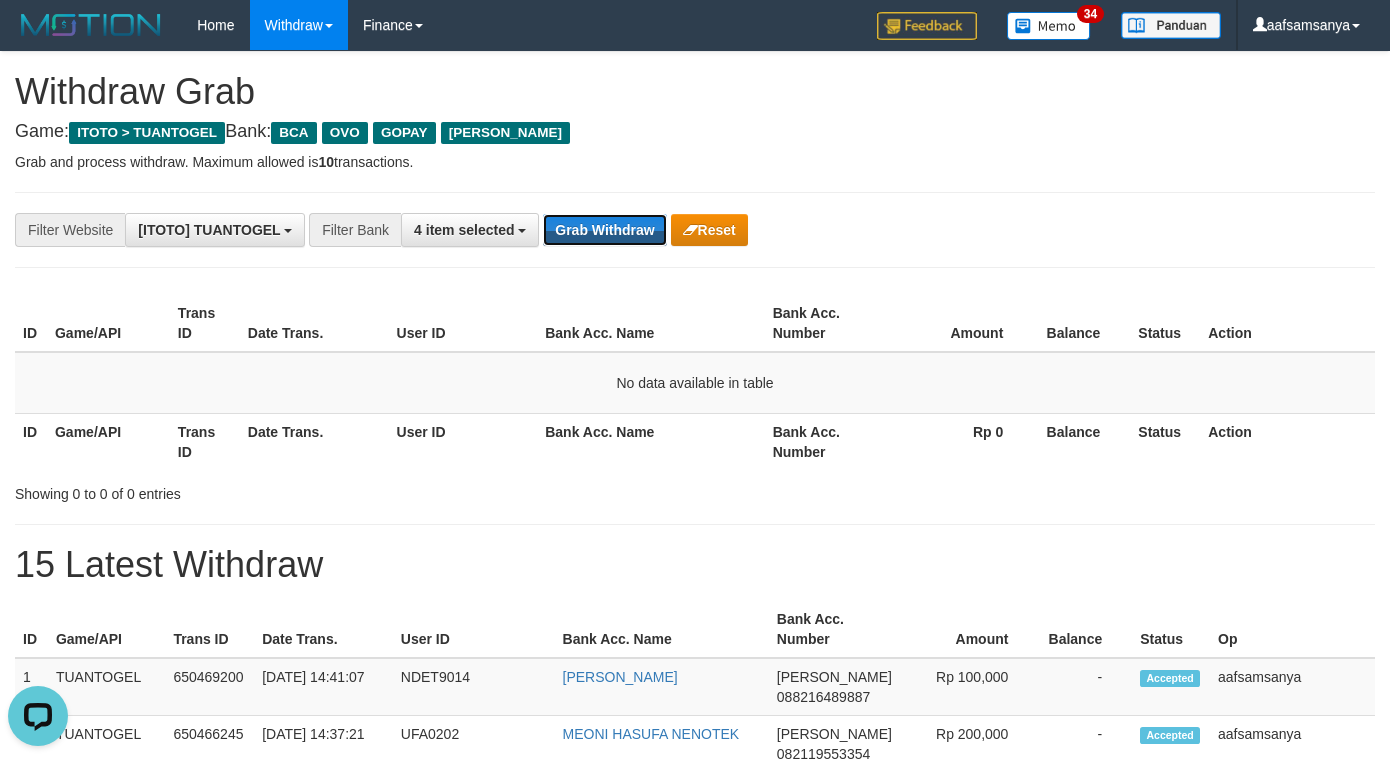 click on "Grab Withdraw" at bounding box center [604, 230] 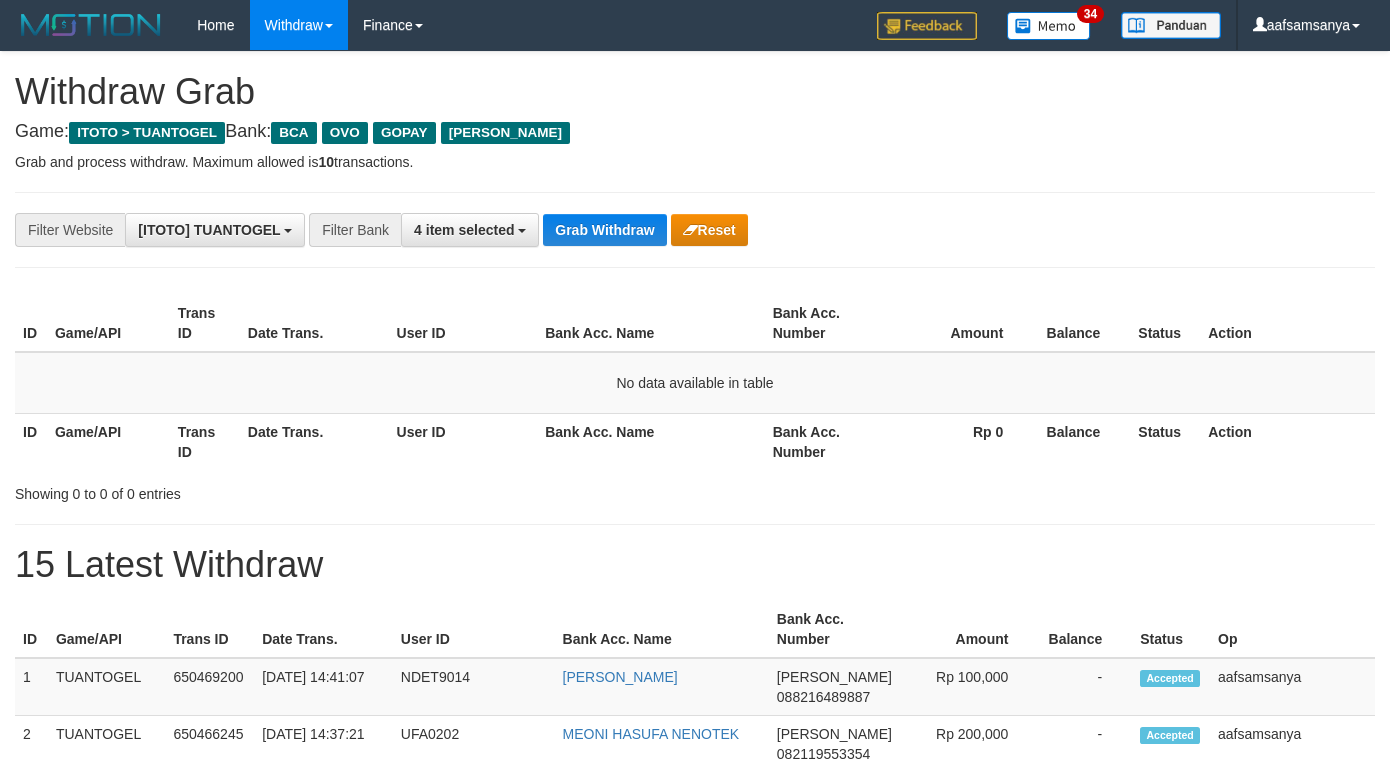 scroll, scrollTop: 0, scrollLeft: 0, axis: both 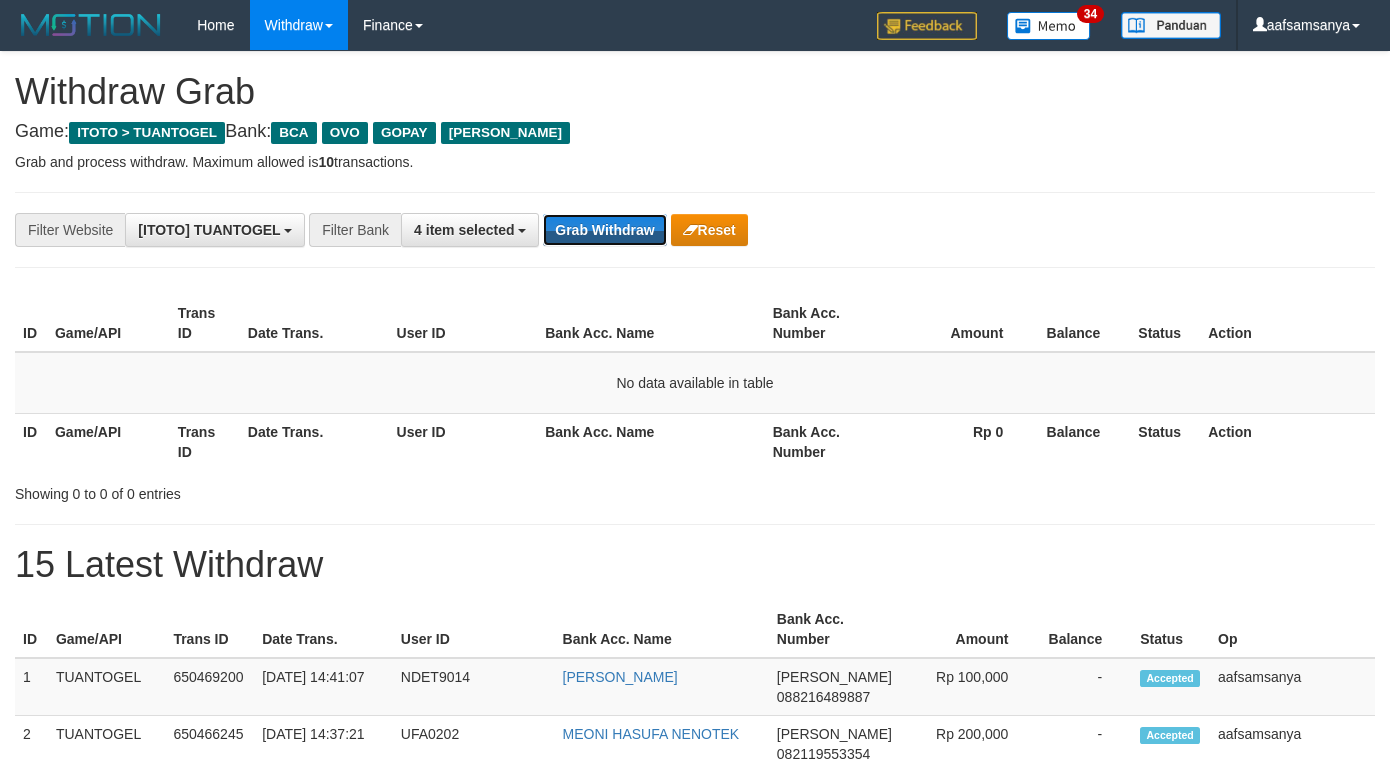 click on "Grab Withdraw" at bounding box center [604, 230] 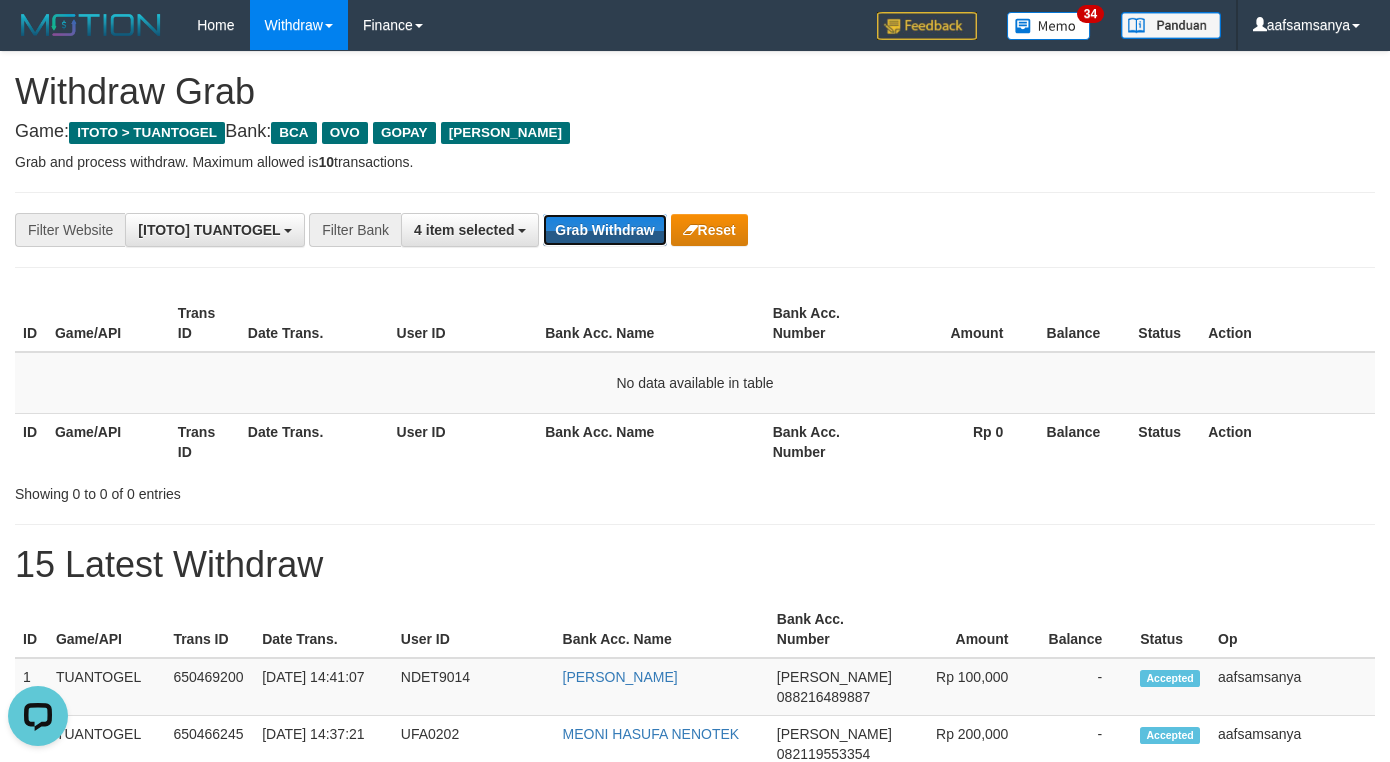 scroll, scrollTop: 0, scrollLeft: 0, axis: both 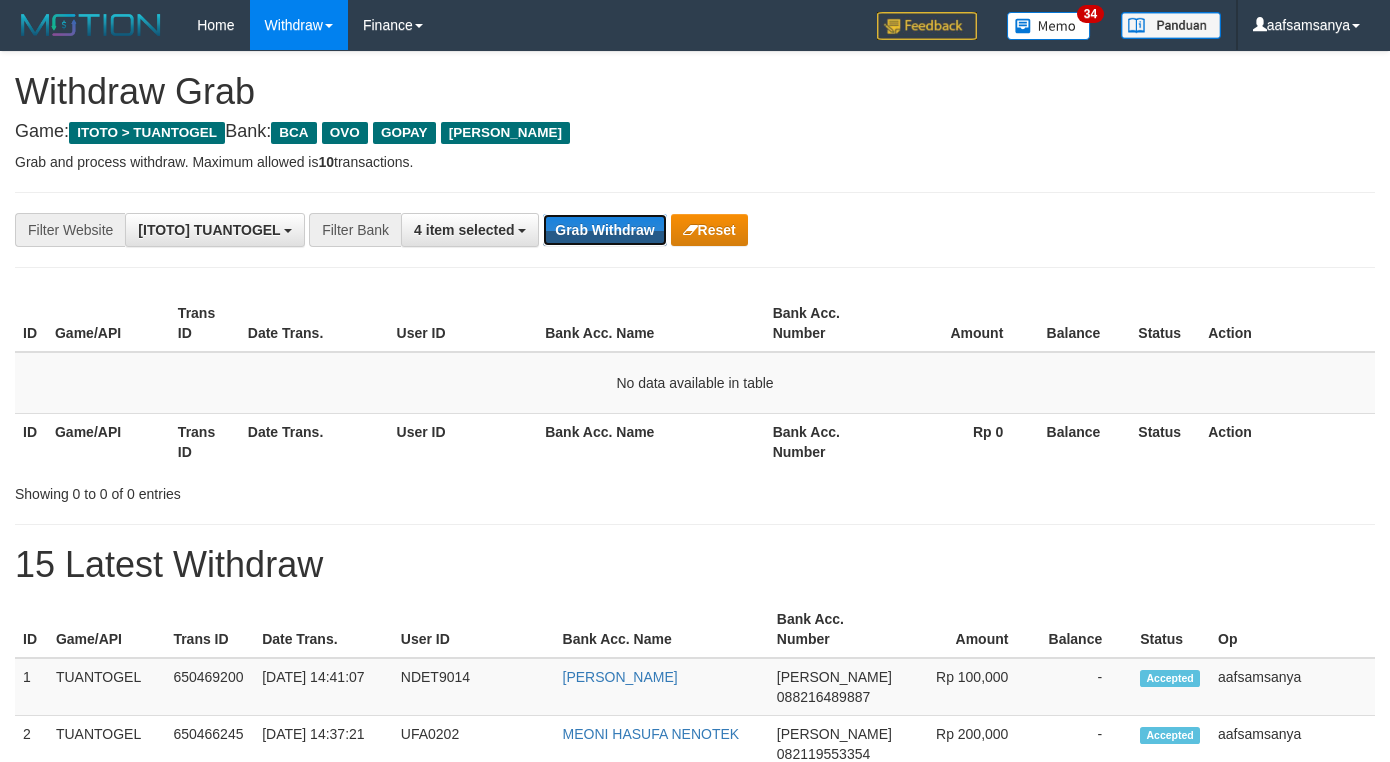 click on "Grab Withdraw" at bounding box center [604, 230] 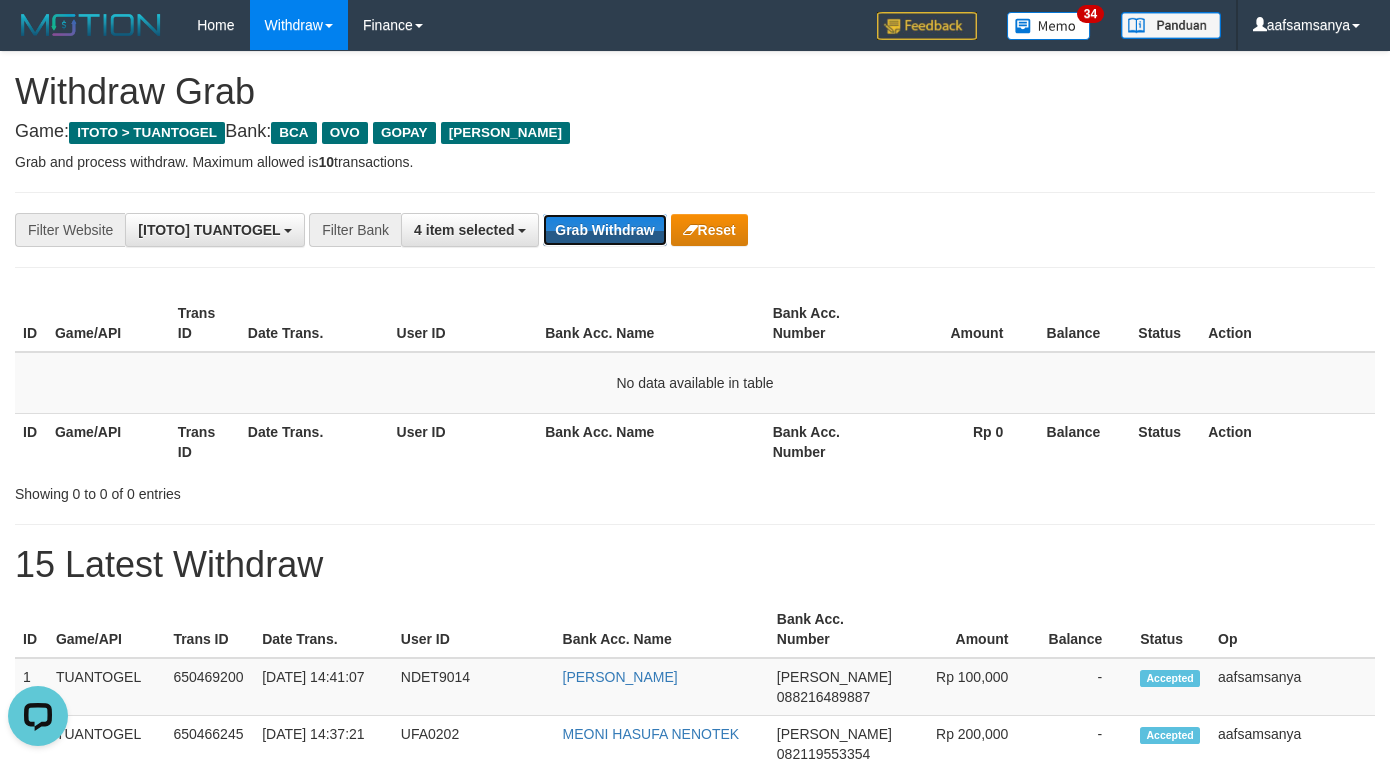 scroll, scrollTop: 0, scrollLeft: 0, axis: both 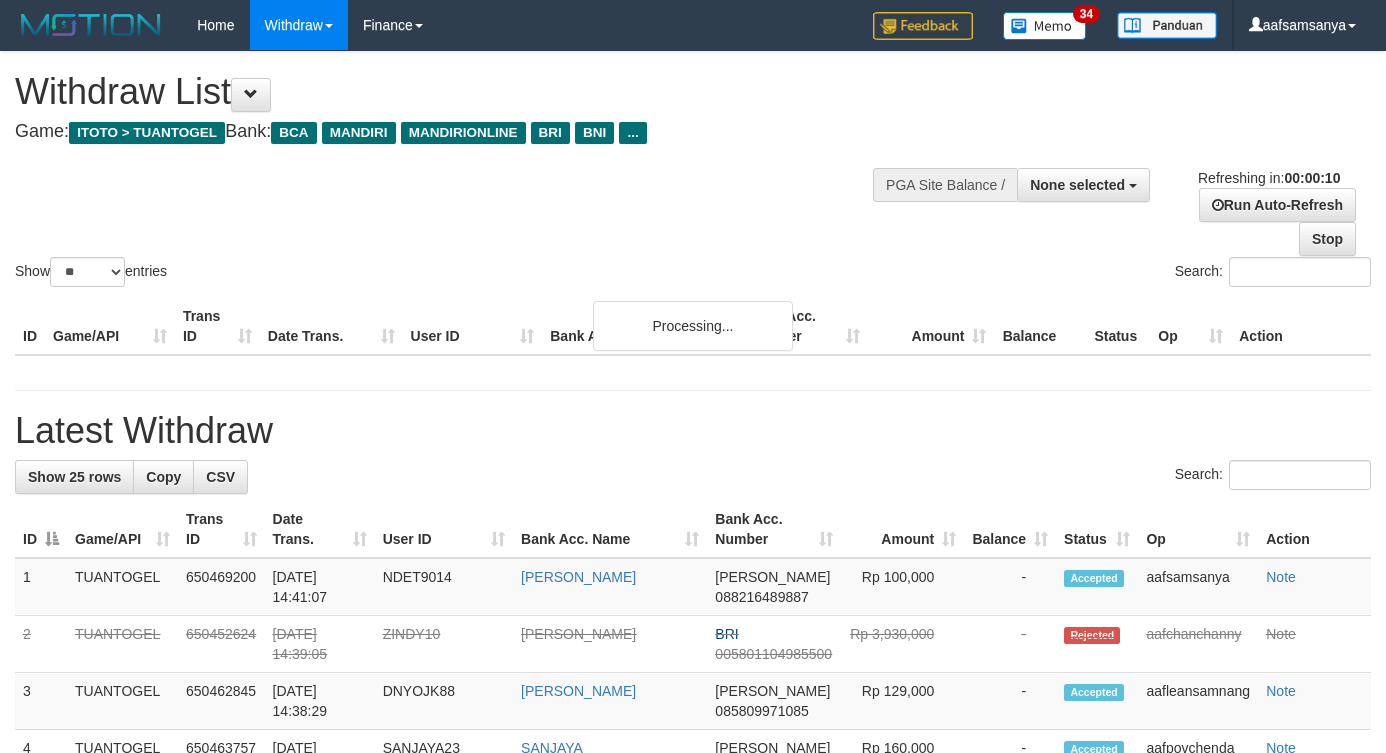 select 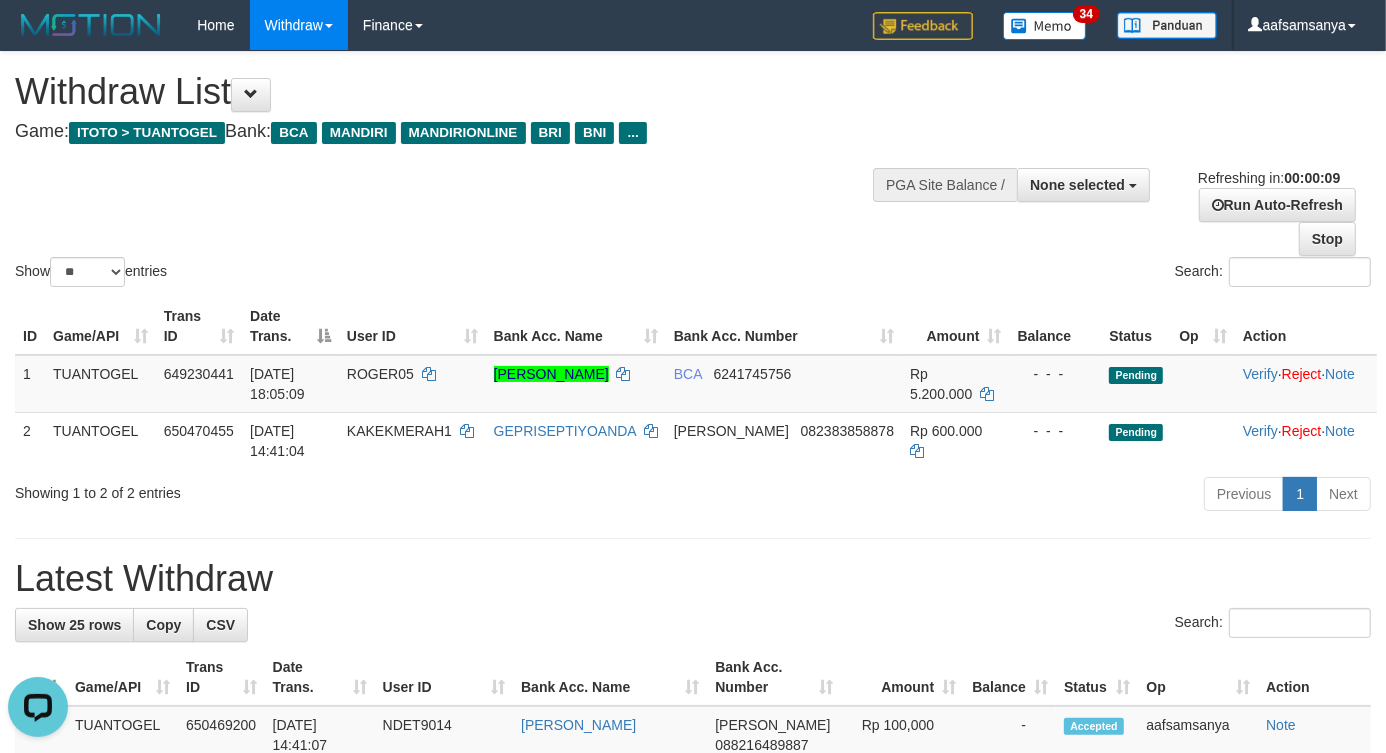 scroll, scrollTop: 0, scrollLeft: 0, axis: both 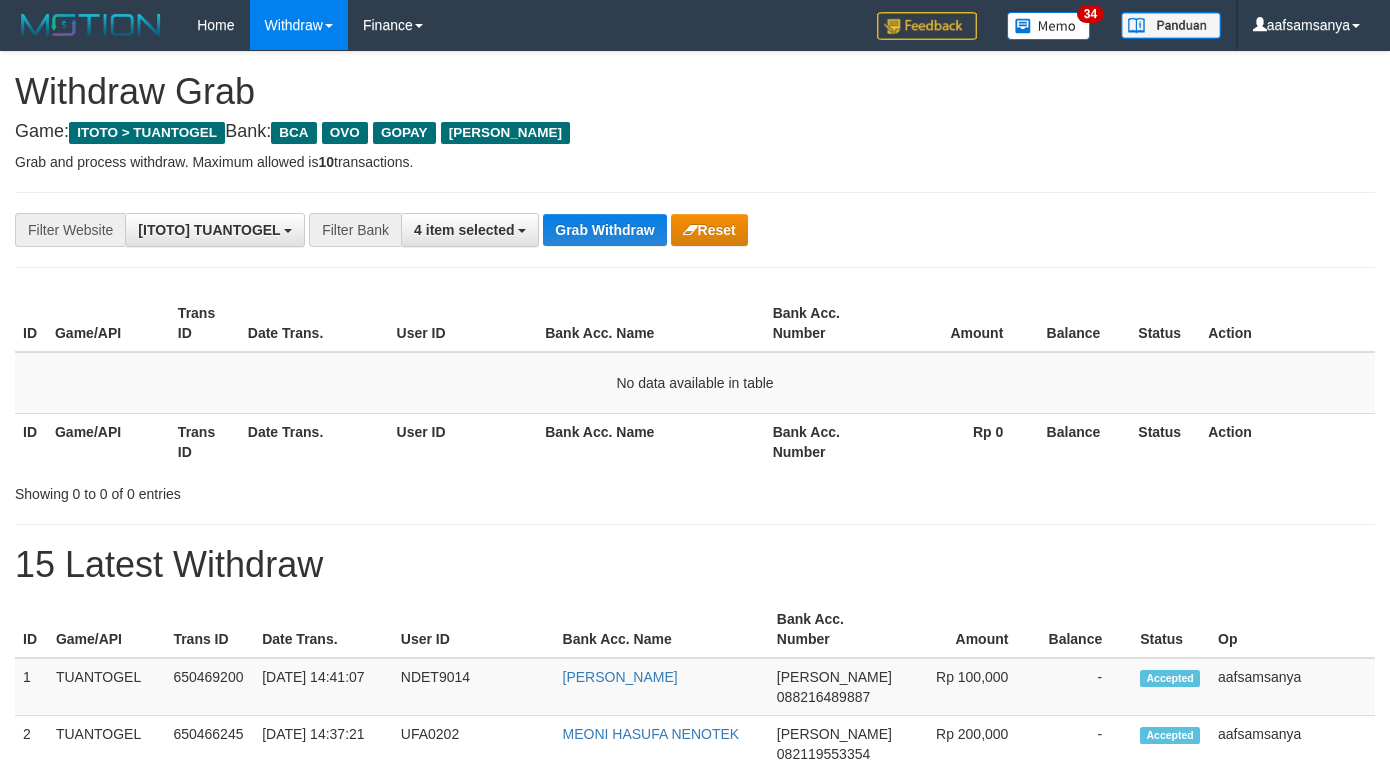 click on "Grab Withdraw" at bounding box center (604, 230) 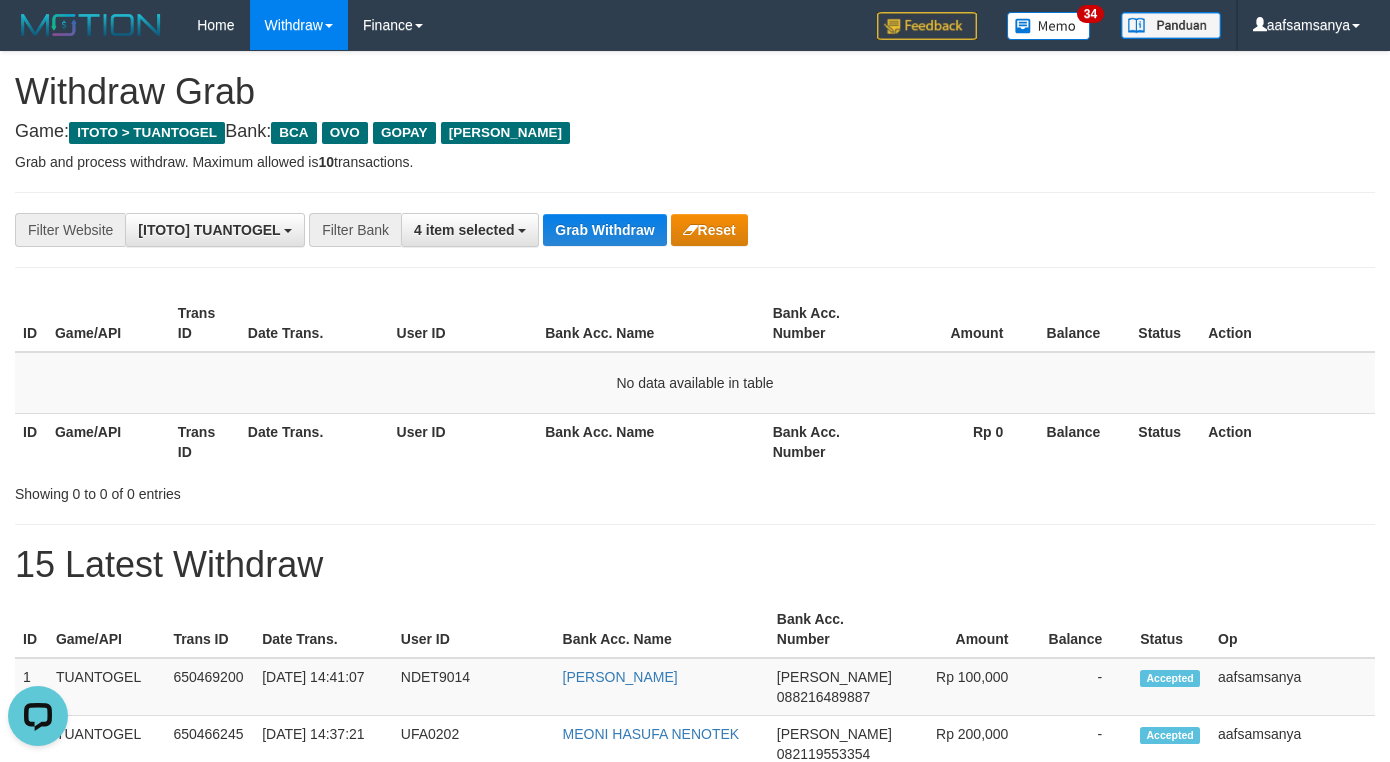 scroll, scrollTop: 0, scrollLeft: 0, axis: both 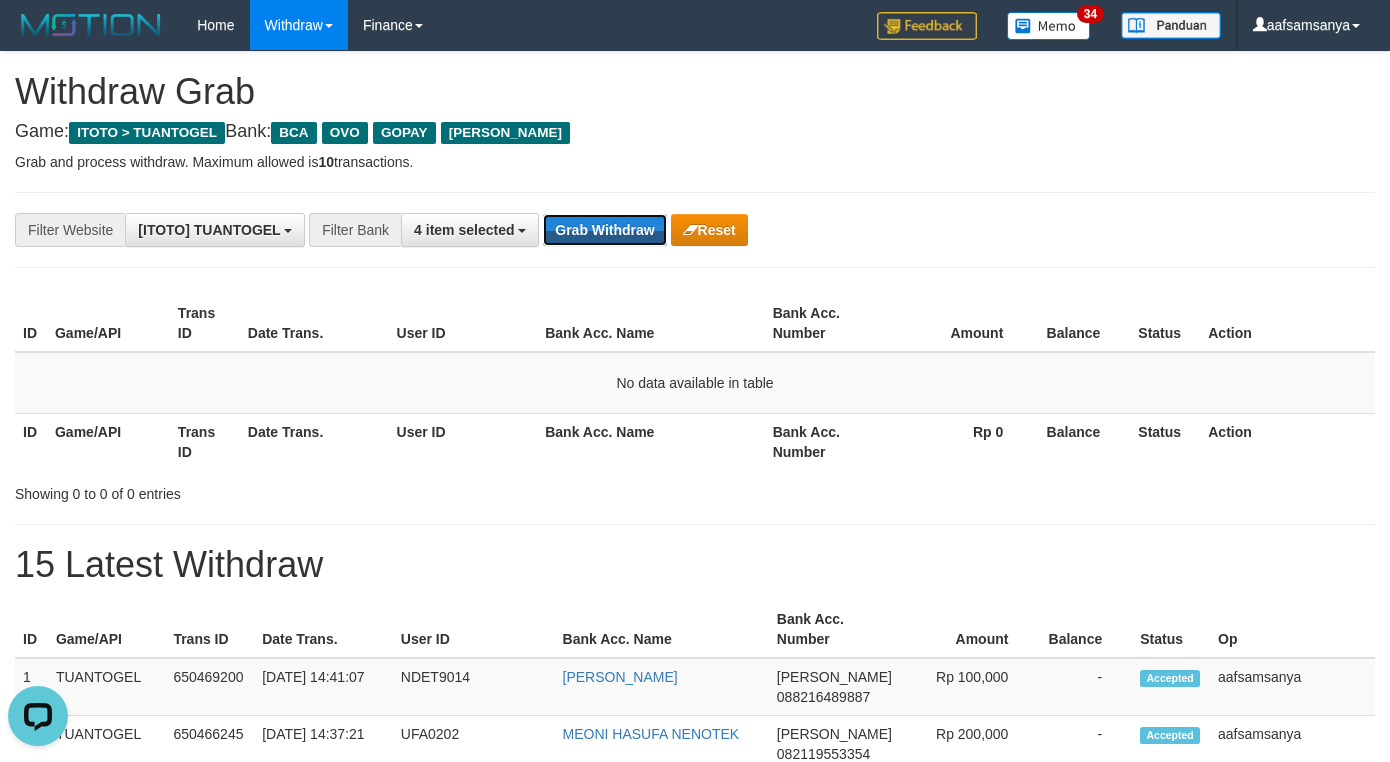 click on "Grab Withdraw" at bounding box center (604, 230) 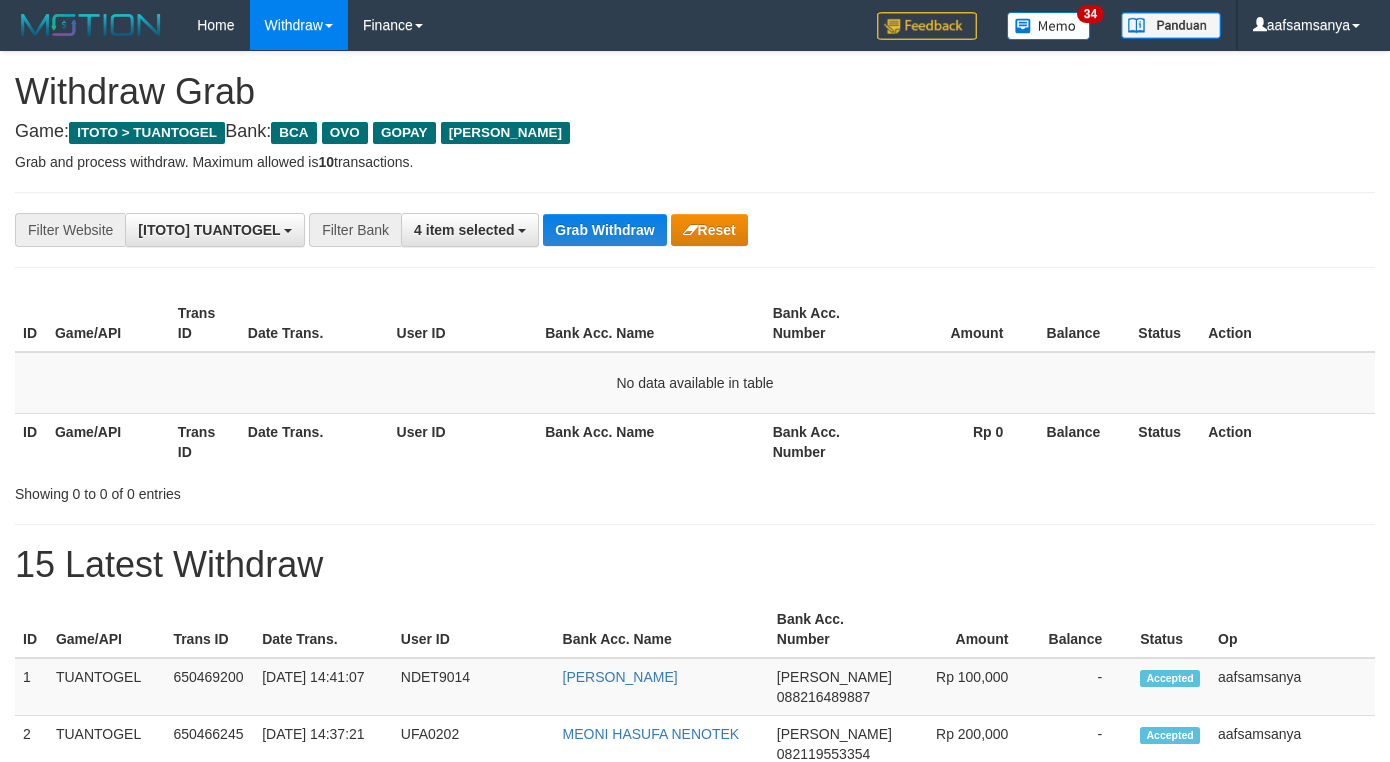 scroll, scrollTop: 0, scrollLeft: 0, axis: both 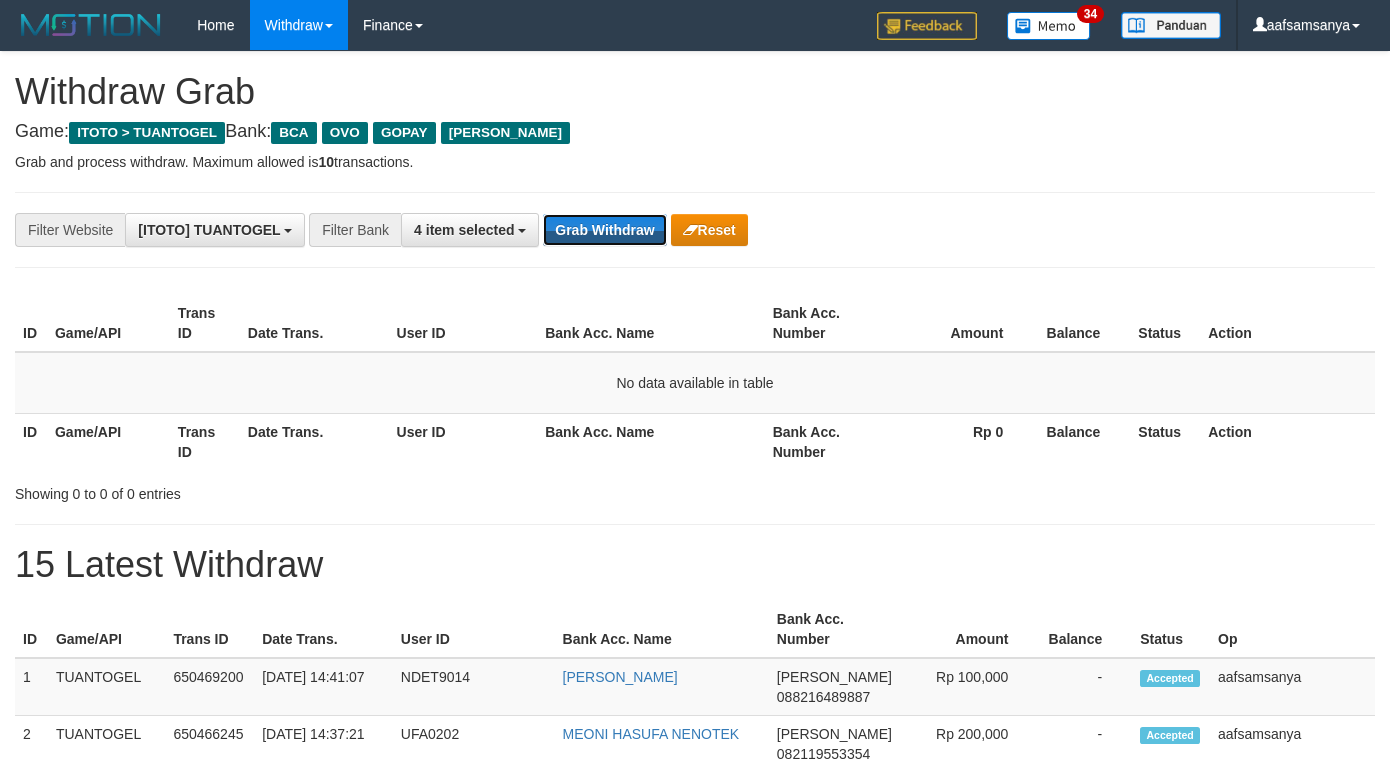 click on "Grab Withdraw" at bounding box center (604, 230) 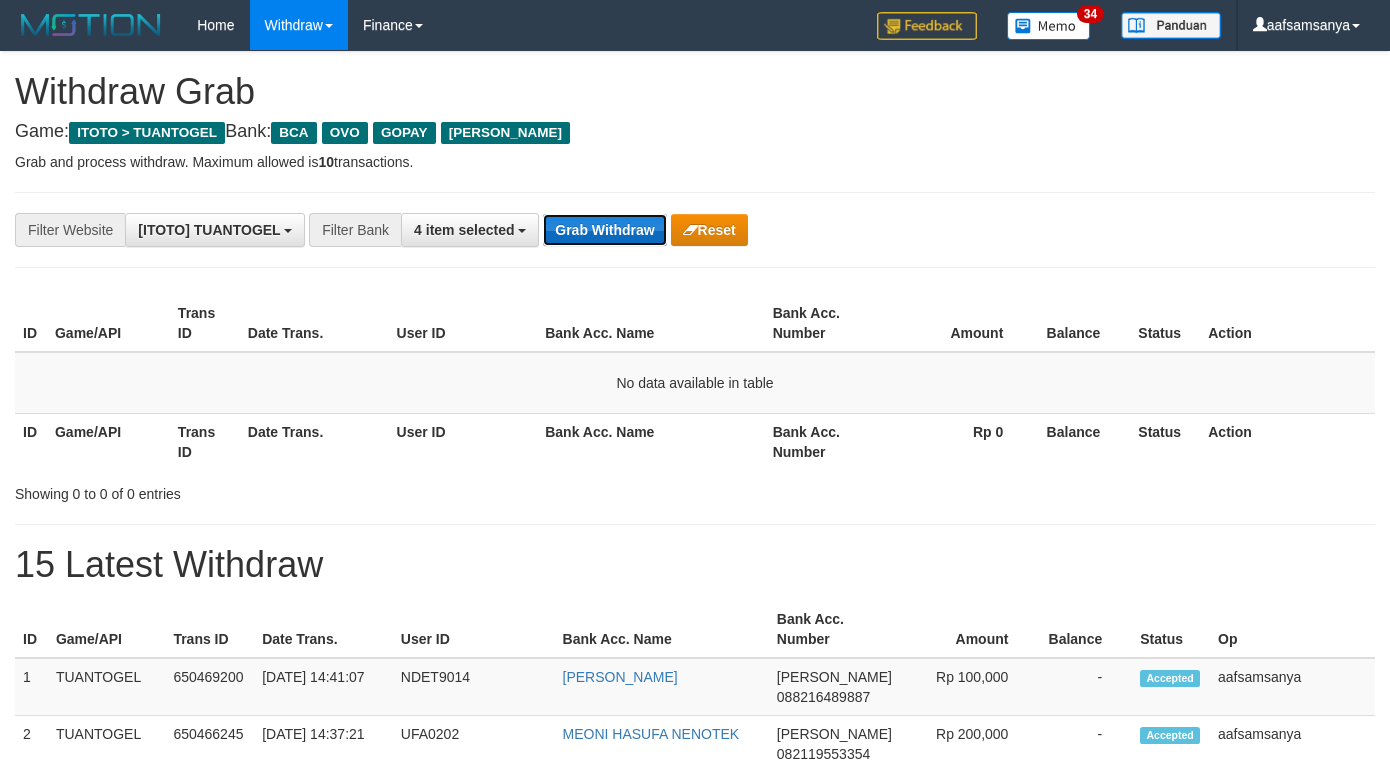 click on "Grab Withdraw" at bounding box center (604, 230) 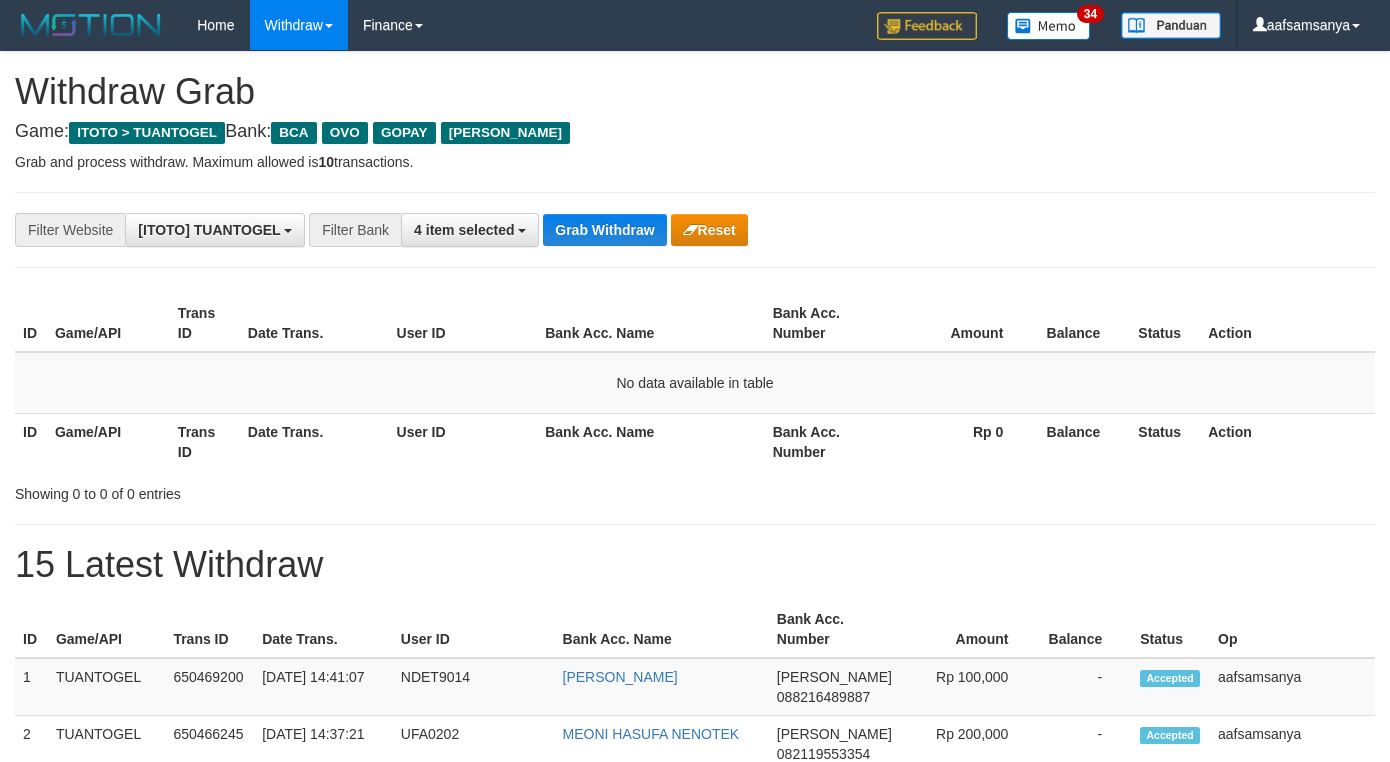 scroll, scrollTop: 0, scrollLeft: 0, axis: both 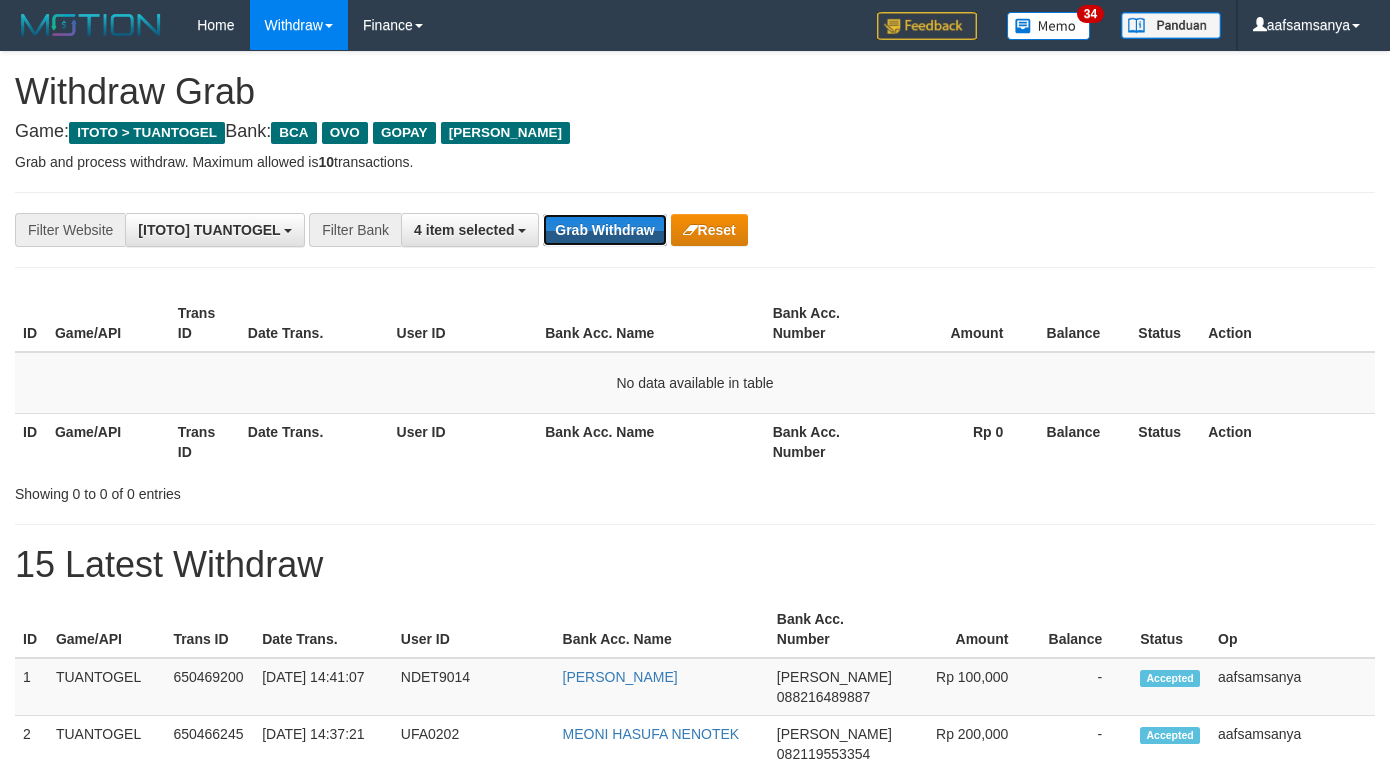 click on "Grab Withdraw" at bounding box center (604, 230) 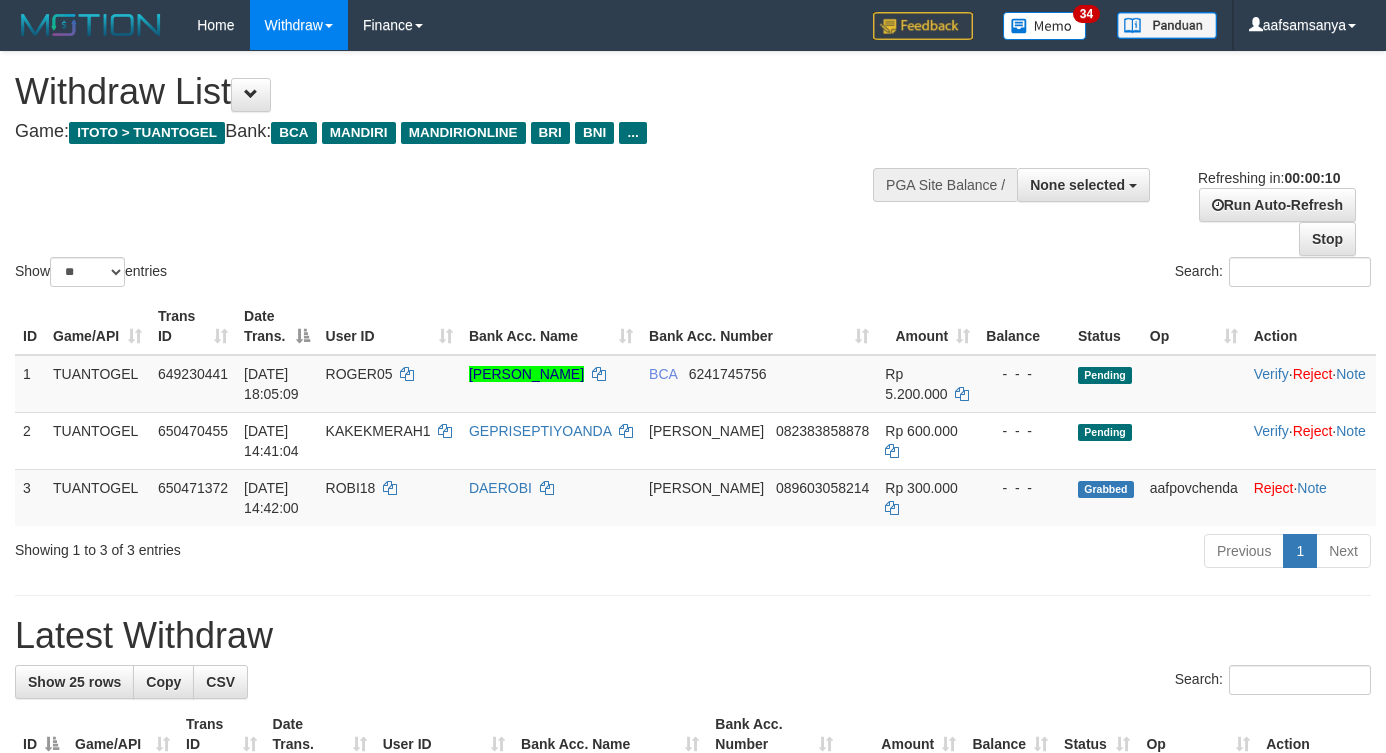 select 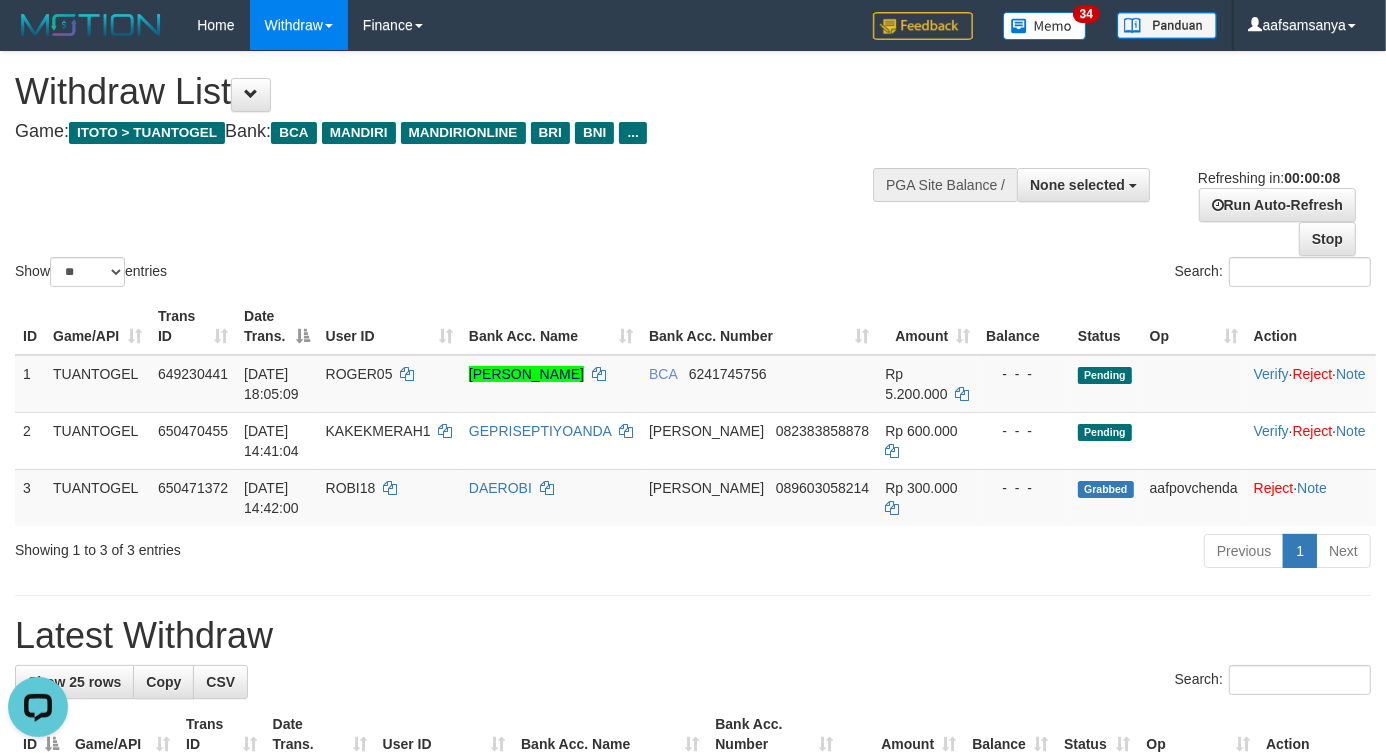 scroll, scrollTop: 0, scrollLeft: 0, axis: both 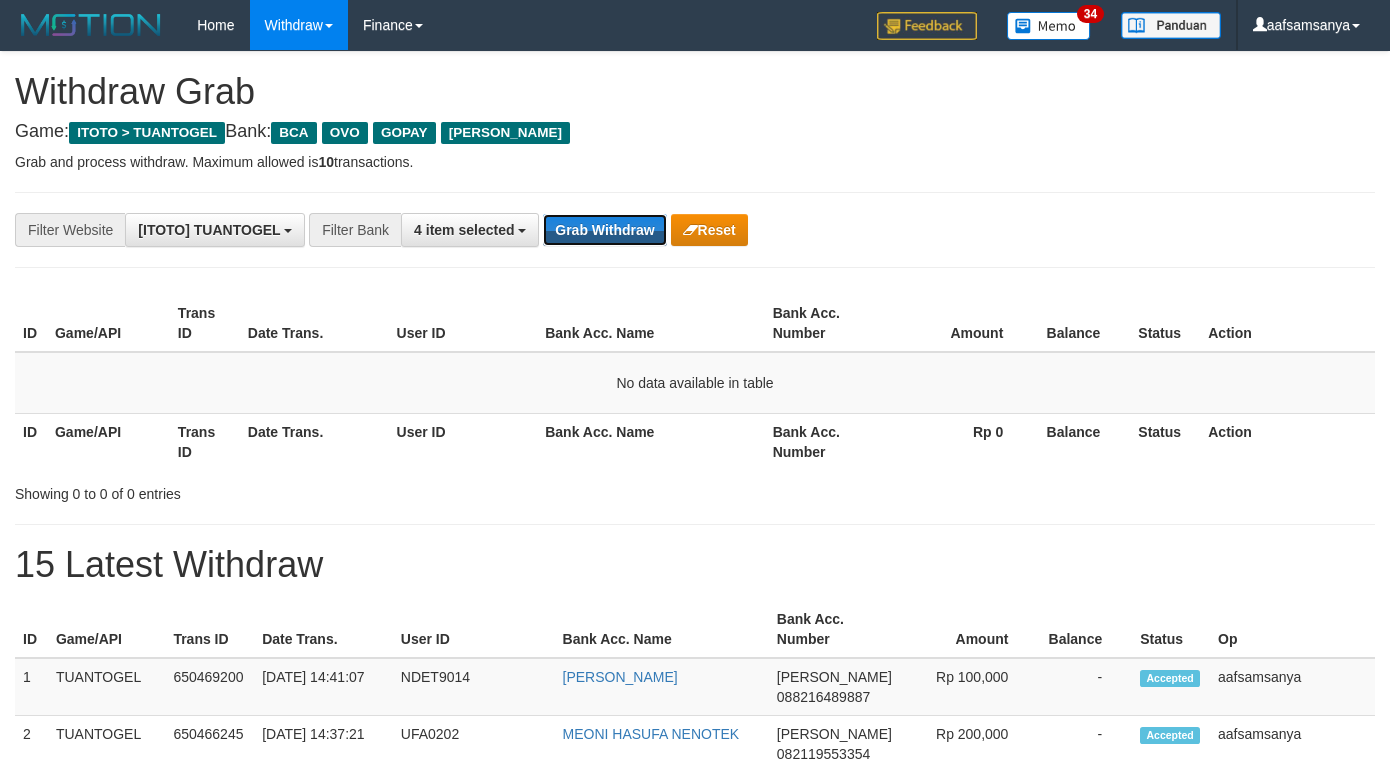 click on "Grab Withdraw" at bounding box center (604, 230) 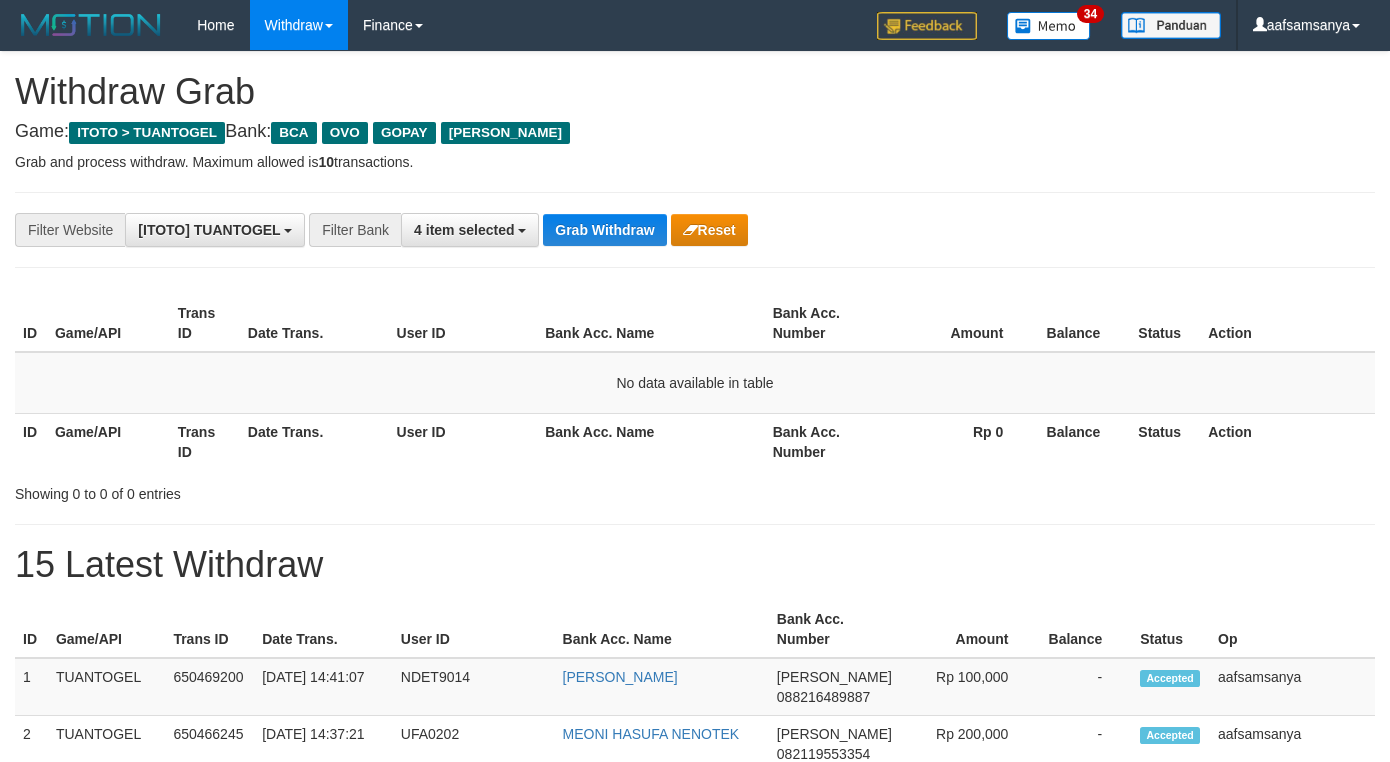 scroll, scrollTop: 0, scrollLeft: 0, axis: both 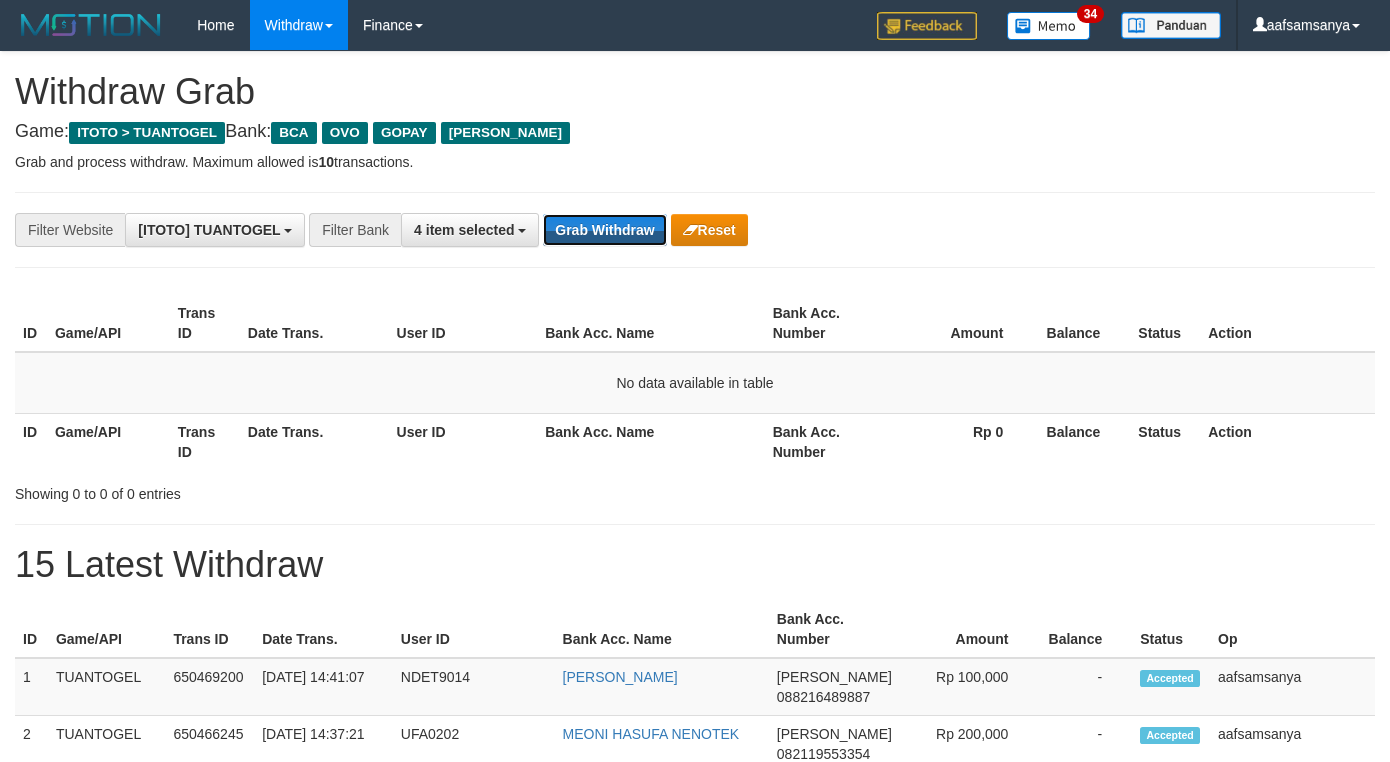 click on "Grab Withdraw" at bounding box center (604, 230) 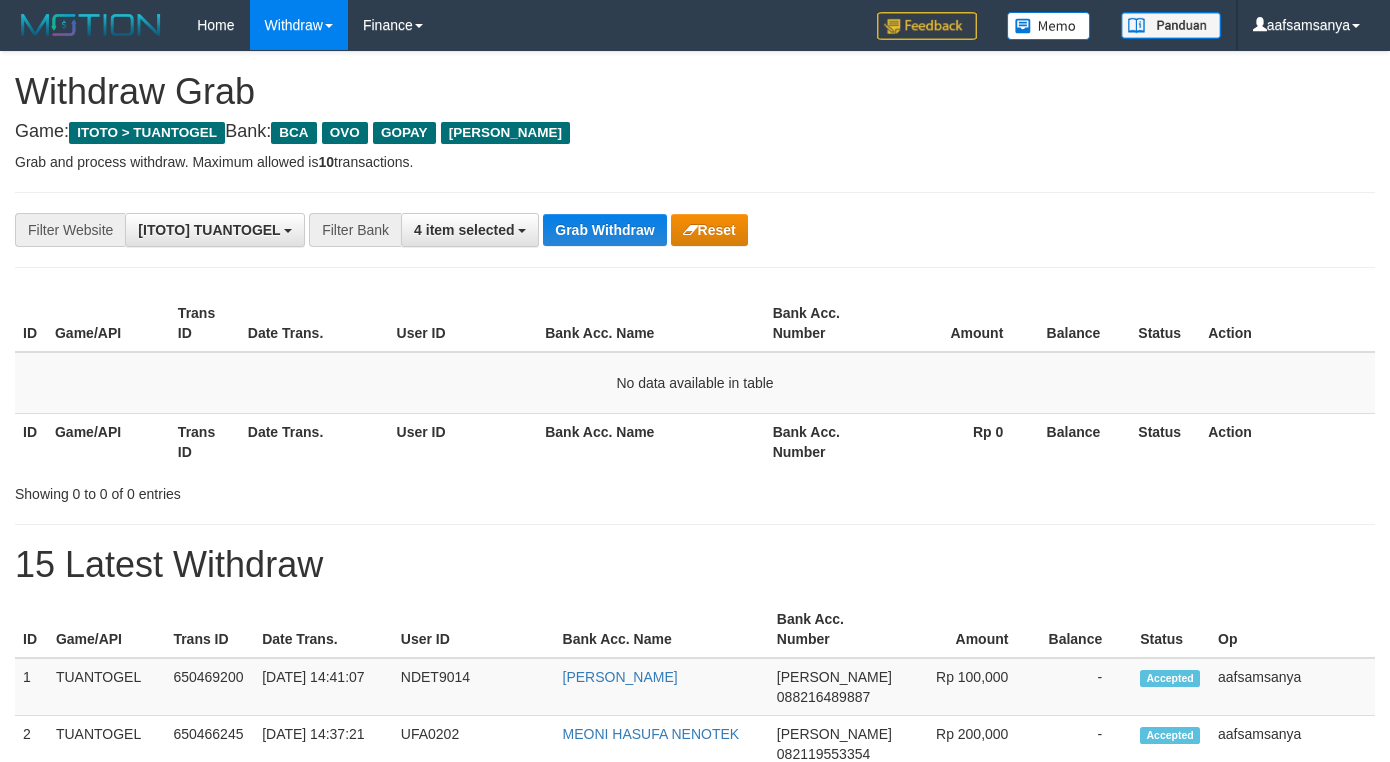 scroll, scrollTop: 0, scrollLeft: 0, axis: both 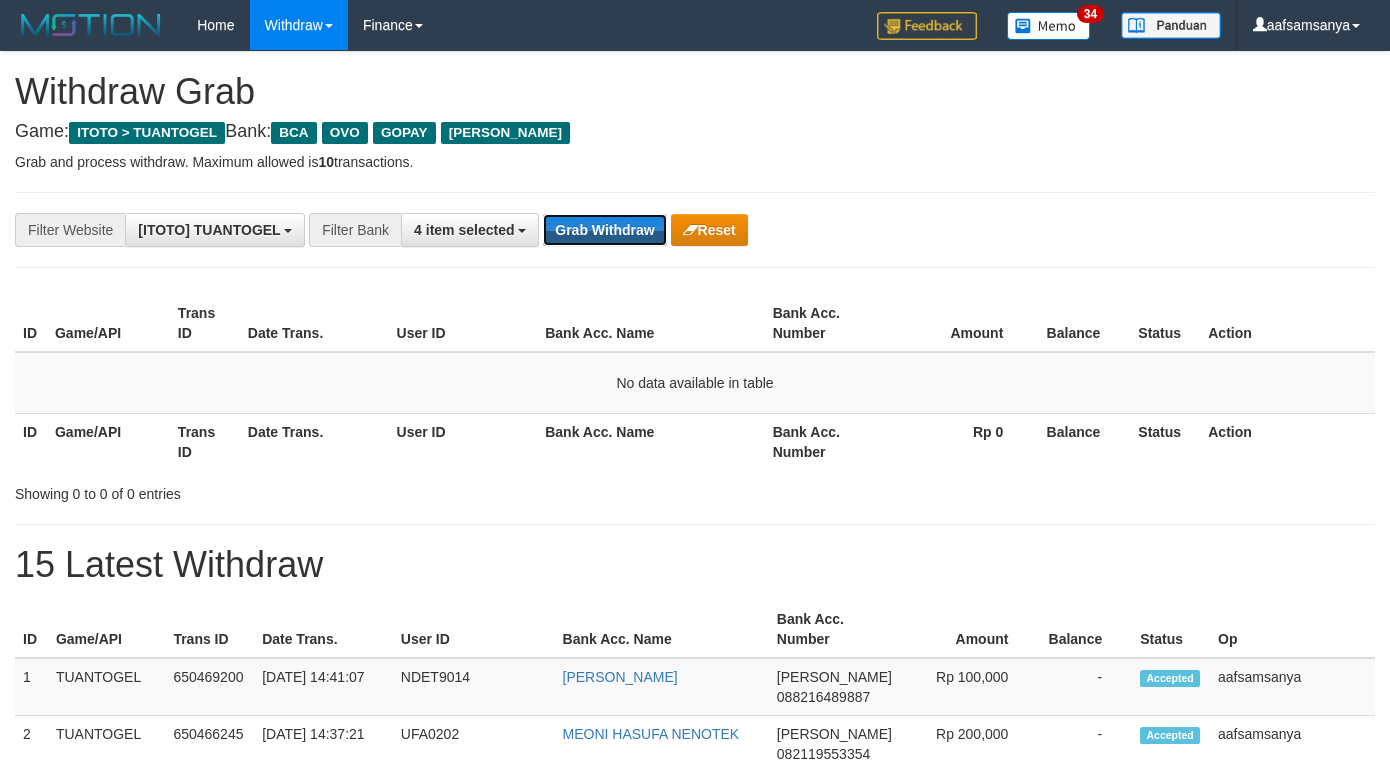 click on "Grab Withdraw" at bounding box center (604, 230) 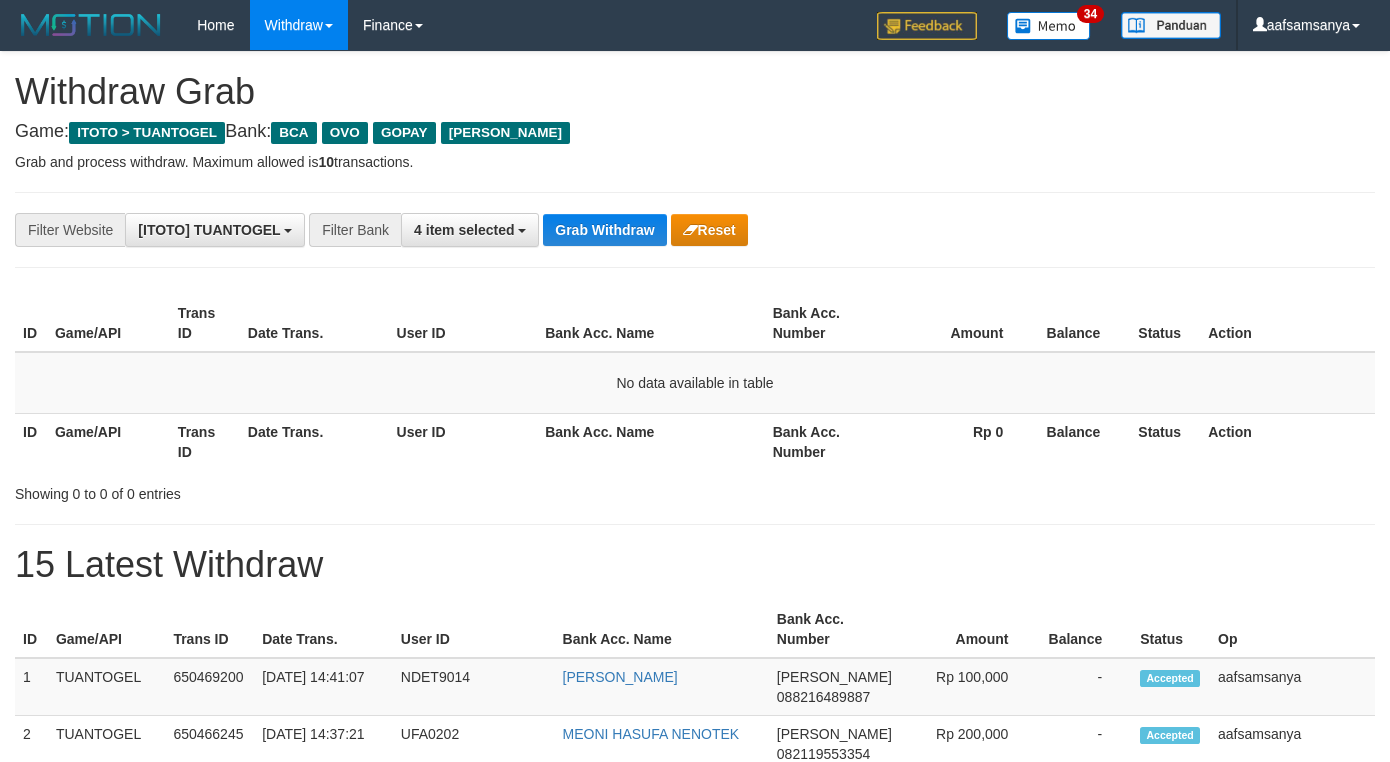 scroll, scrollTop: 0, scrollLeft: 0, axis: both 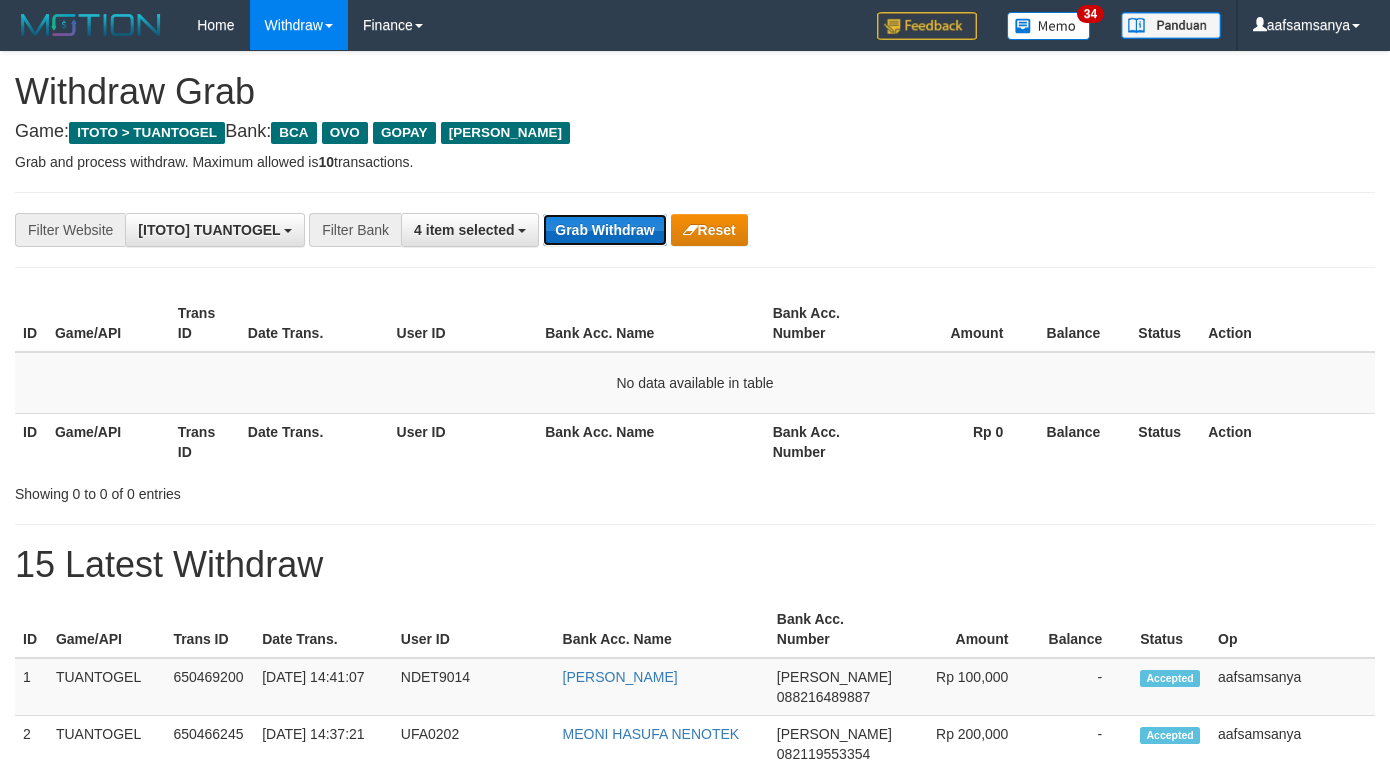 drag, startPoint x: 0, startPoint y: 0, endPoint x: 626, endPoint y: 227, distance: 665.8866 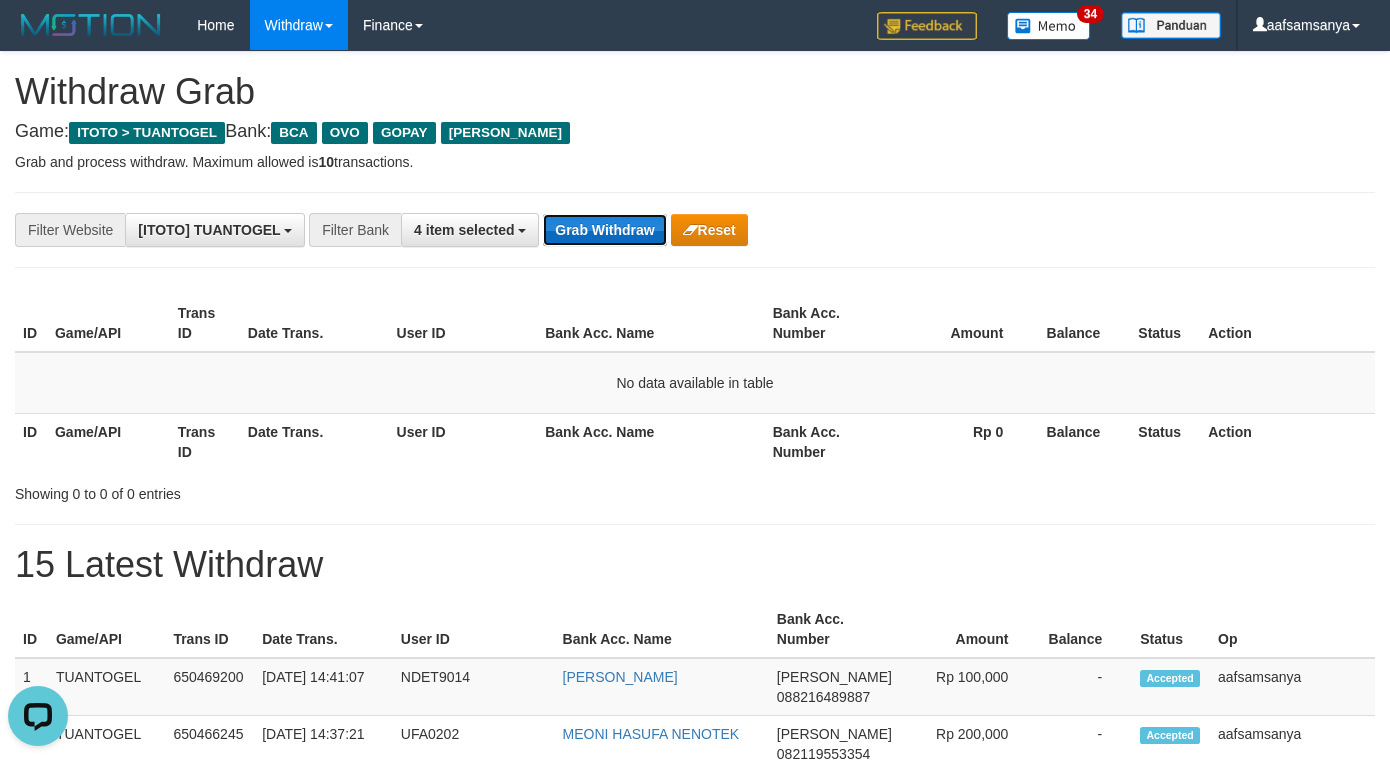scroll, scrollTop: 0, scrollLeft: 0, axis: both 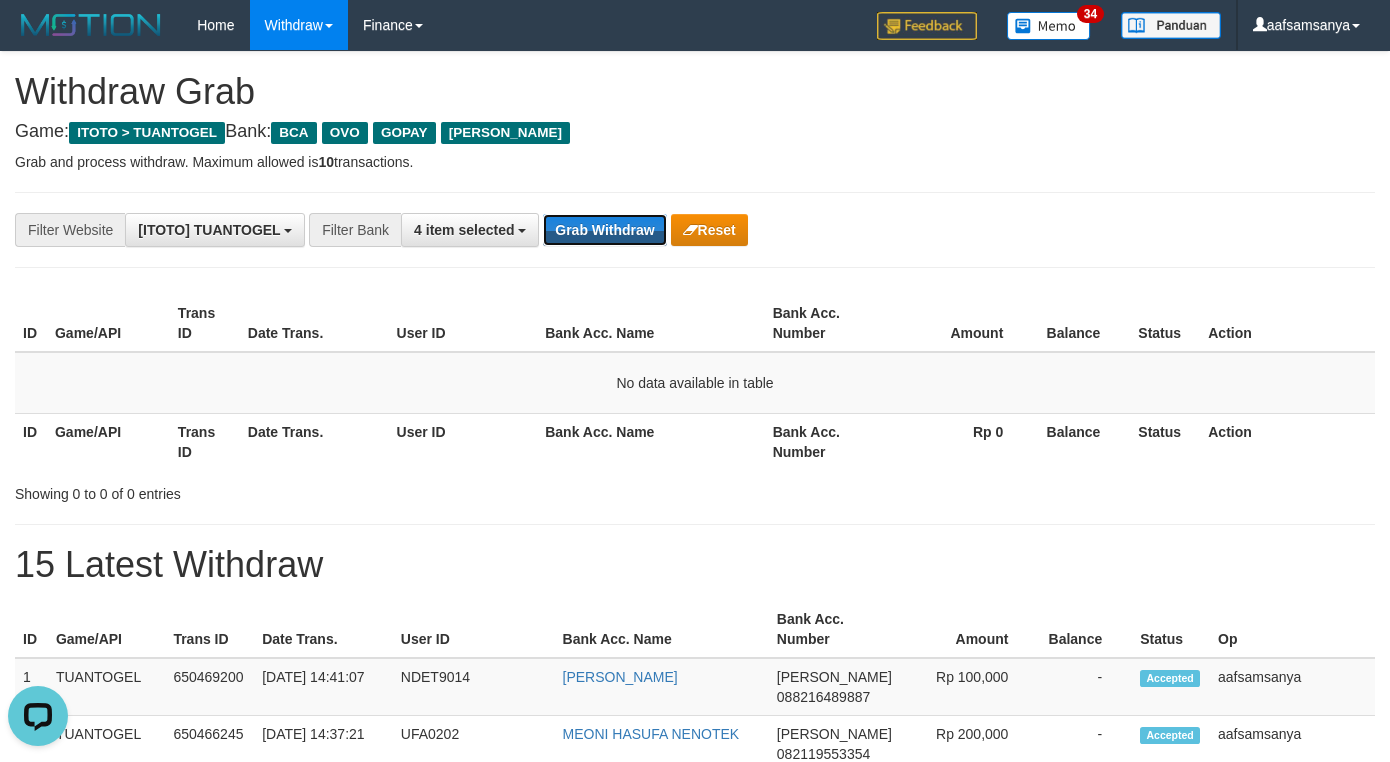 click on "Grab Withdraw" at bounding box center [604, 230] 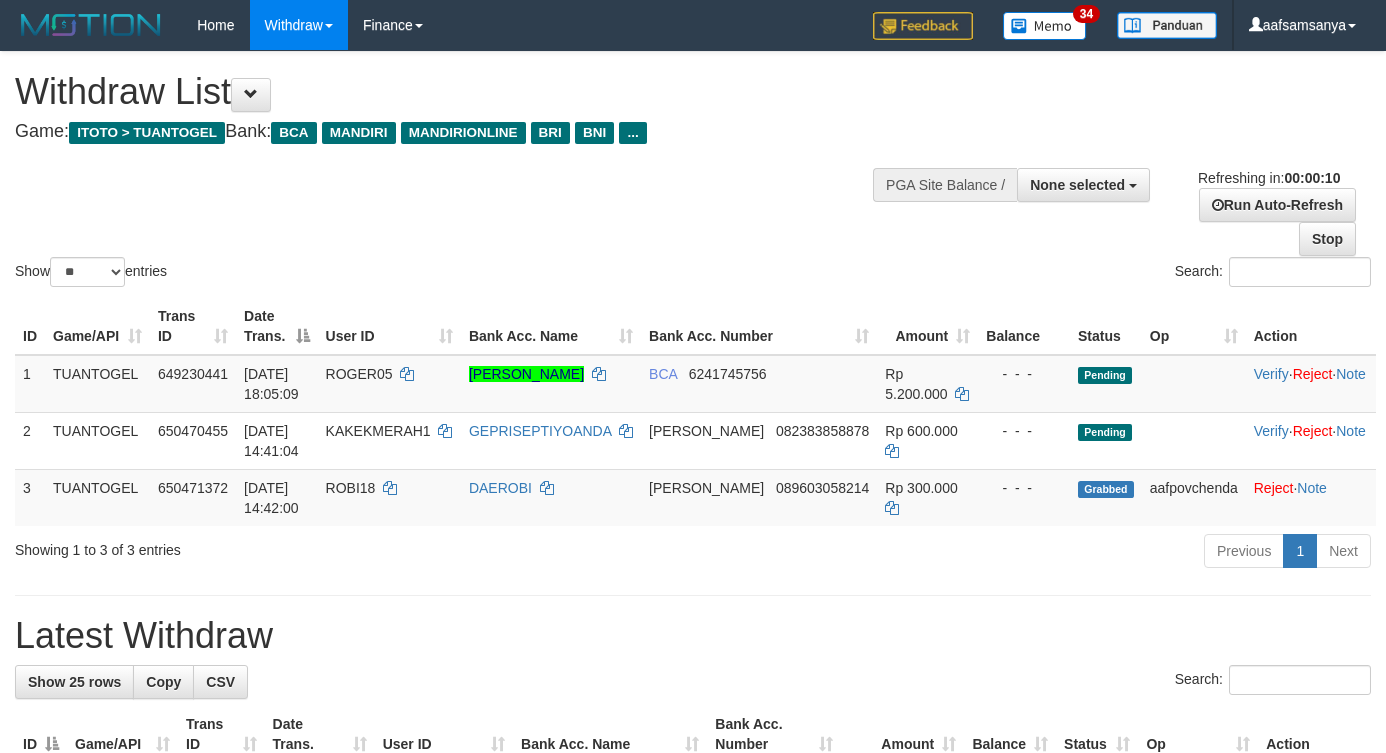 select 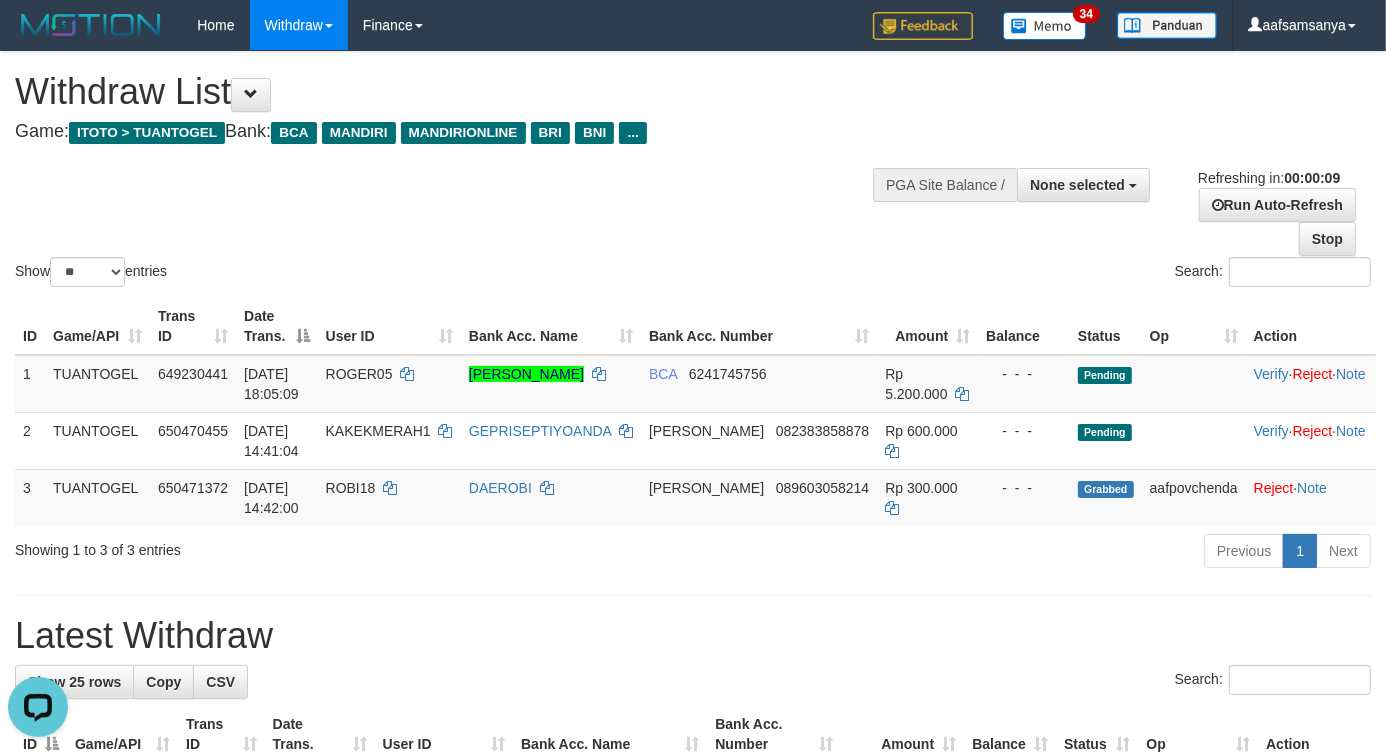 scroll, scrollTop: 0, scrollLeft: 0, axis: both 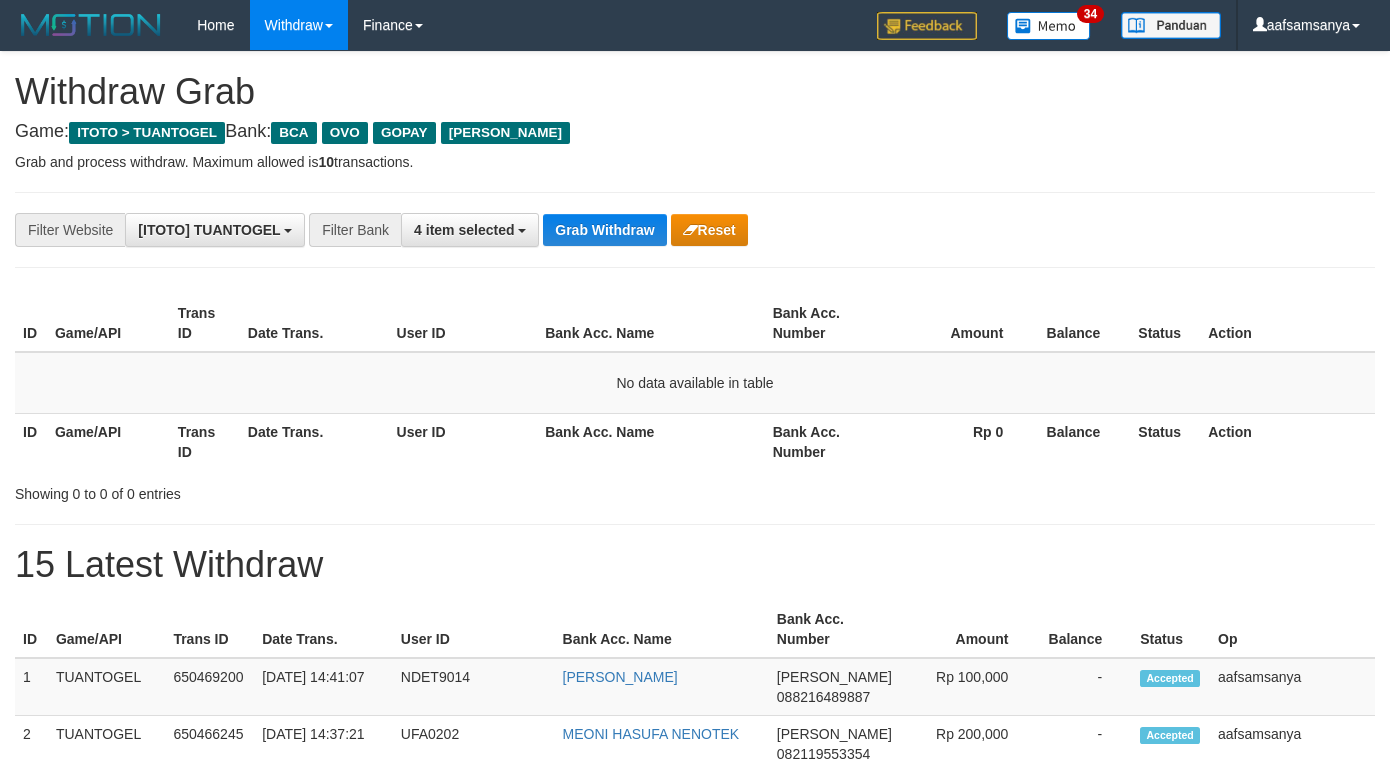click on "Grab Withdraw" at bounding box center (604, 230) 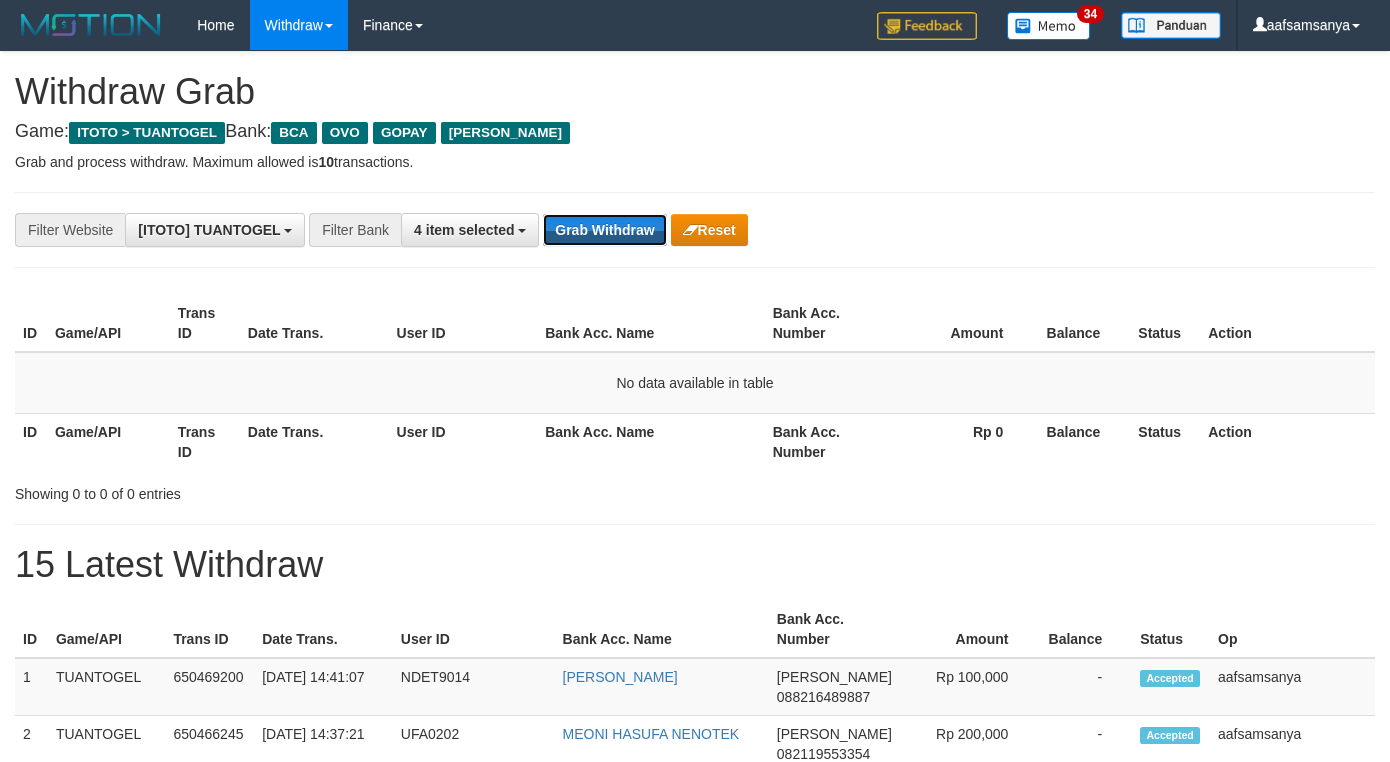 scroll, scrollTop: 0, scrollLeft: 0, axis: both 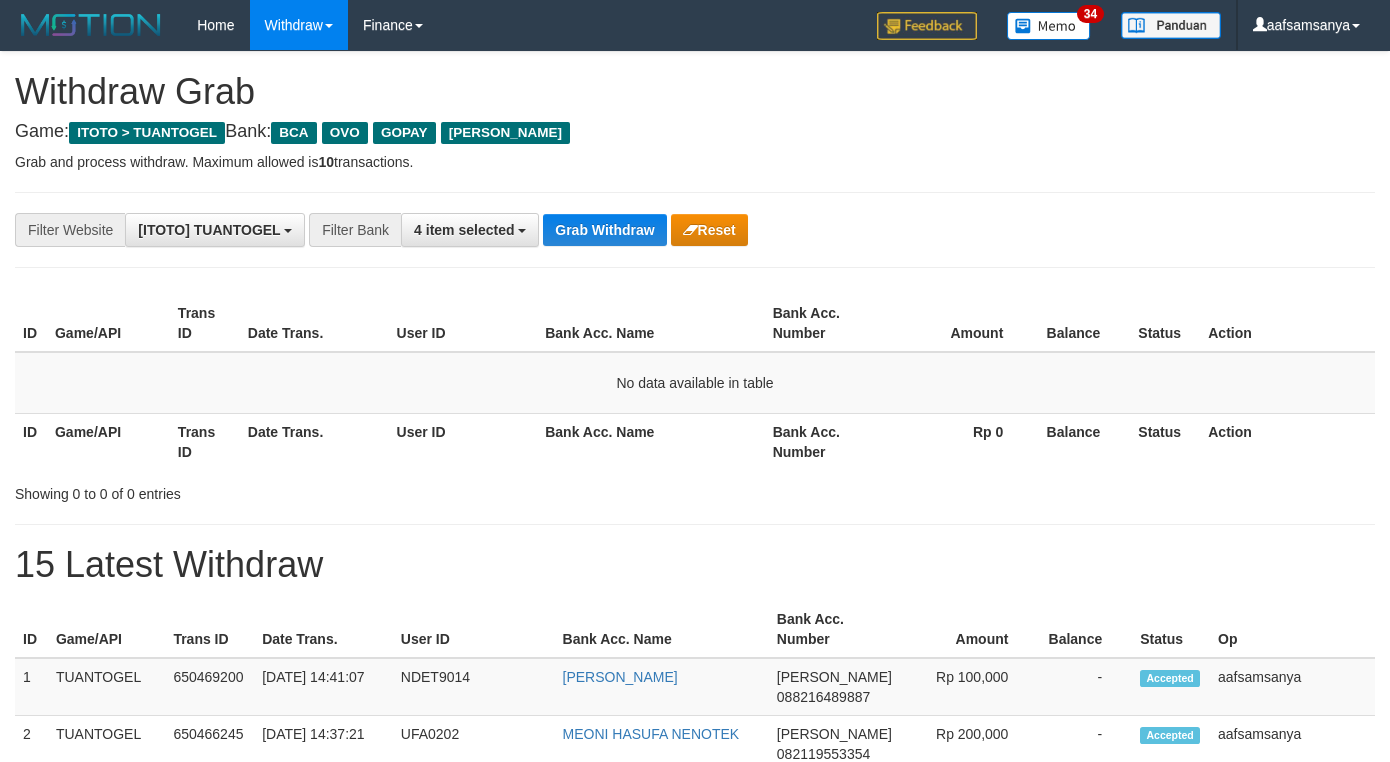 click on "Grab Withdraw" at bounding box center (604, 230) 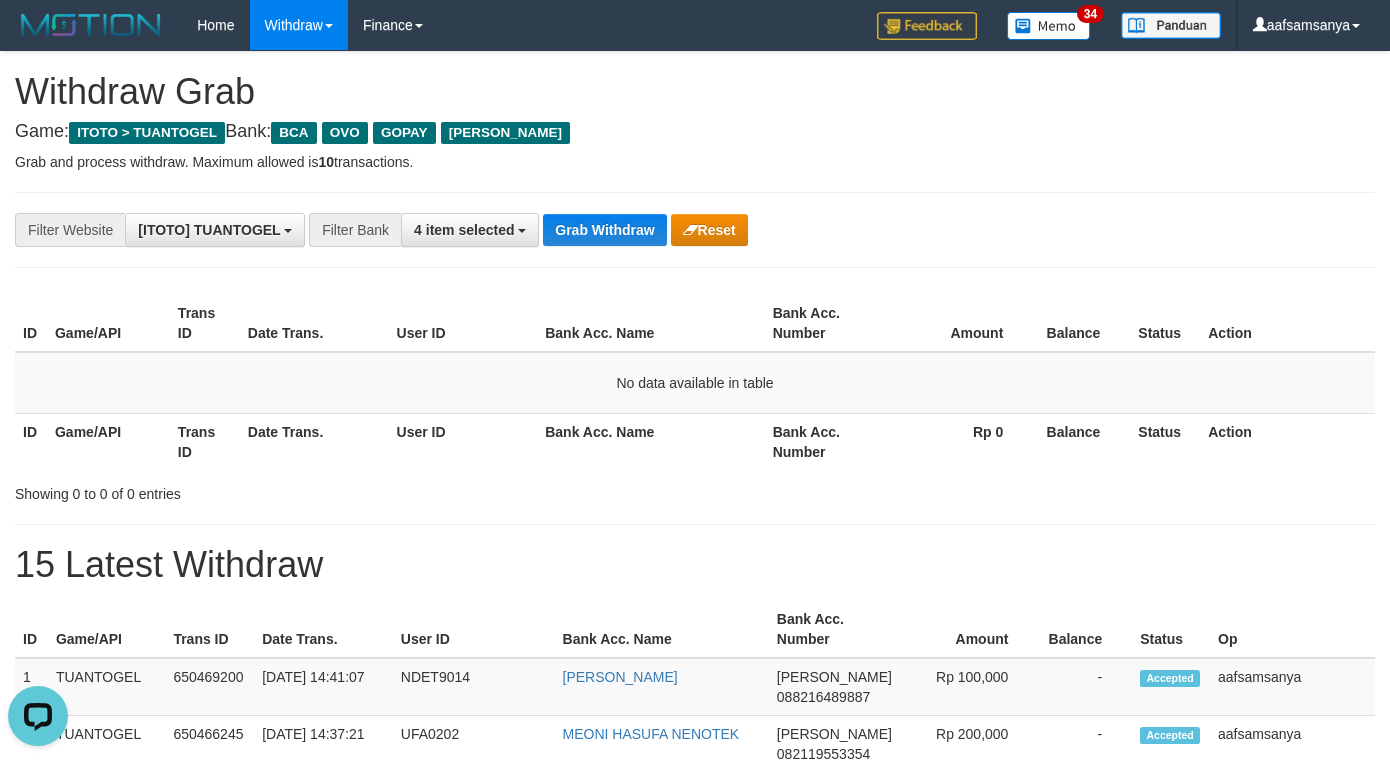 scroll, scrollTop: 0, scrollLeft: 0, axis: both 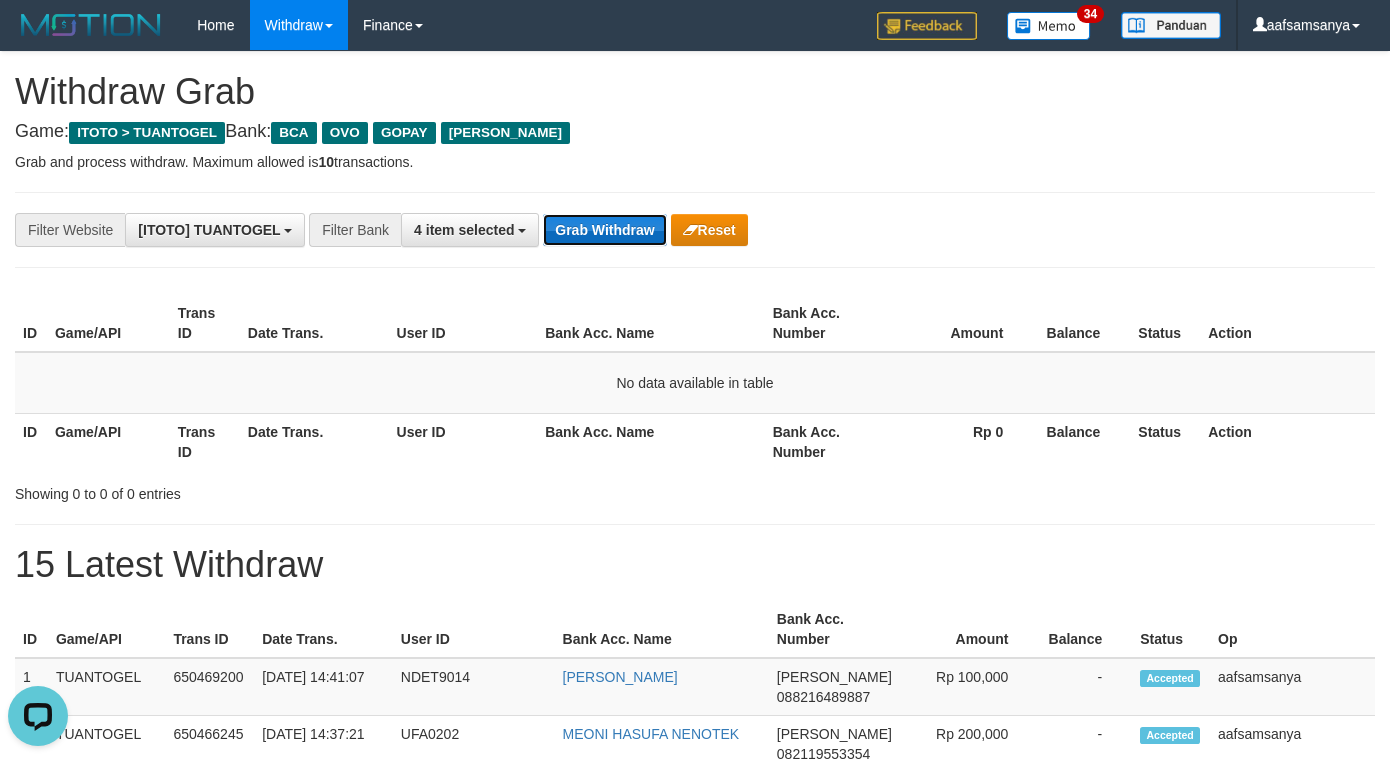 click on "Grab Withdraw" at bounding box center (604, 230) 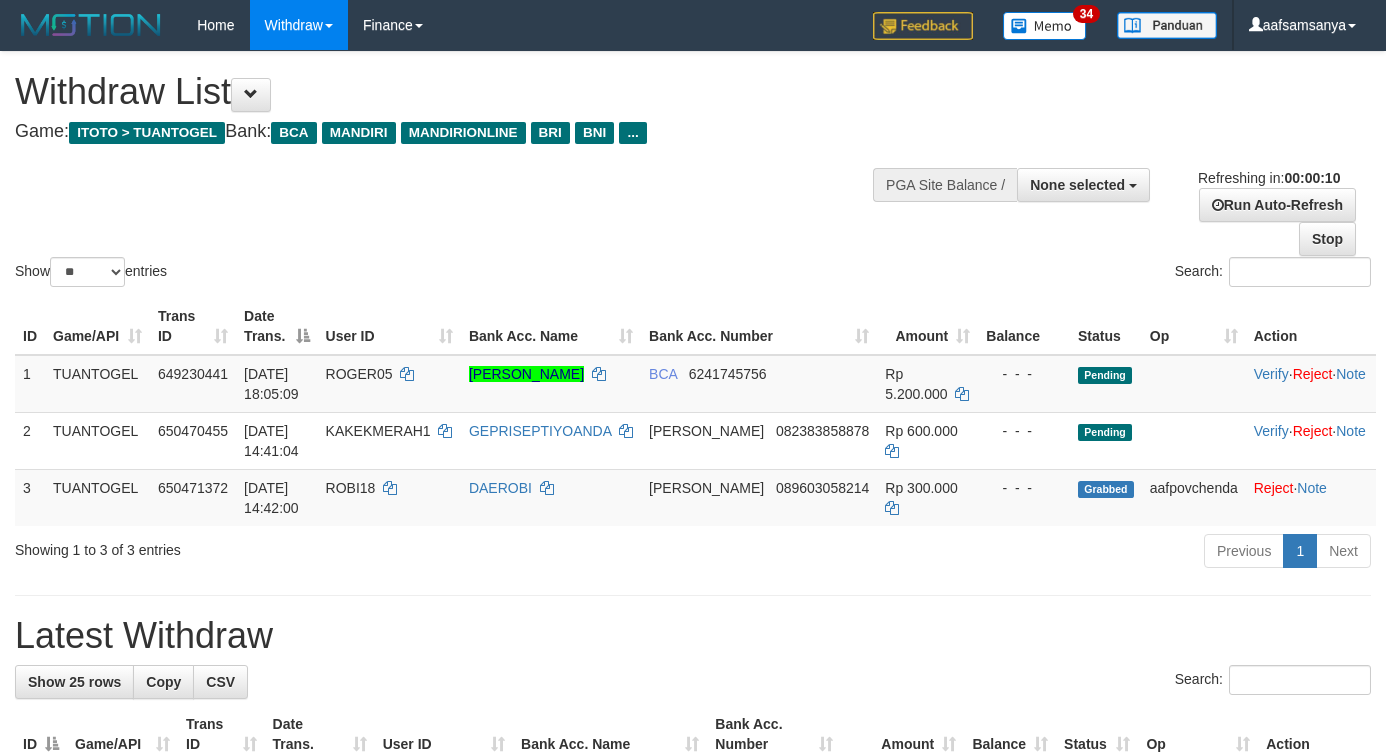 select 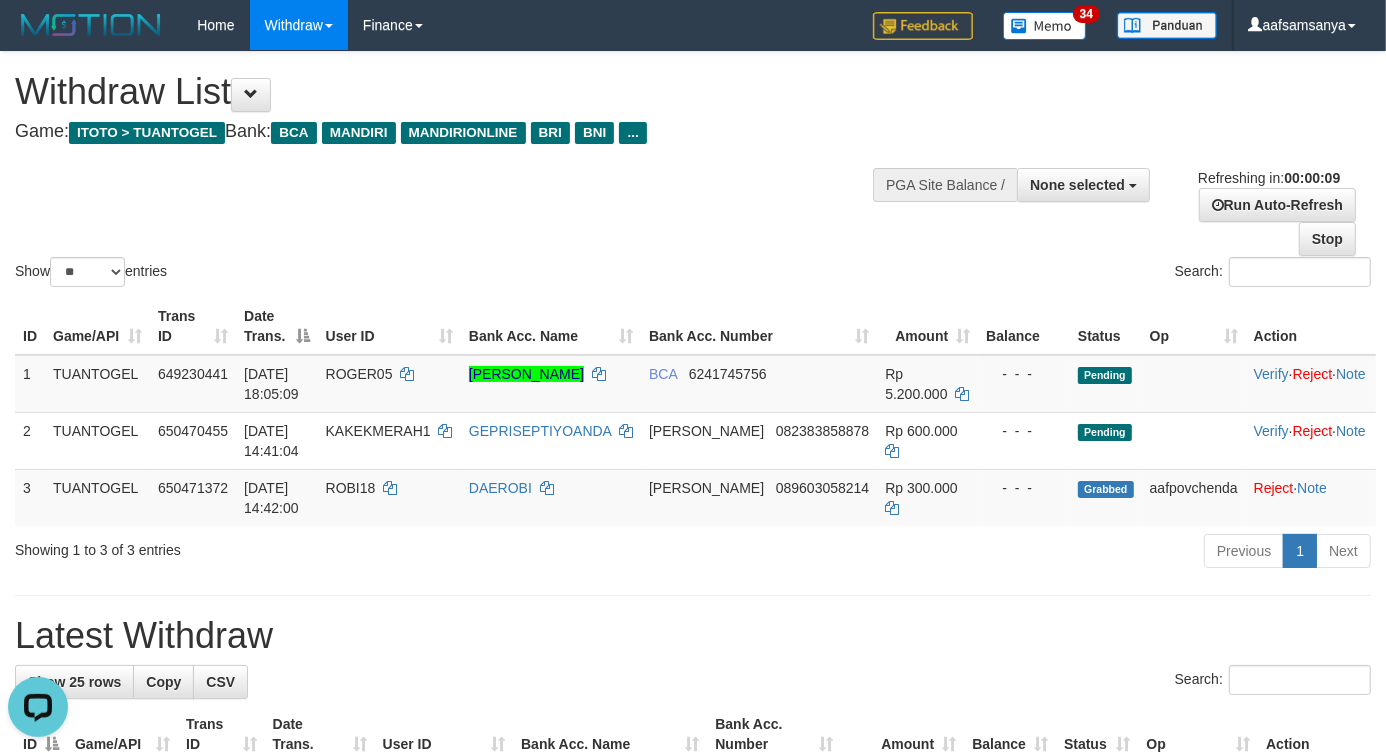 scroll, scrollTop: 0, scrollLeft: 0, axis: both 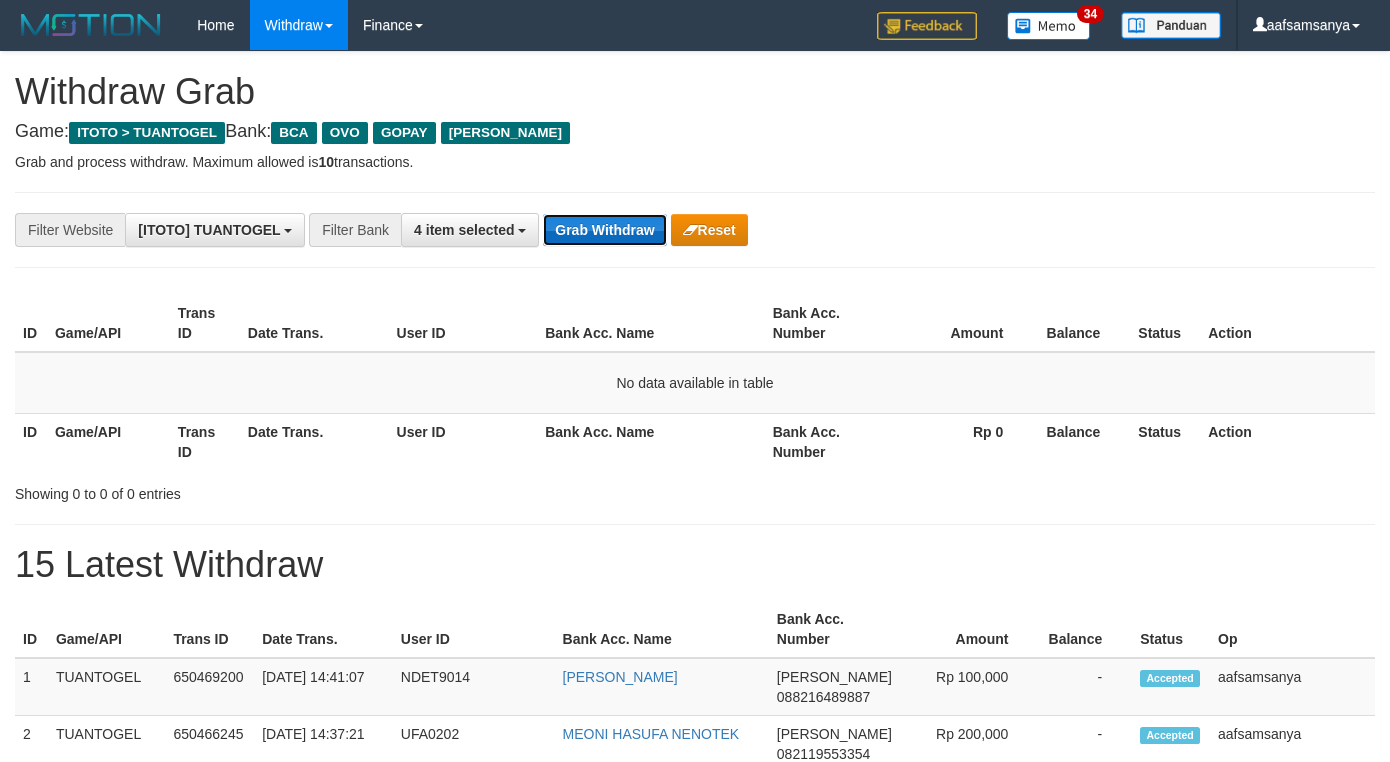 click on "Grab Withdraw" at bounding box center (604, 230) 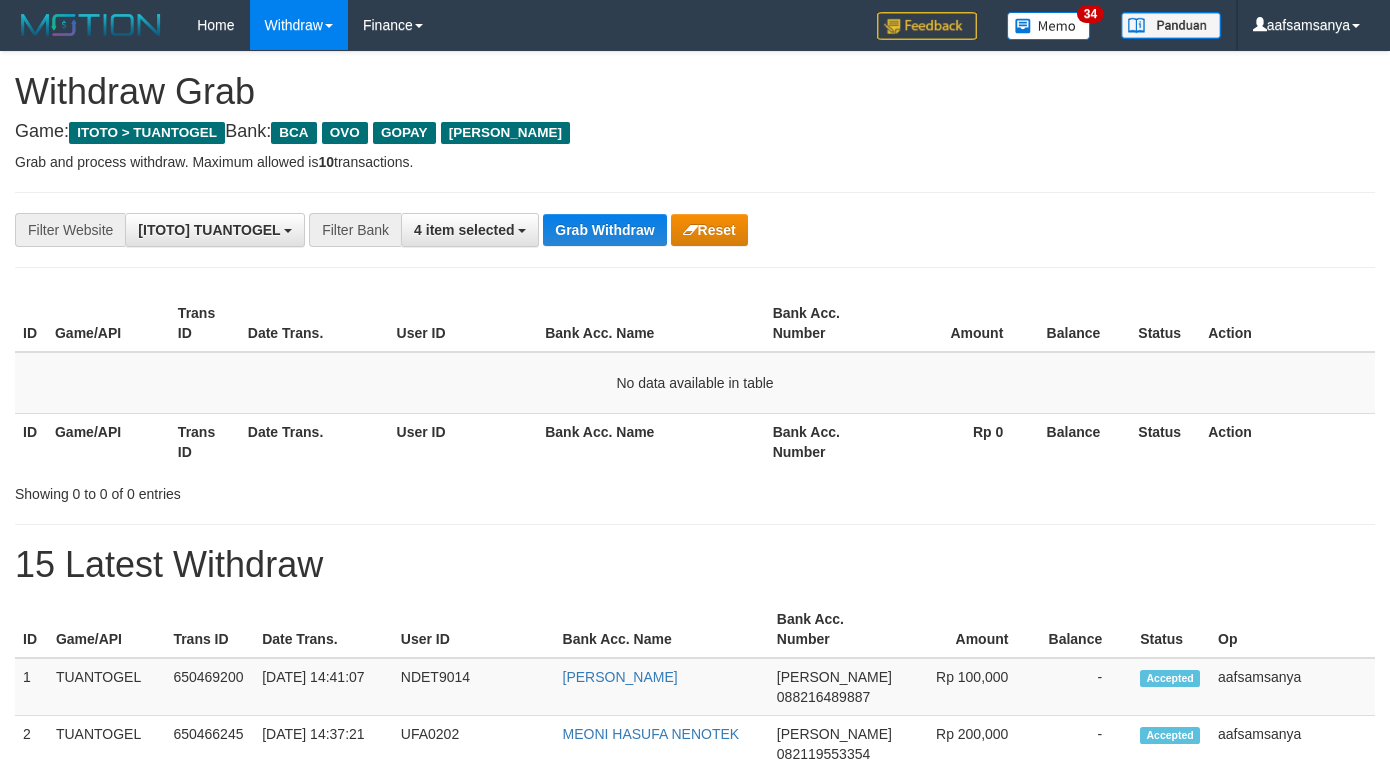 scroll, scrollTop: 0, scrollLeft: 0, axis: both 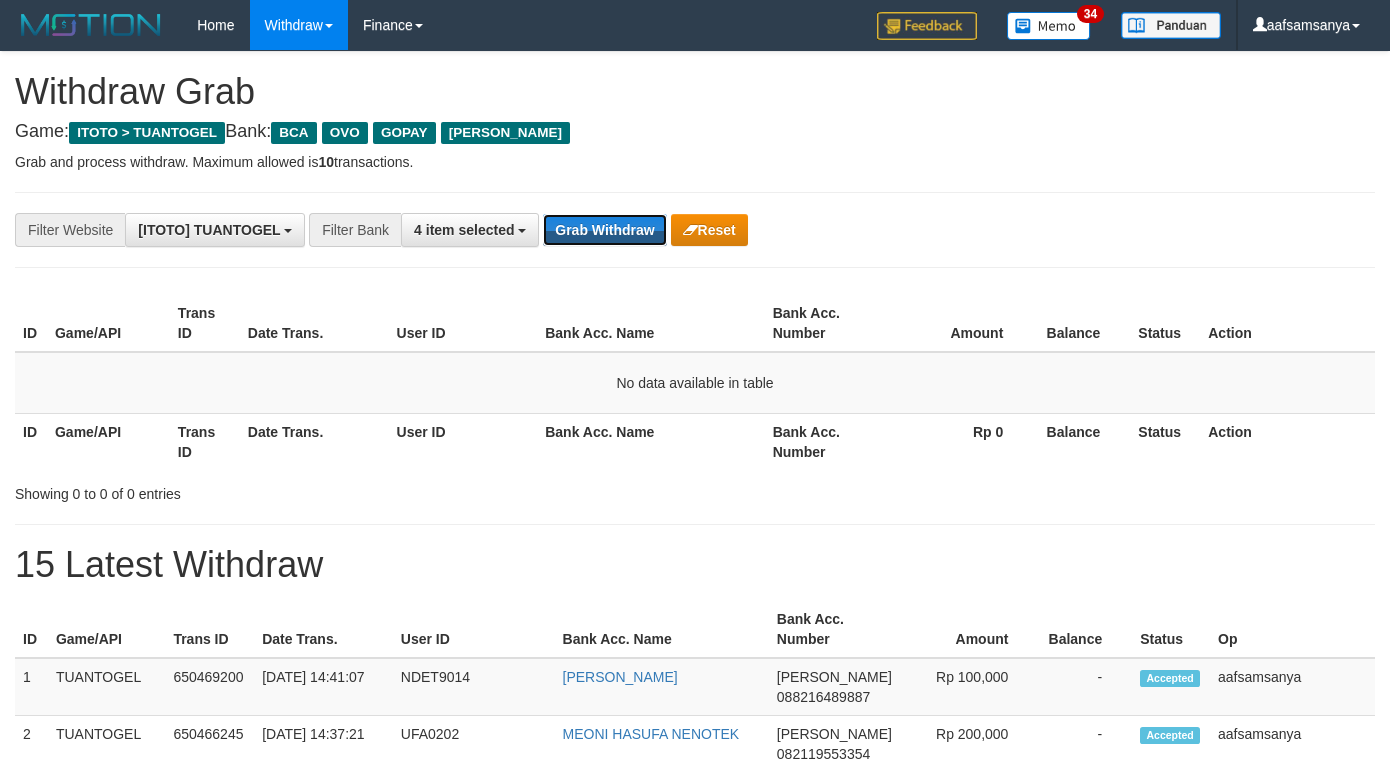 click on "Grab Withdraw" at bounding box center [604, 230] 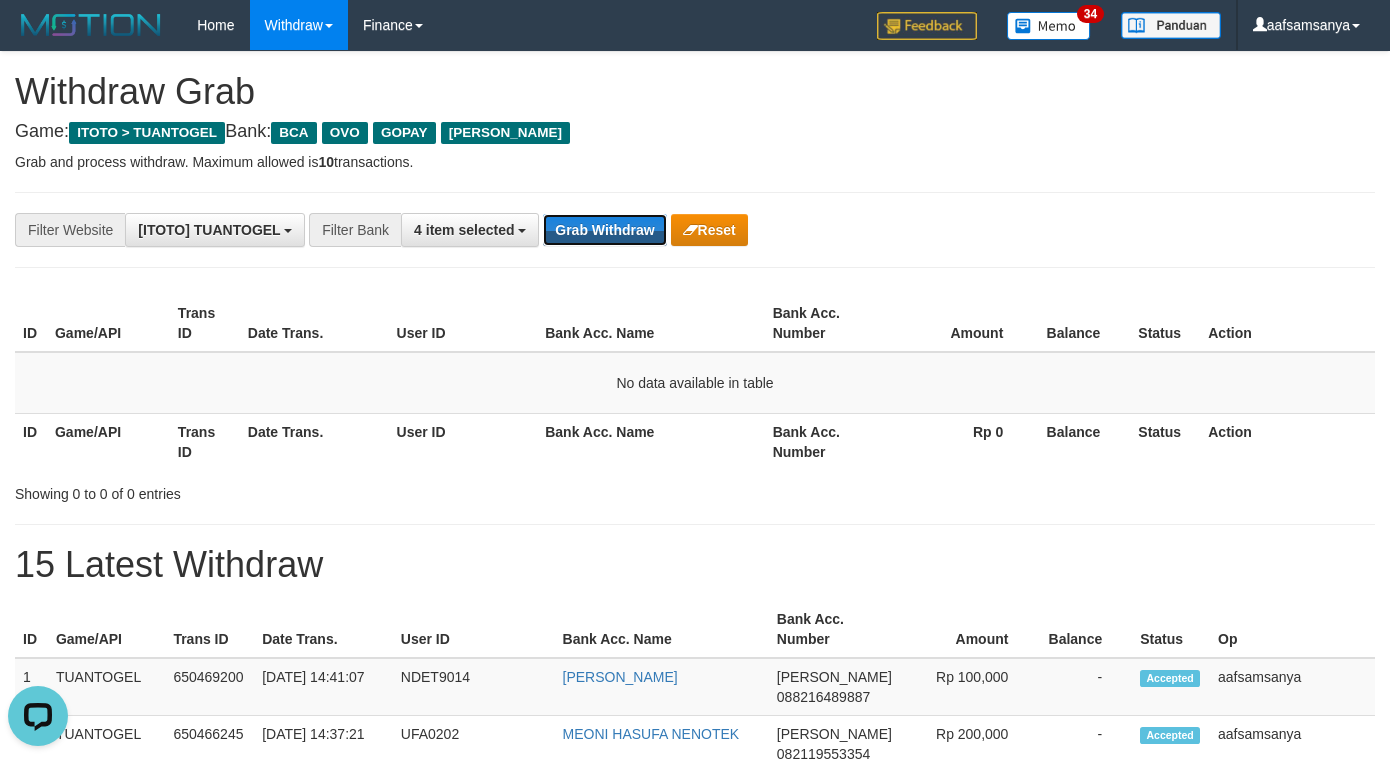 scroll, scrollTop: 0, scrollLeft: 0, axis: both 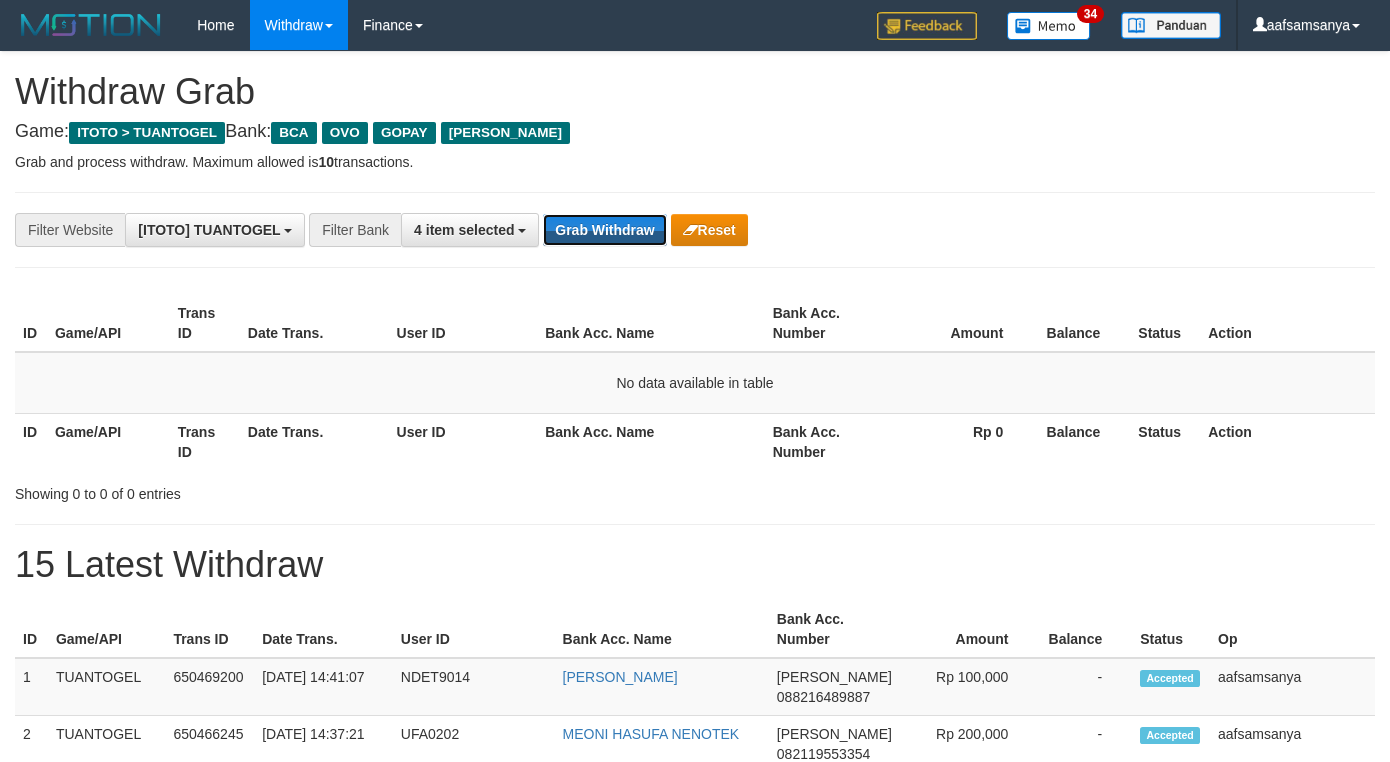 click on "Grab Withdraw" at bounding box center [604, 230] 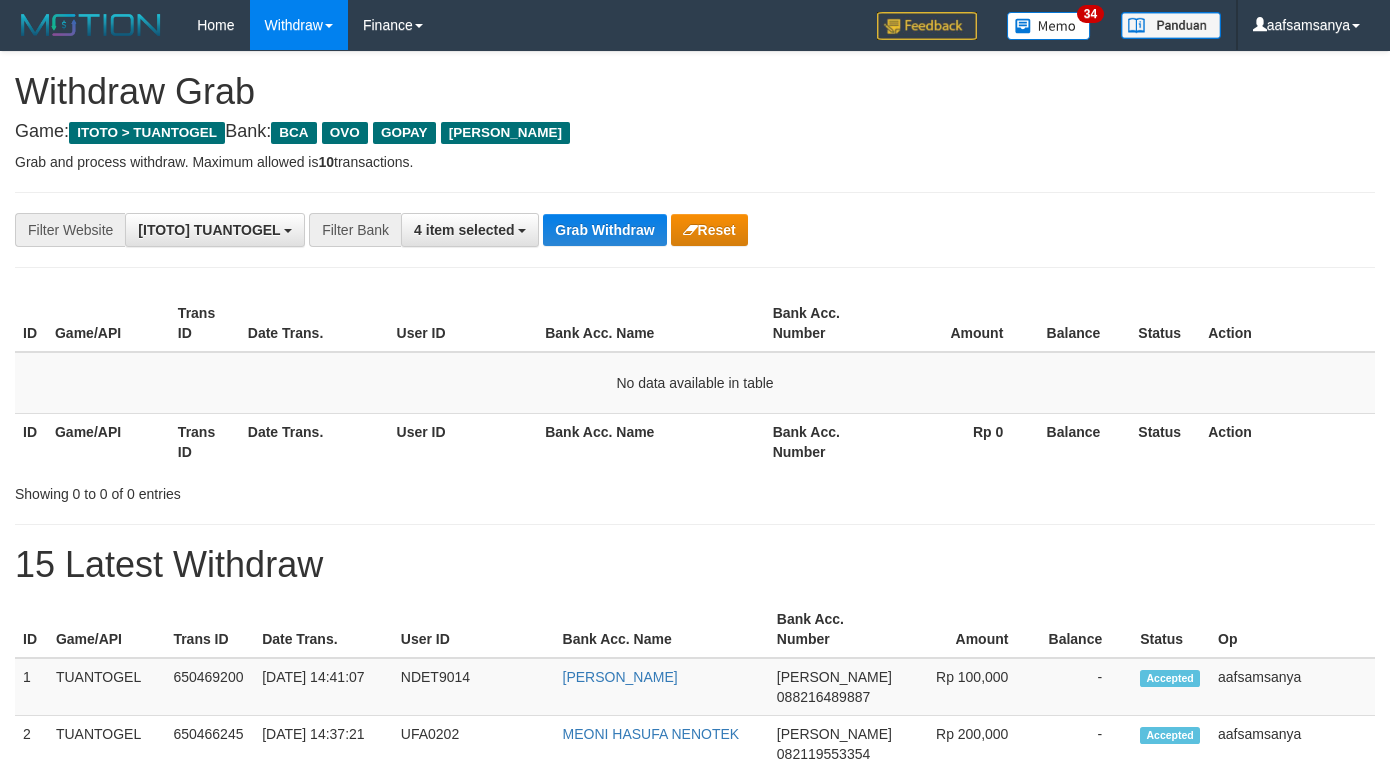 scroll, scrollTop: 0, scrollLeft: 0, axis: both 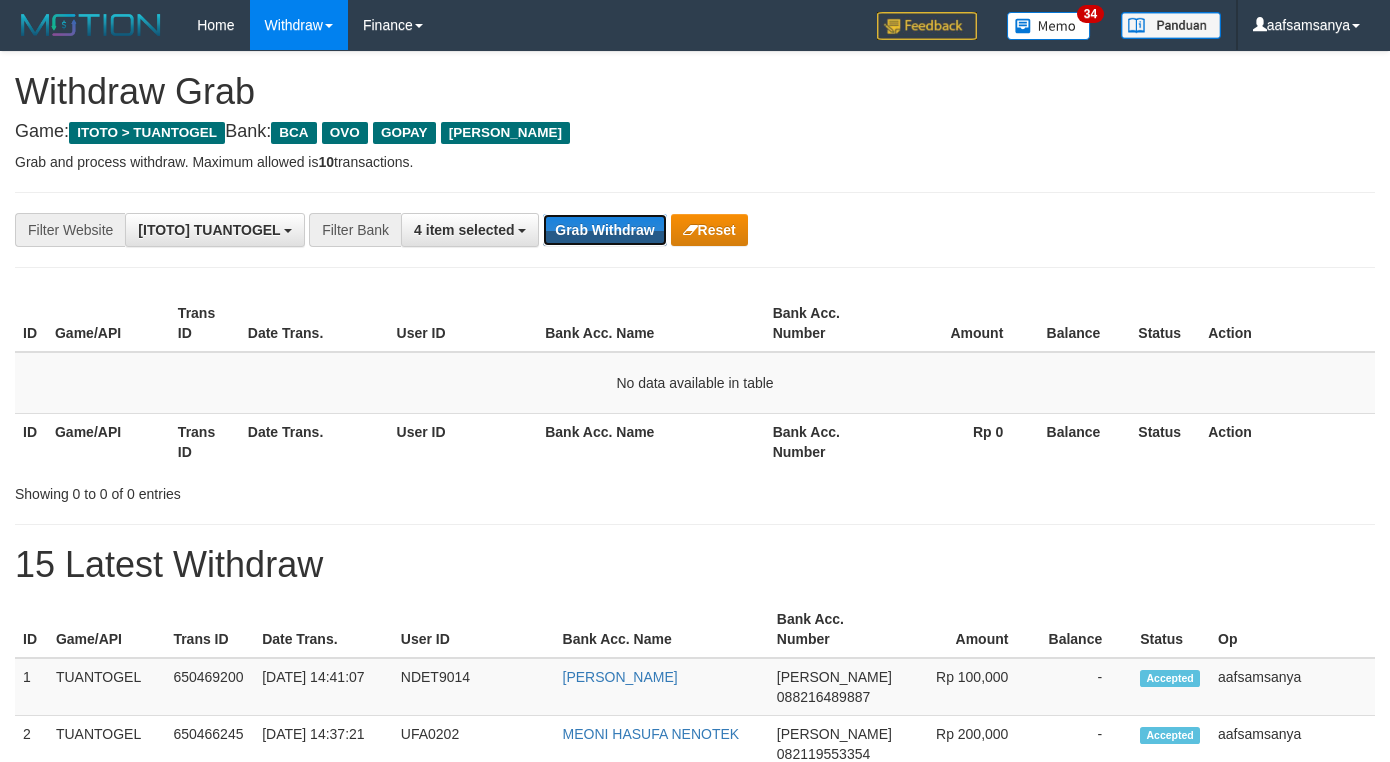 click on "Grab Withdraw" at bounding box center (604, 230) 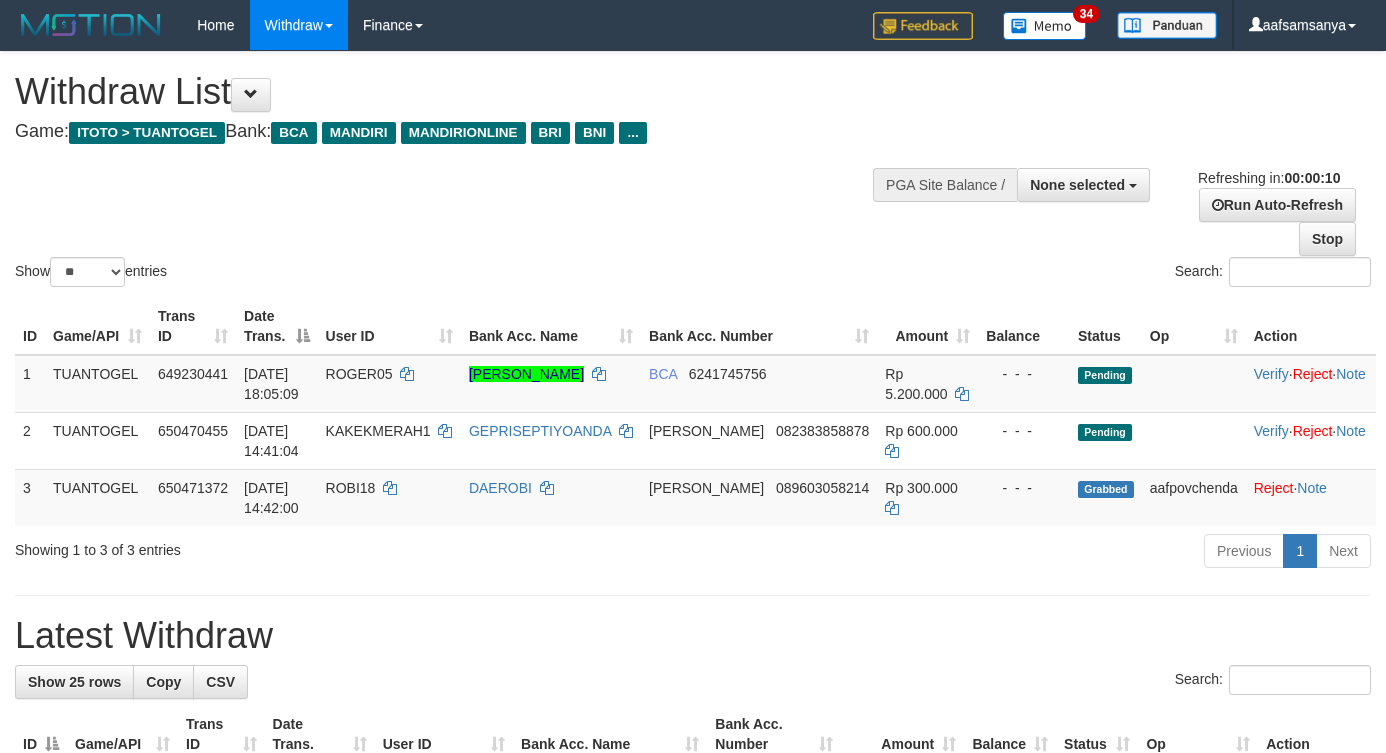 select 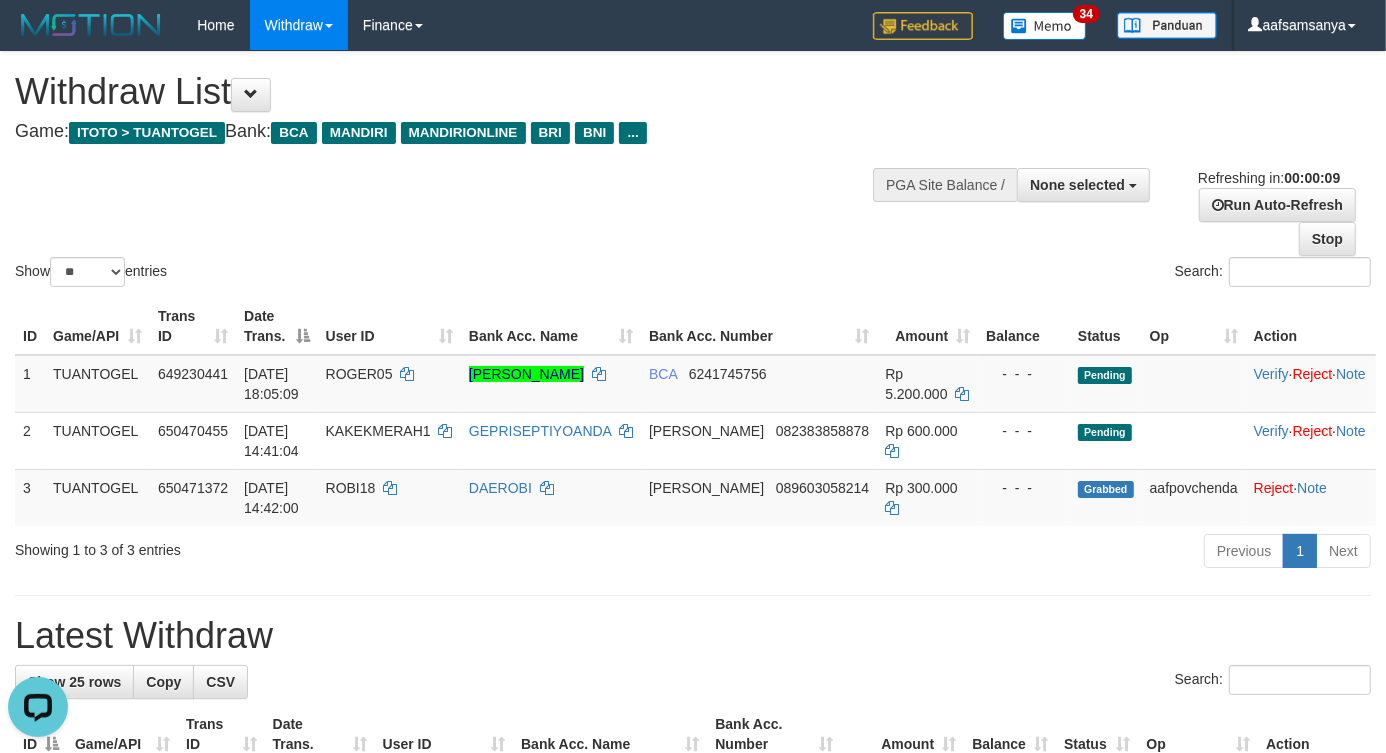 scroll, scrollTop: 0, scrollLeft: 0, axis: both 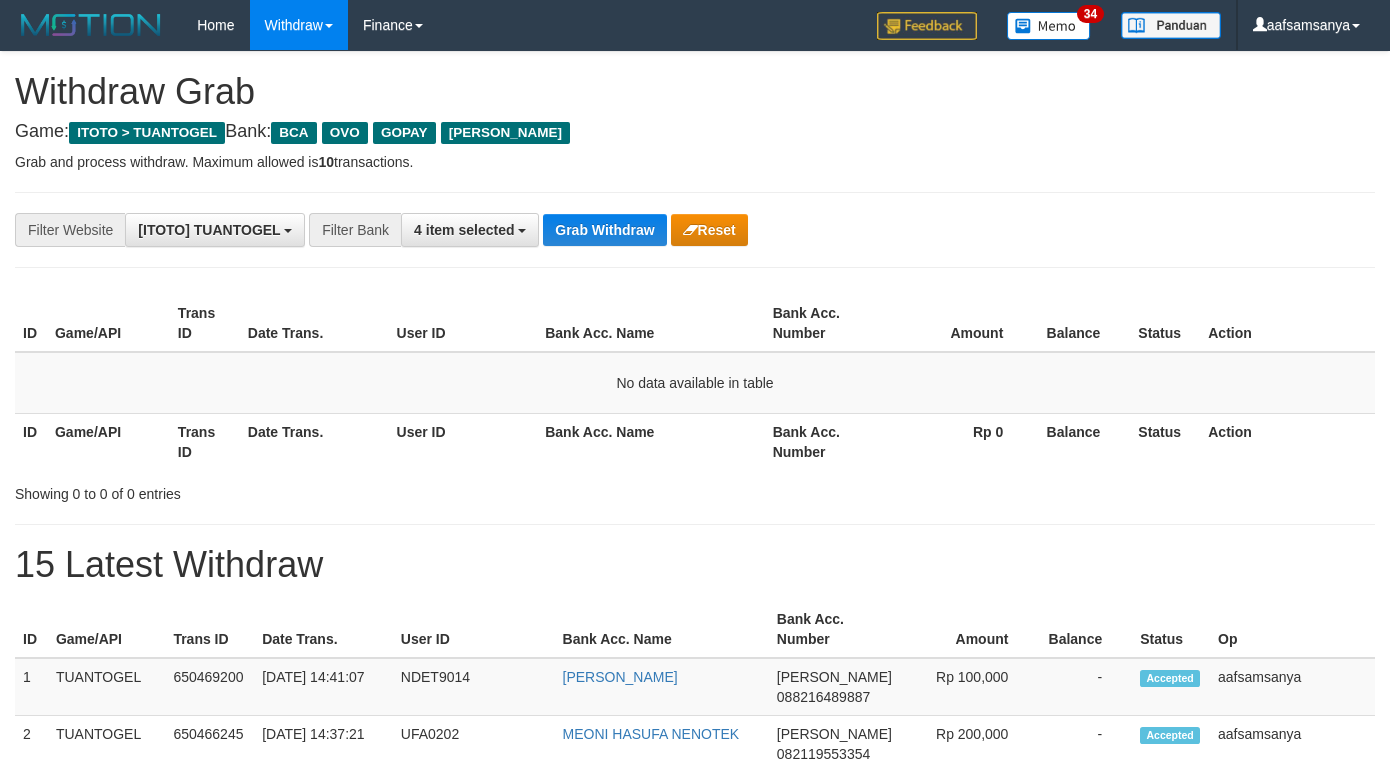 click on "Grab Withdraw" at bounding box center (604, 230) 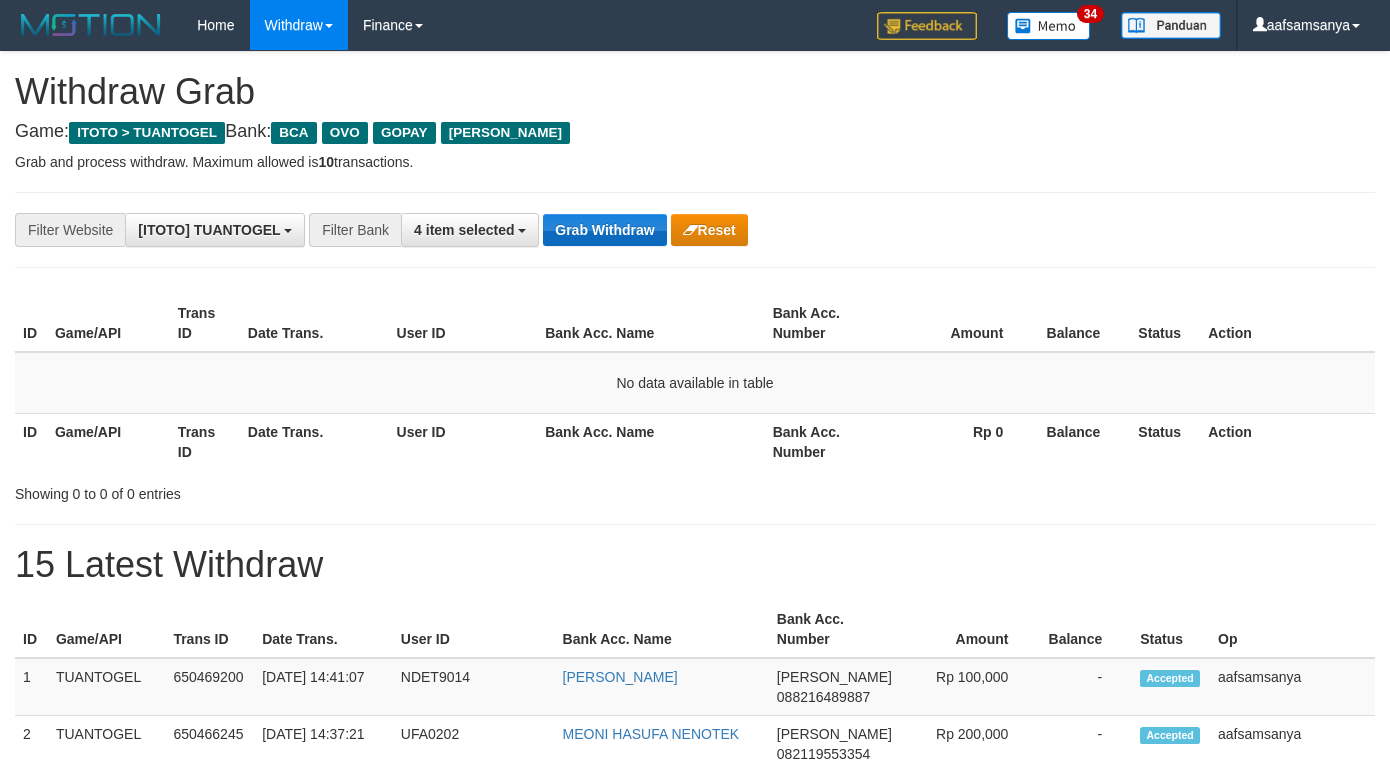 drag, startPoint x: 0, startPoint y: 0, endPoint x: 597, endPoint y: 238, distance: 642.692 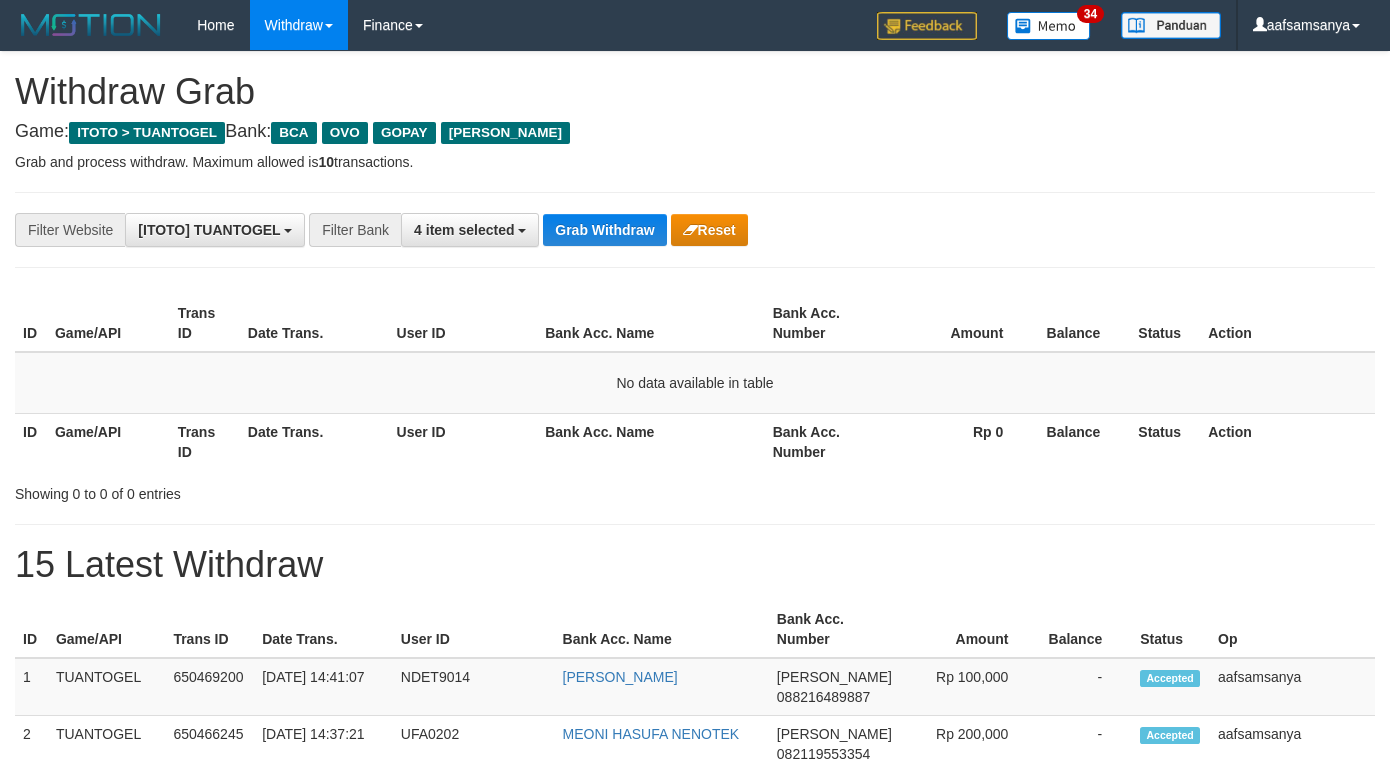 scroll, scrollTop: 0, scrollLeft: 0, axis: both 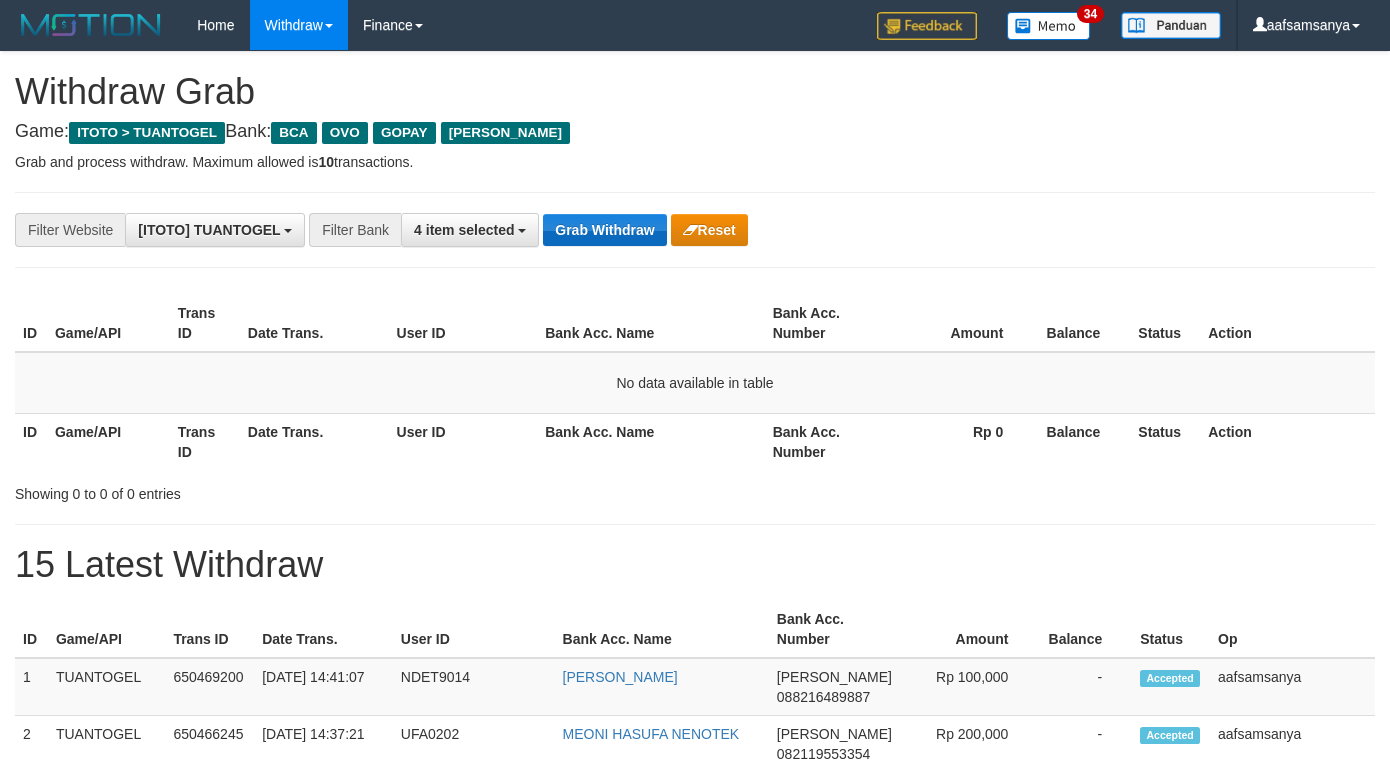 drag, startPoint x: 0, startPoint y: 0, endPoint x: 598, endPoint y: 242, distance: 645.11084 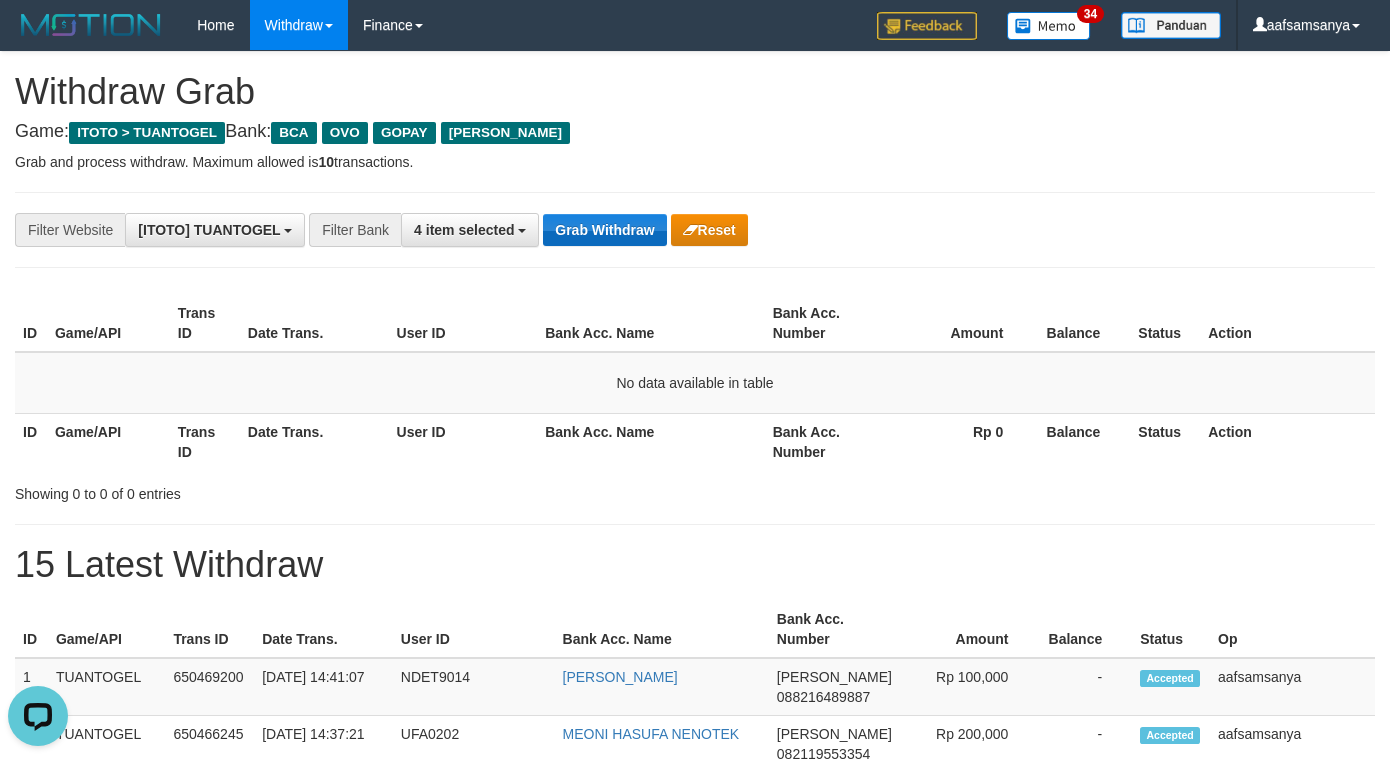 scroll, scrollTop: 0, scrollLeft: 0, axis: both 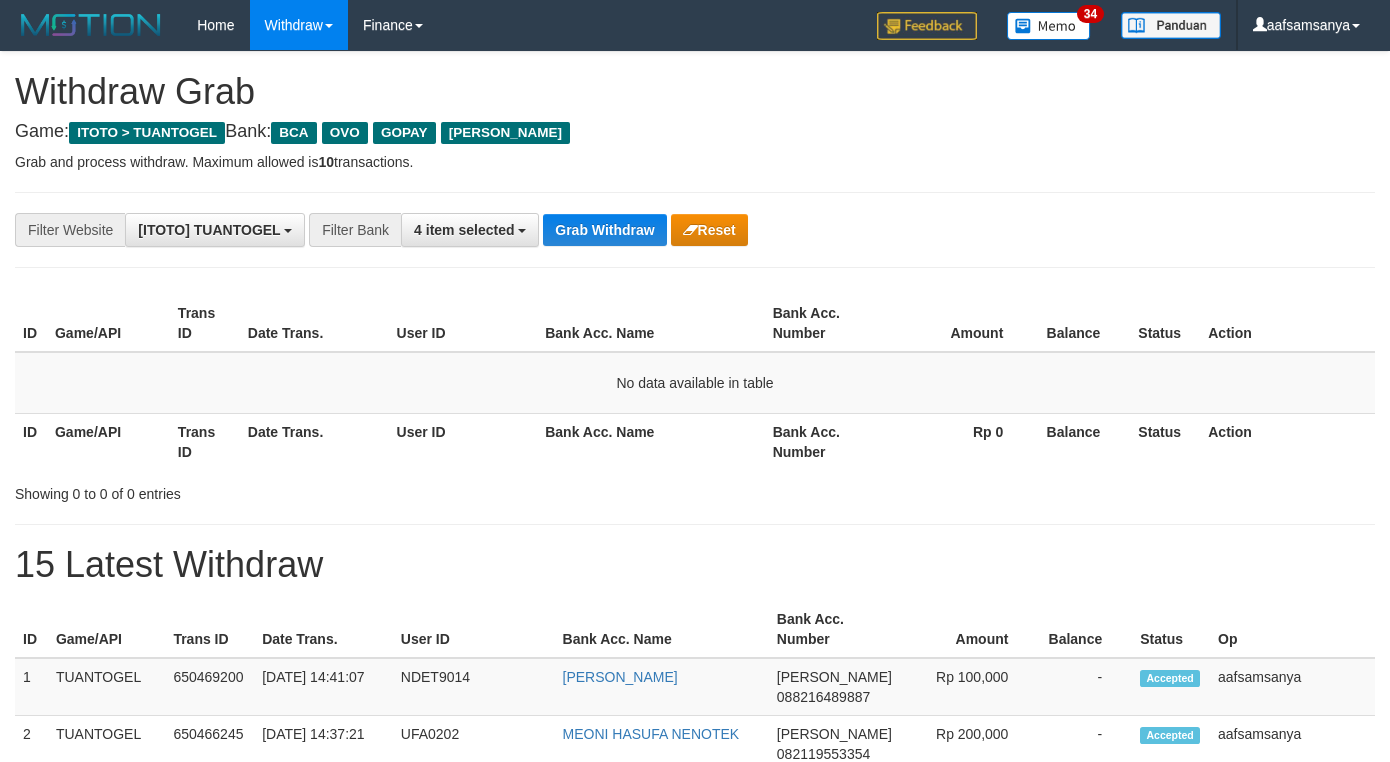 click on "Grab Withdraw" at bounding box center [604, 230] 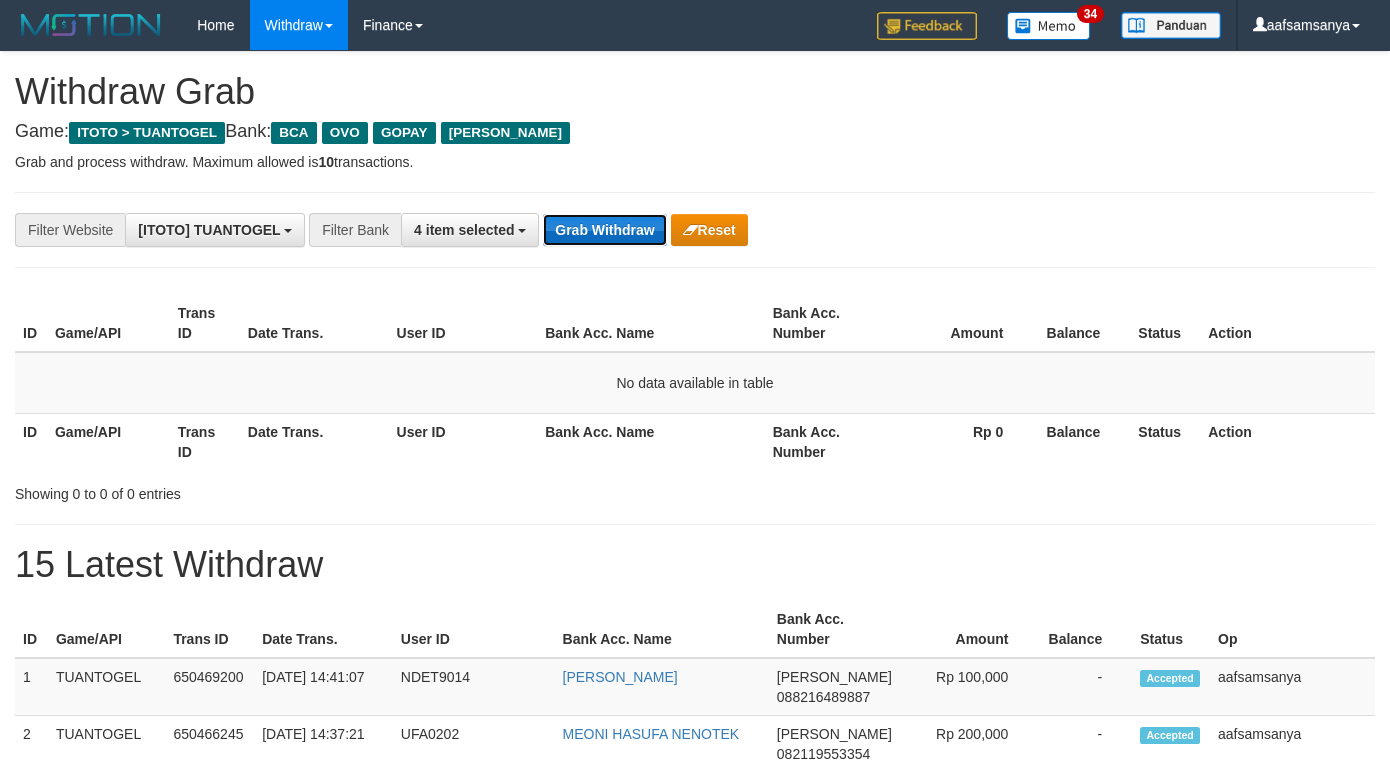 click on "Grab Withdraw" at bounding box center [604, 230] 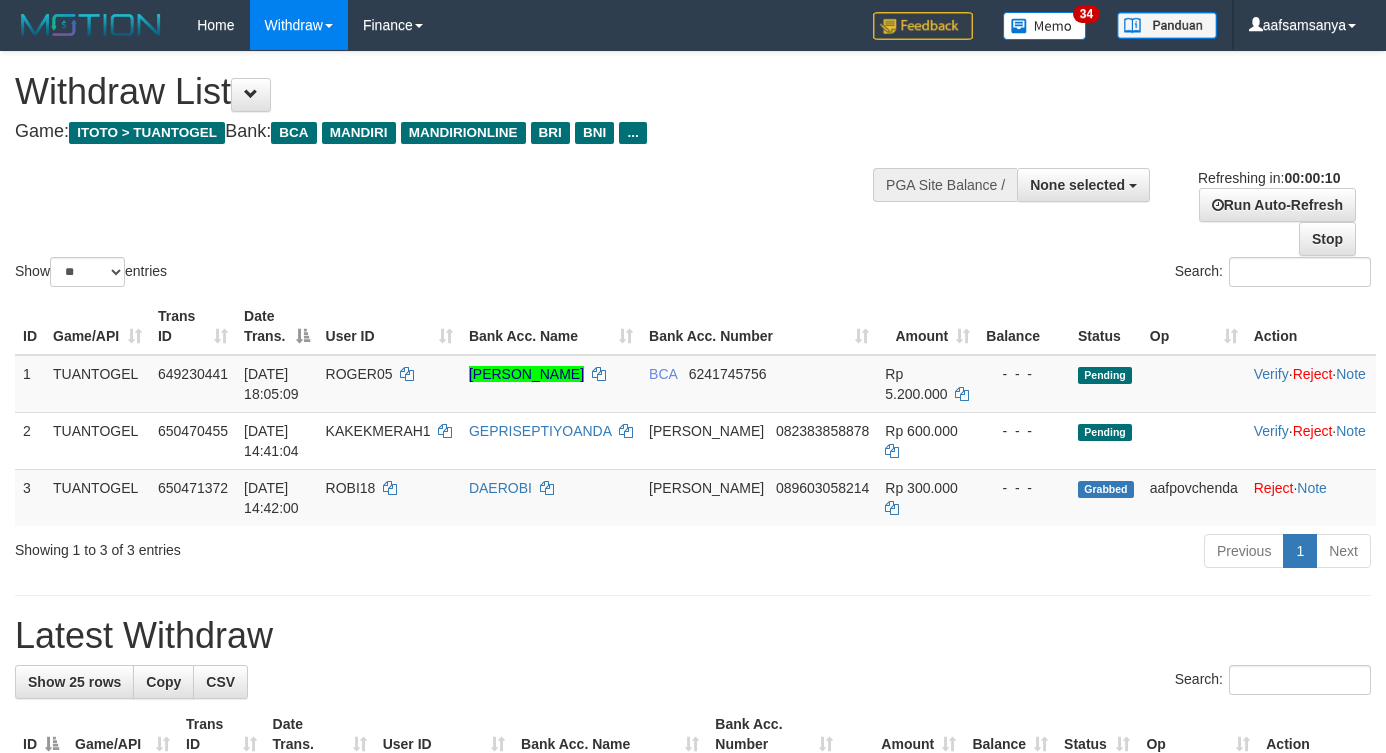 select 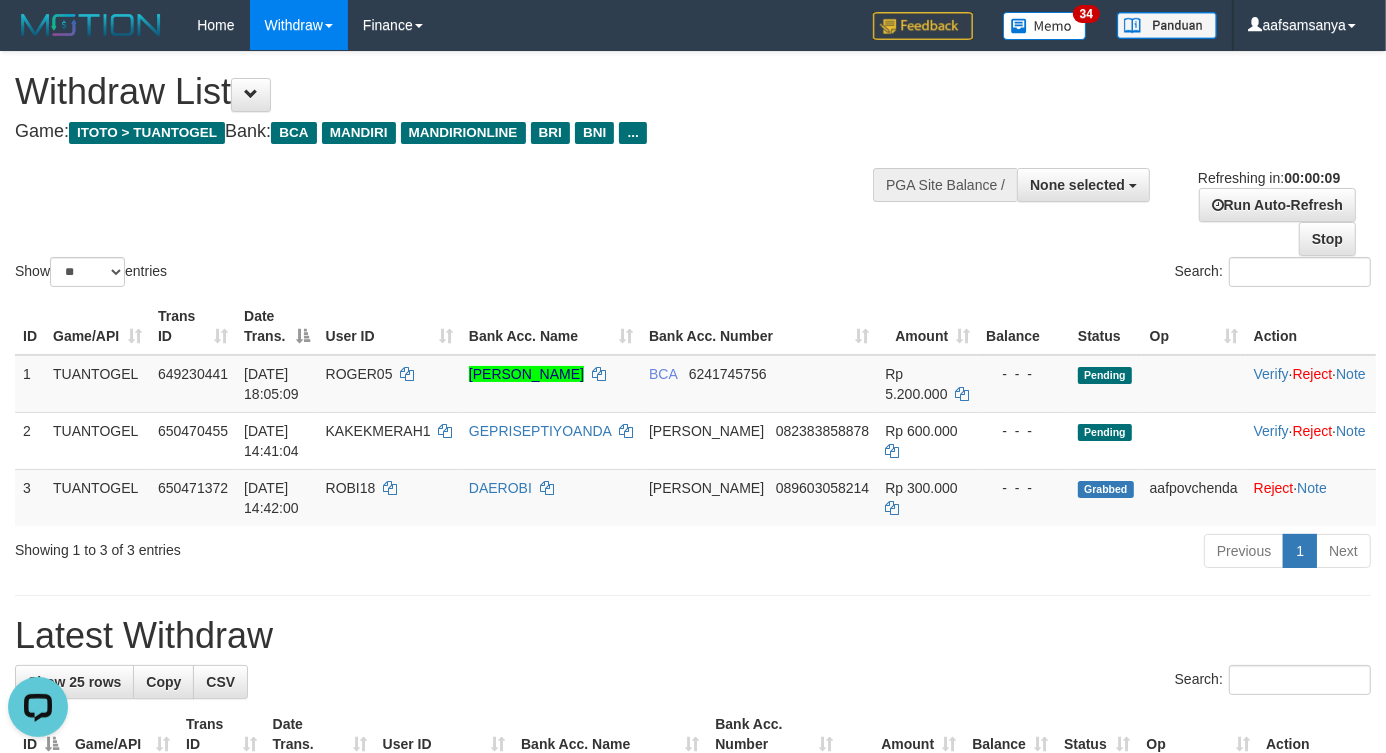 scroll, scrollTop: 0, scrollLeft: 0, axis: both 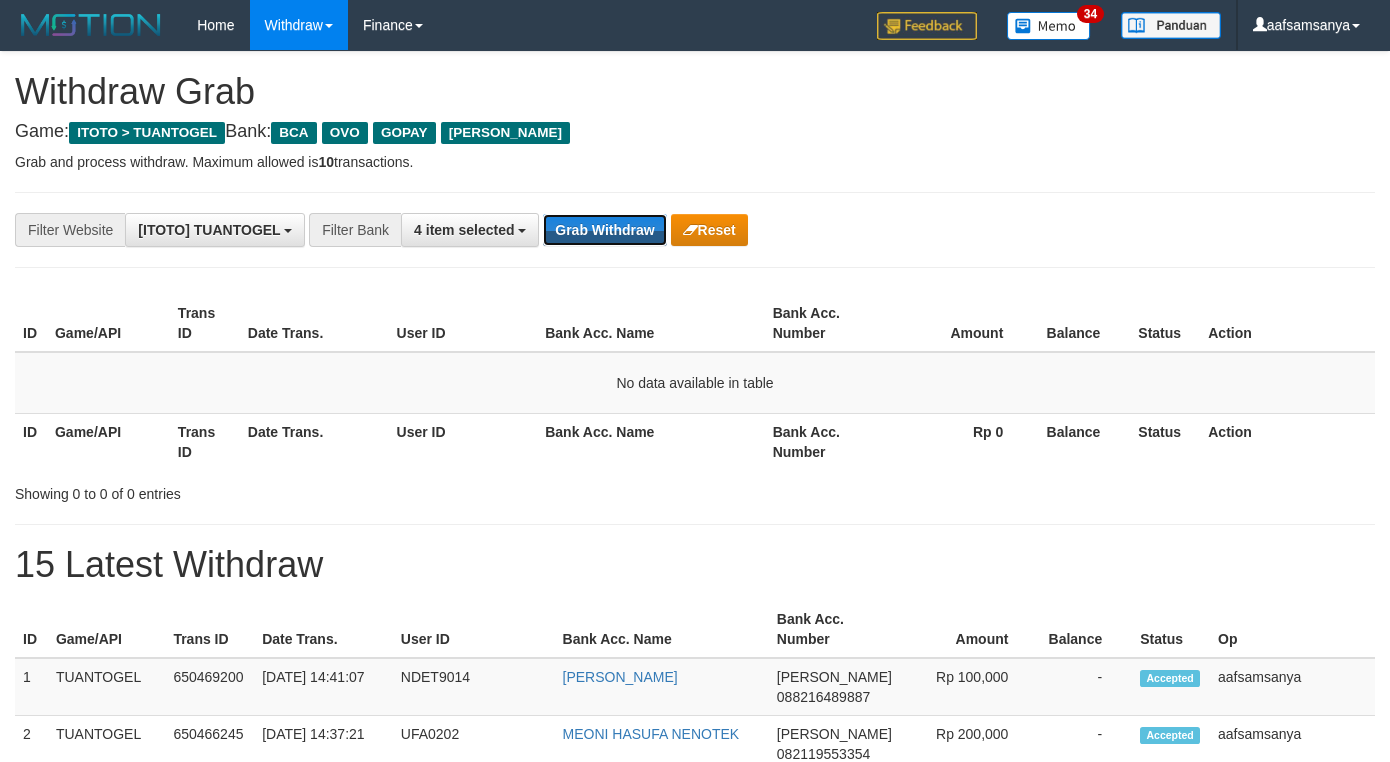drag, startPoint x: 0, startPoint y: 0, endPoint x: 615, endPoint y: 281, distance: 676.15533 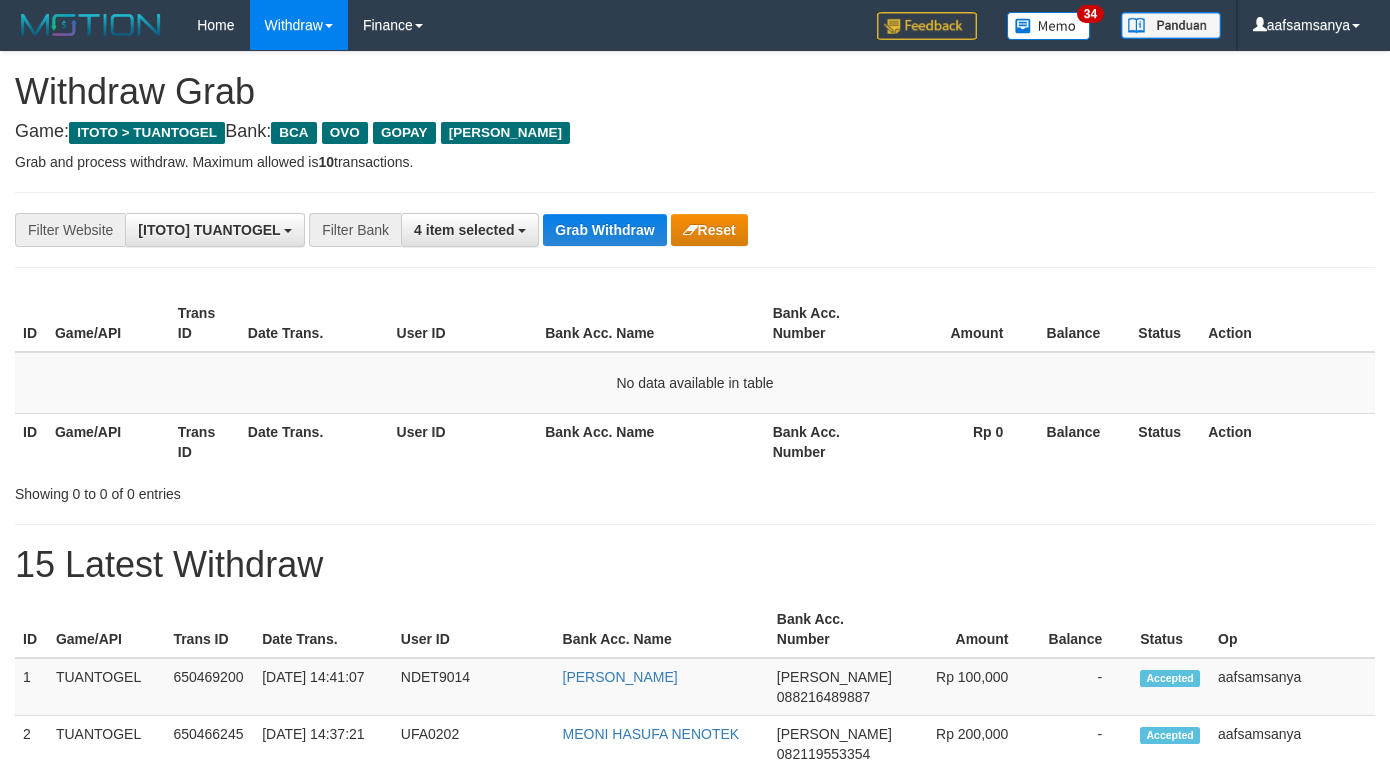 click on "**********" at bounding box center [695, 1053] 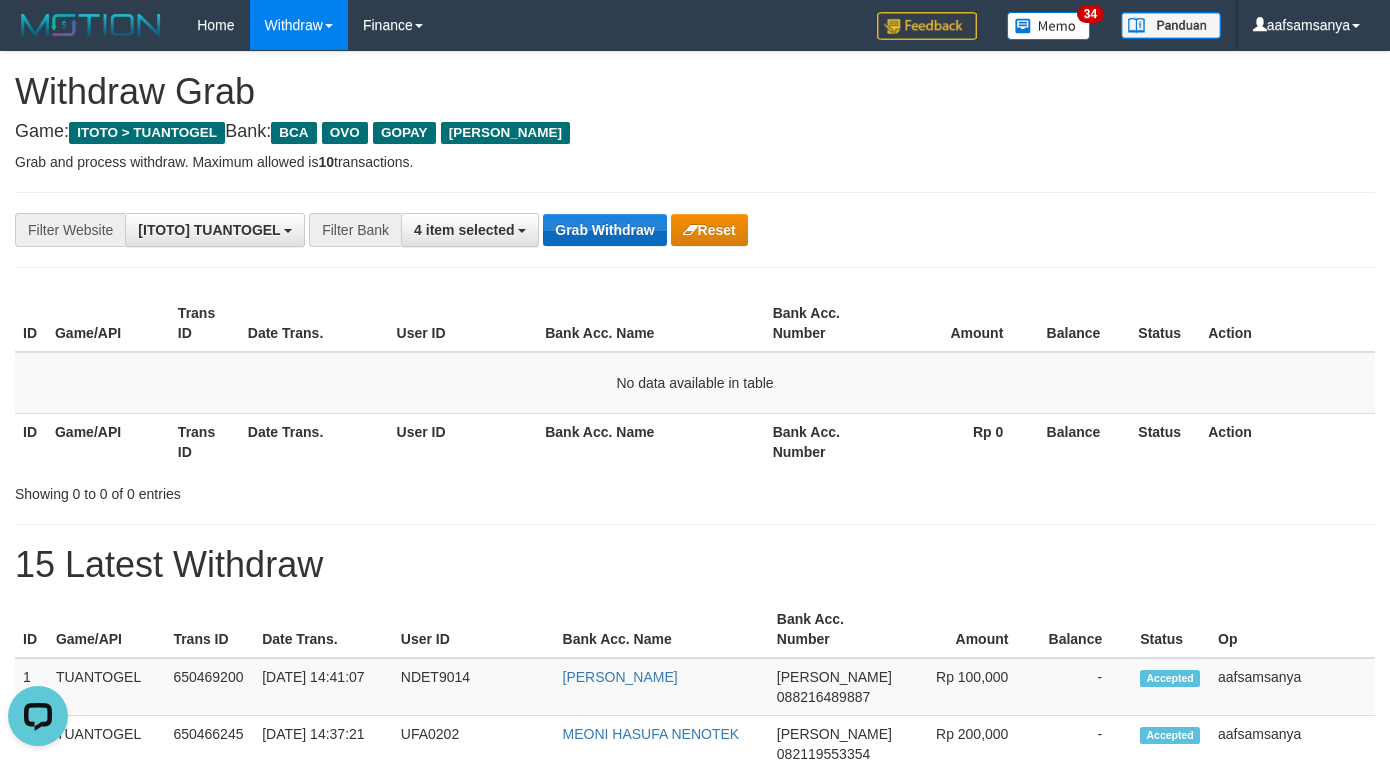 scroll, scrollTop: 0, scrollLeft: 0, axis: both 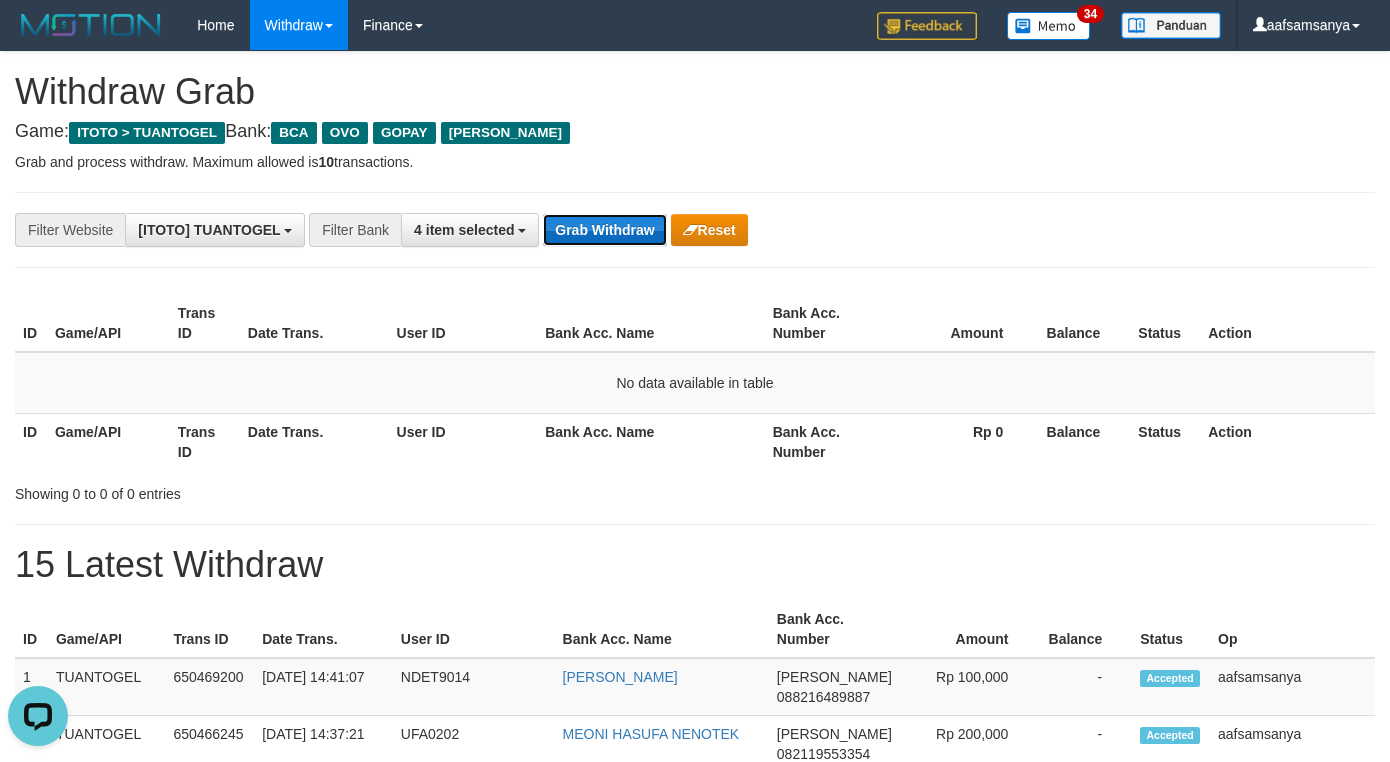 click on "Grab Withdraw" at bounding box center [604, 230] 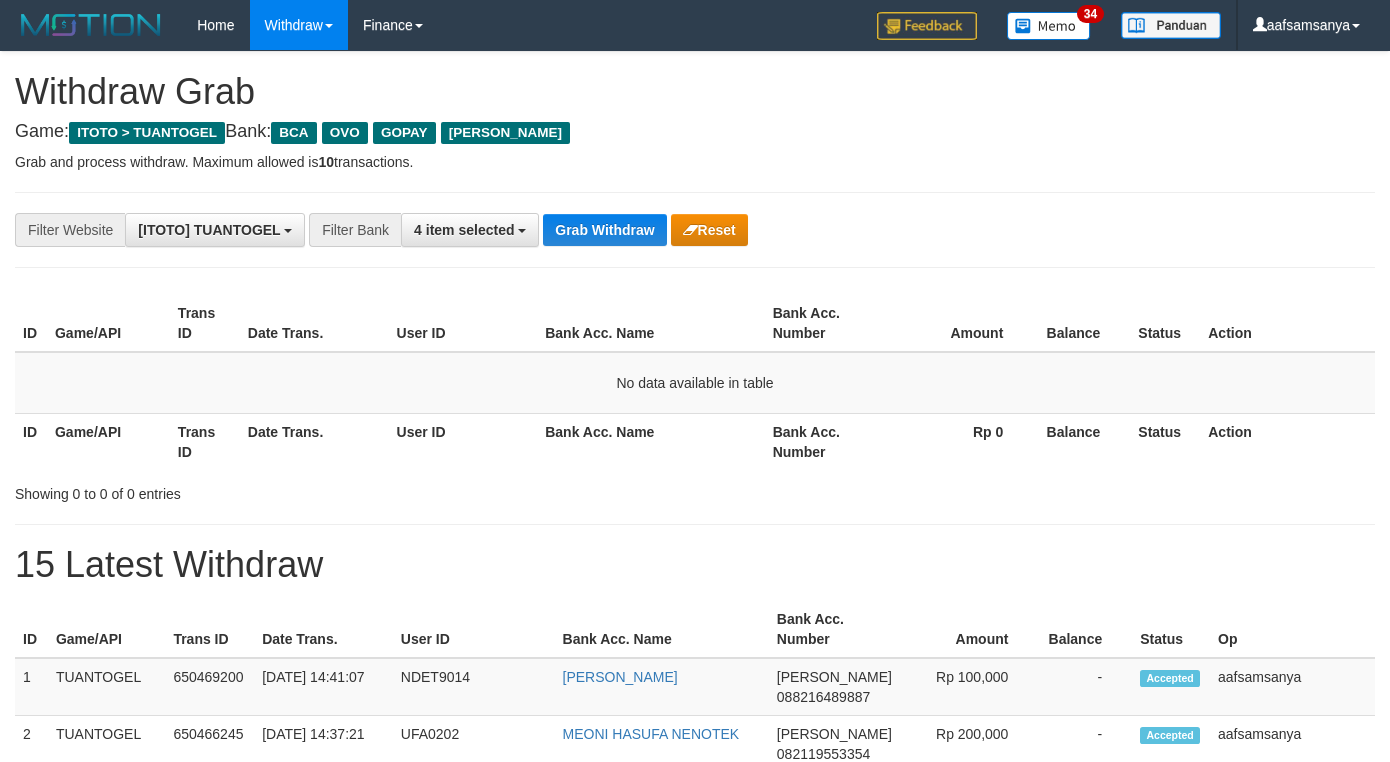 scroll, scrollTop: 0, scrollLeft: 0, axis: both 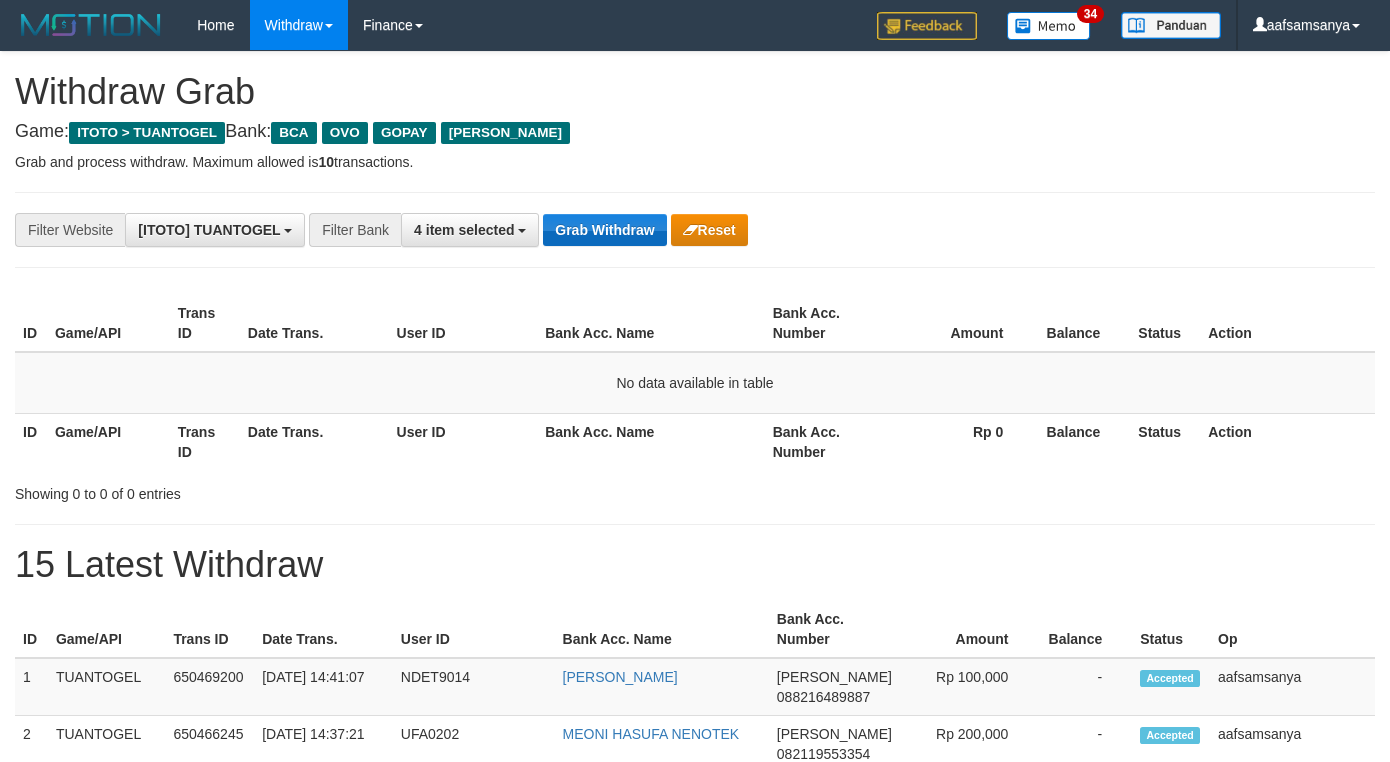 click on "Grab Withdraw" at bounding box center (604, 230) 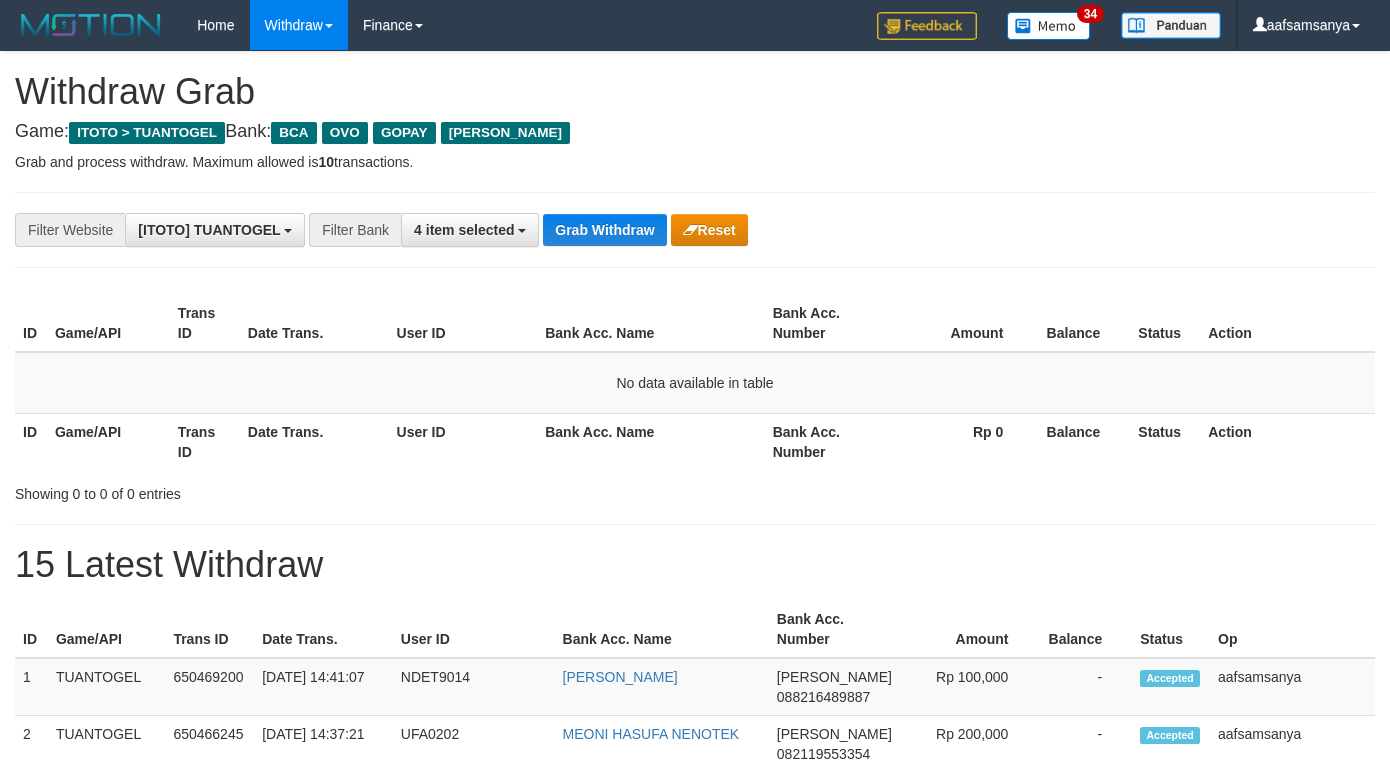 scroll, scrollTop: 0, scrollLeft: 0, axis: both 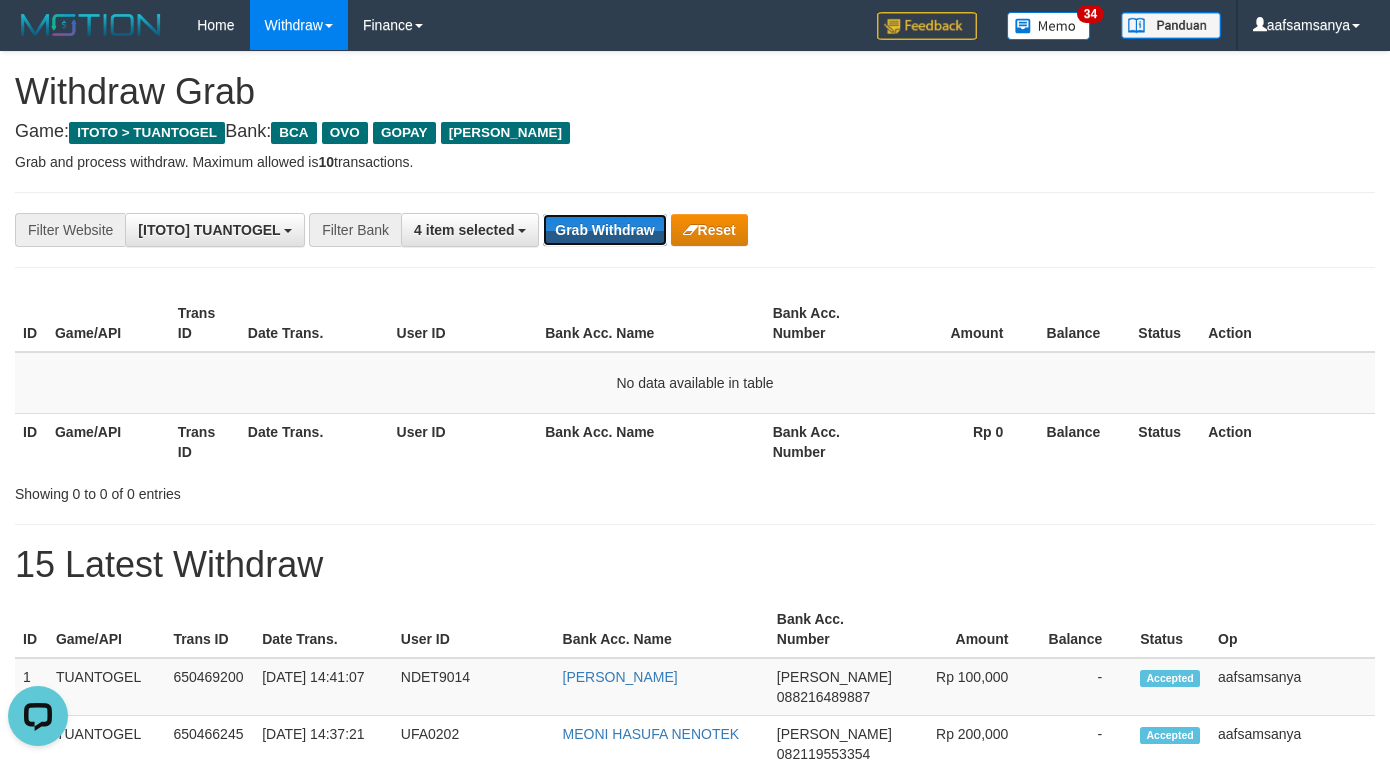 click on "Grab Withdraw" at bounding box center [604, 230] 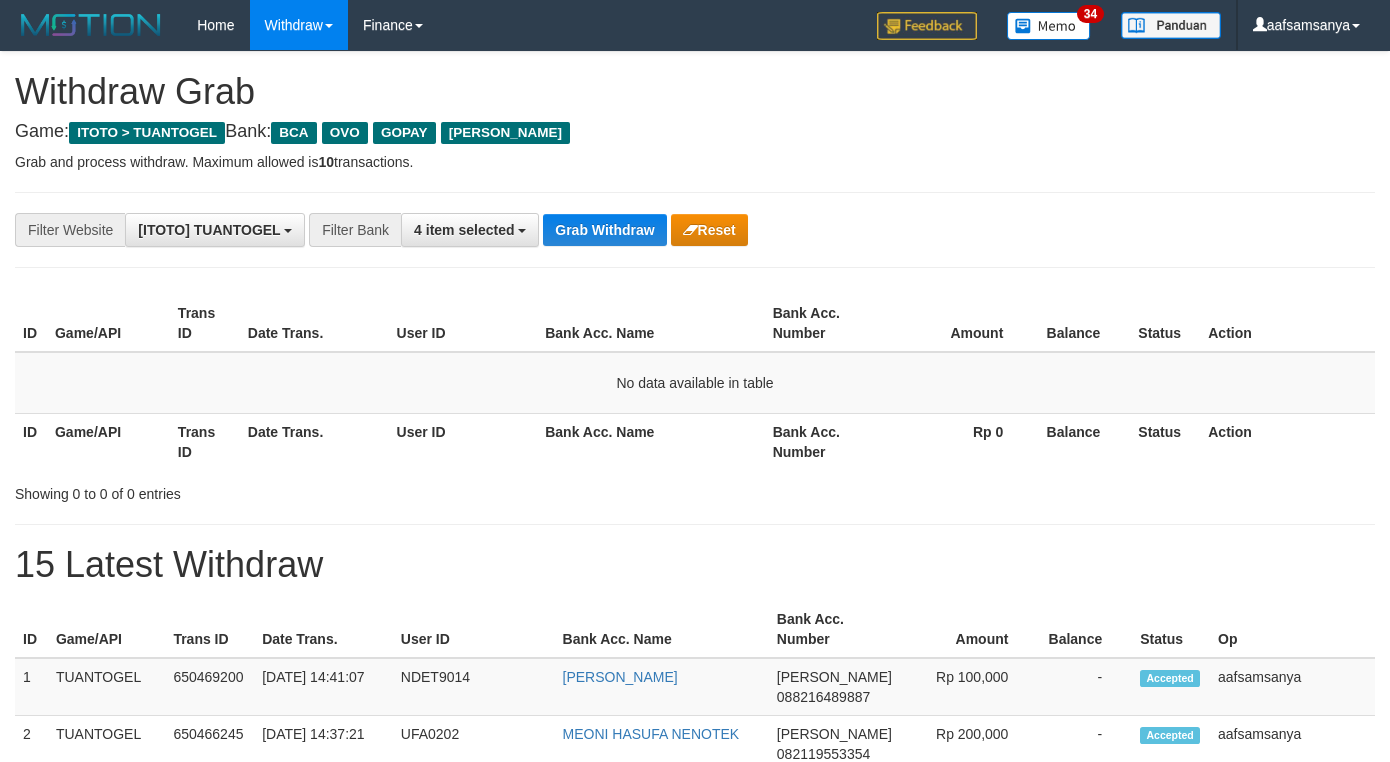 scroll, scrollTop: 0, scrollLeft: 0, axis: both 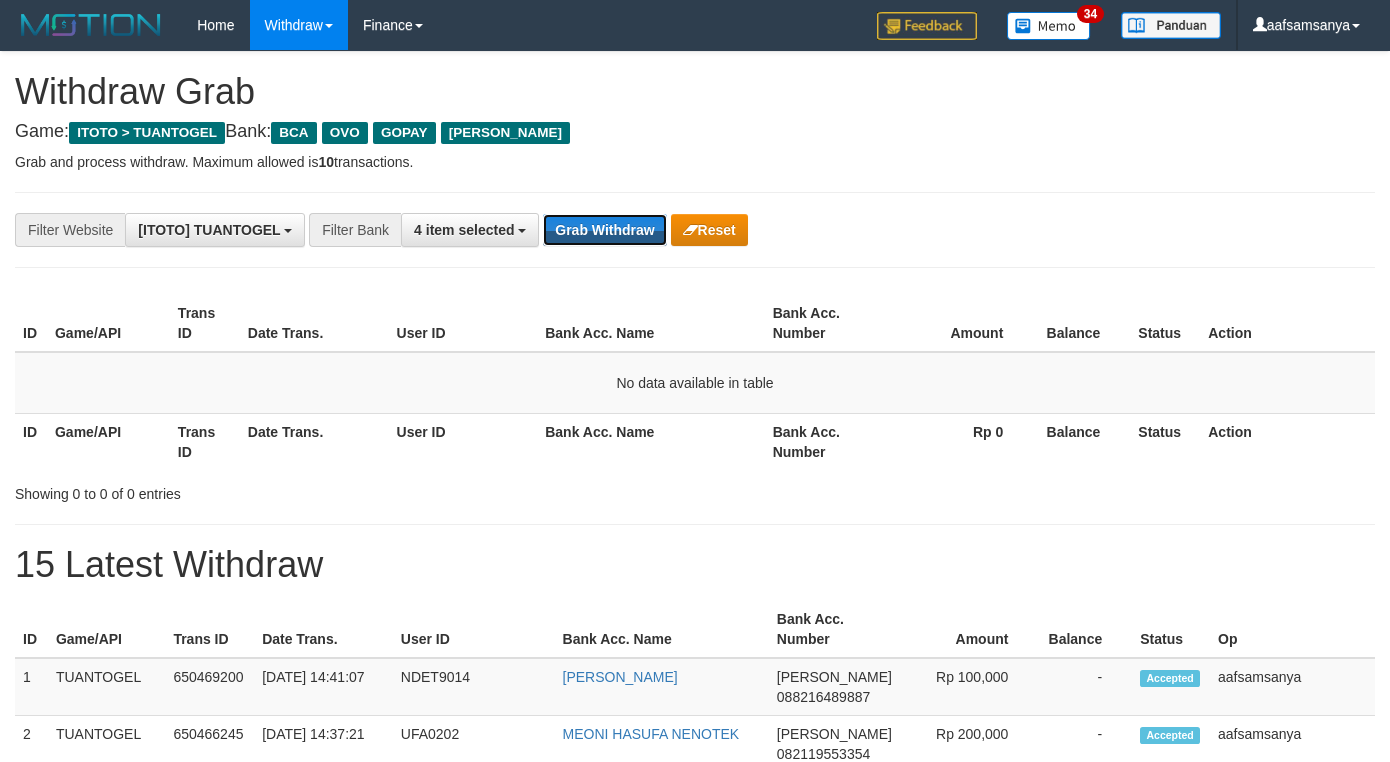click on "Grab Withdraw" at bounding box center (604, 230) 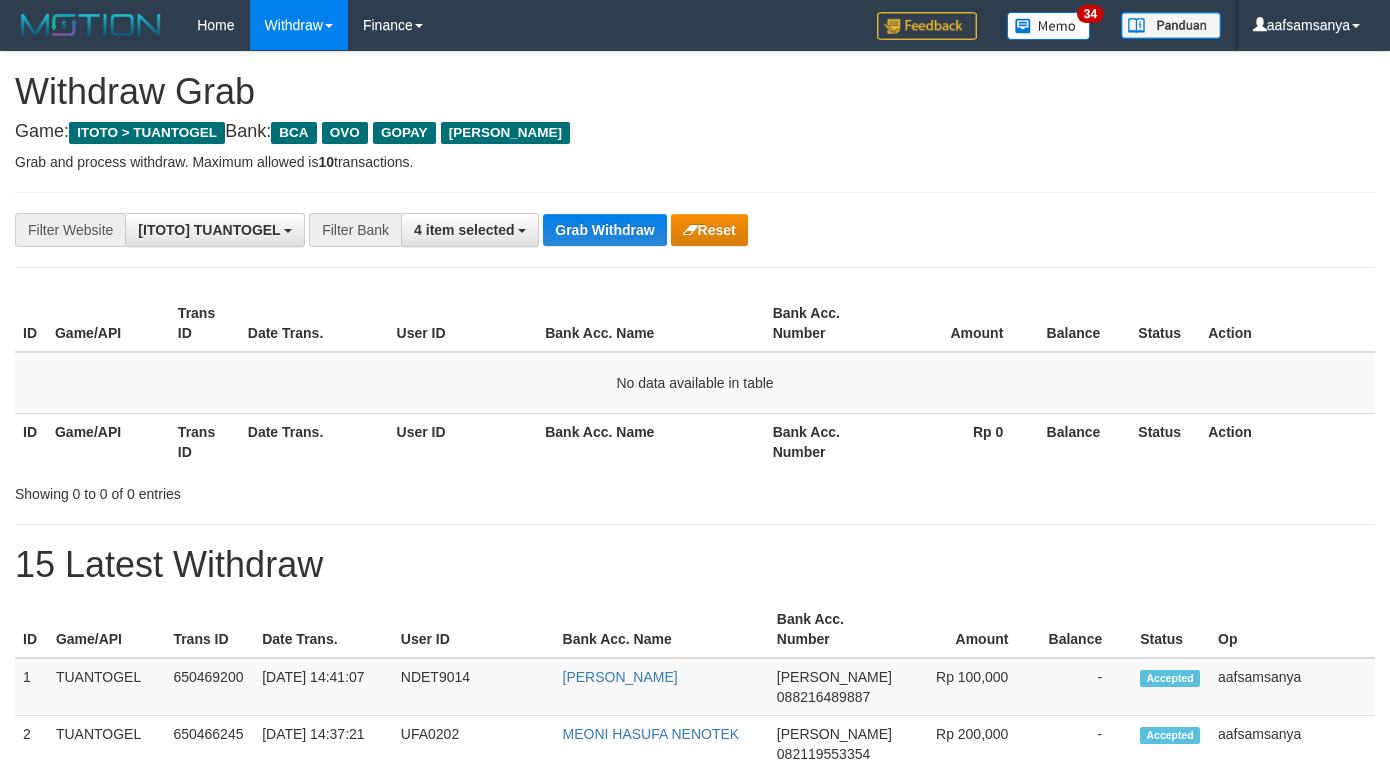 scroll, scrollTop: 0, scrollLeft: 0, axis: both 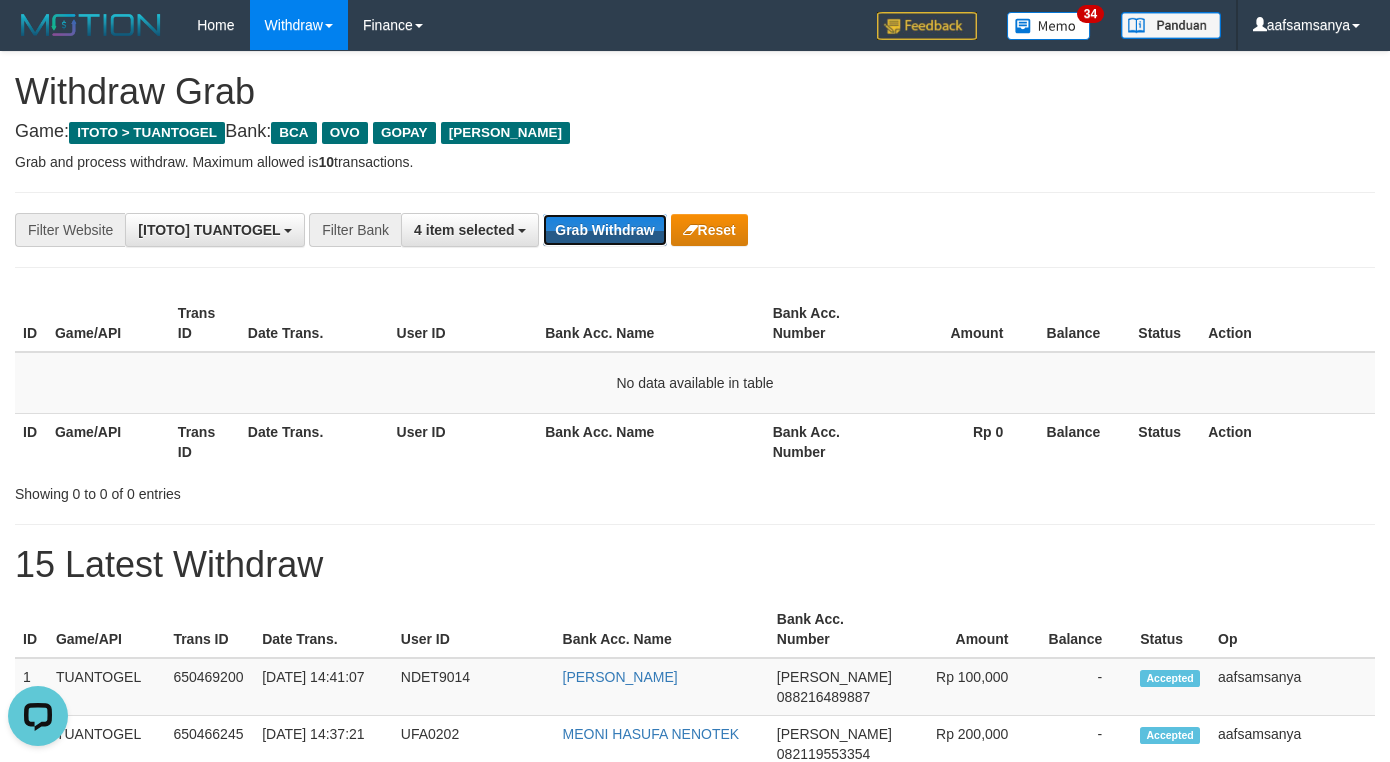 click on "Grab Withdraw" at bounding box center [604, 230] 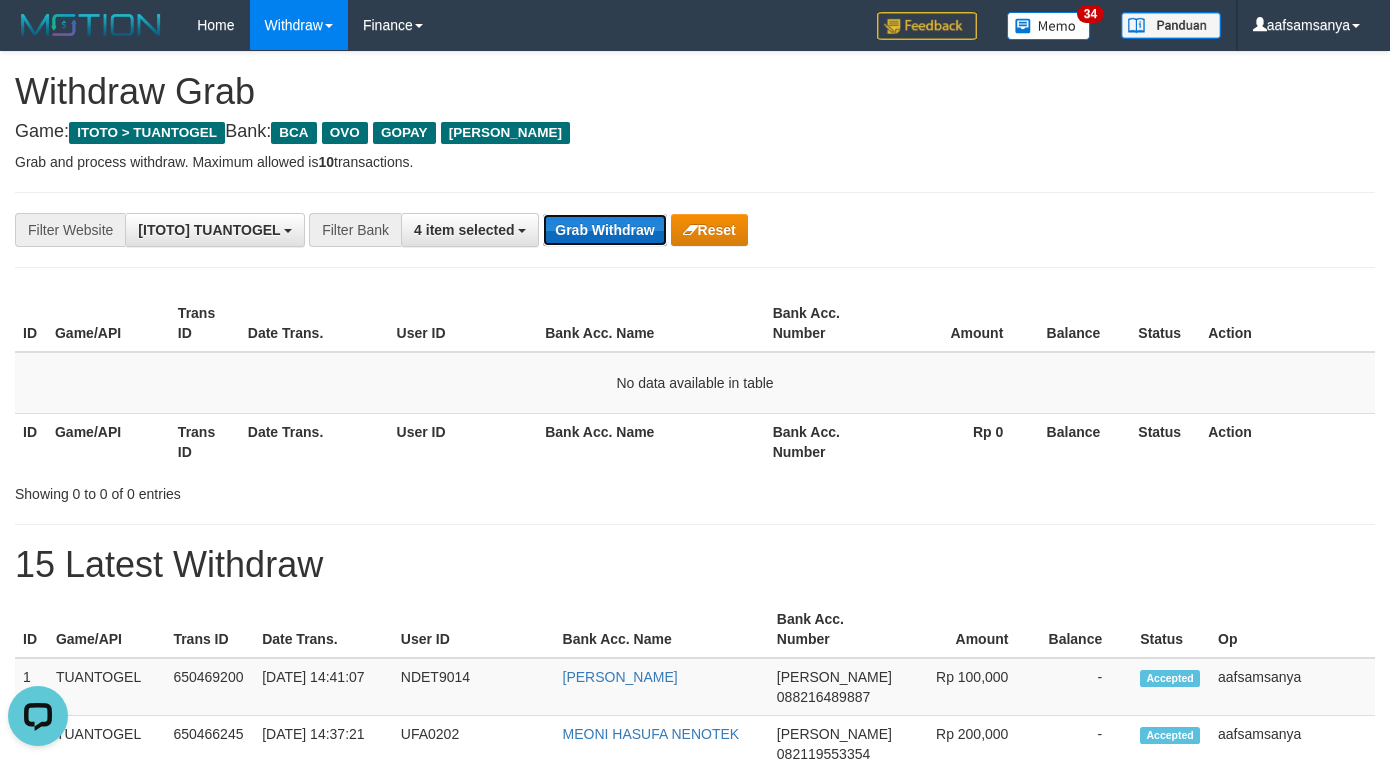 click on "Grab Withdraw" at bounding box center [604, 230] 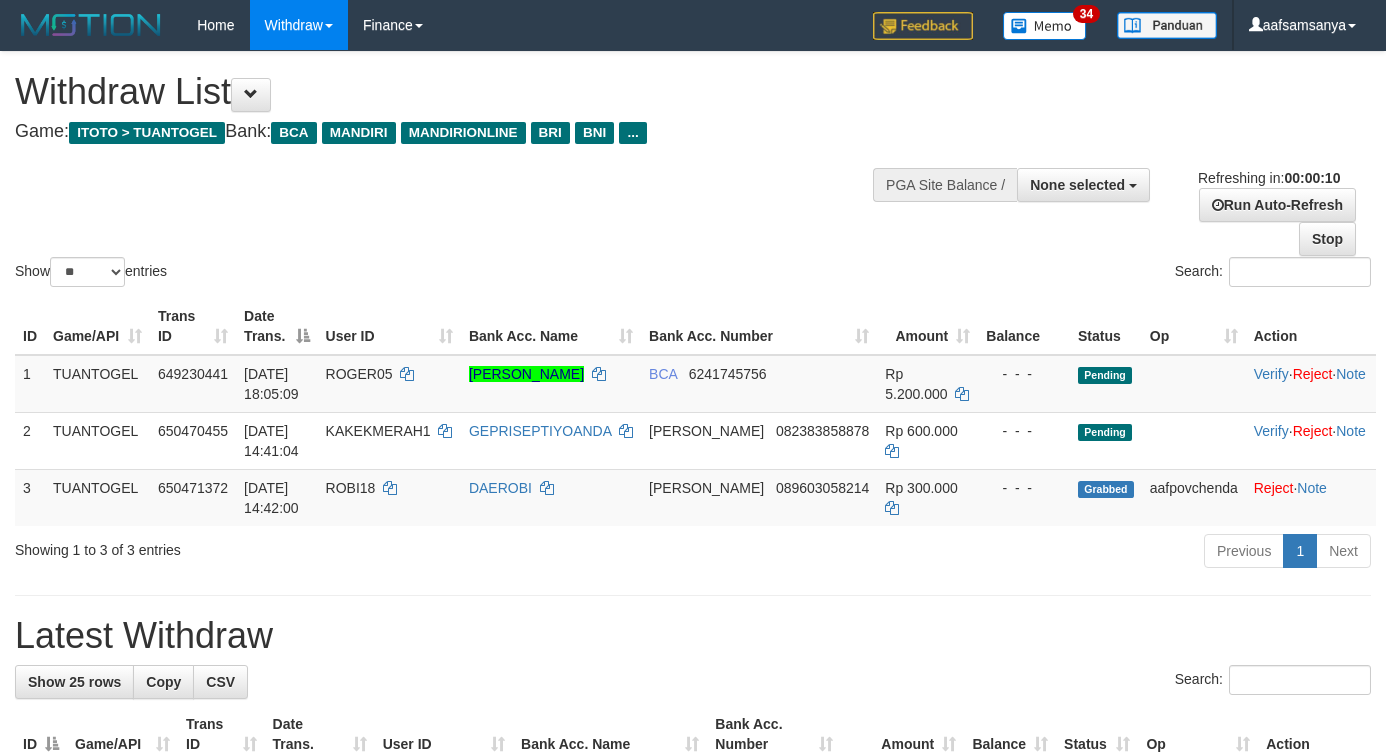 select 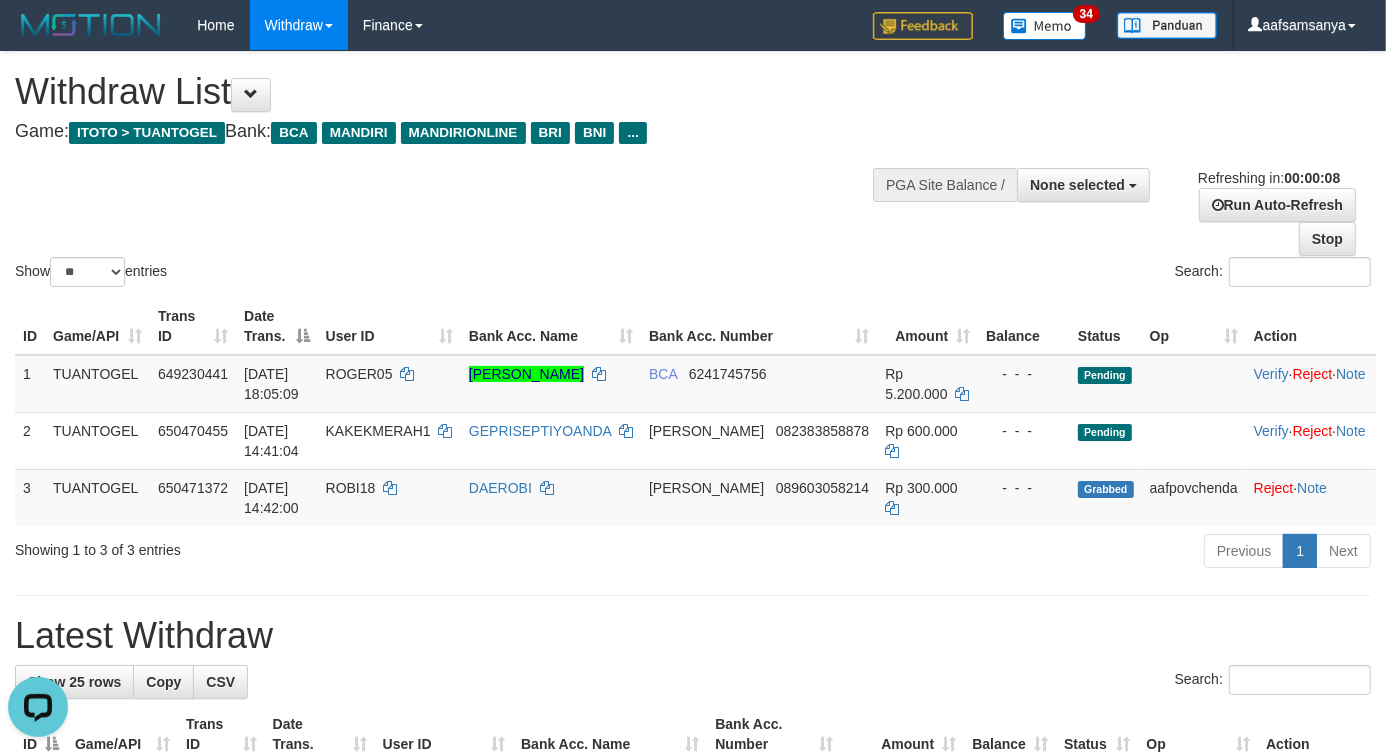 scroll, scrollTop: 0, scrollLeft: 0, axis: both 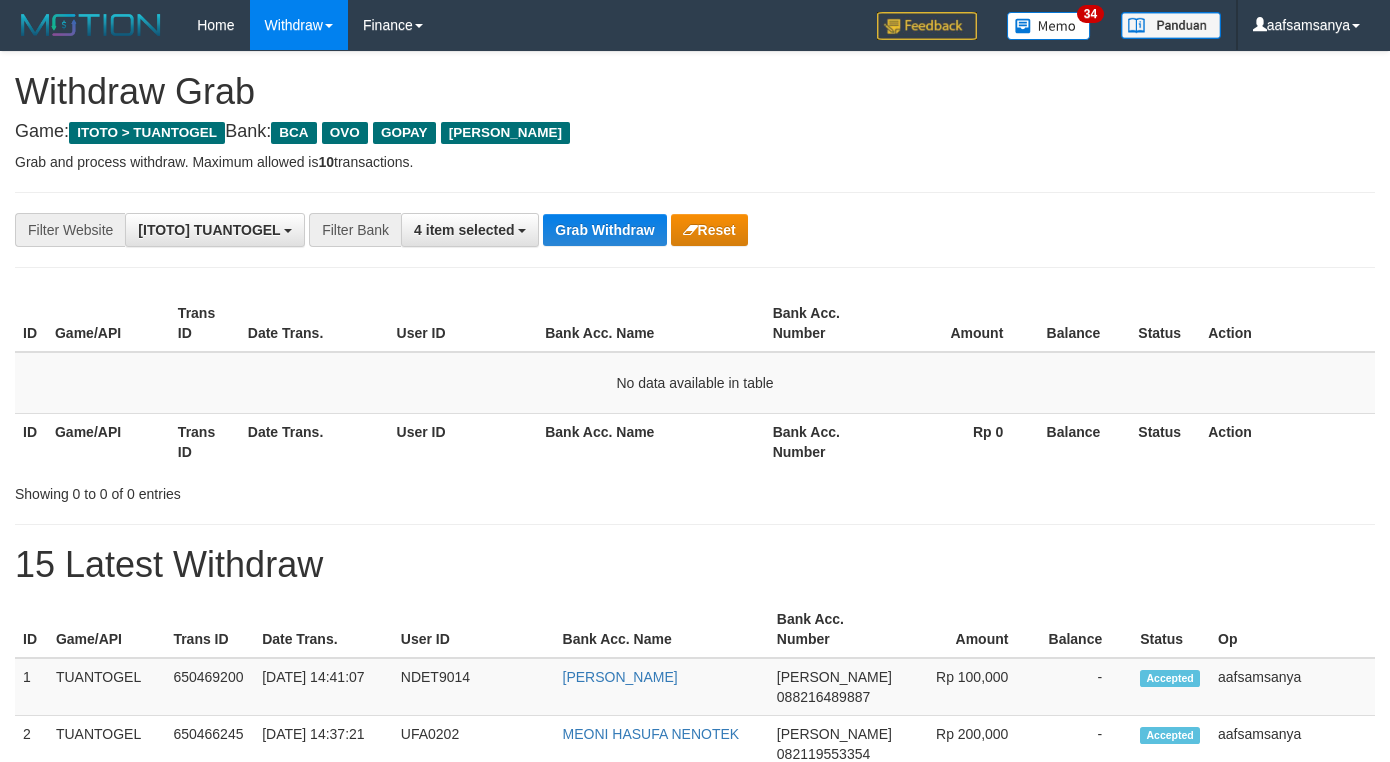 click on "Grab Withdraw" at bounding box center [604, 230] 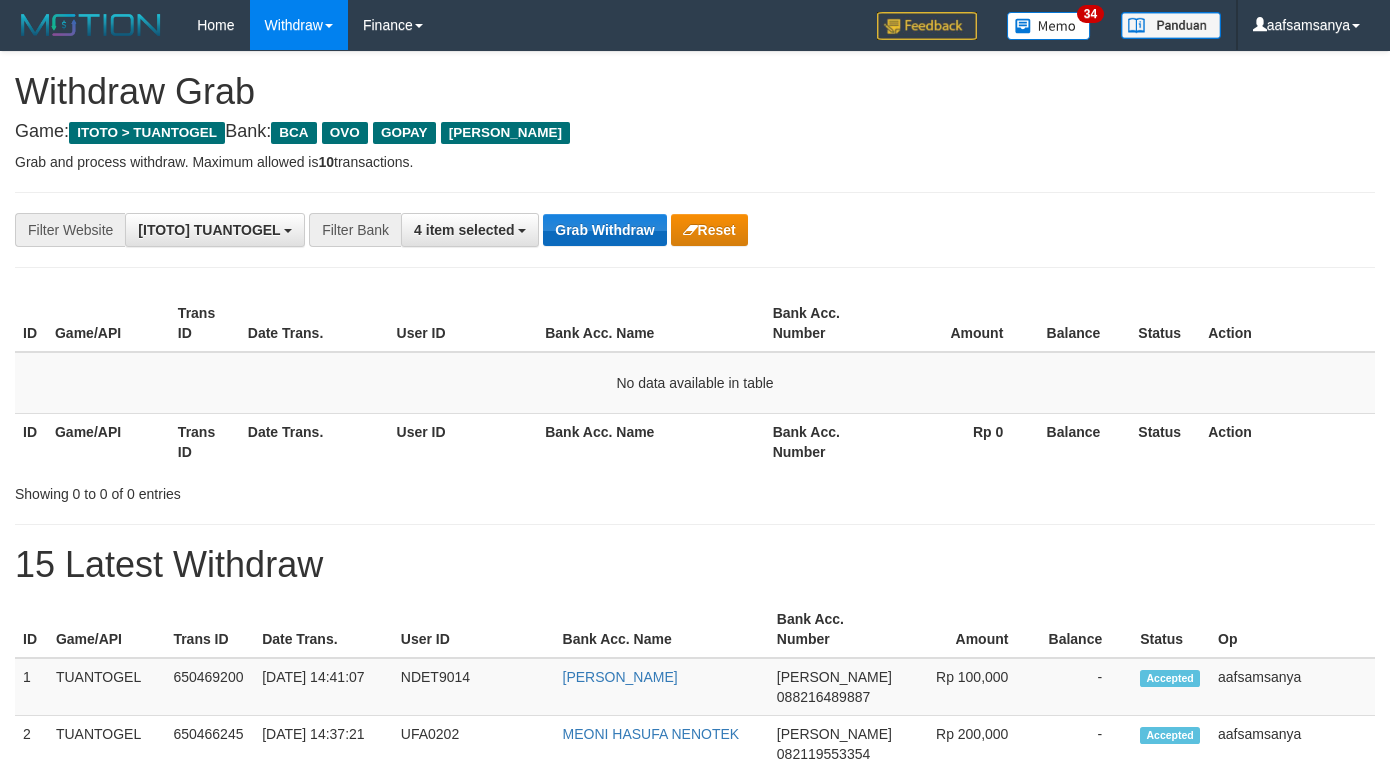scroll, scrollTop: 0, scrollLeft: 0, axis: both 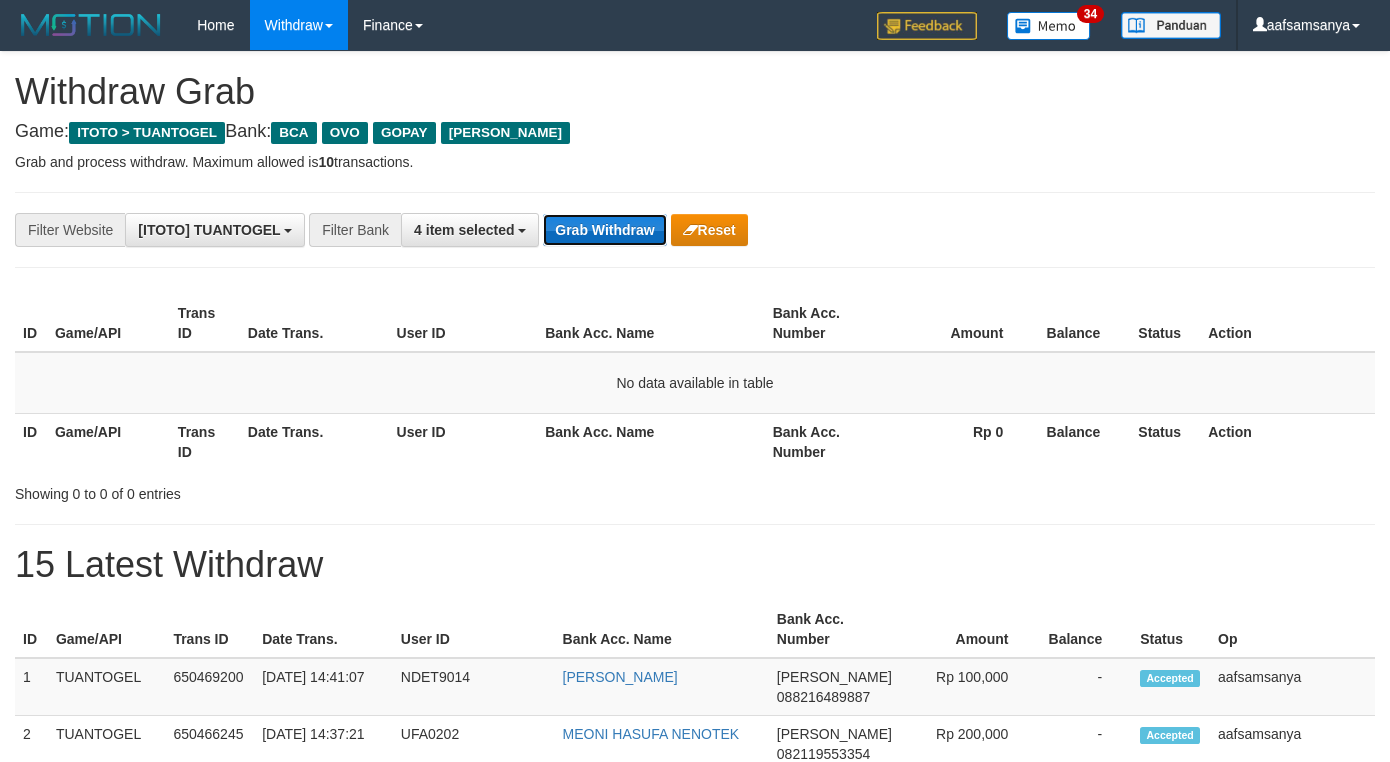 click on "Grab Withdraw" at bounding box center (604, 230) 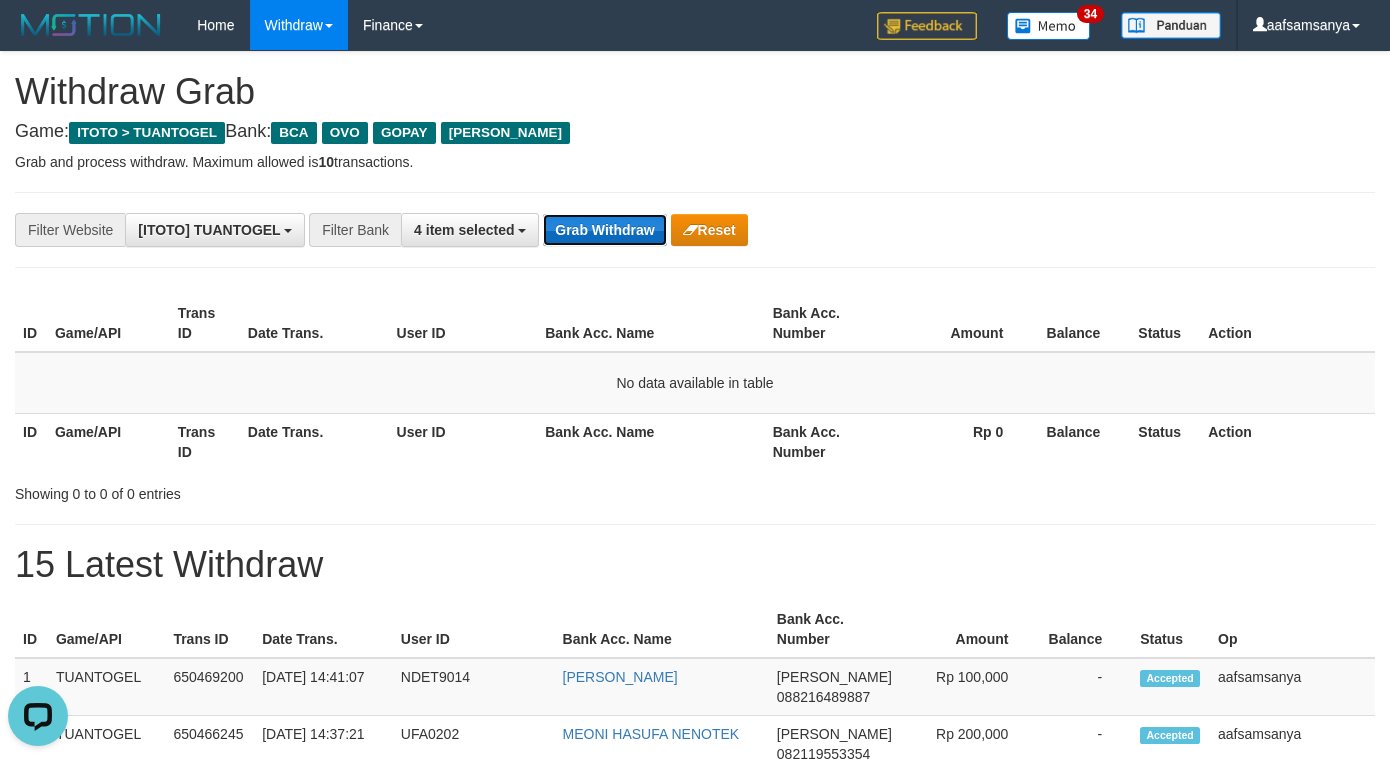 scroll, scrollTop: 0, scrollLeft: 0, axis: both 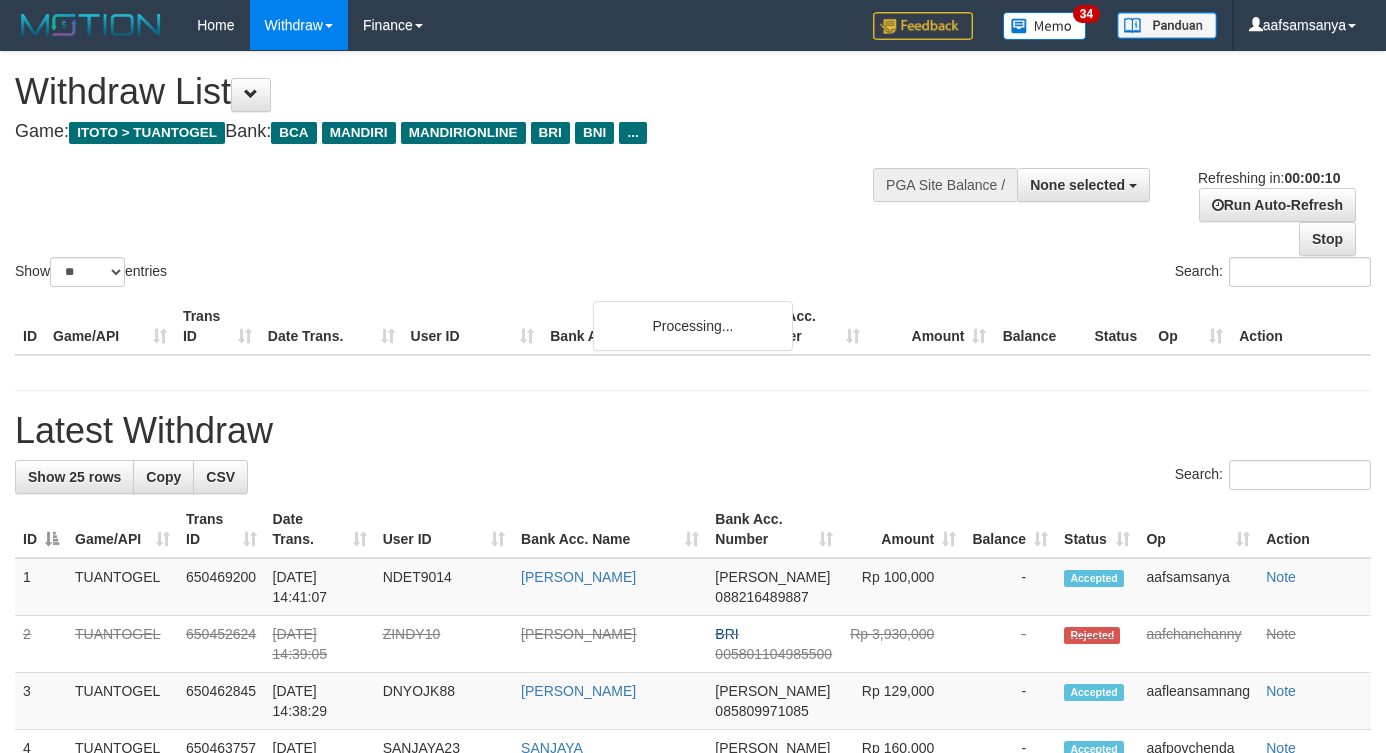 select 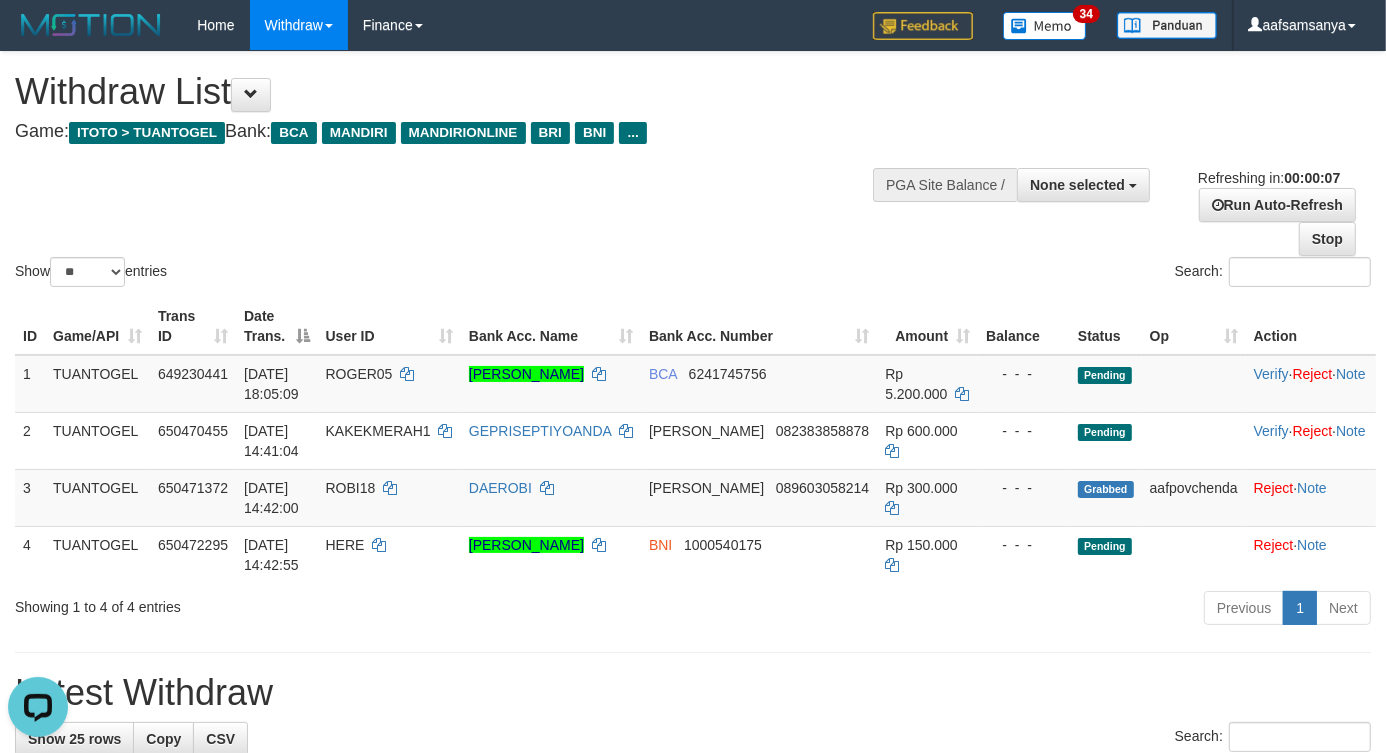 scroll, scrollTop: 0, scrollLeft: 0, axis: both 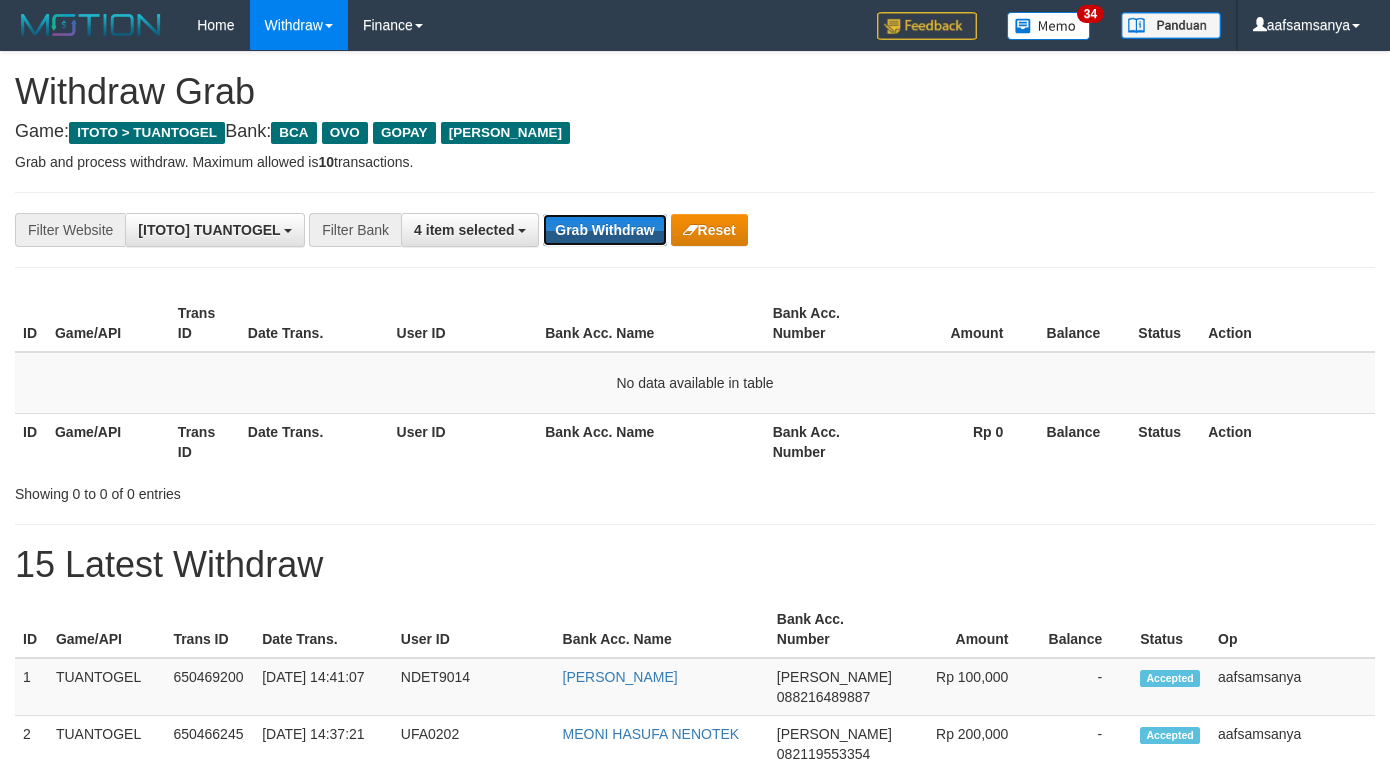 click on "Grab Withdraw" at bounding box center [604, 230] 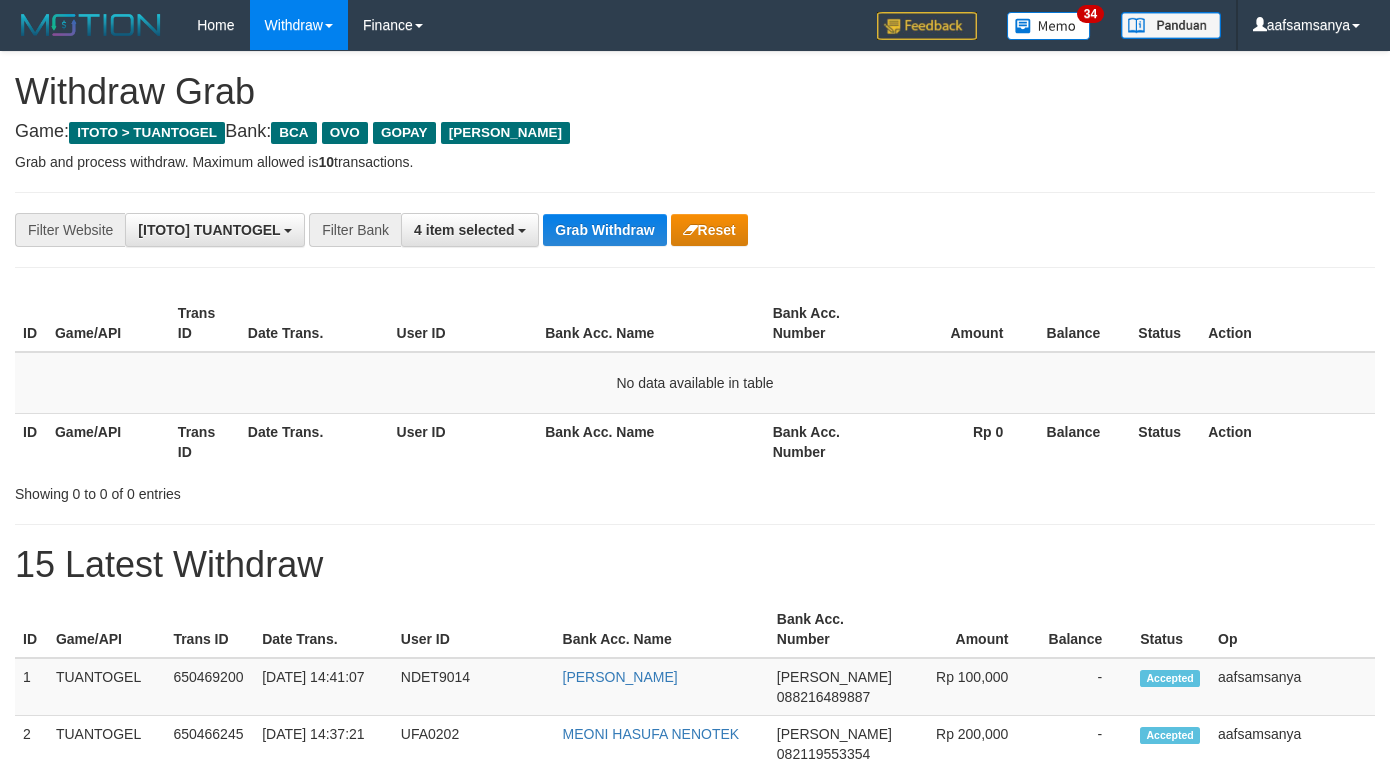 click on "Grab Withdraw" at bounding box center [604, 230] 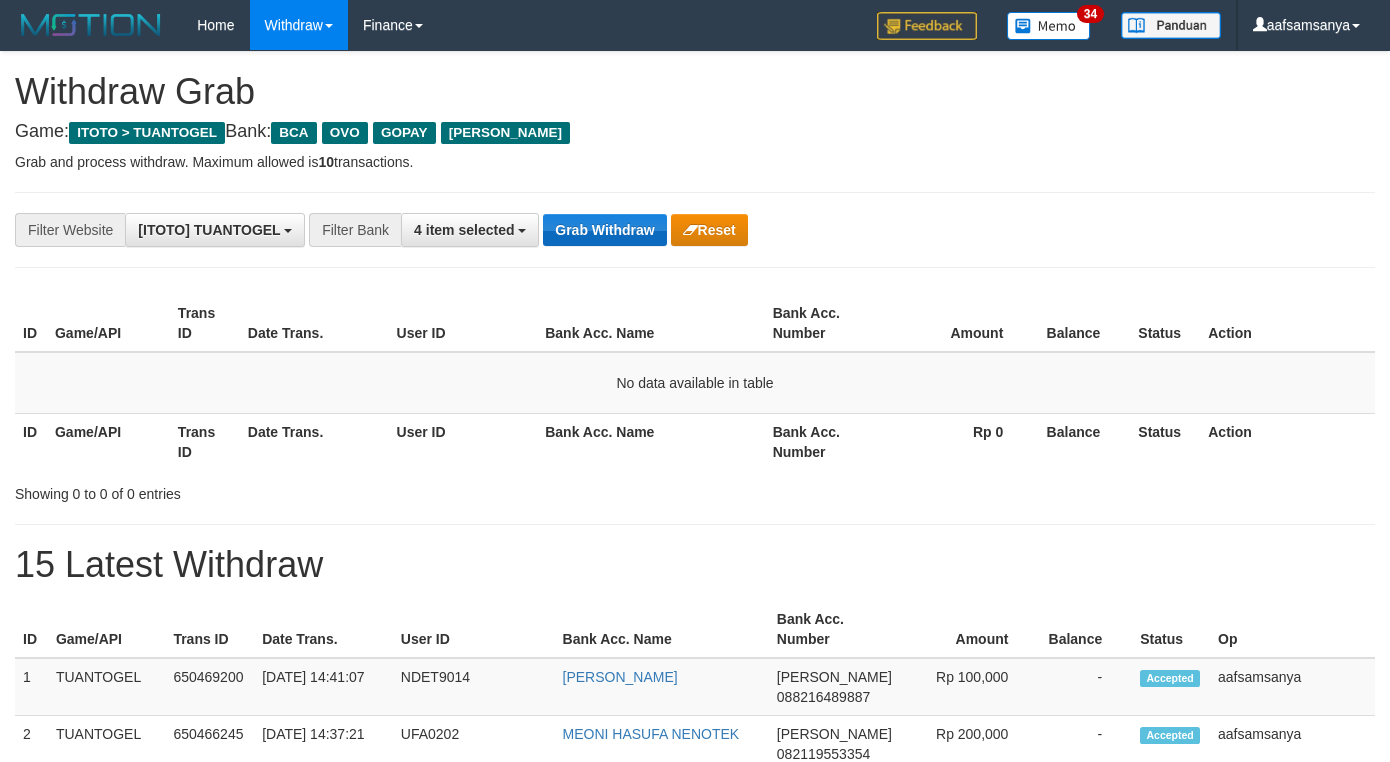 scroll, scrollTop: 0, scrollLeft: 0, axis: both 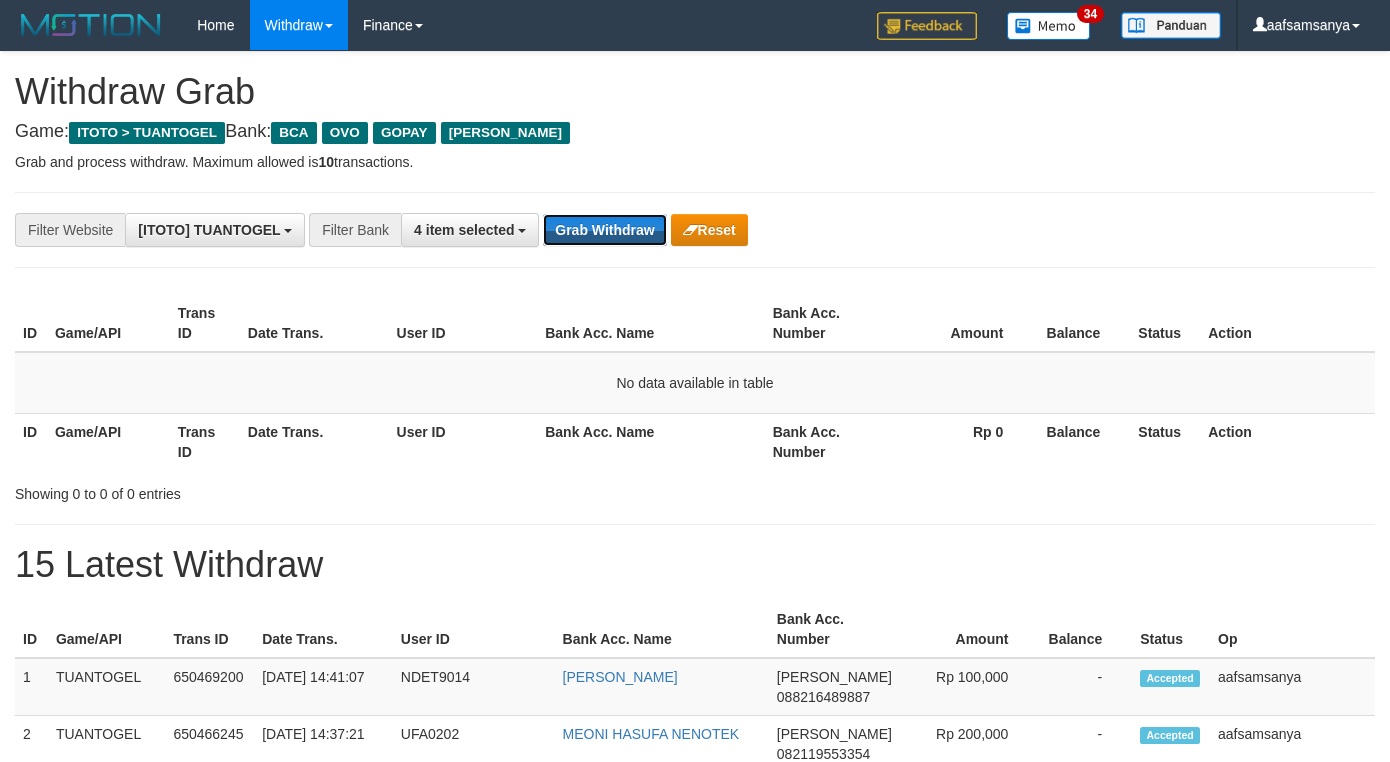 click on "Grab Withdraw" at bounding box center [604, 230] 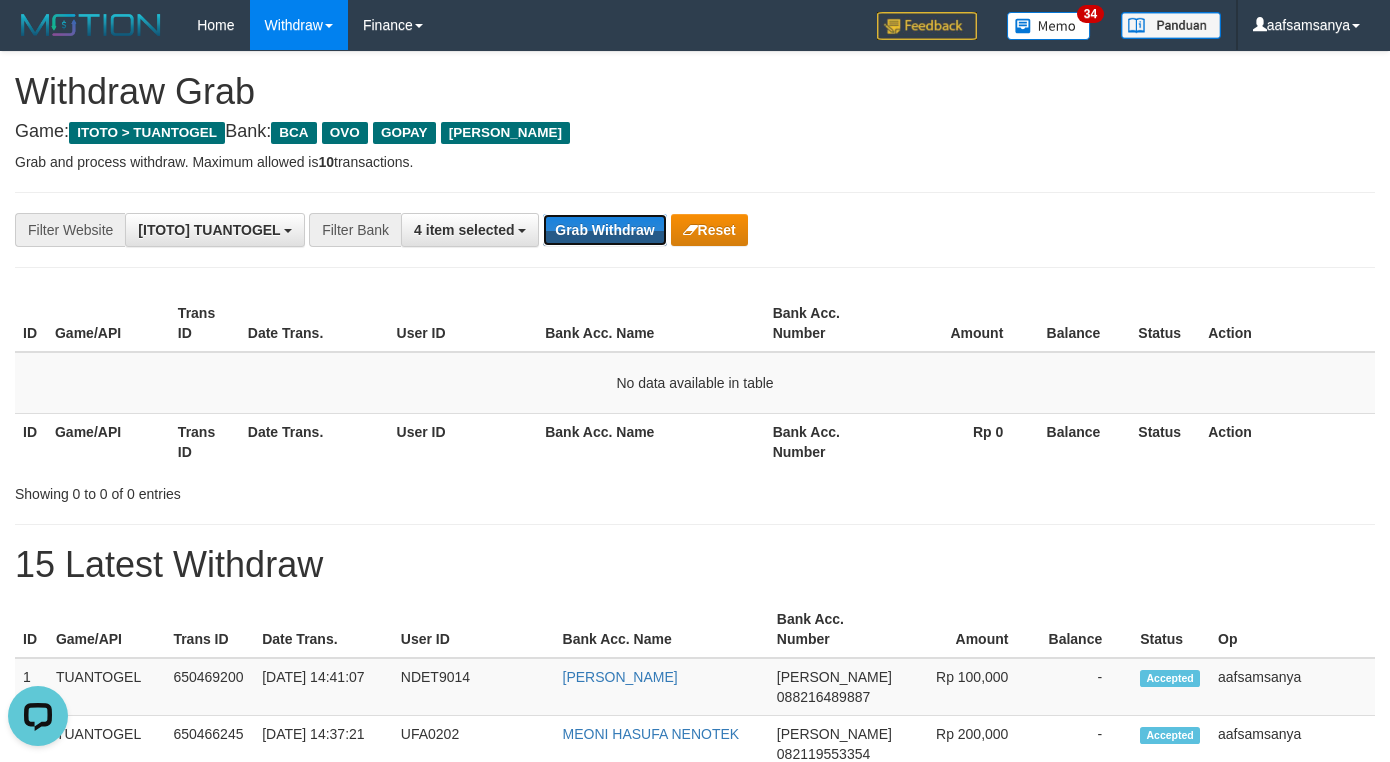 scroll, scrollTop: 0, scrollLeft: 0, axis: both 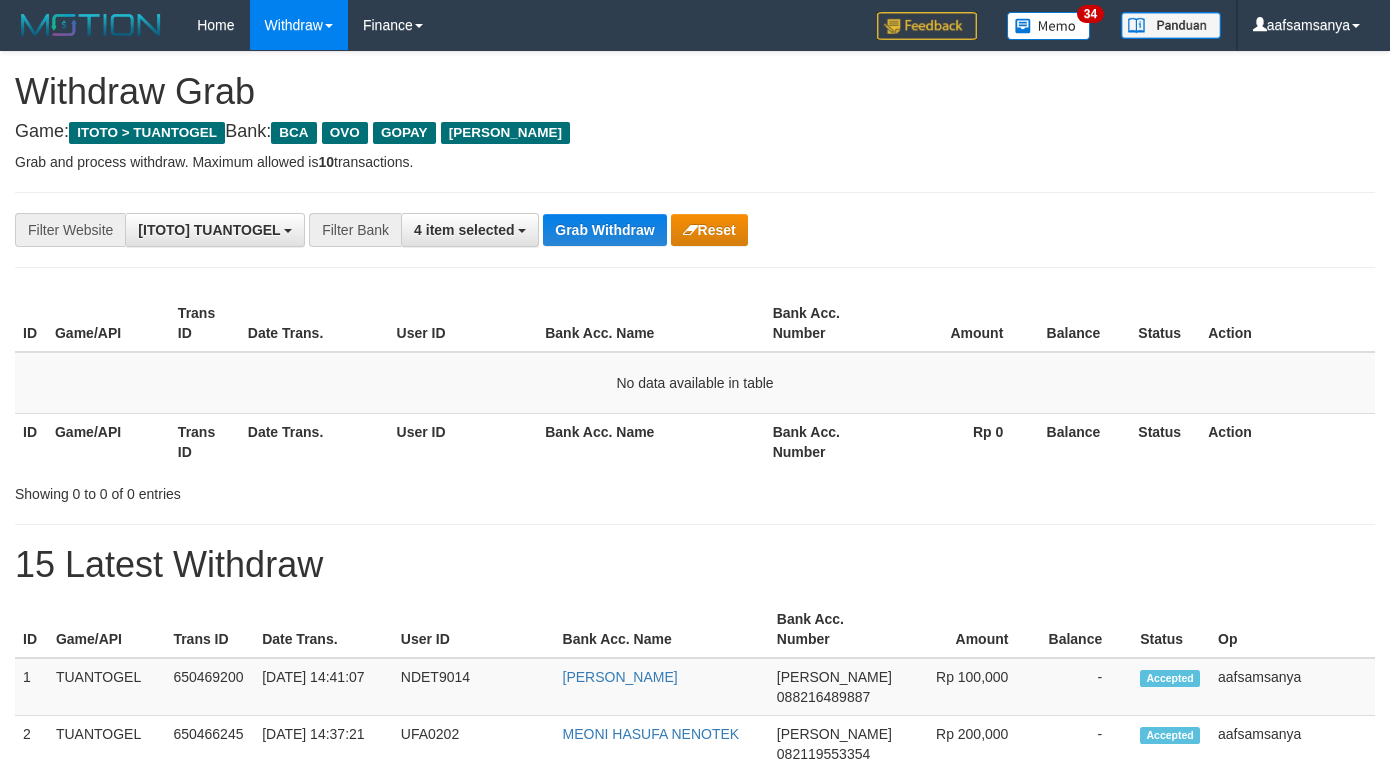 click on "Grab Withdraw" at bounding box center [604, 230] 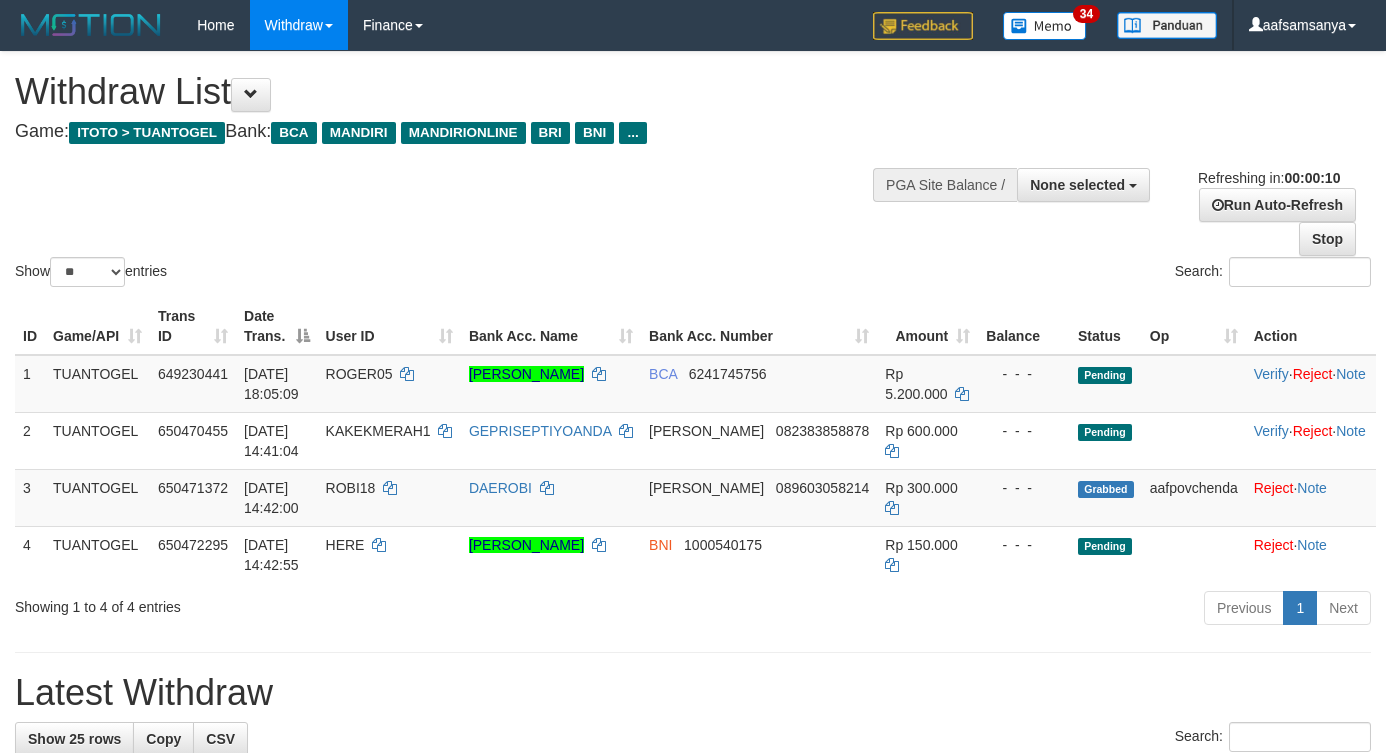 select 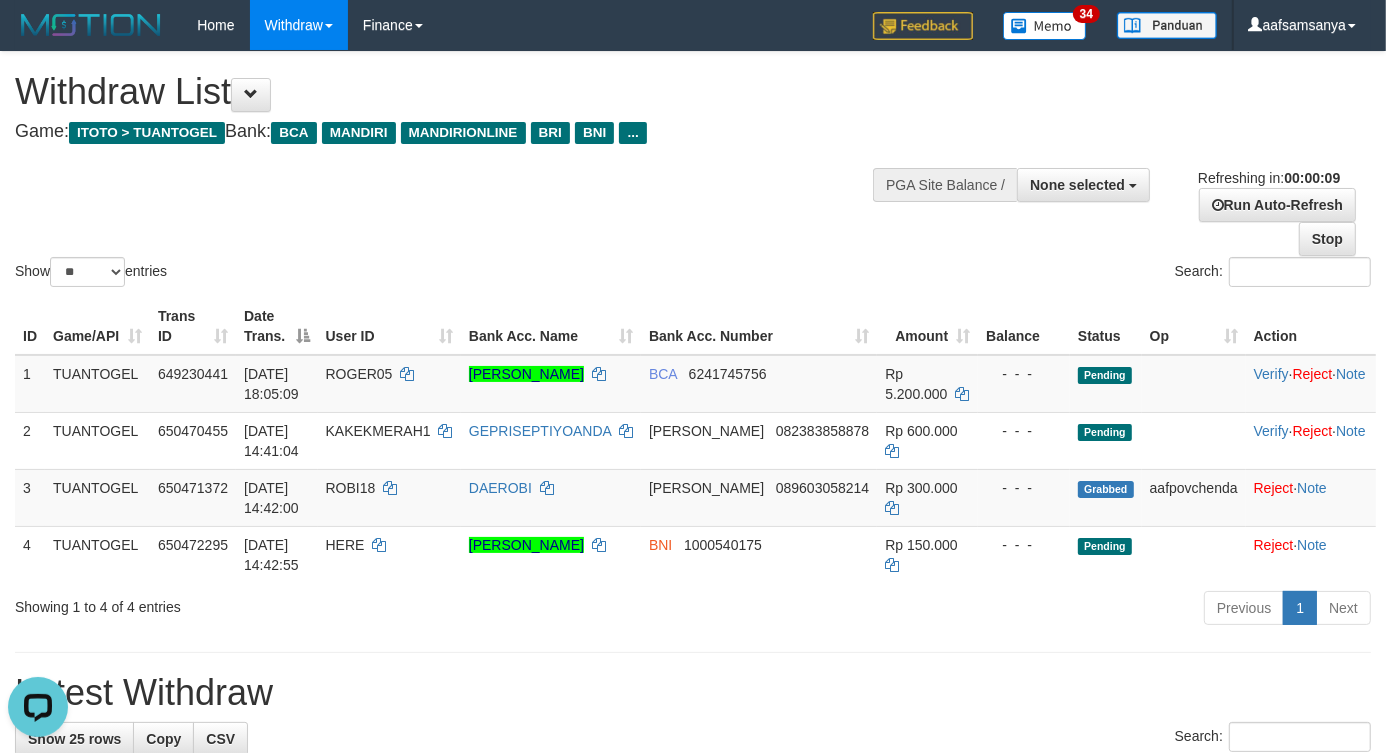 scroll, scrollTop: 0, scrollLeft: 0, axis: both 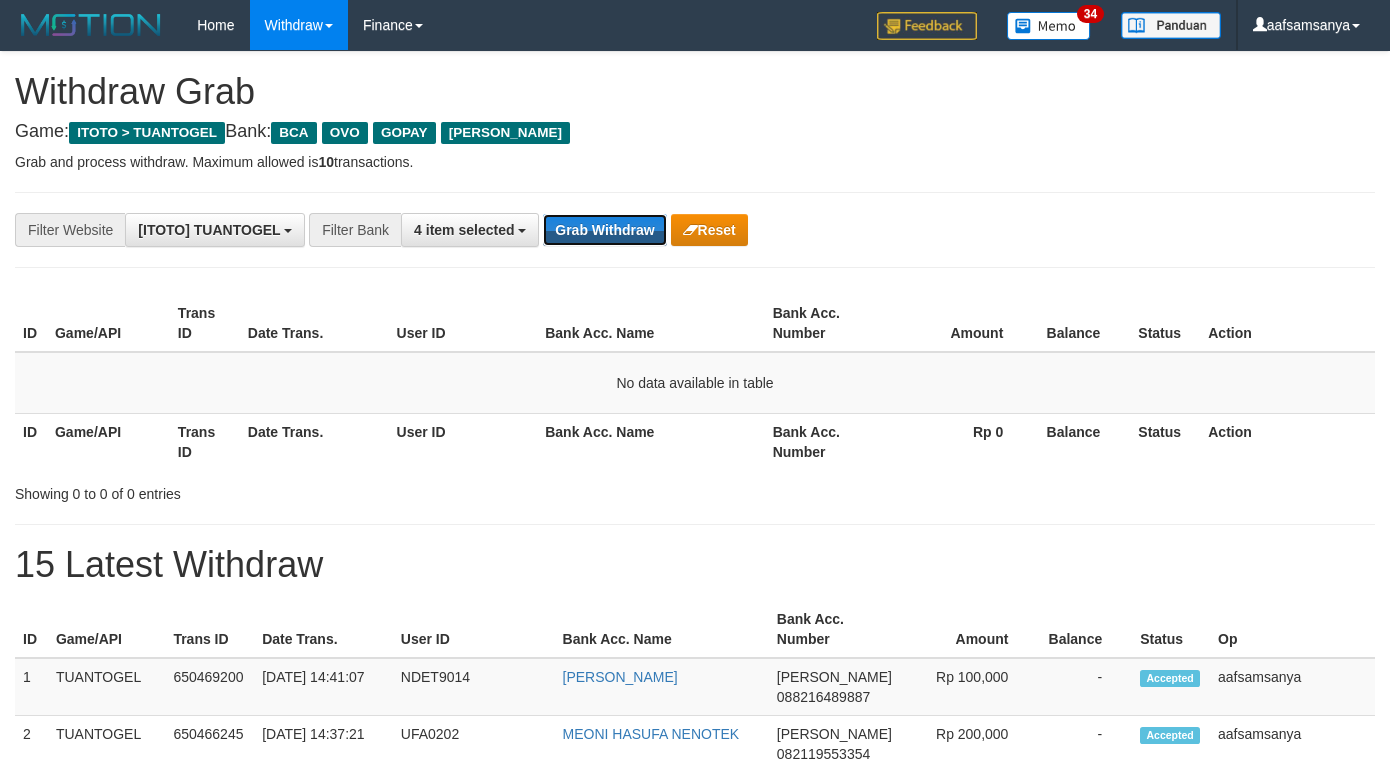 click on "Grab Withdraw" at bounding box center (604, 230) 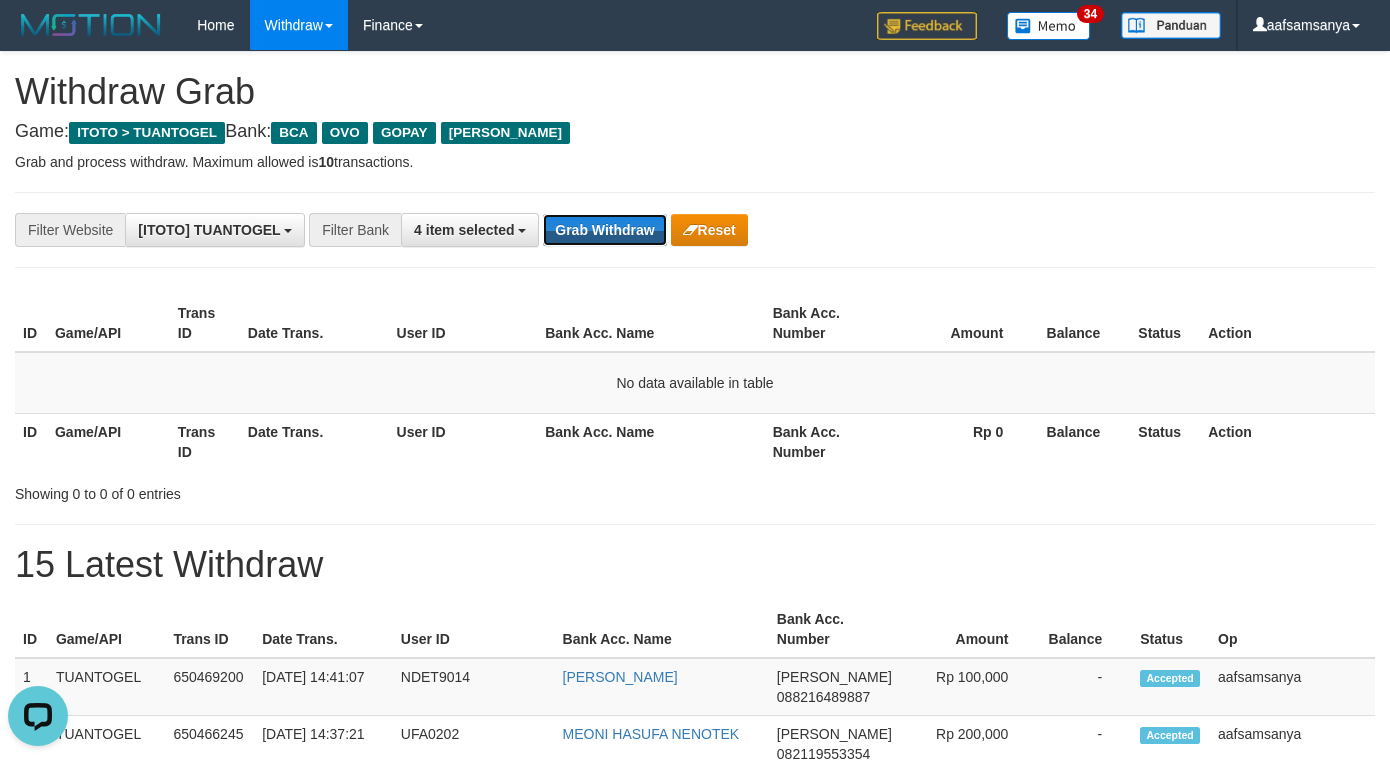 scroll, scrollTop: 0, scrollLeft: 0, axis: both 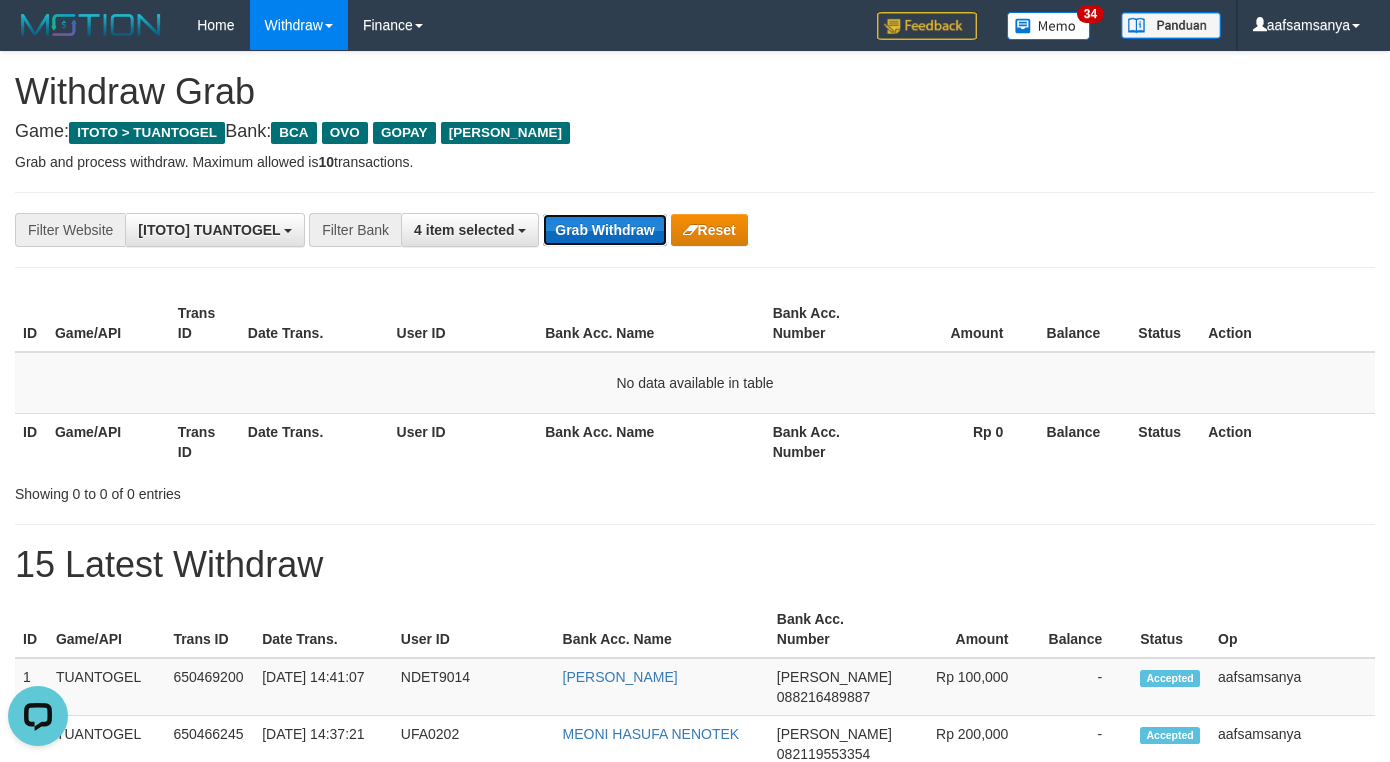 click on "Grab Withdraw" at bounding box center [604, 230] 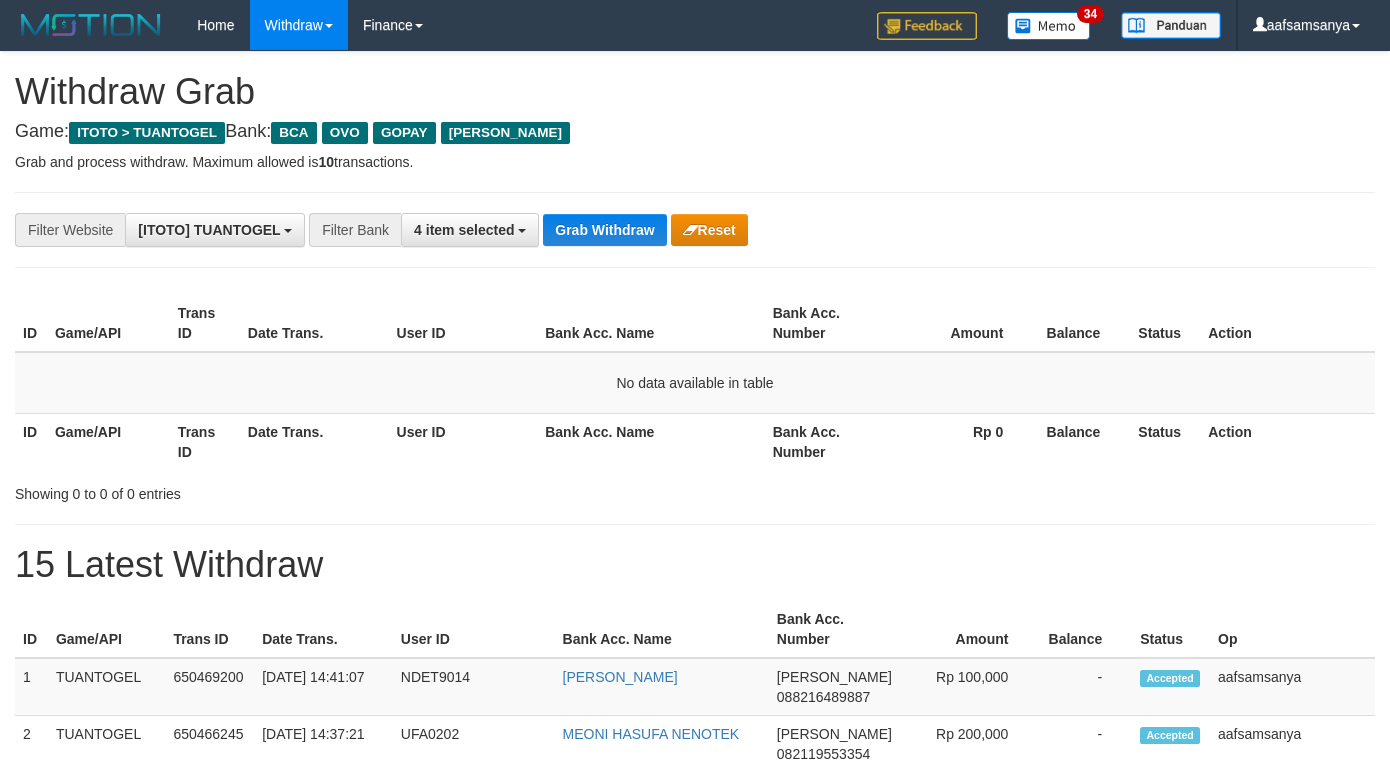 scroll, scrollTop: 0, scrollLeft: 0, axis: both 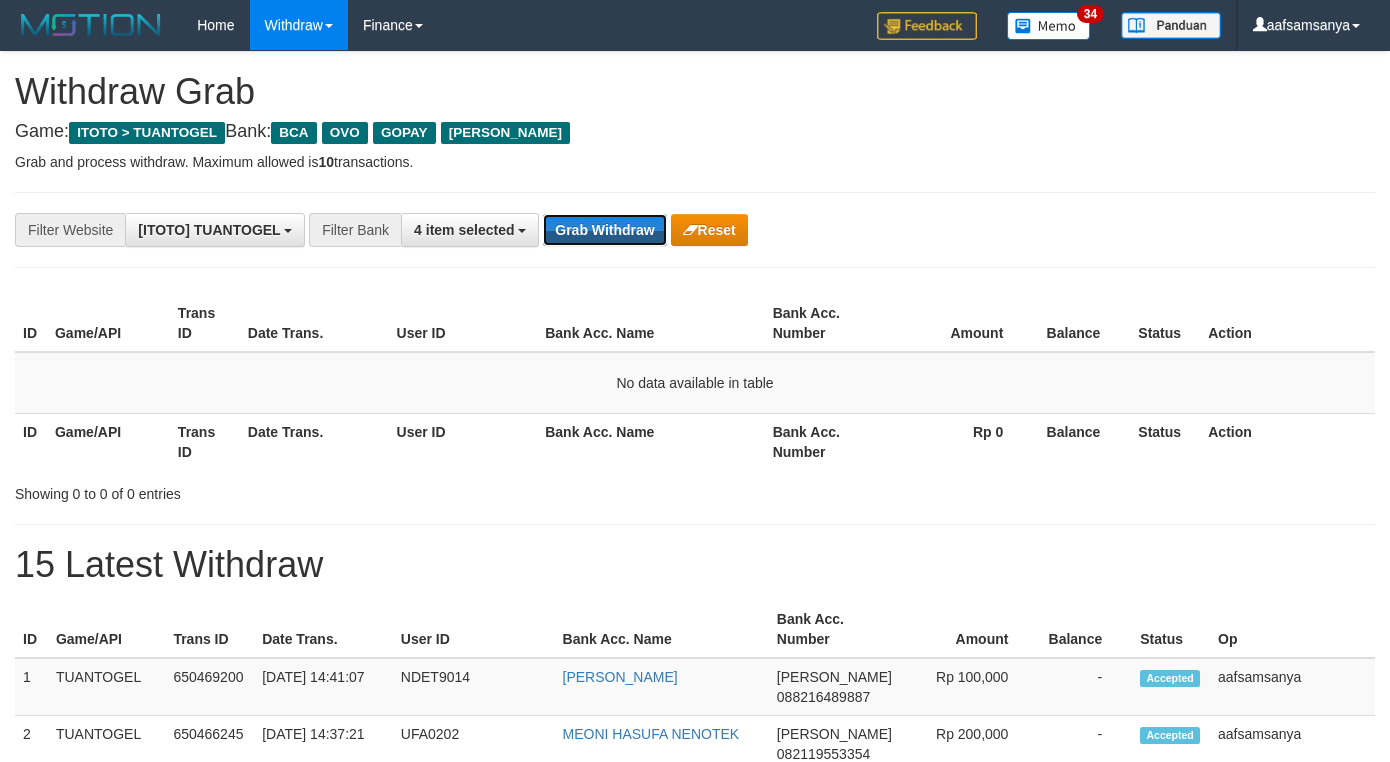 click on "Grab Withdraw" at bounding box center [604, 230] 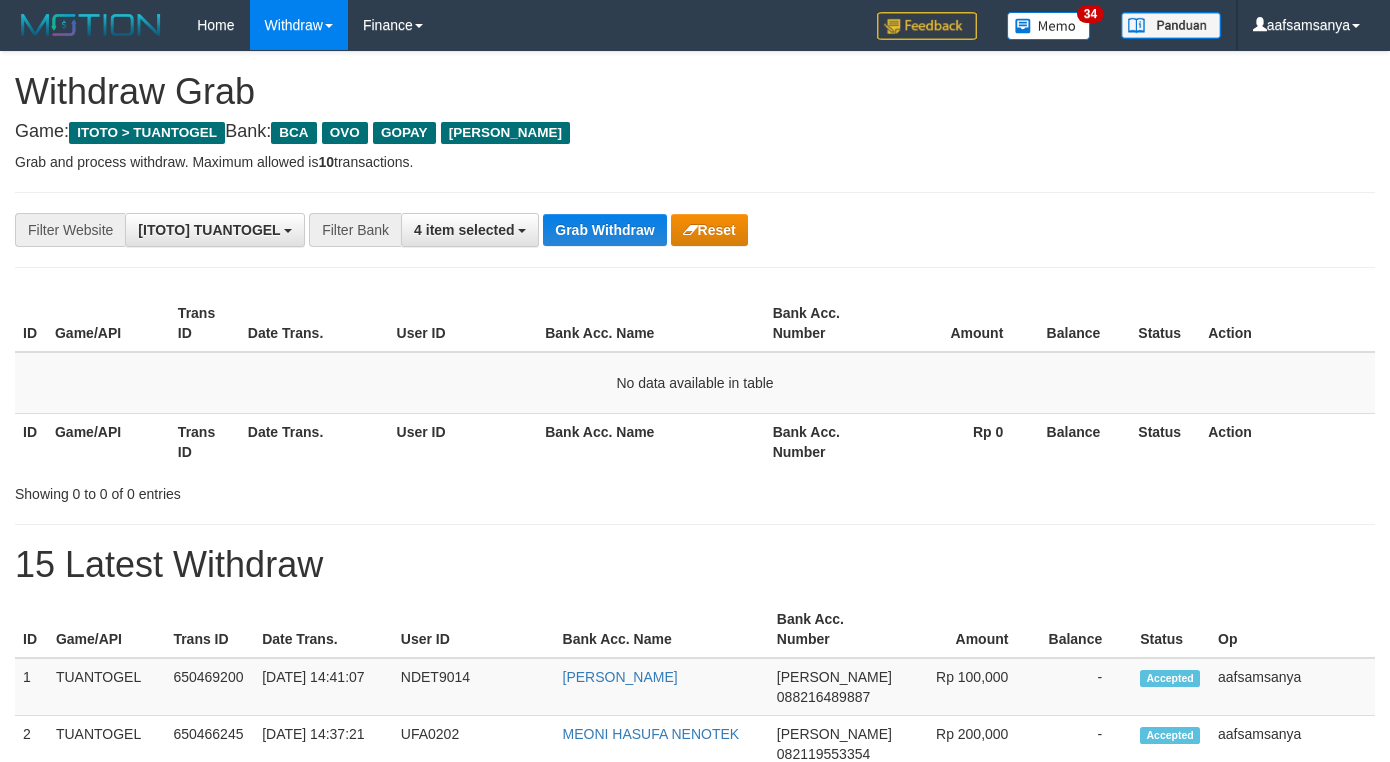 click on "Grab Withdraw" at bounding box center (604, 230) 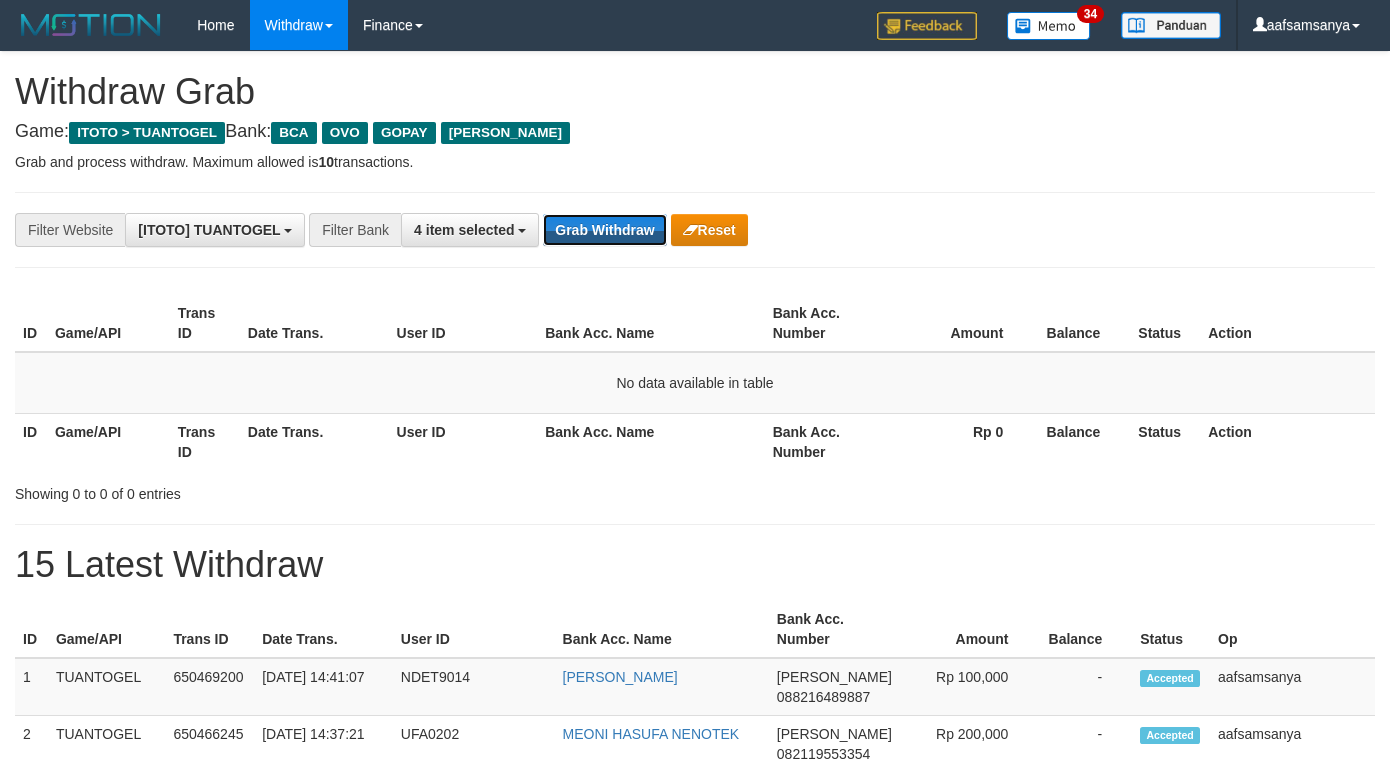 click on "Grab Withdraw" at bounding box center (604, 230) 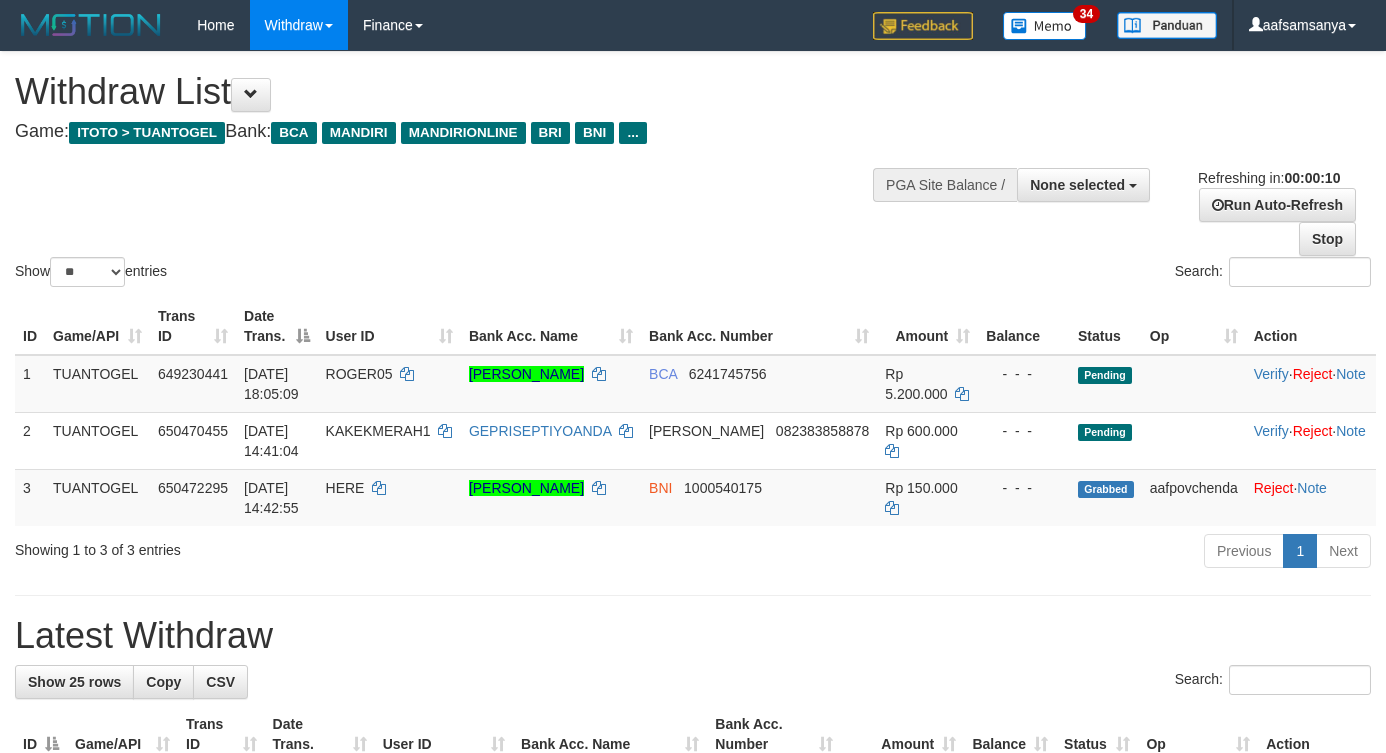 select 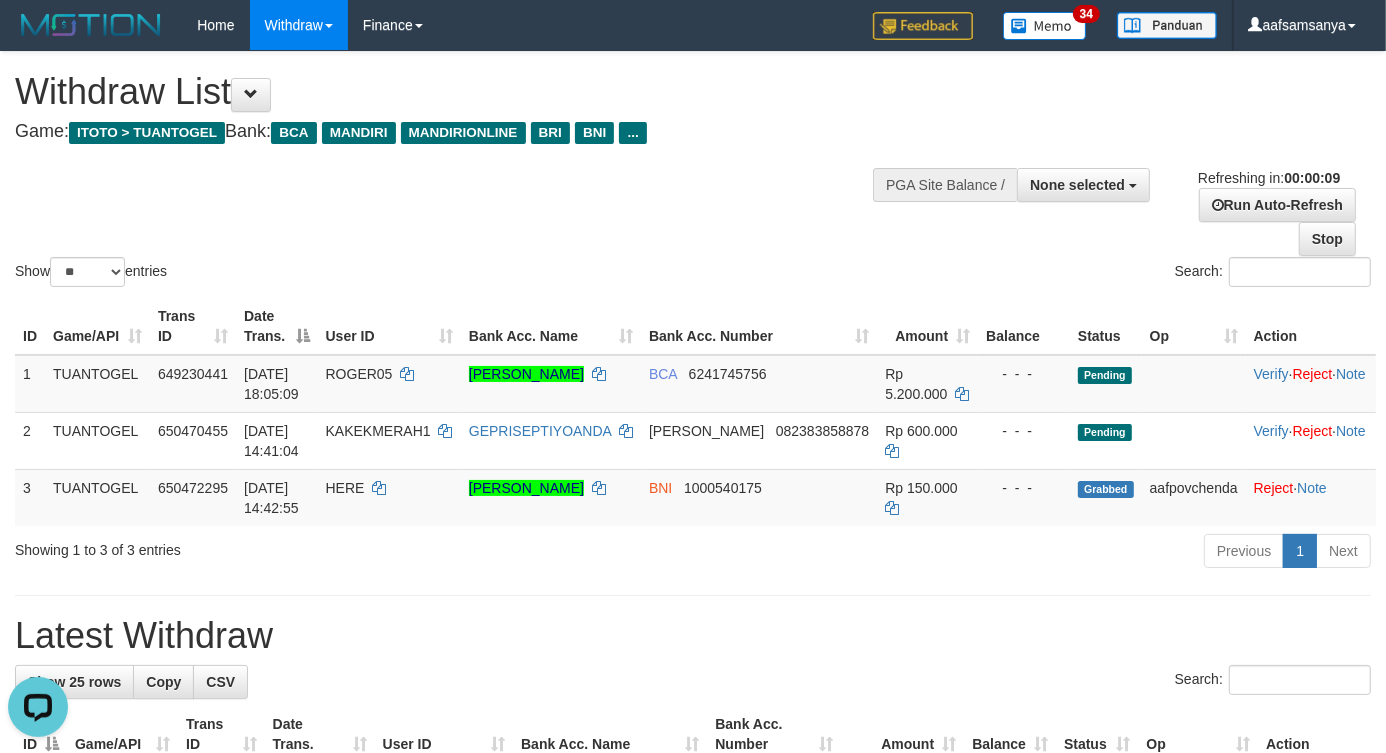 scroll, scrollTop: 0, scrollLeft: 0, axis: both 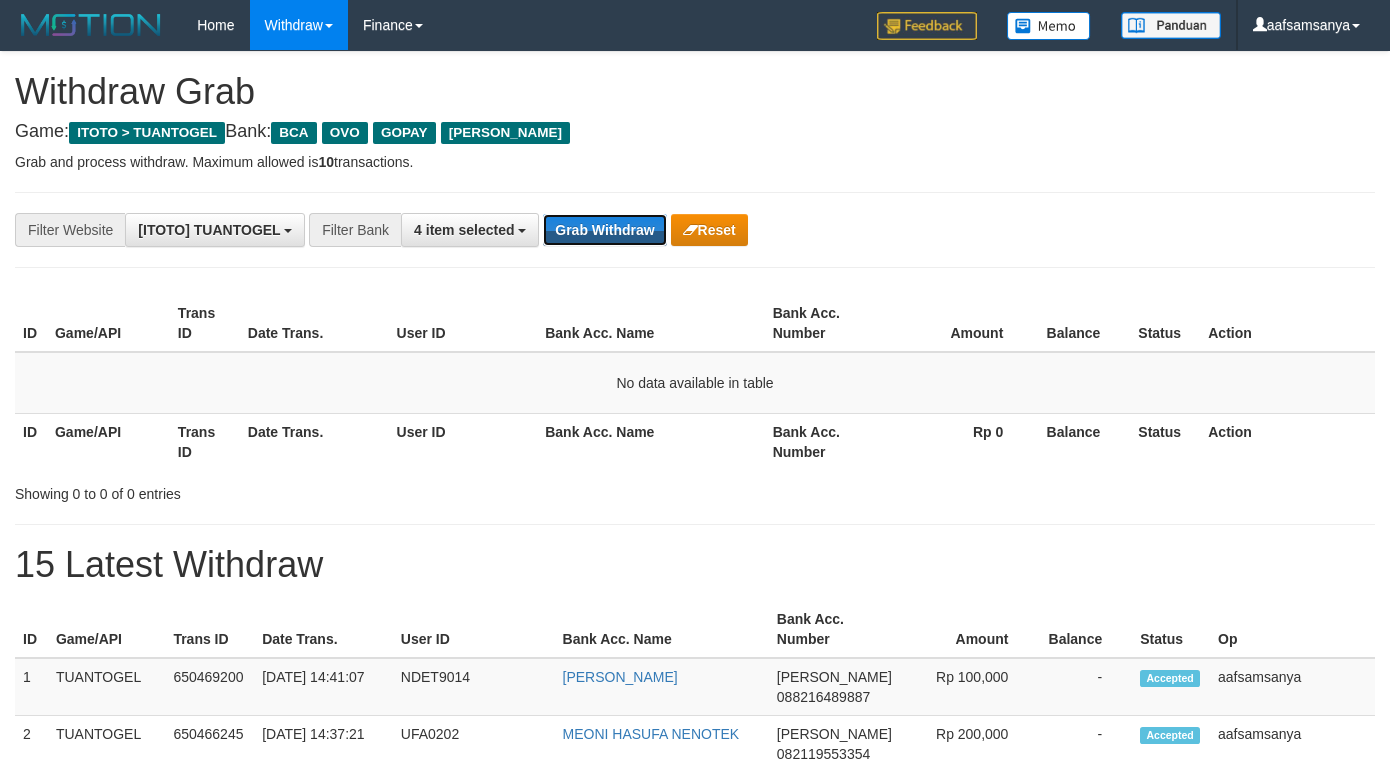 click on "Grab Withdraw" at bounding box center (604, 230) 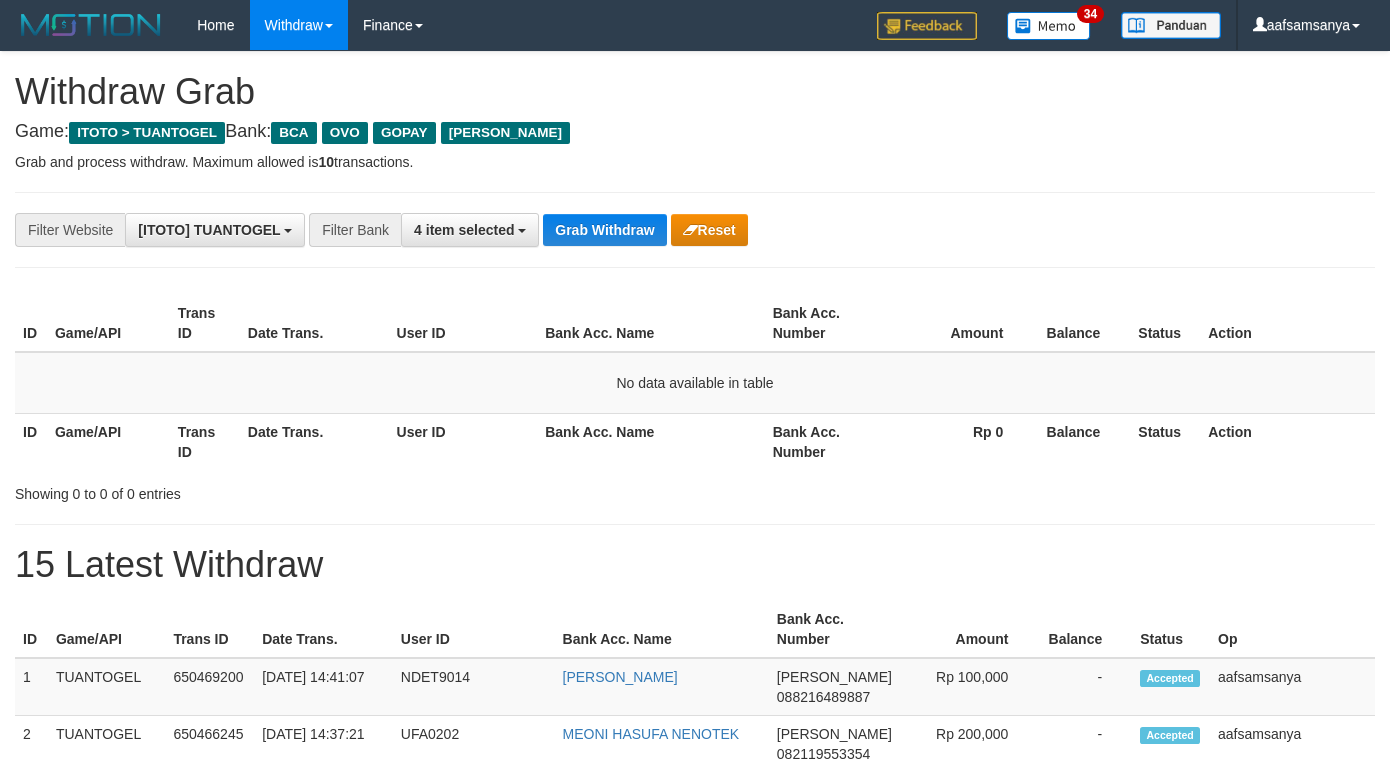 scroll, scrollTop: 0, scrollLeft: 0, axis: both 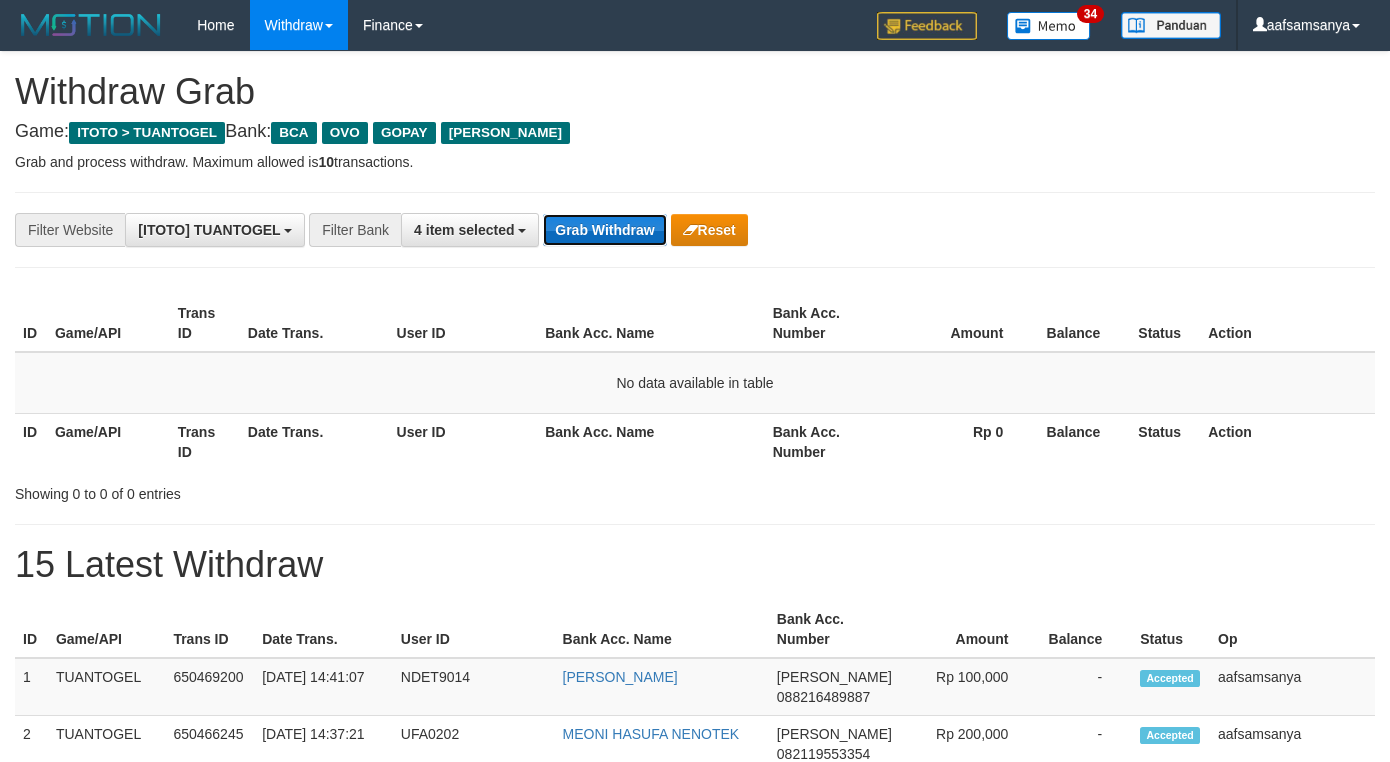 click on "Grab Withdraw" at bounding box center [604, 230] 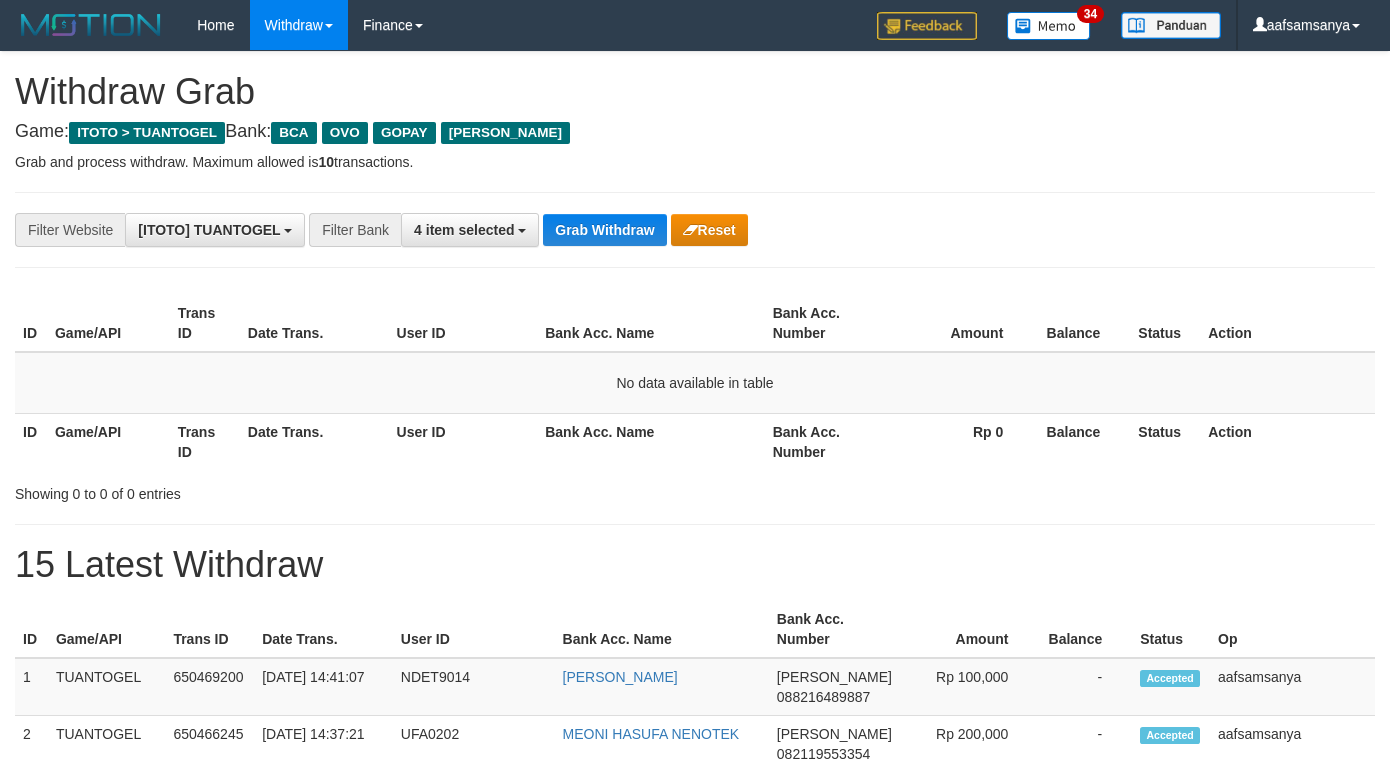 scroll, scrollTop: 0, scrollLeft: 0, axis: both 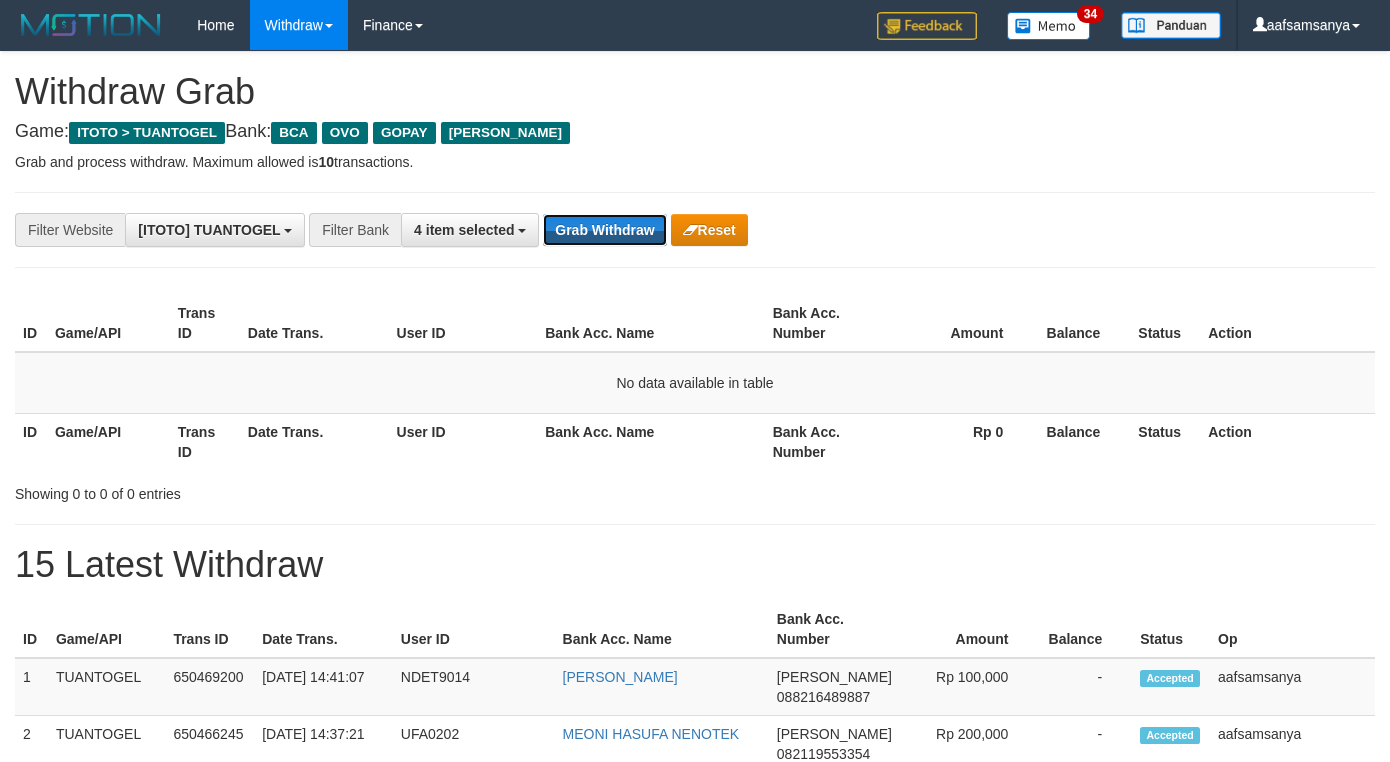 click on "Grab Withdraw" at bounding box center (604, 230) 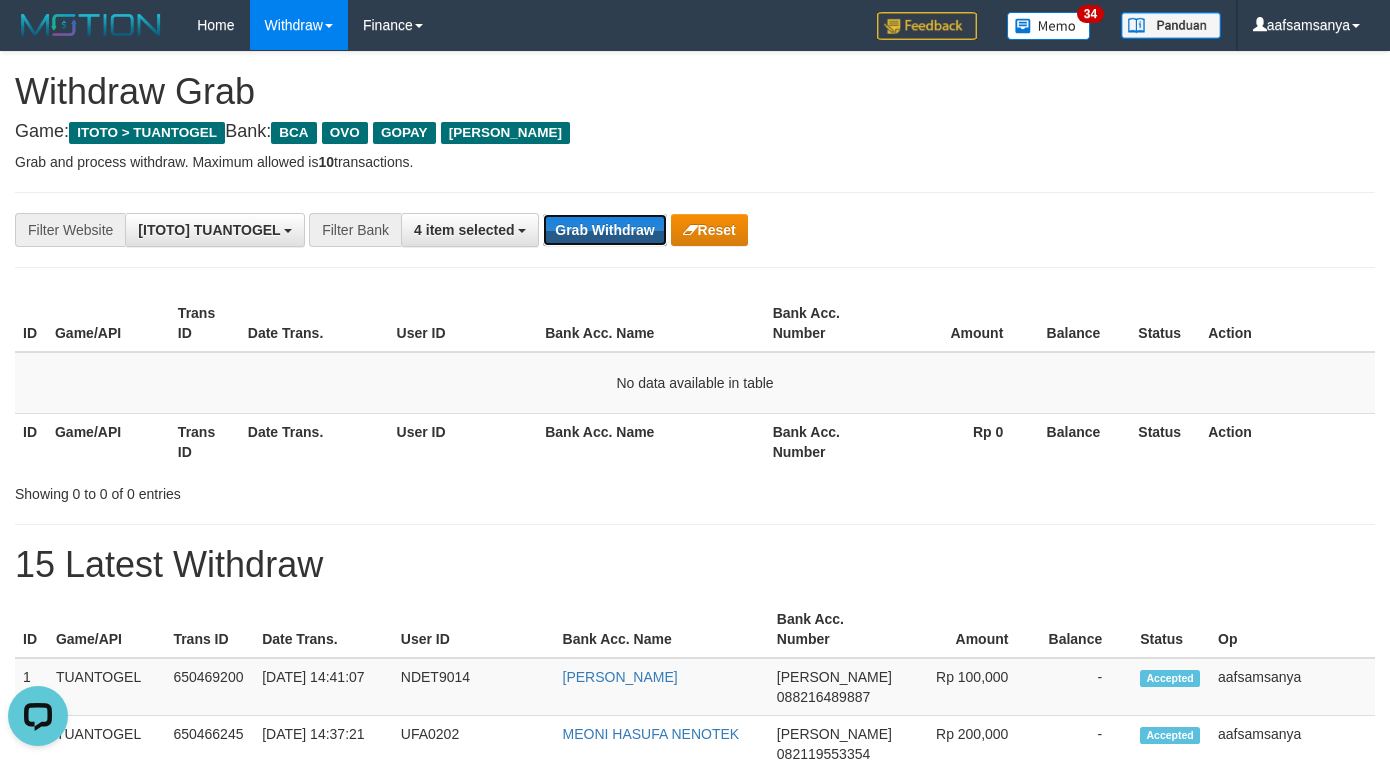 scroll, scrollTop: 0, scrollLeft: 0, axis: both 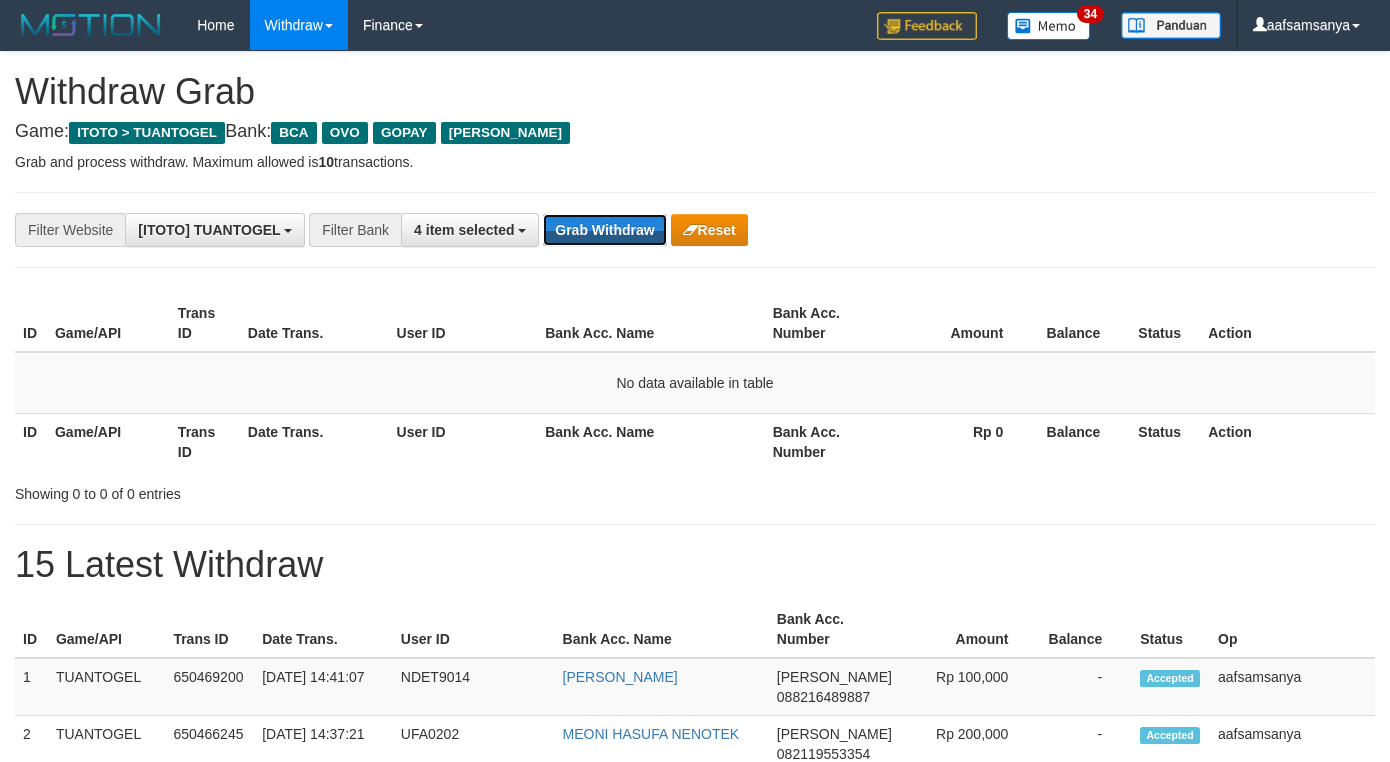 click on "Grab Withdraw" at bounding box center (604, 230) 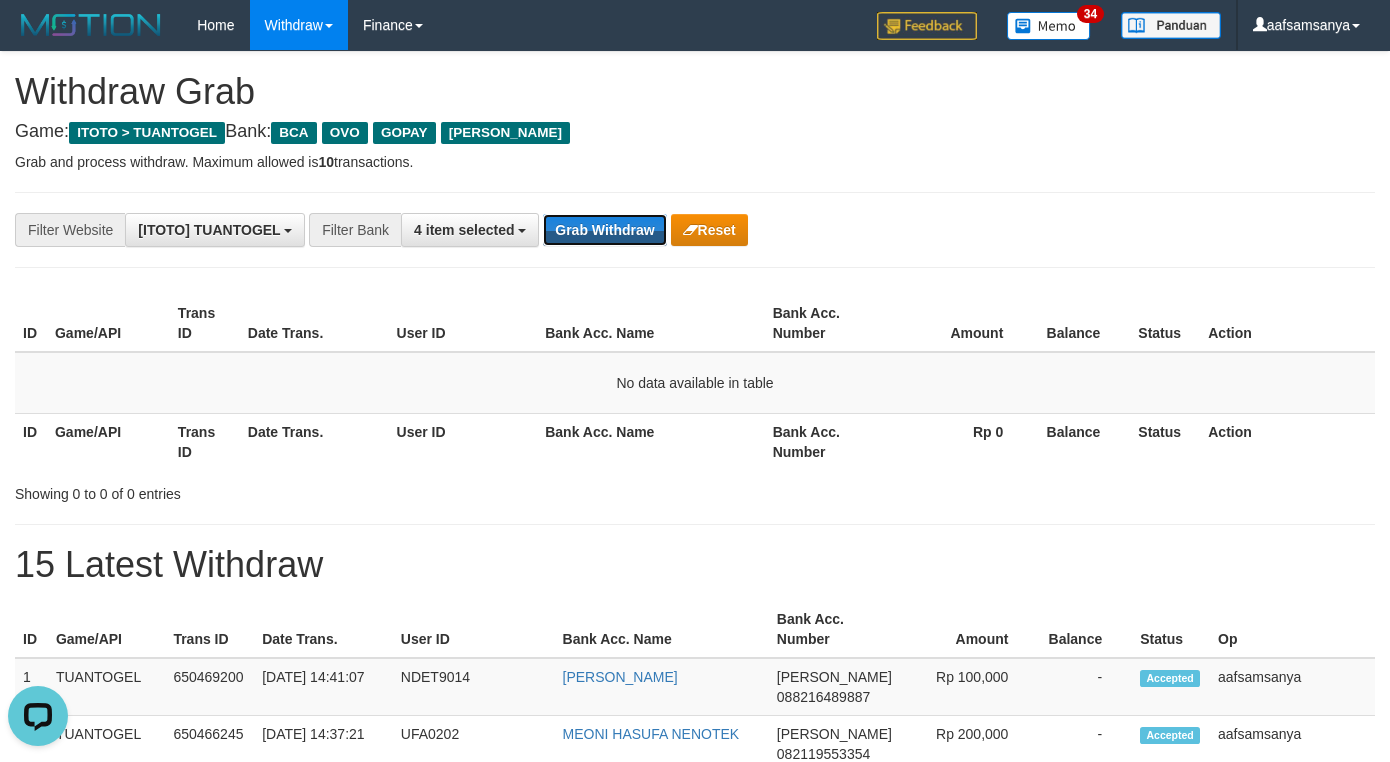scroll, scrollTop: 0, scrollLeft: 0, axis: both 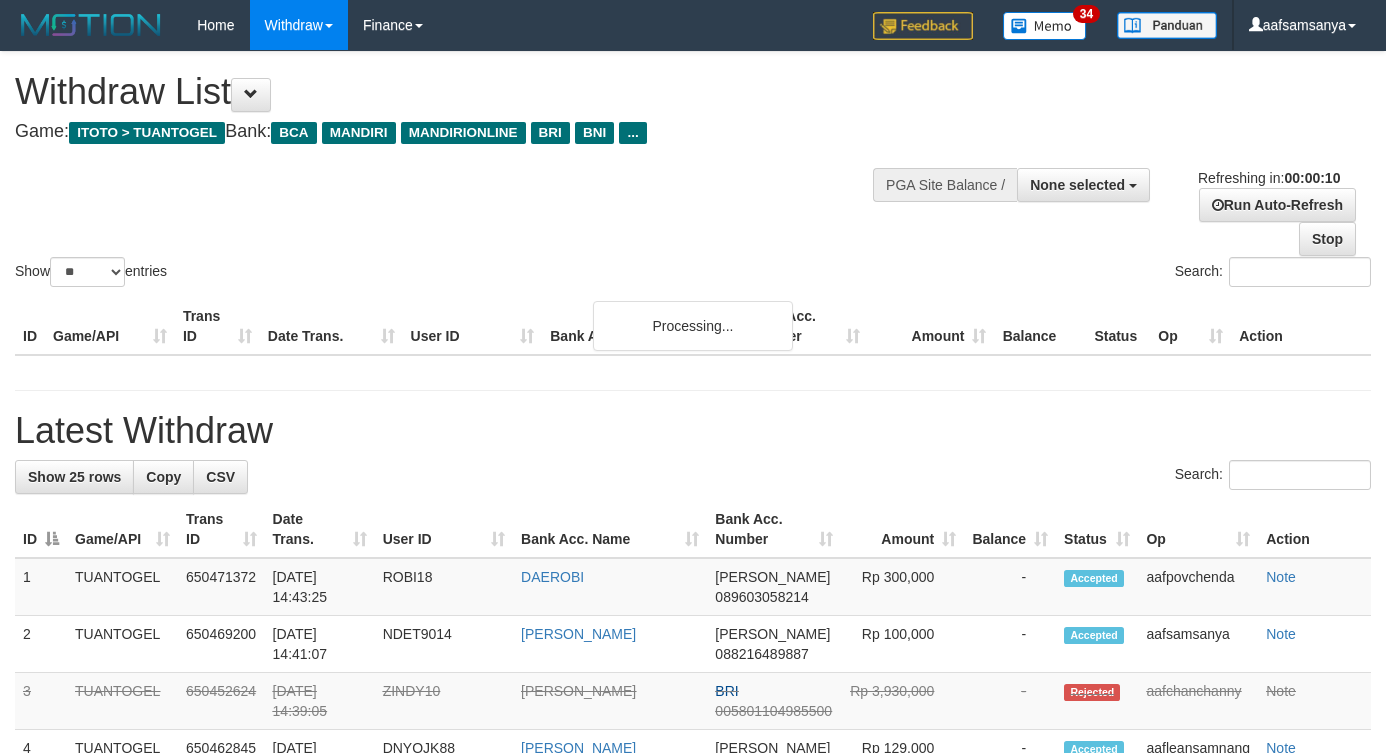 select 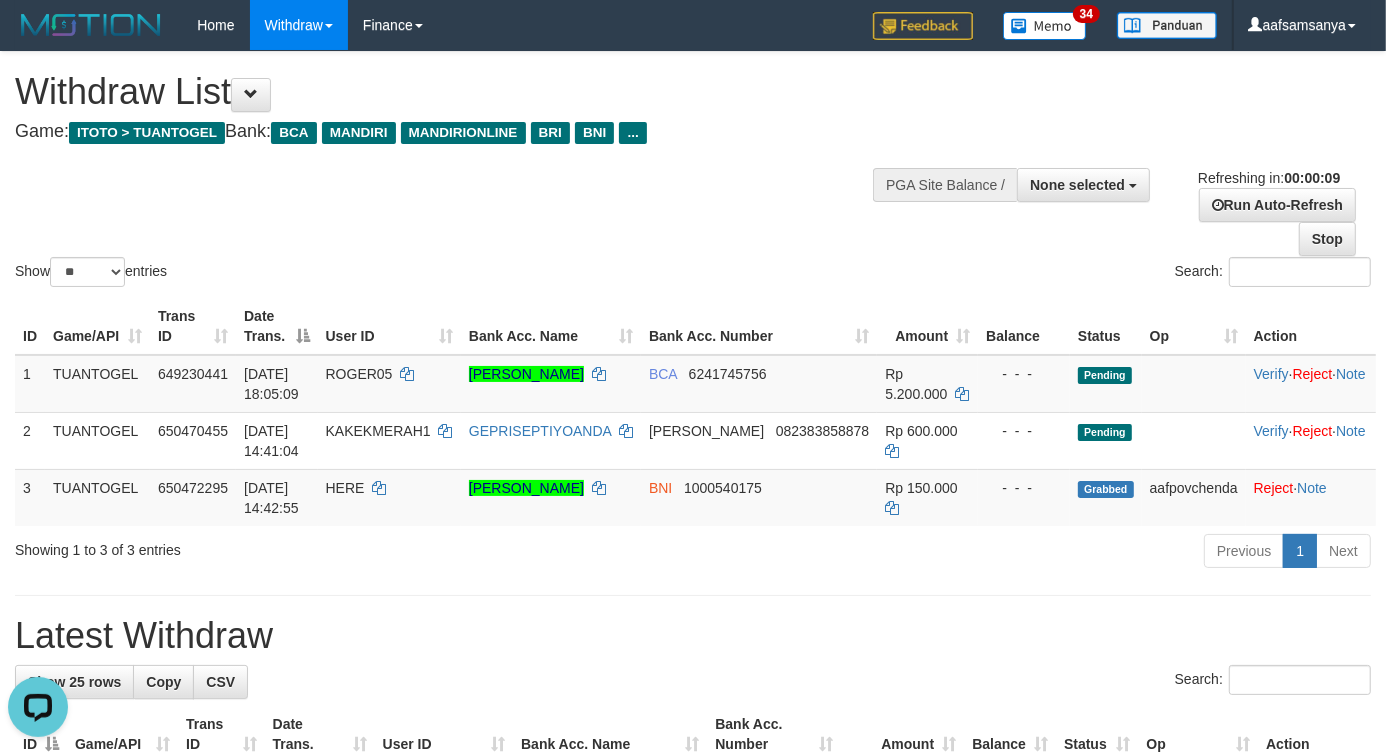 scroll, scrollTop: 0, scrollLeft: 0, axis: both 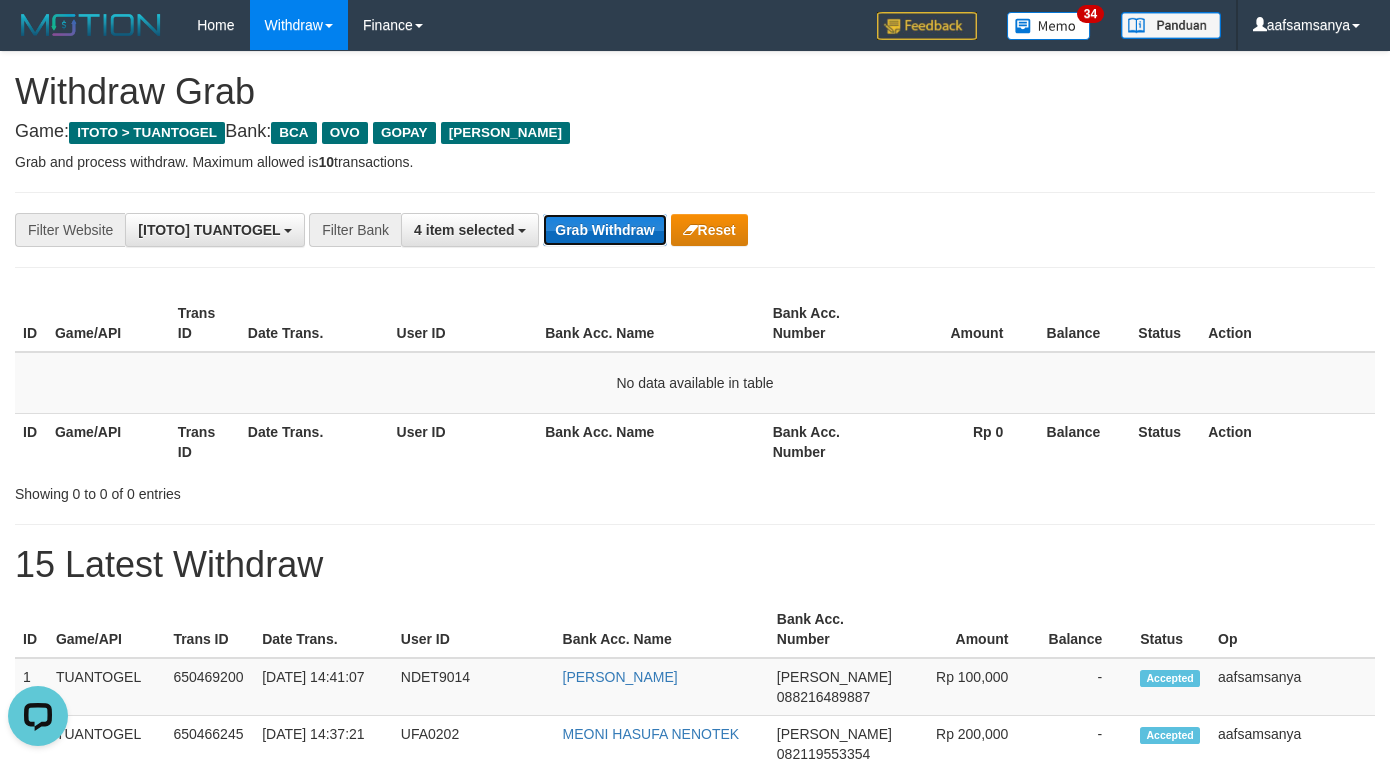 click on "Grab Withdraw" at bounding box center [604, 230] 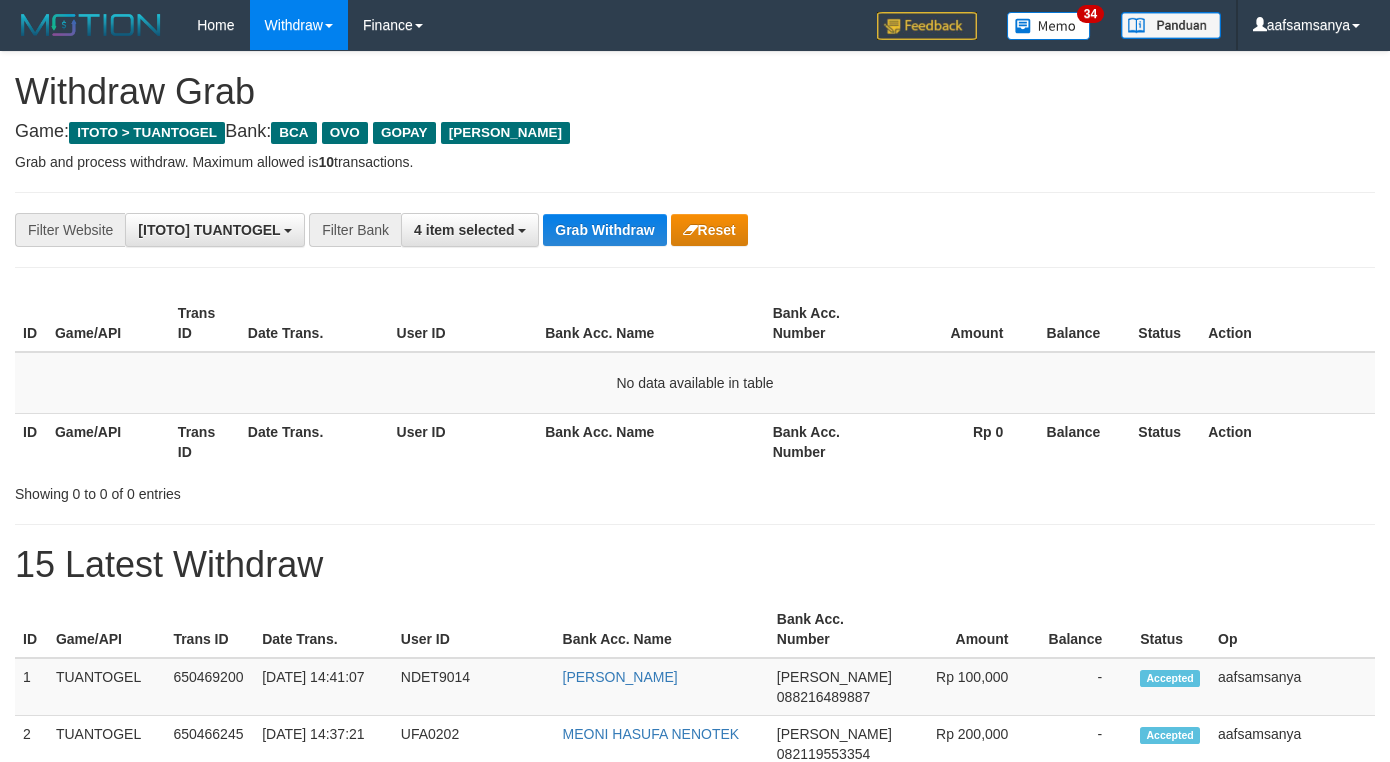 scroll, scrollTop: 0, scrollLeft: 0, axis: both 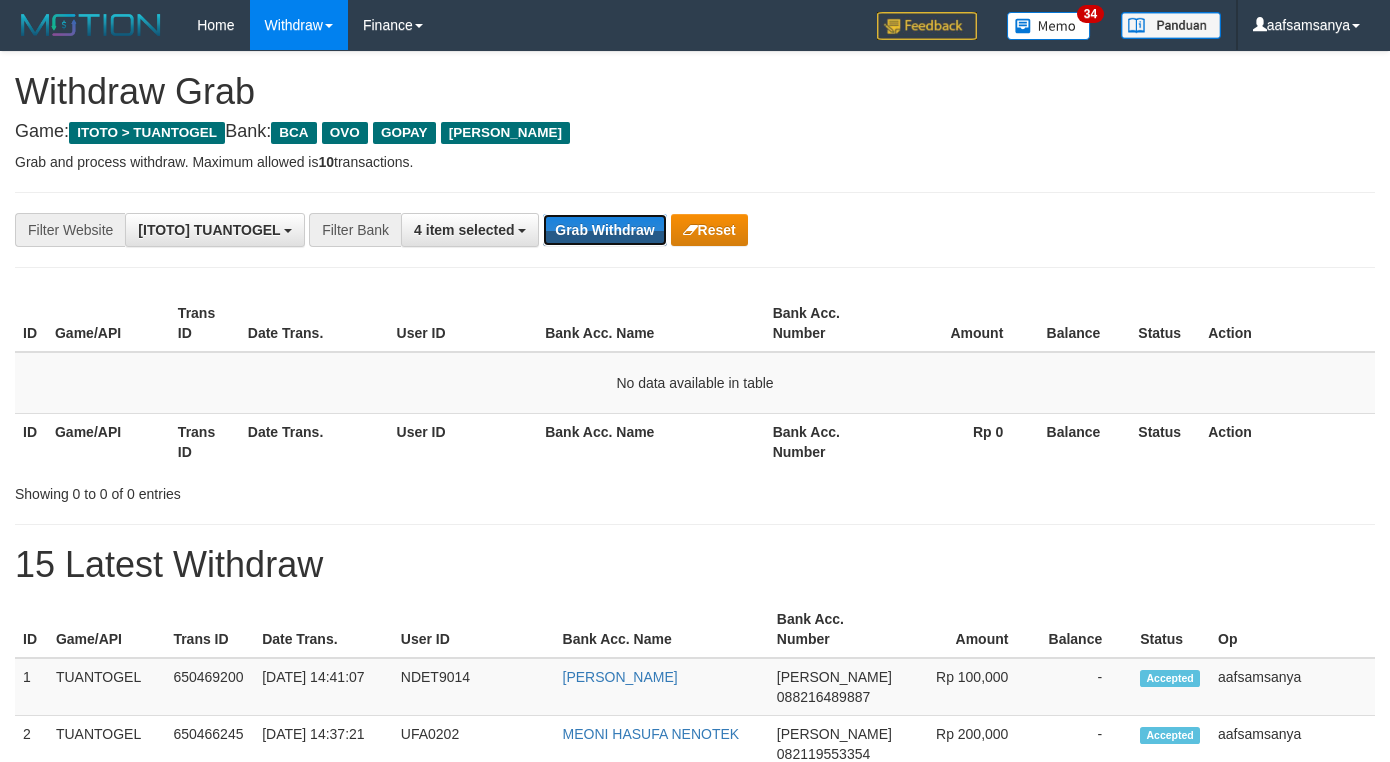 click on "Grab Withdraw" at bounding box center (604, 230) 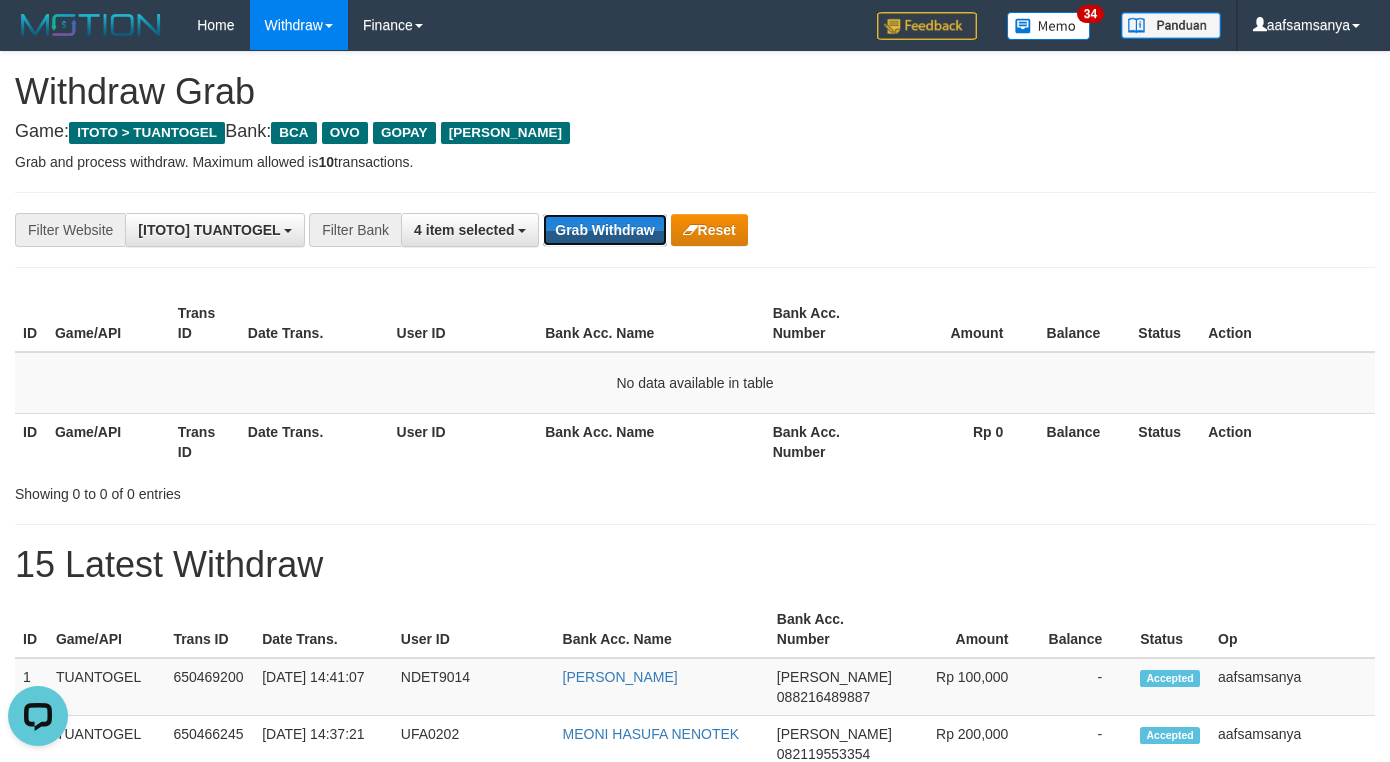 scroll, scrollTop: 0, scrollLeft: 0, axis: both 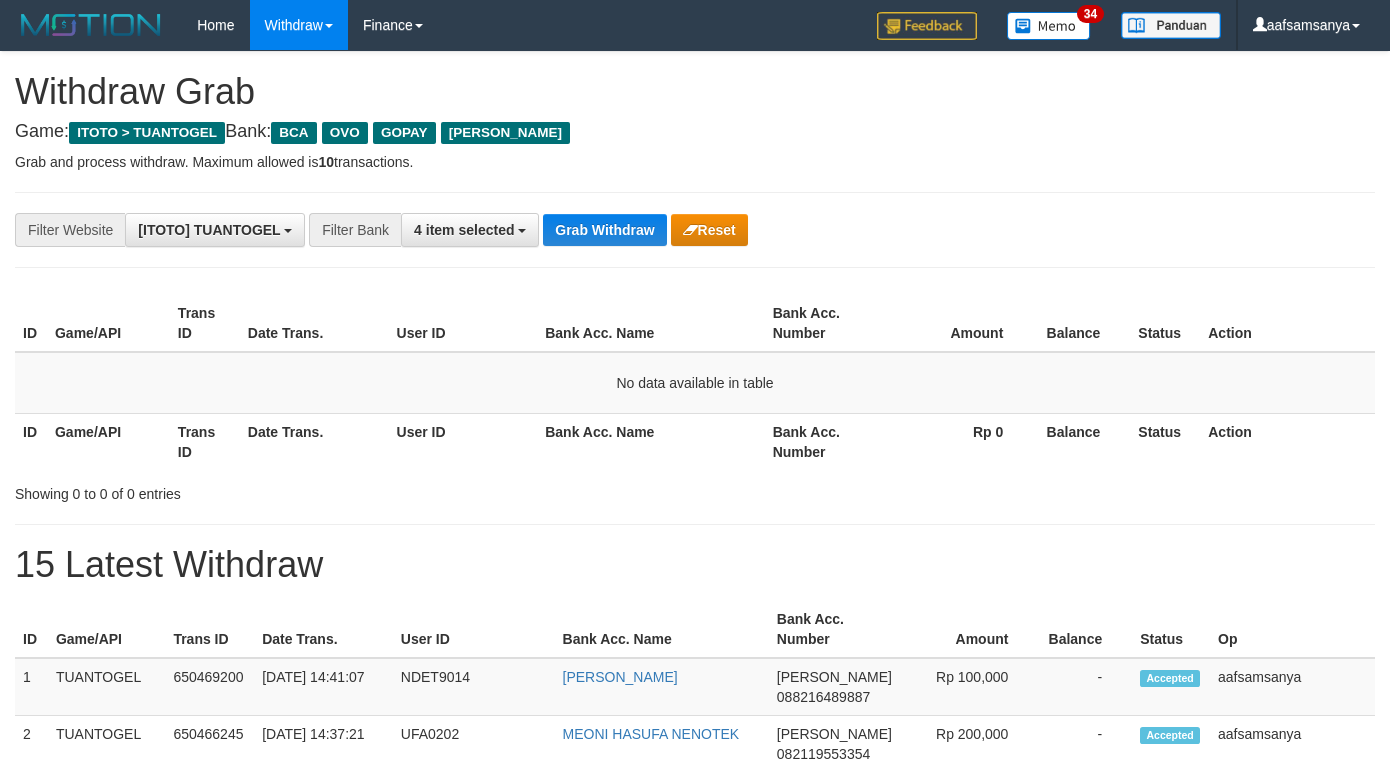 click on "Grab Withdraw" at bounding box center [604, 230] 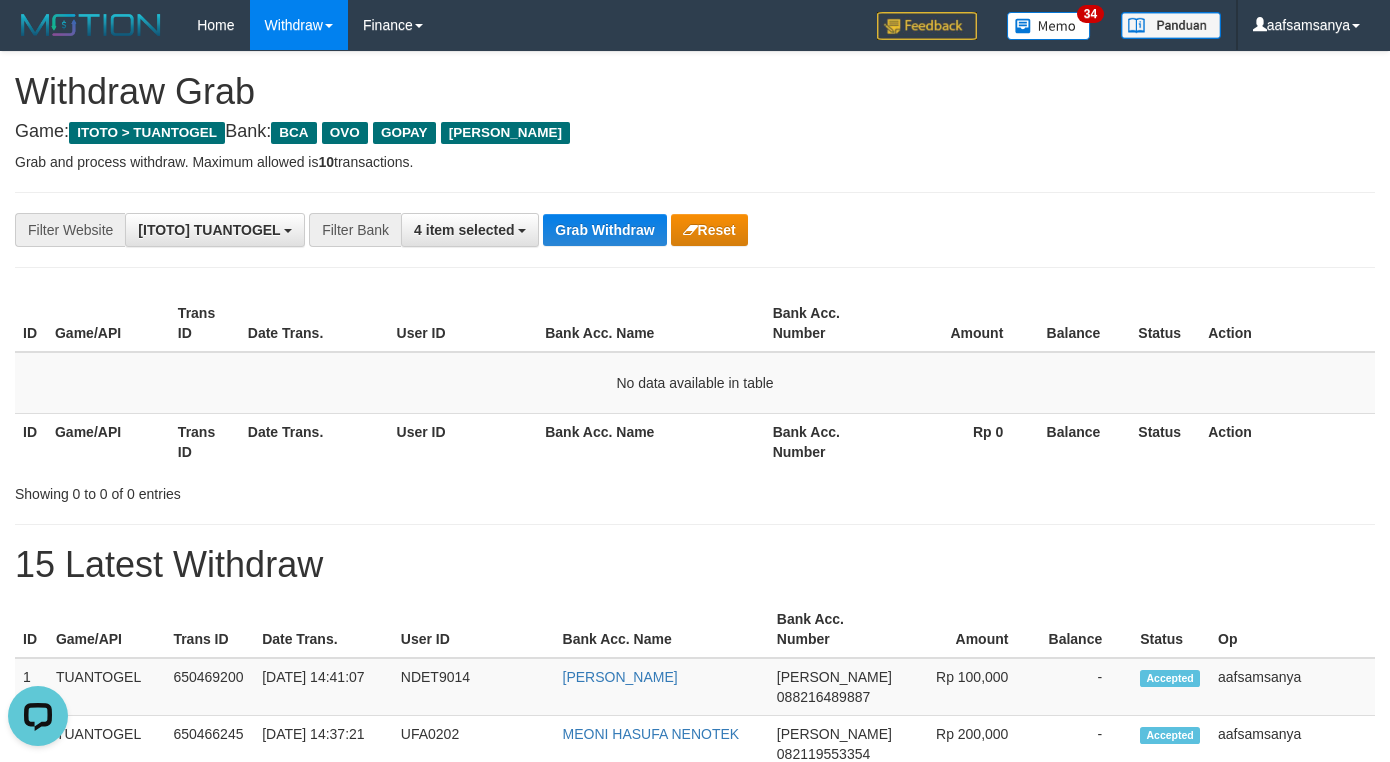 scroll, scrollTop: 0, scrollLeft: 0, axis: both 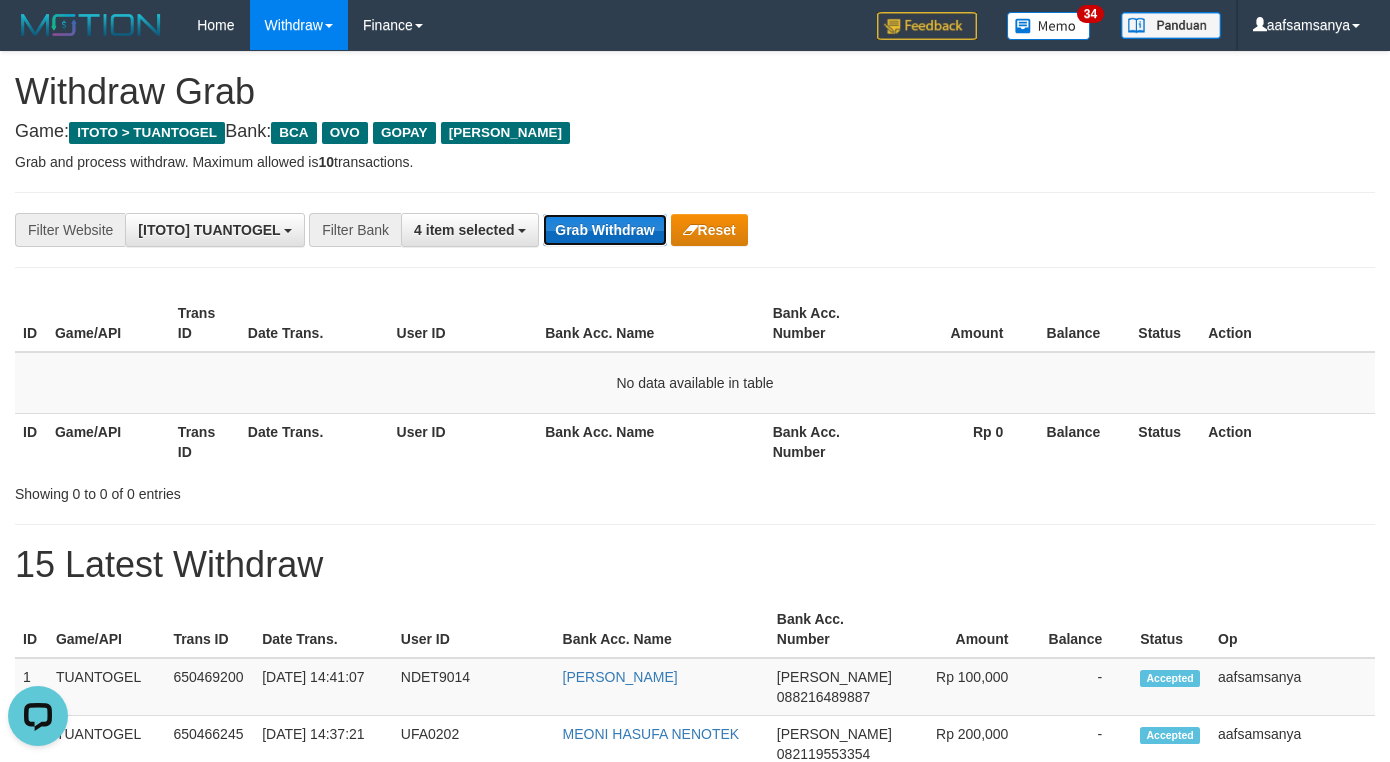 click on "Grab Withdraw" at bounding box center (604, 230) 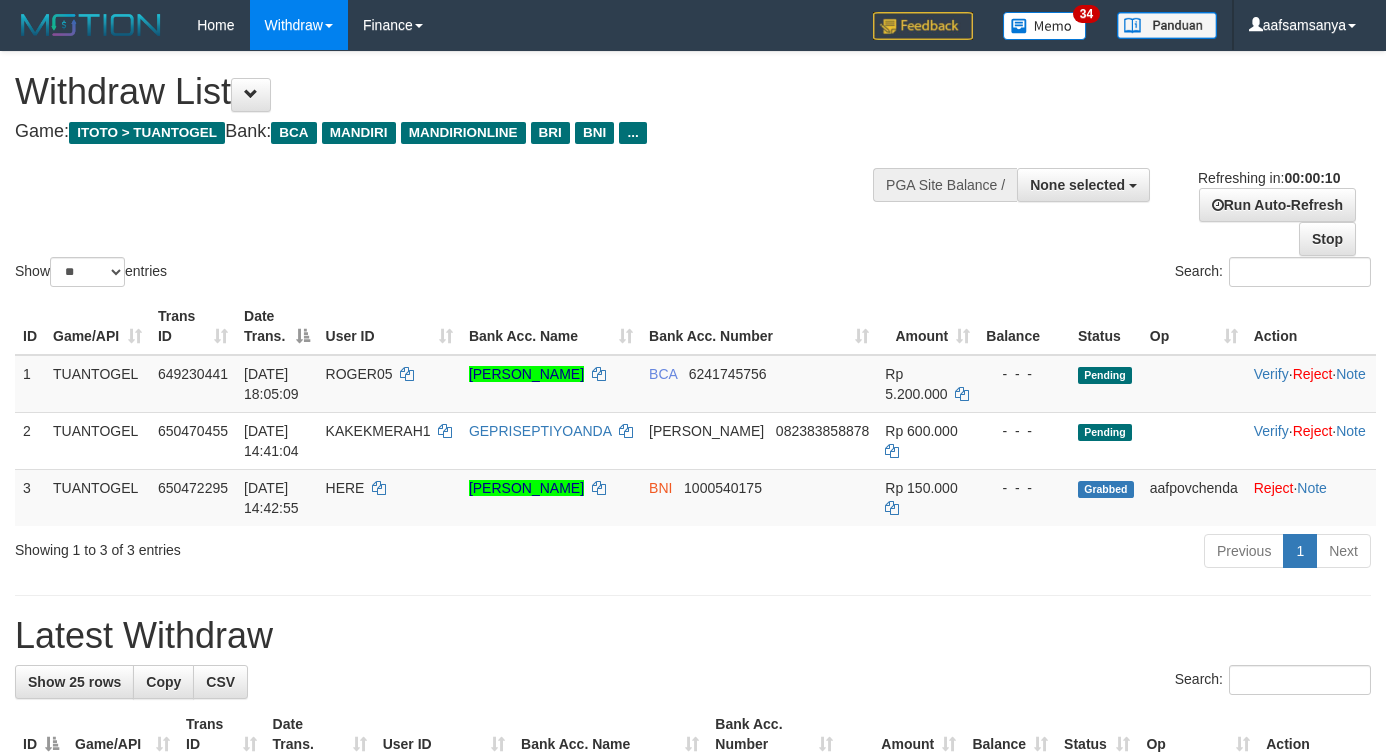 select 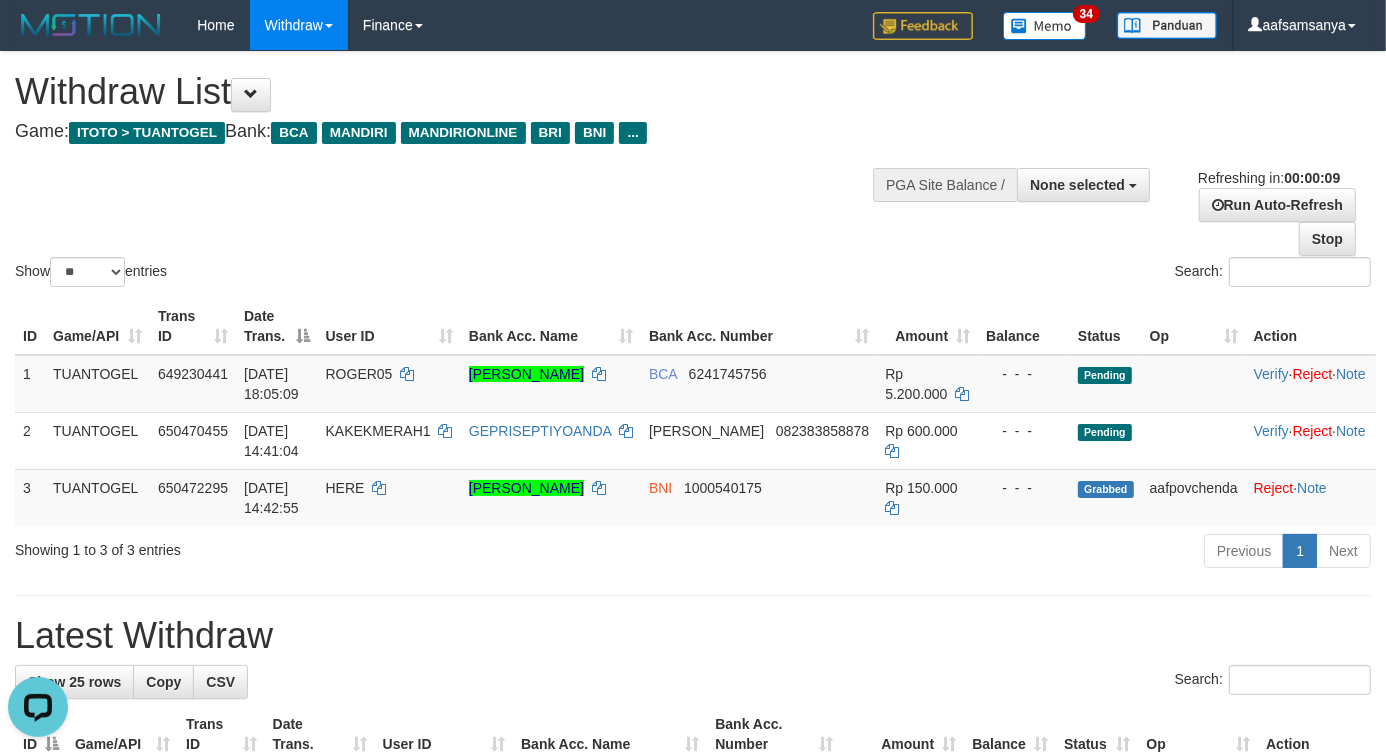 scroll, scrollTop: 0, scrollLeft: 0, axis: both 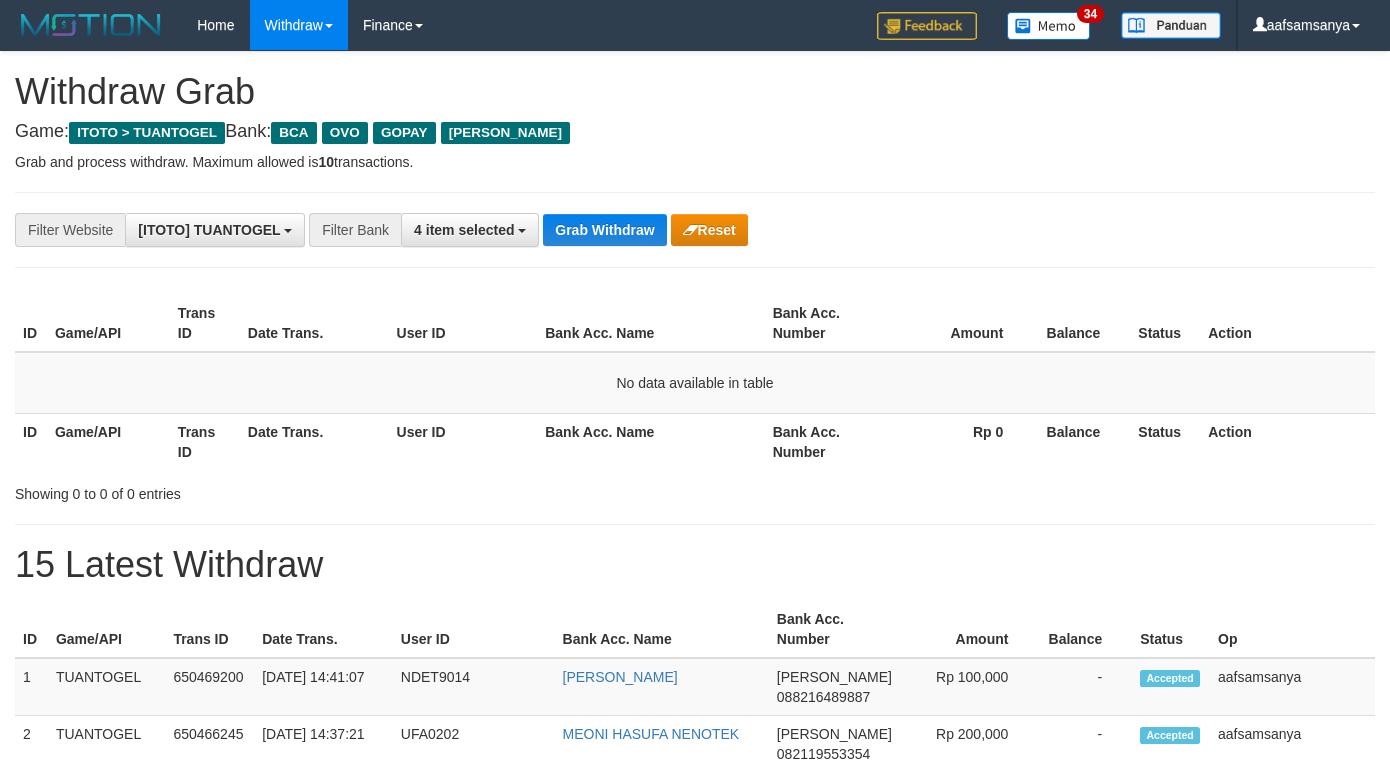 click on "Grab Withdraw" at bounding box center (604, 230) 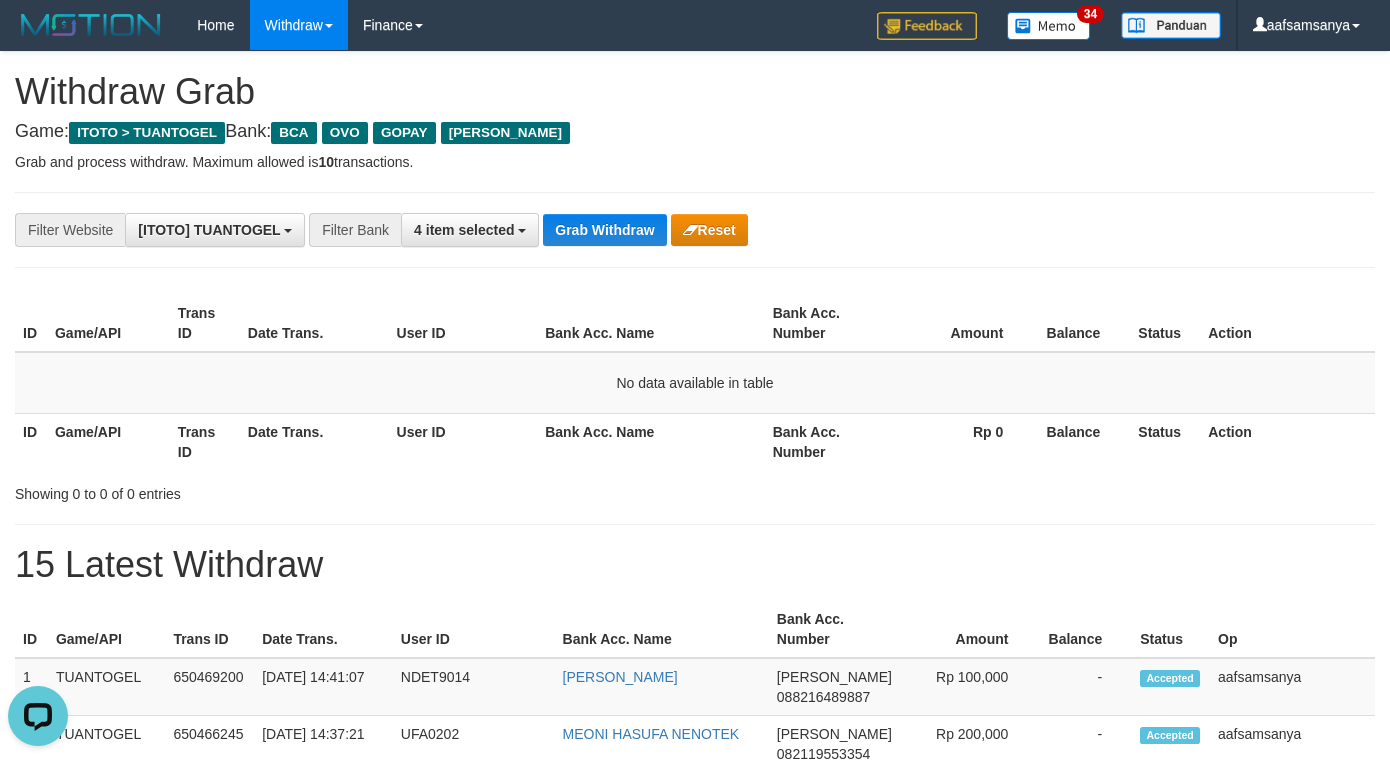 scroll, scrollTop: 0, scrollLeft: 0, axis: both 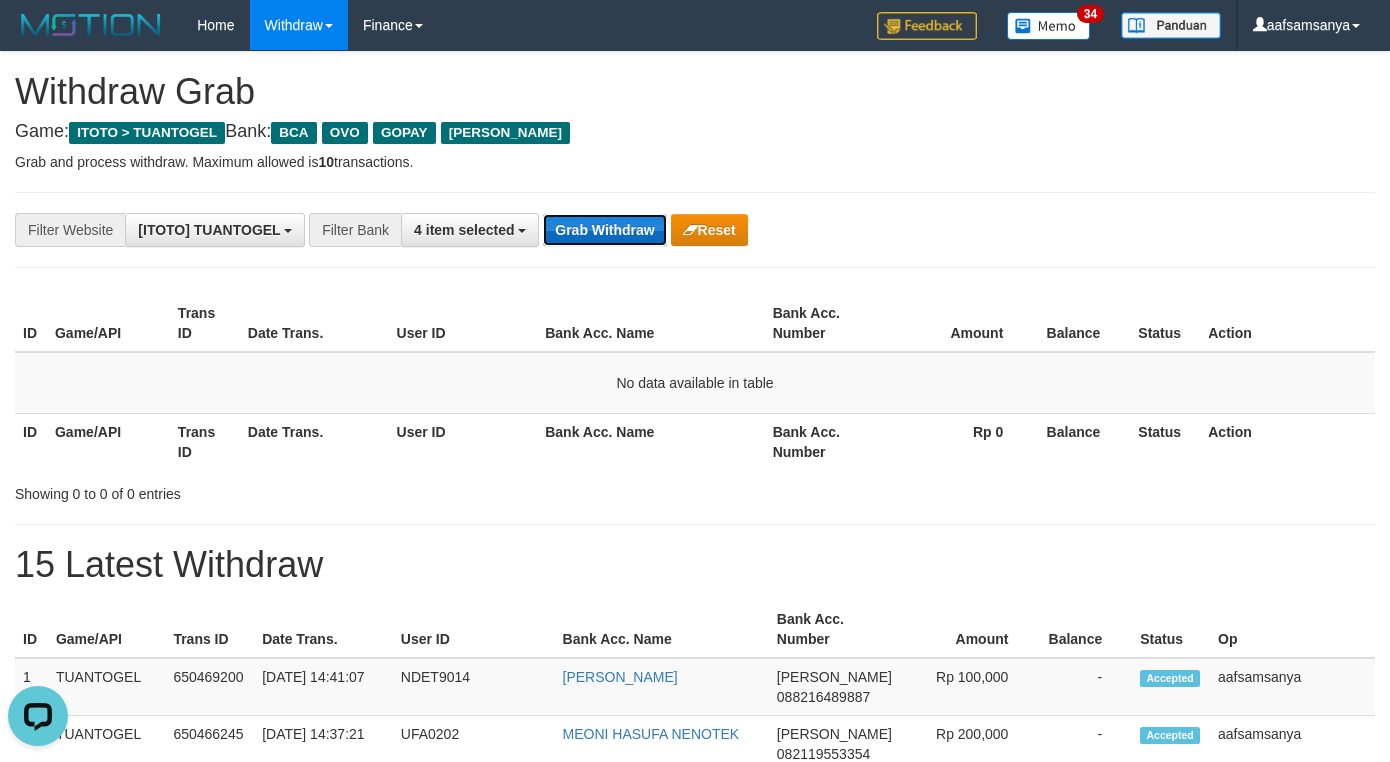 click on "Grab Withdraw" at bounding box center [604, 230] 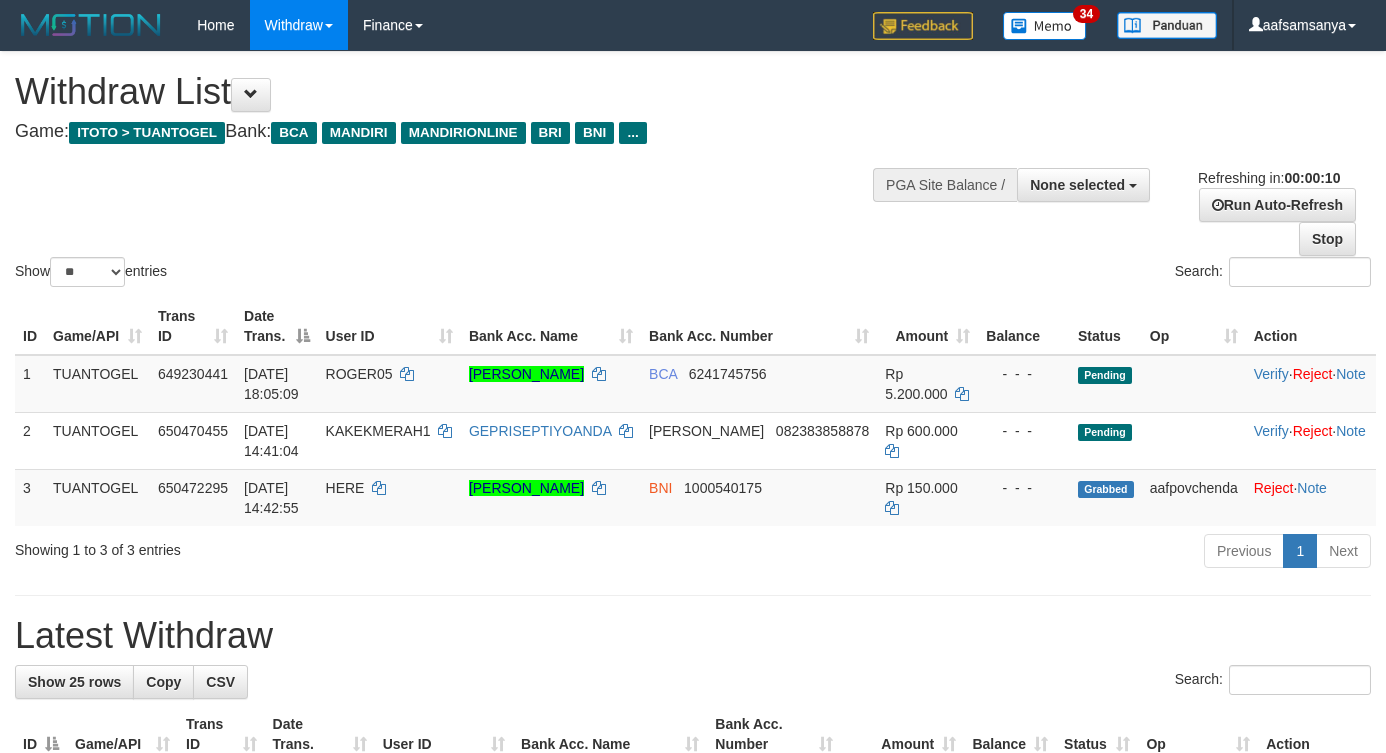 select 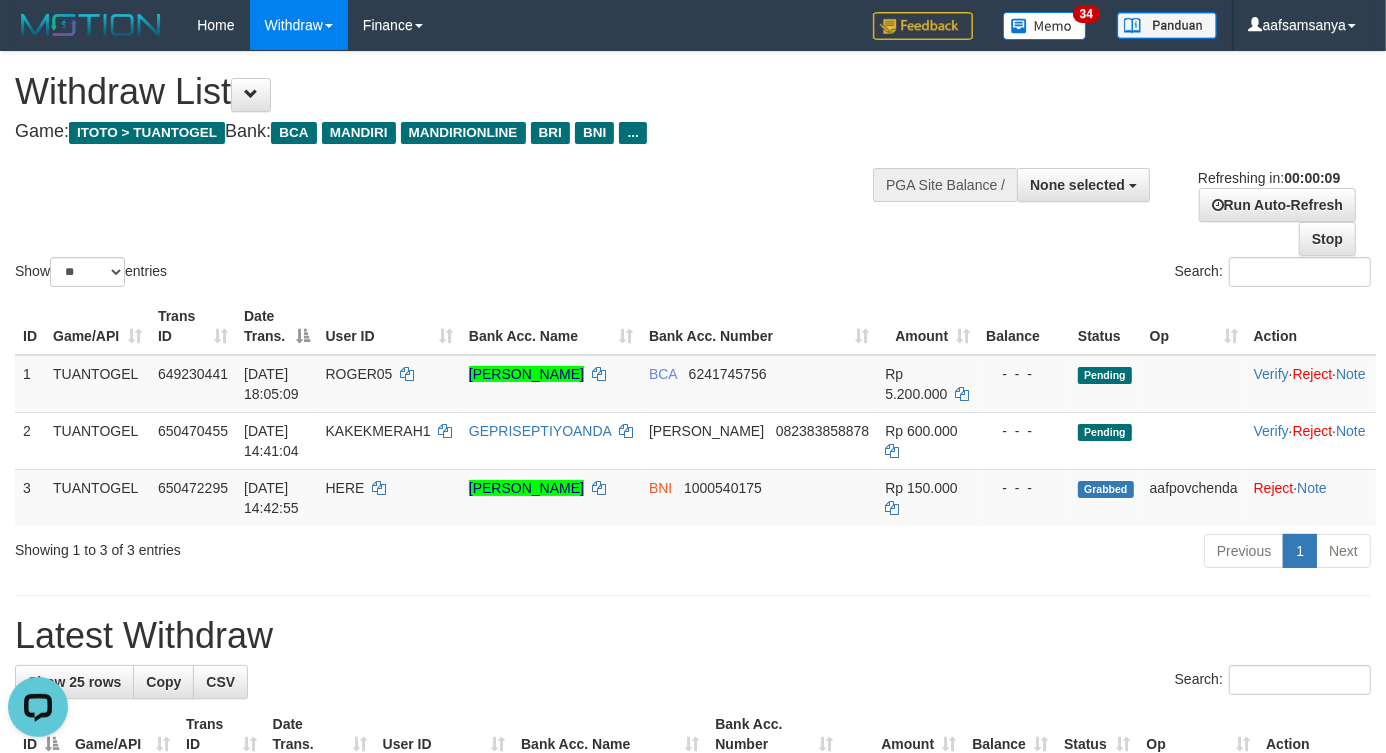 scroll, scrollTop: 0, scrollLeft: 0, axis: both 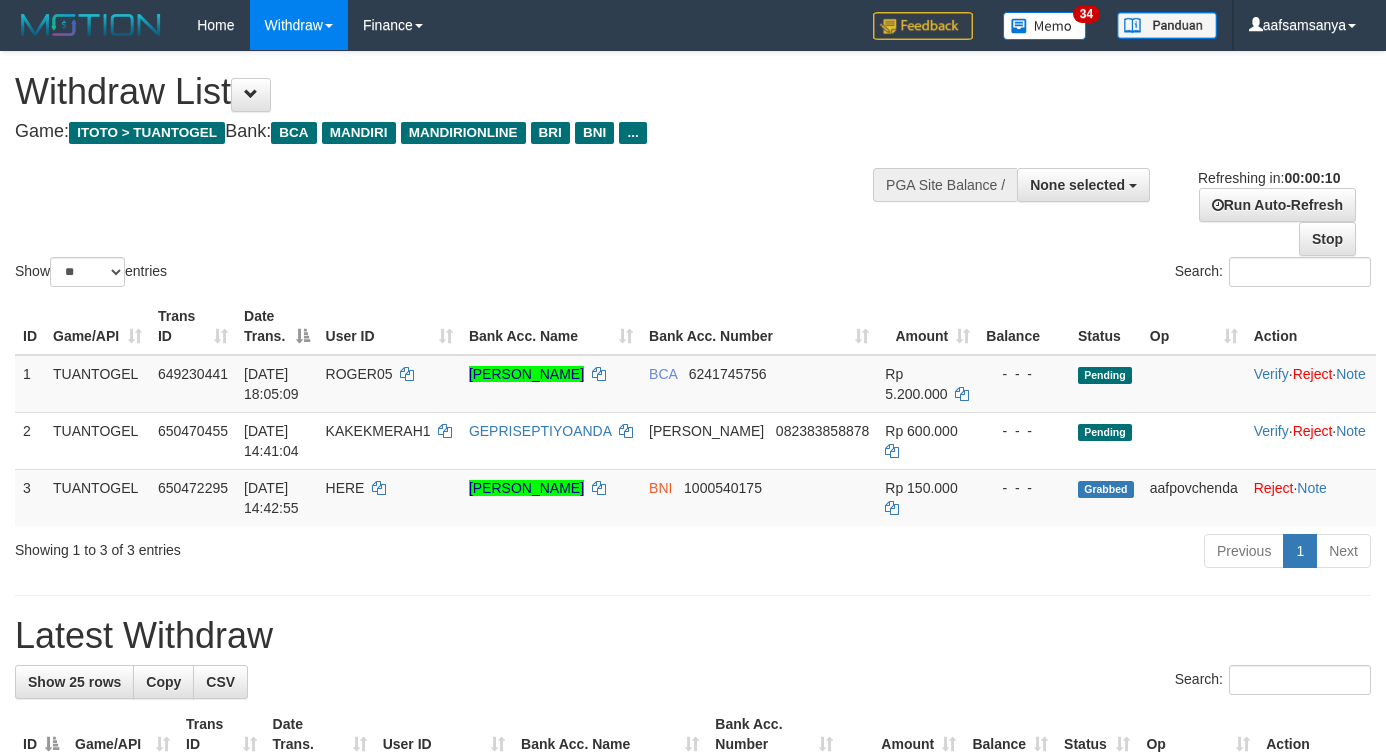 select 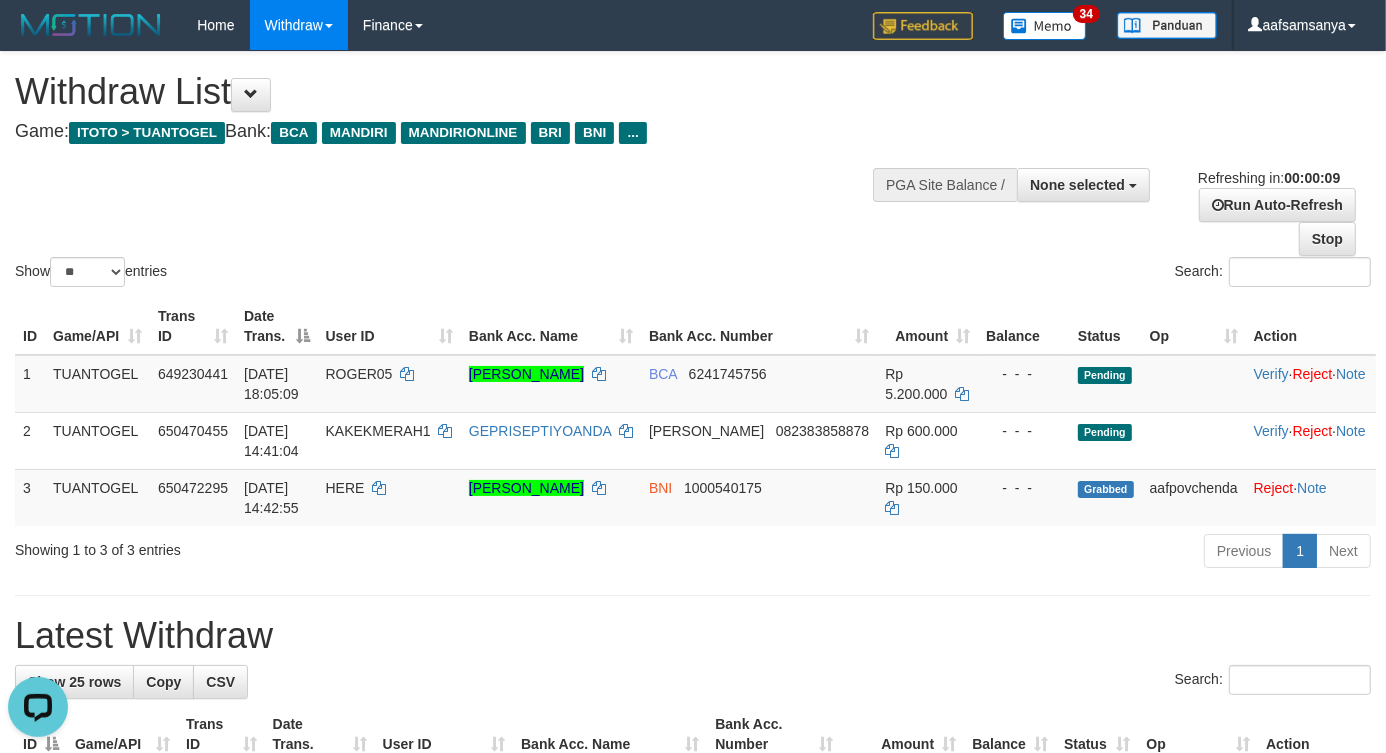 scroll, scrollTop: 0, scrollLeft: 0, axis: both 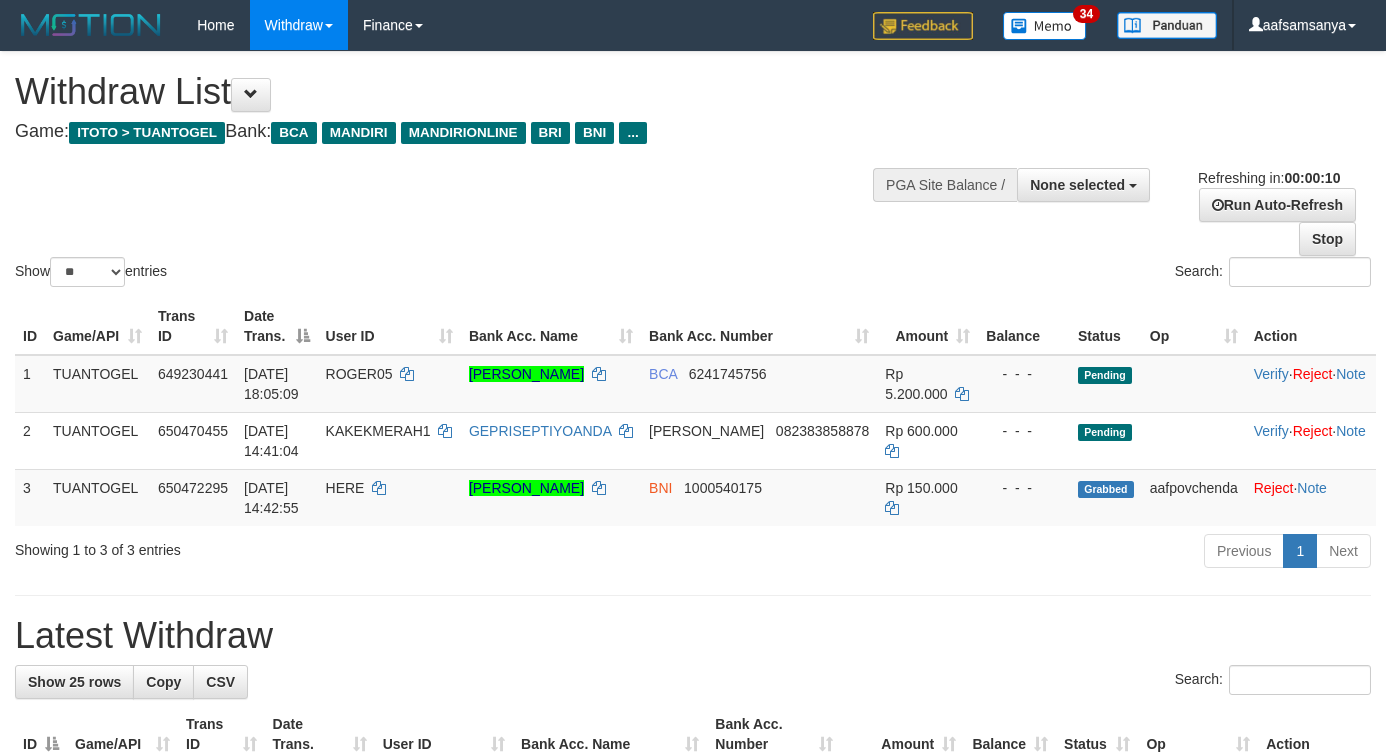 select 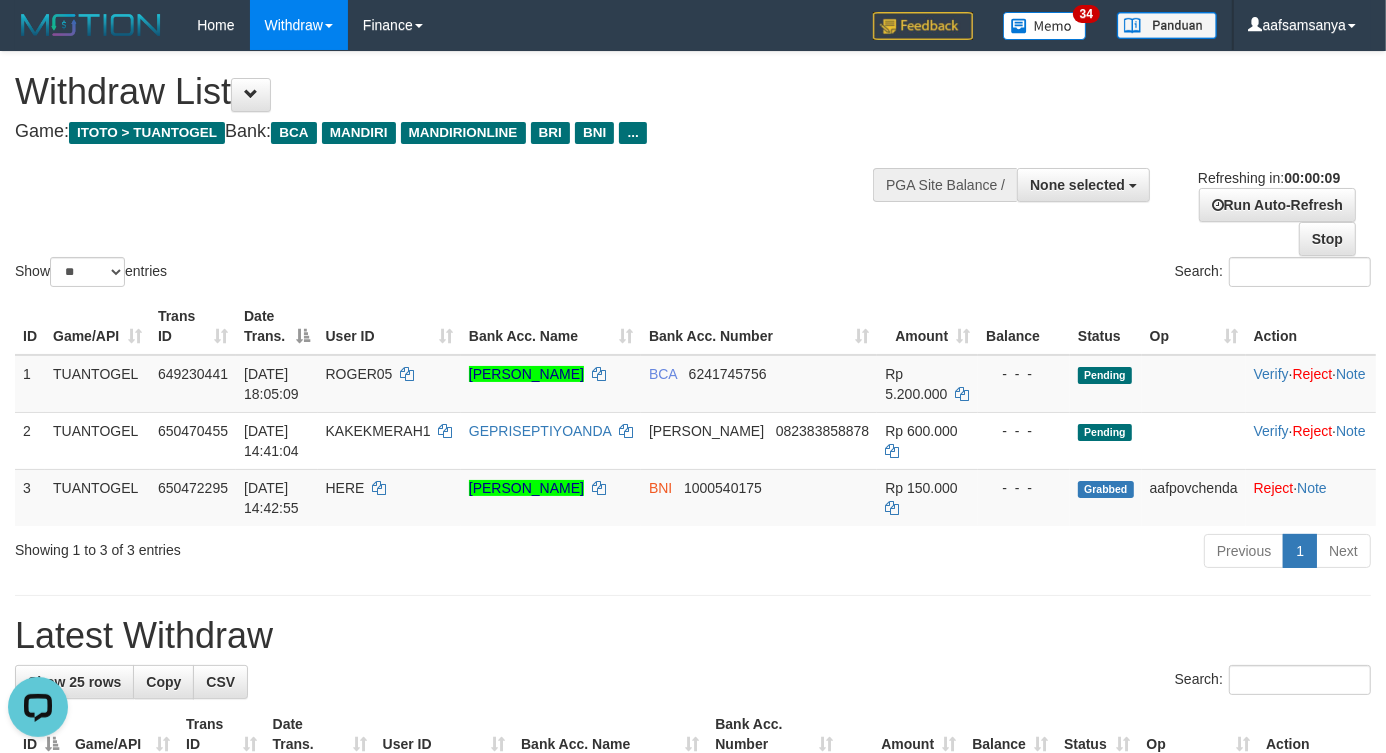 scroll, scrollTop: 0, scrollLeft: 0, axis: both 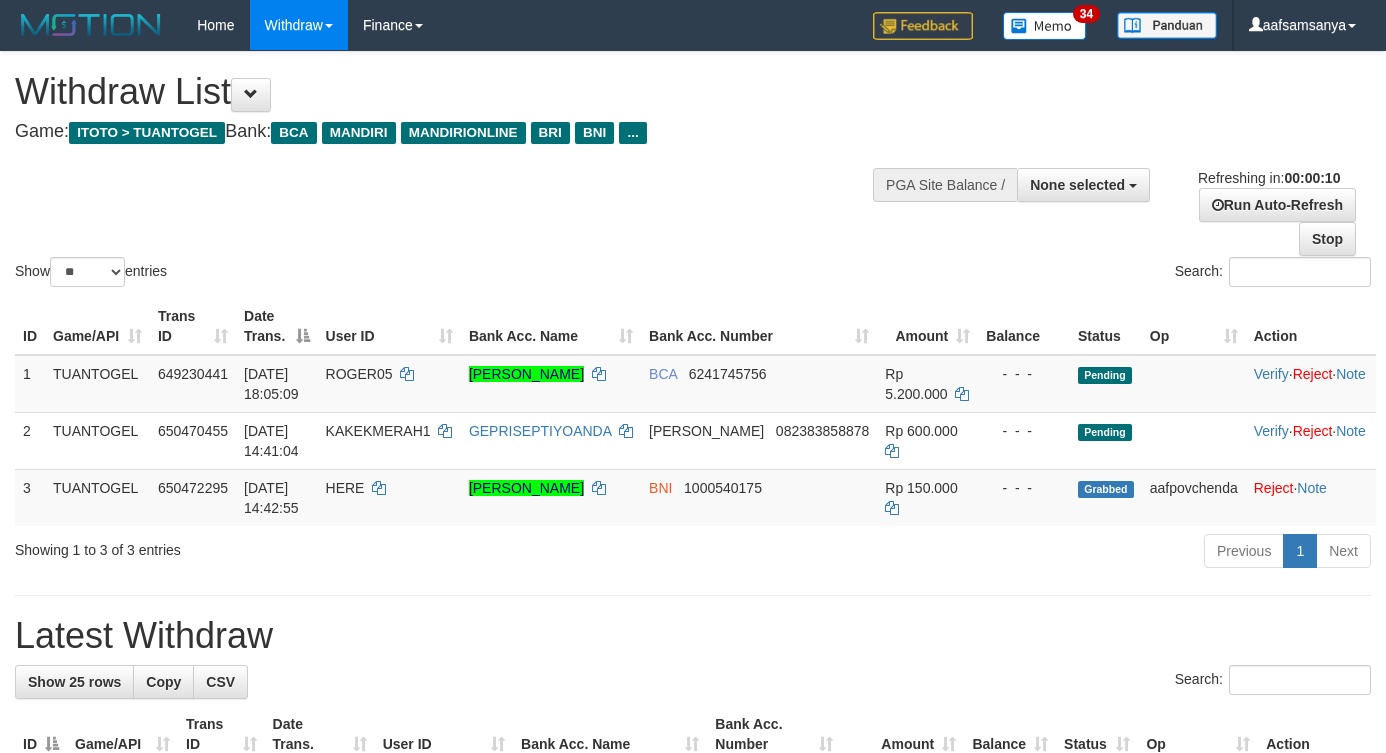select 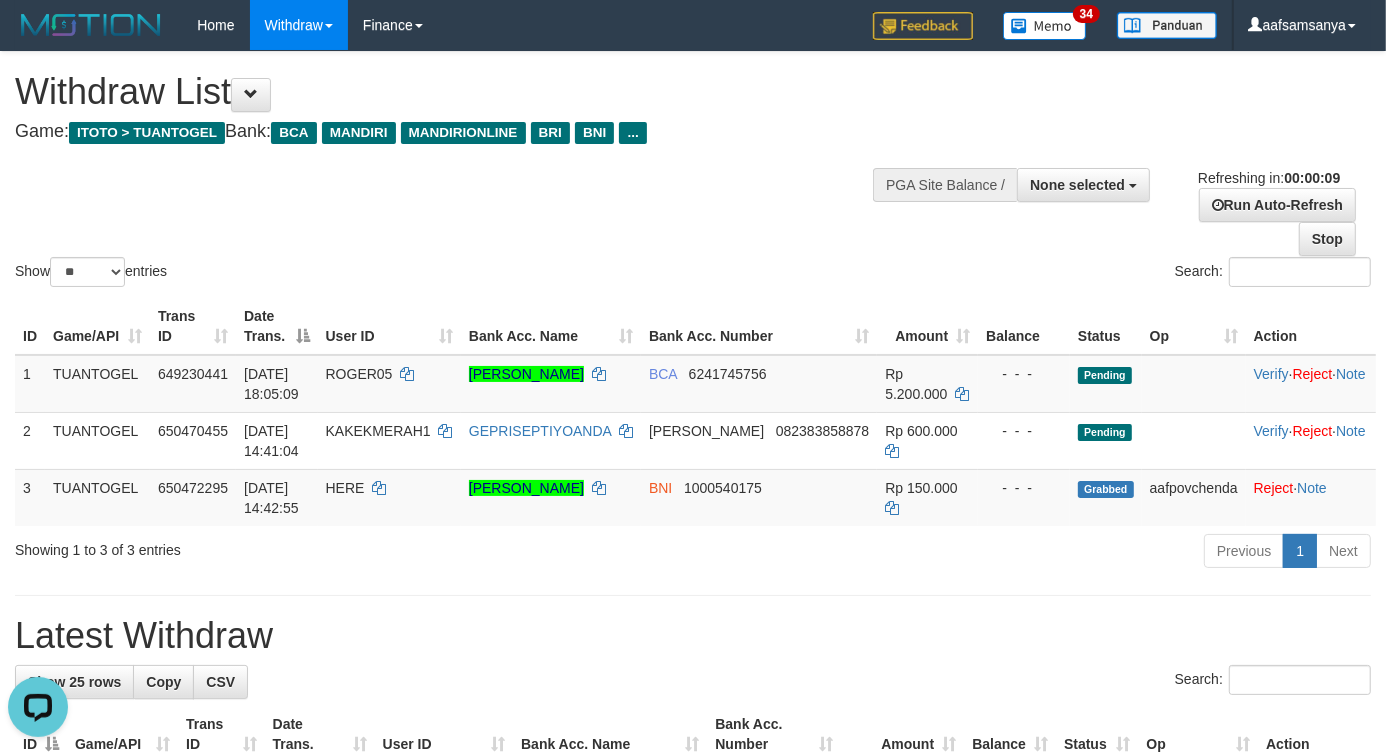 scroll, scrollTop: 0, scrollLeft: 0, axis: both 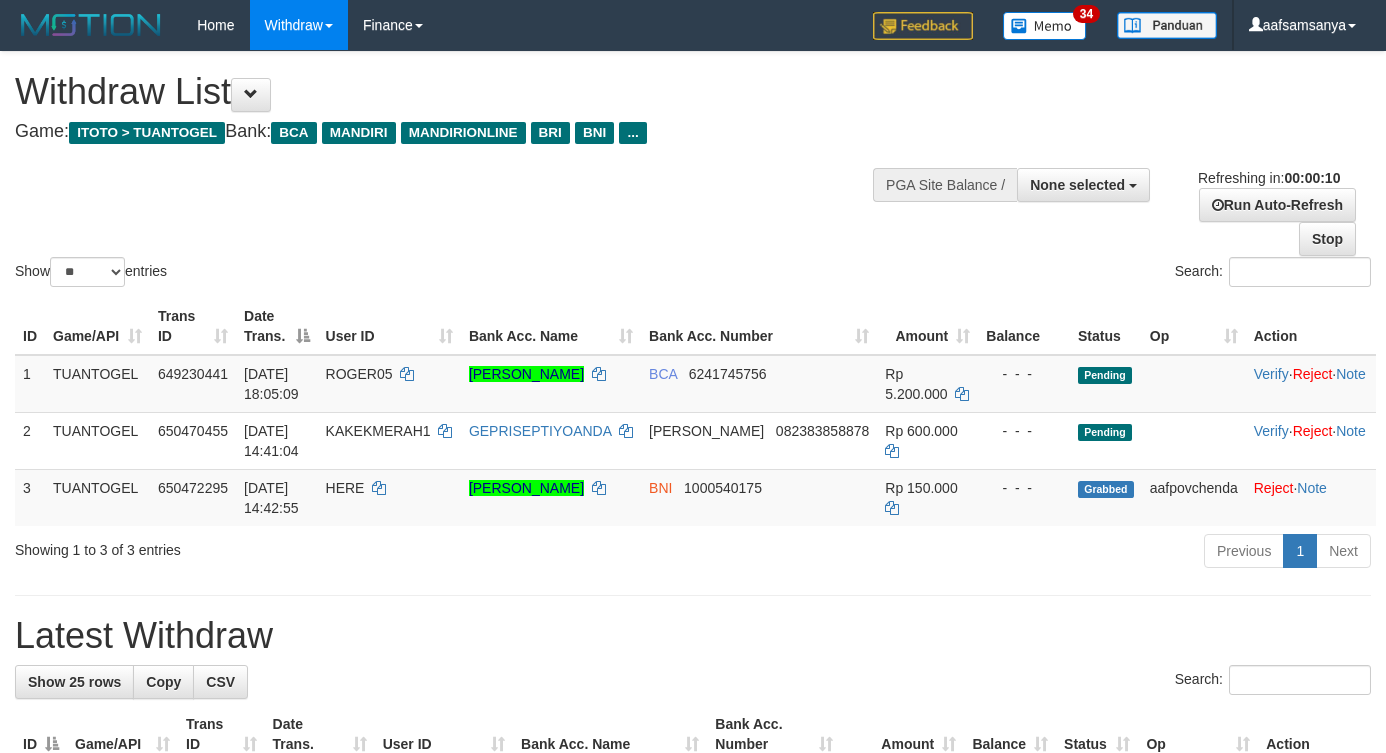 select 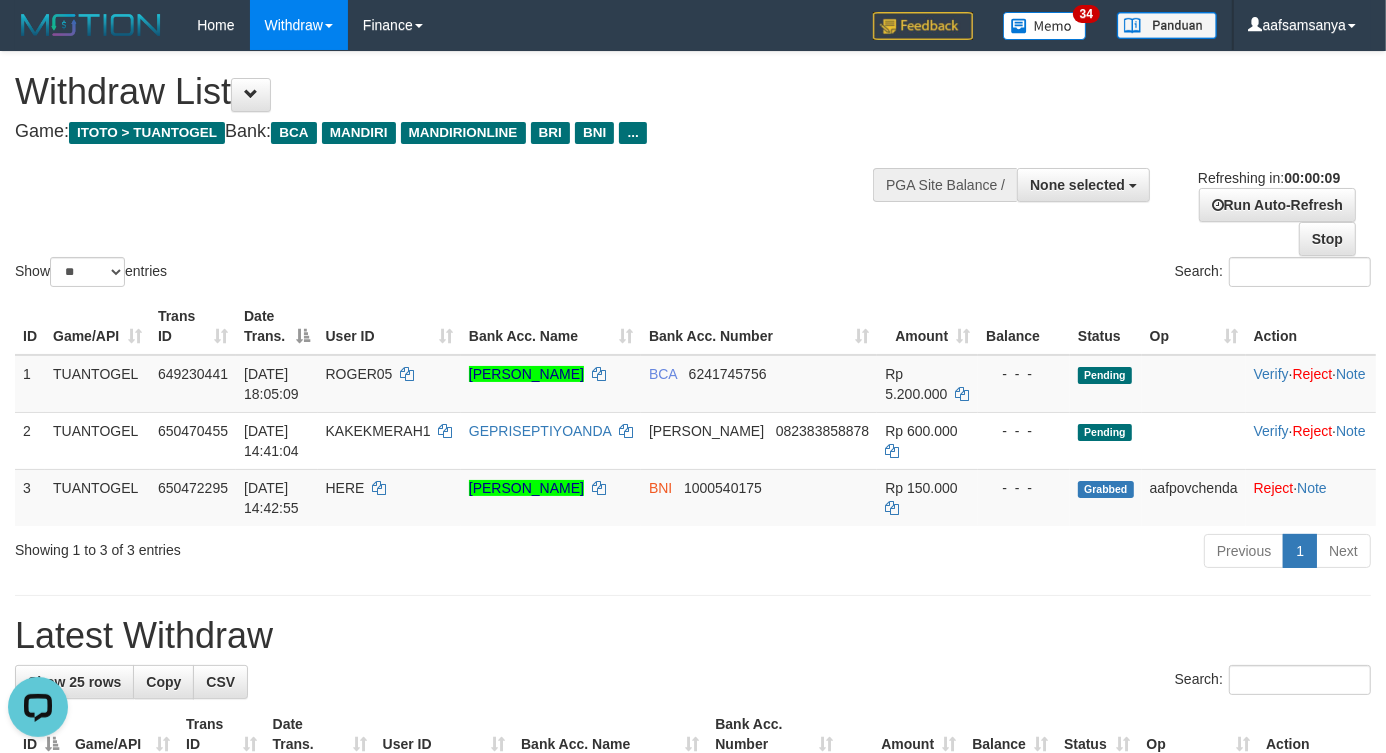 scroll, scrollTop: 0, scrollLeft: 0, axis: both 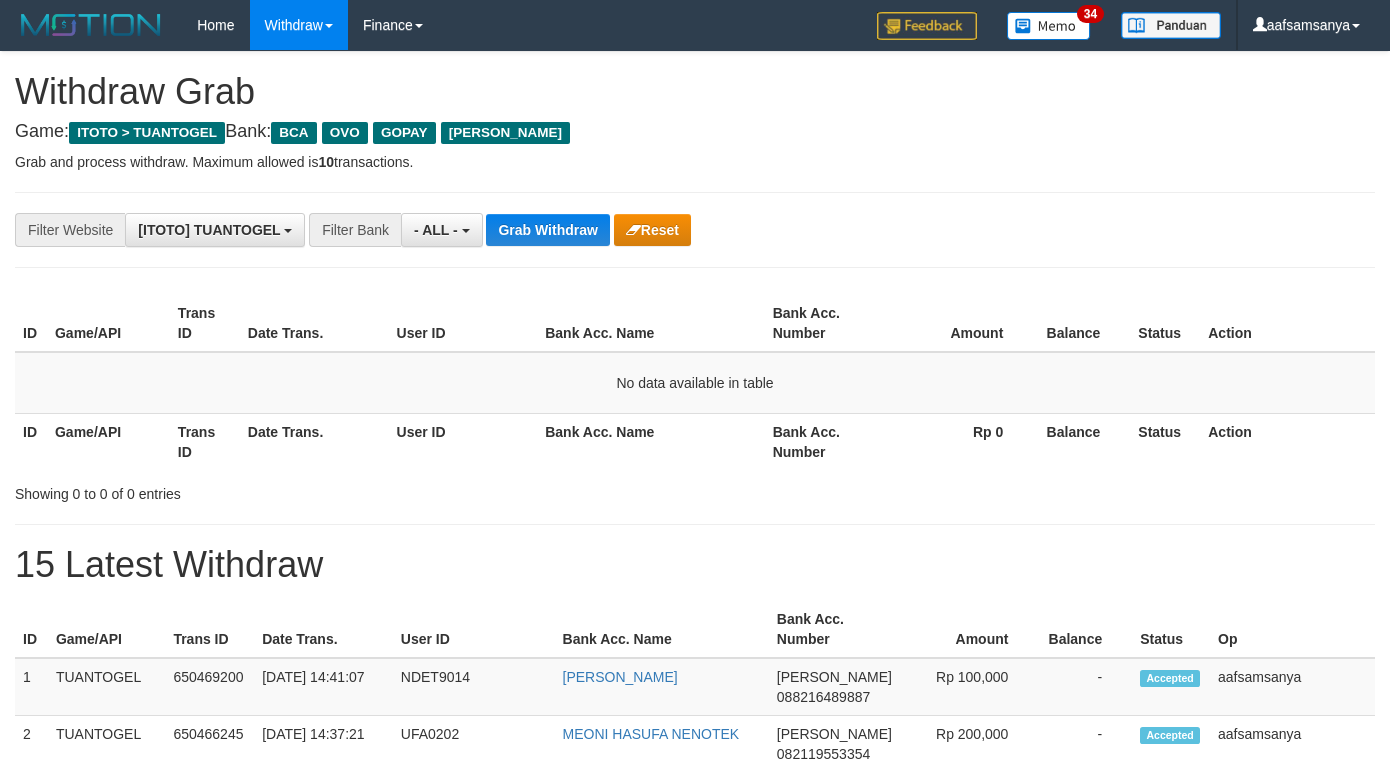 select on "***" 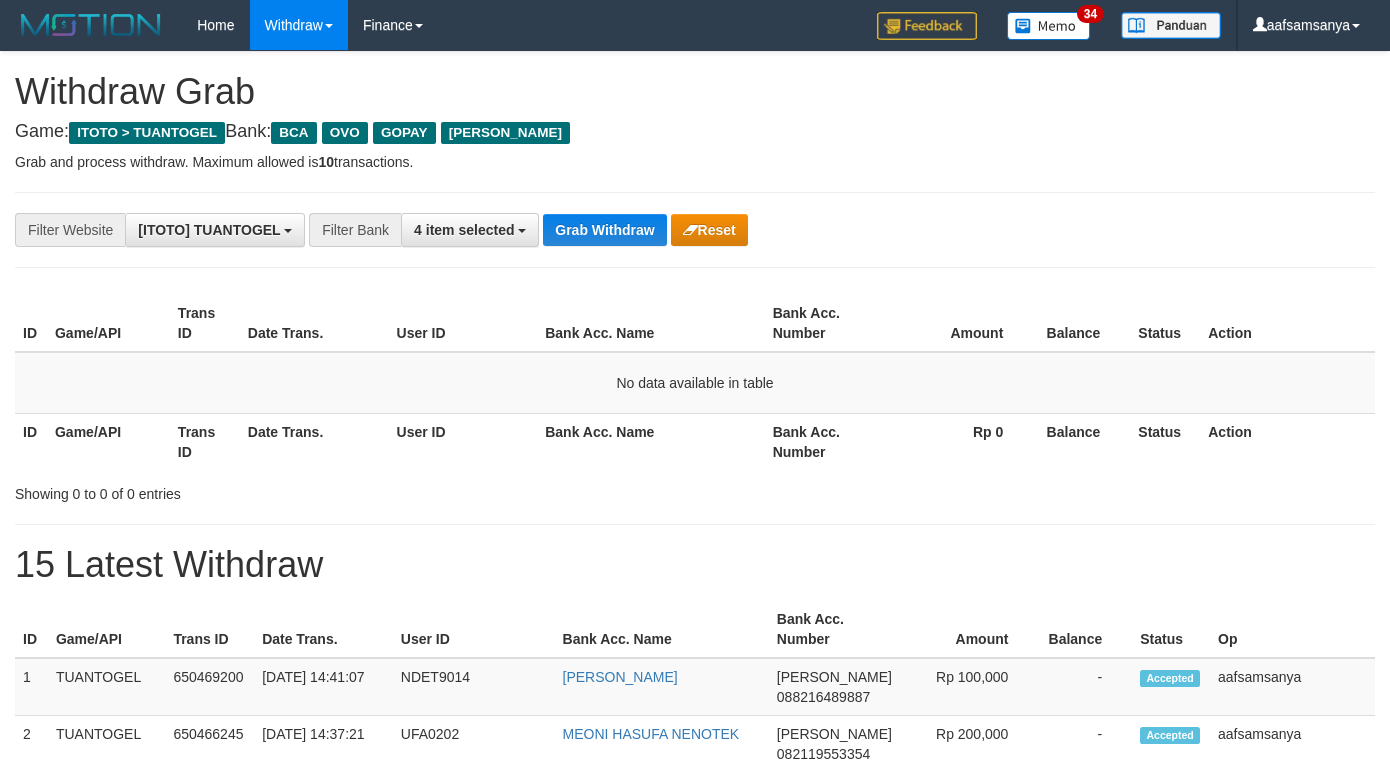 scroll, scrollTop: 0, scrollLeft: 0, axis: both 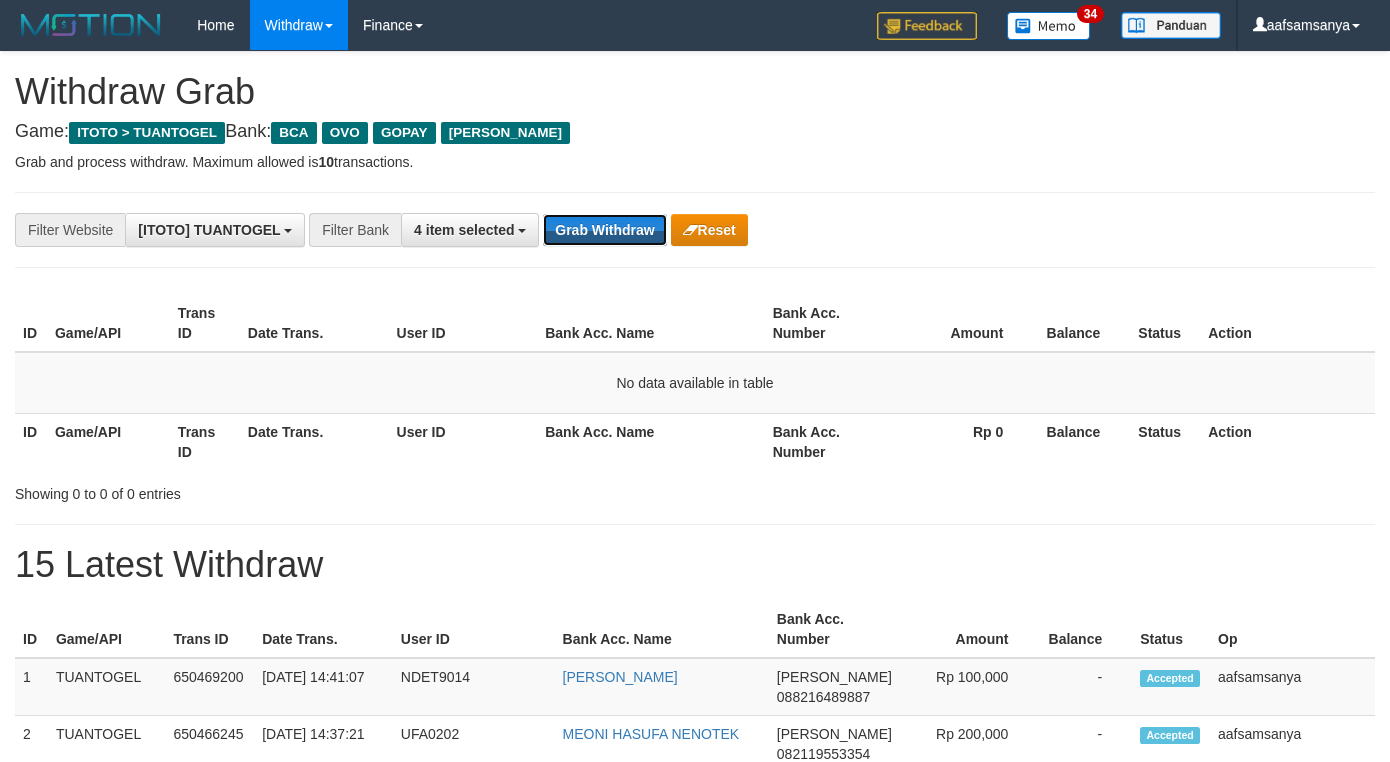 click on "Grab Withdraw" at bounding box center [604, 230] 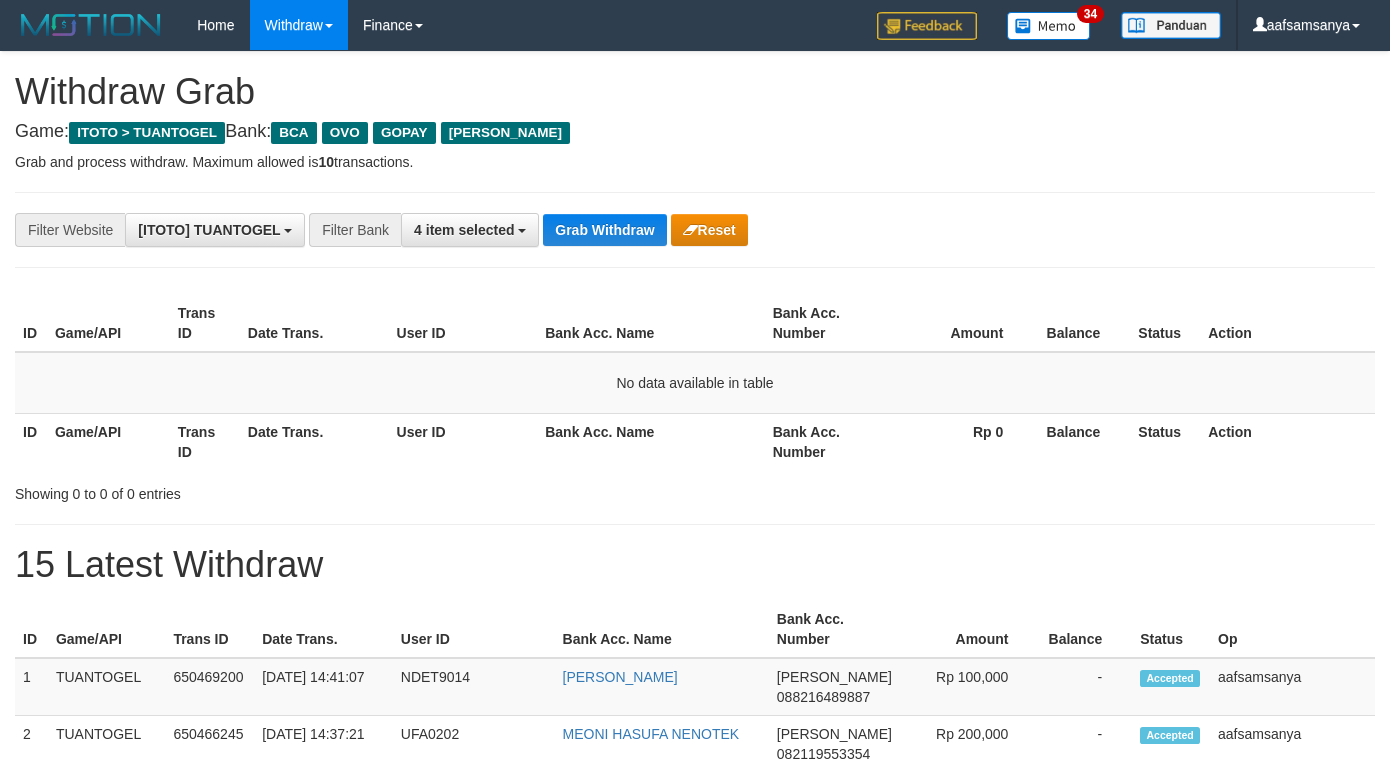 scroll, scrollTop: 0, scrollLeft: 0, axis: both 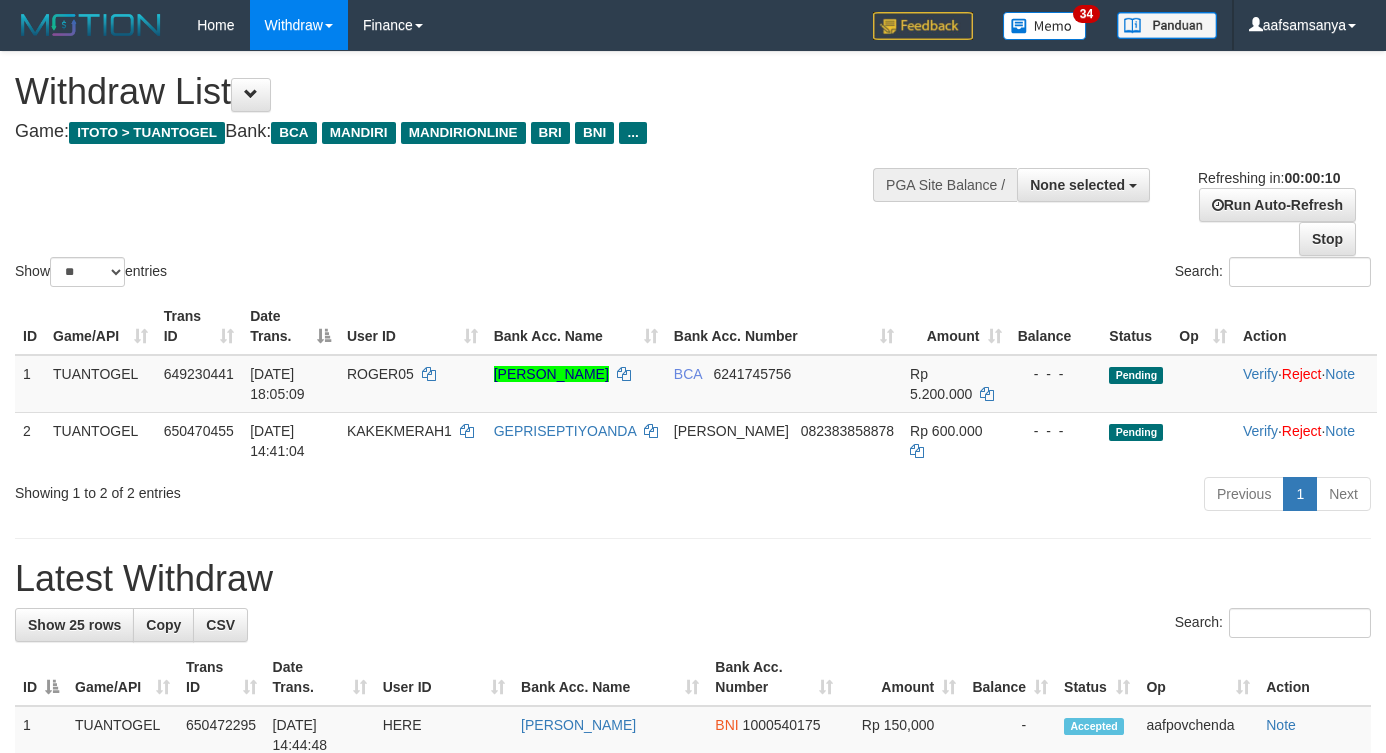select 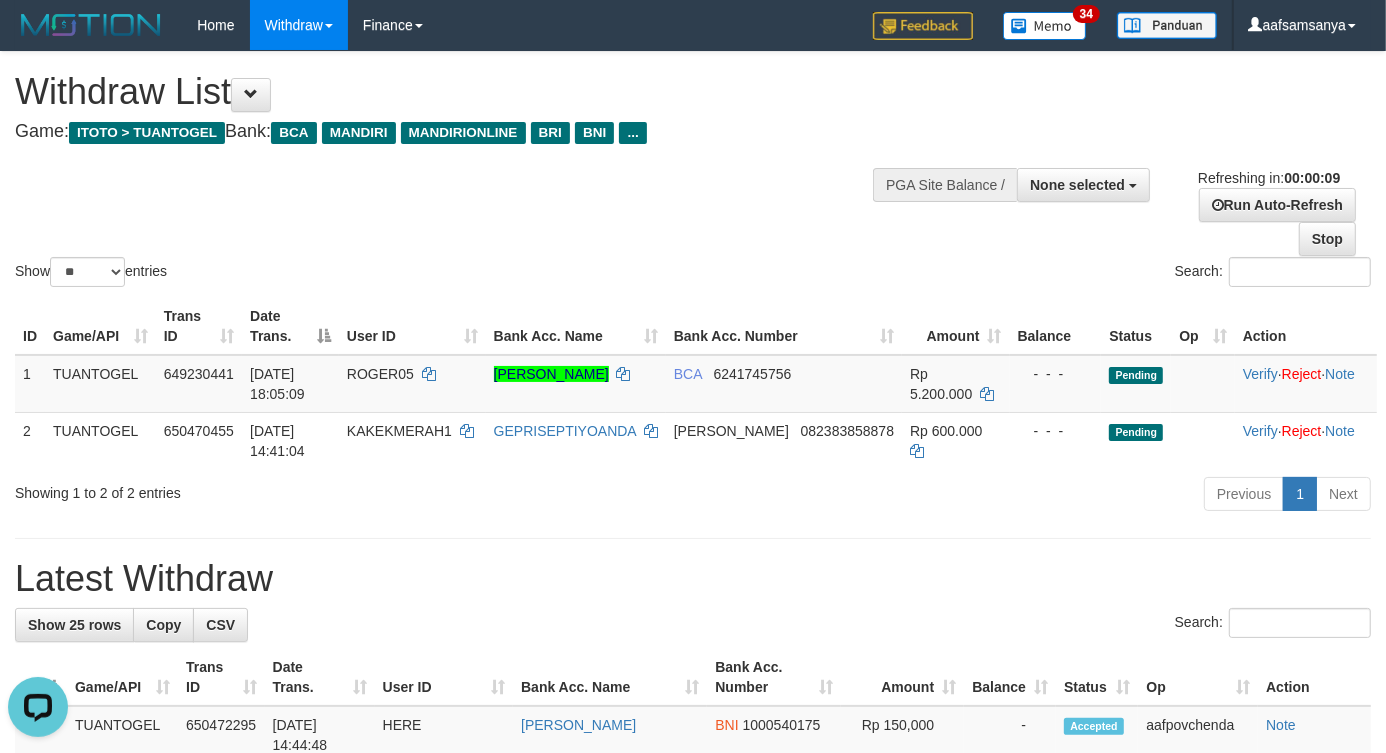 scroll, scrollTop: 0, scrollLeft: 0, axis: both 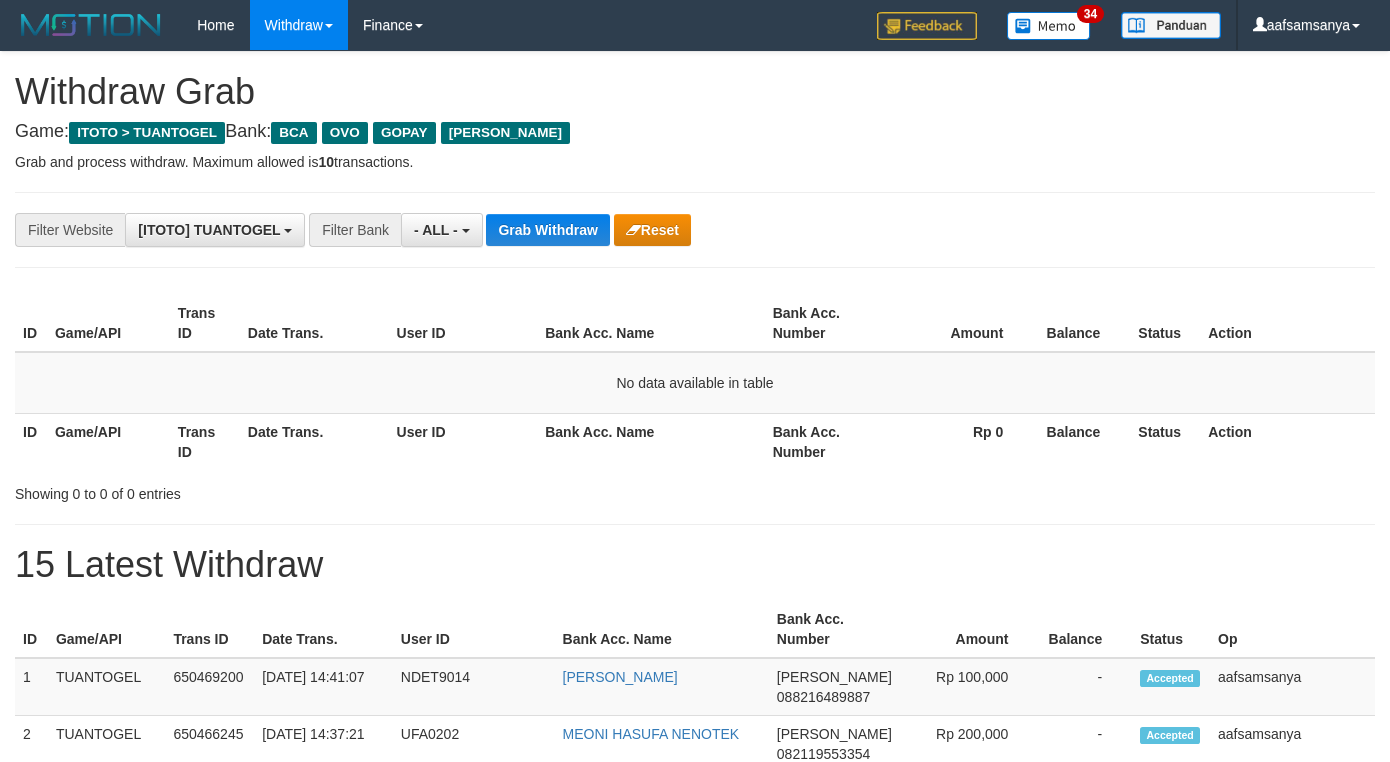 select on "***" 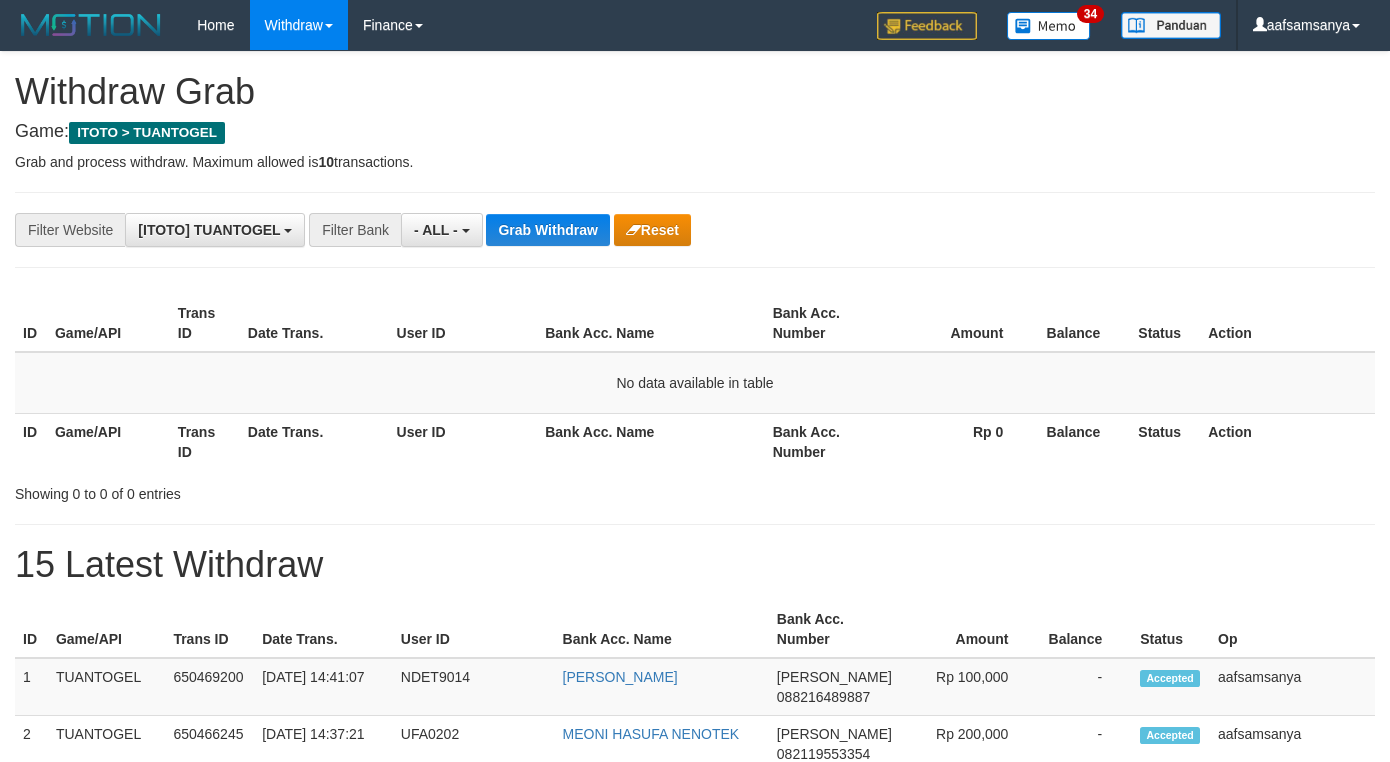 scroll, scrollTop: 0, scrollLeft: 0, axis: both 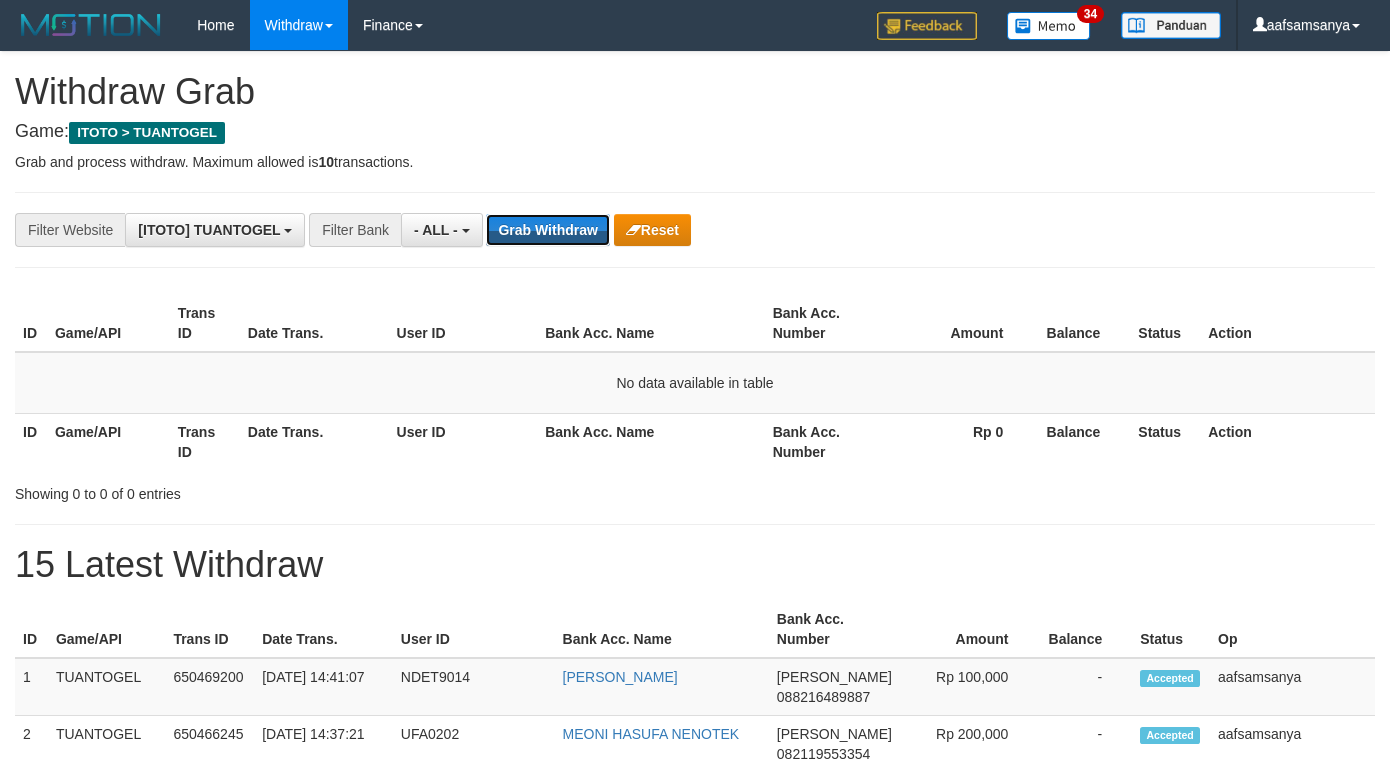 click on "Grab Withdraw" at bounding box center (547, 230) 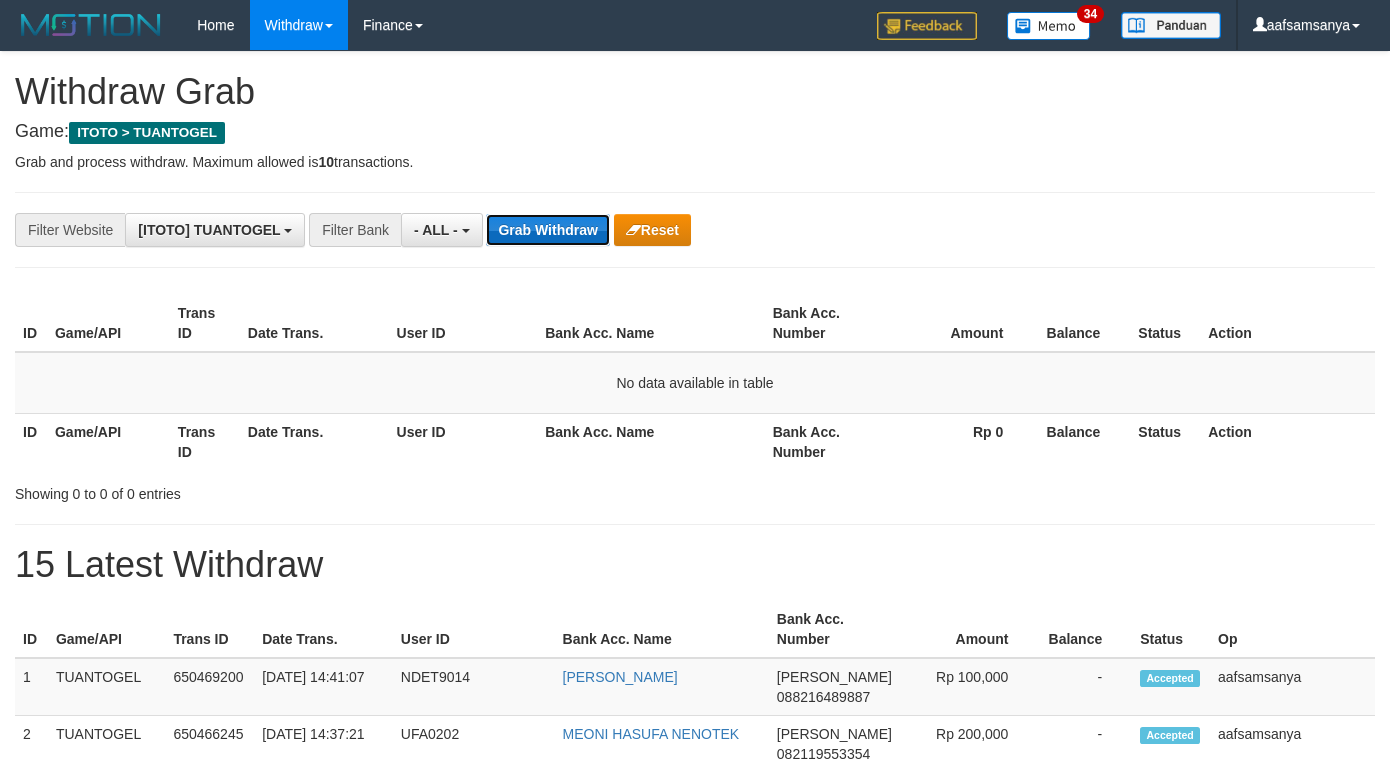 click on "Grab Withdraw" at bounding box center [547, 230] 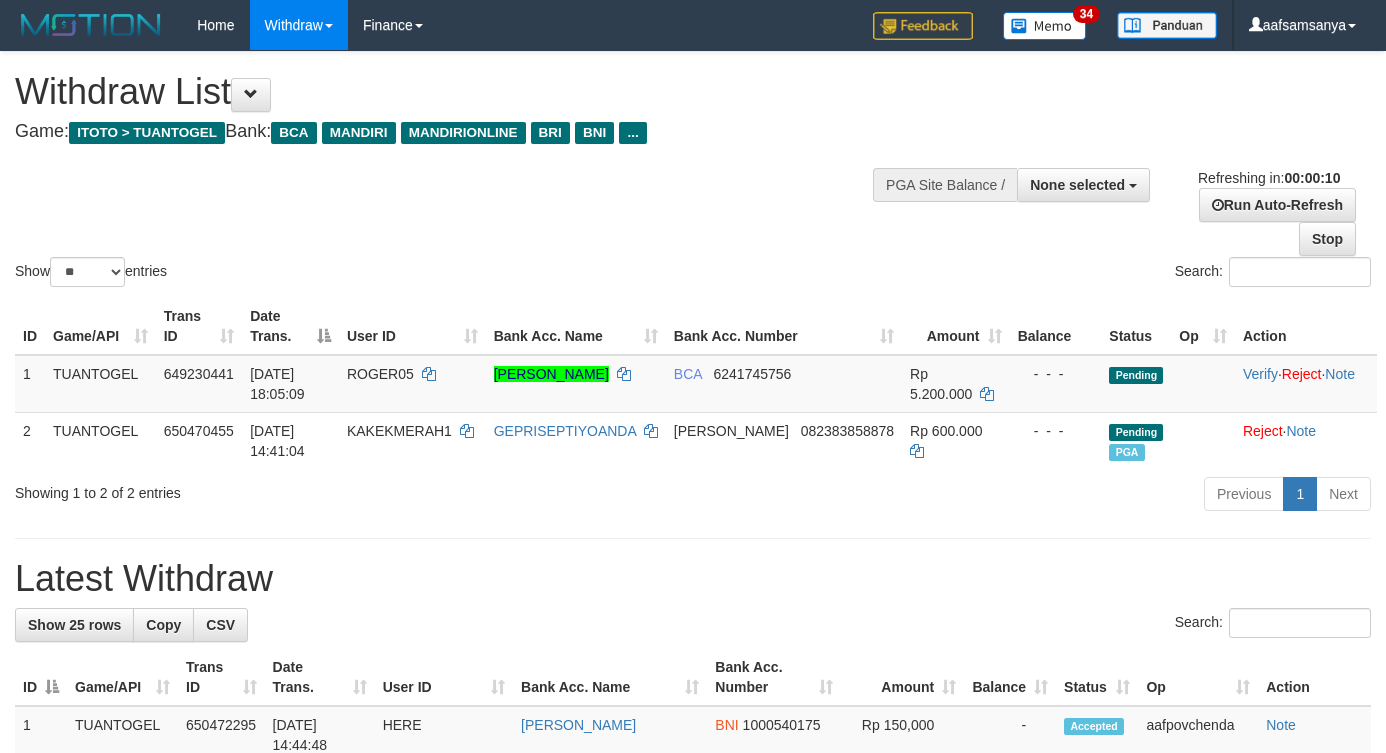 select 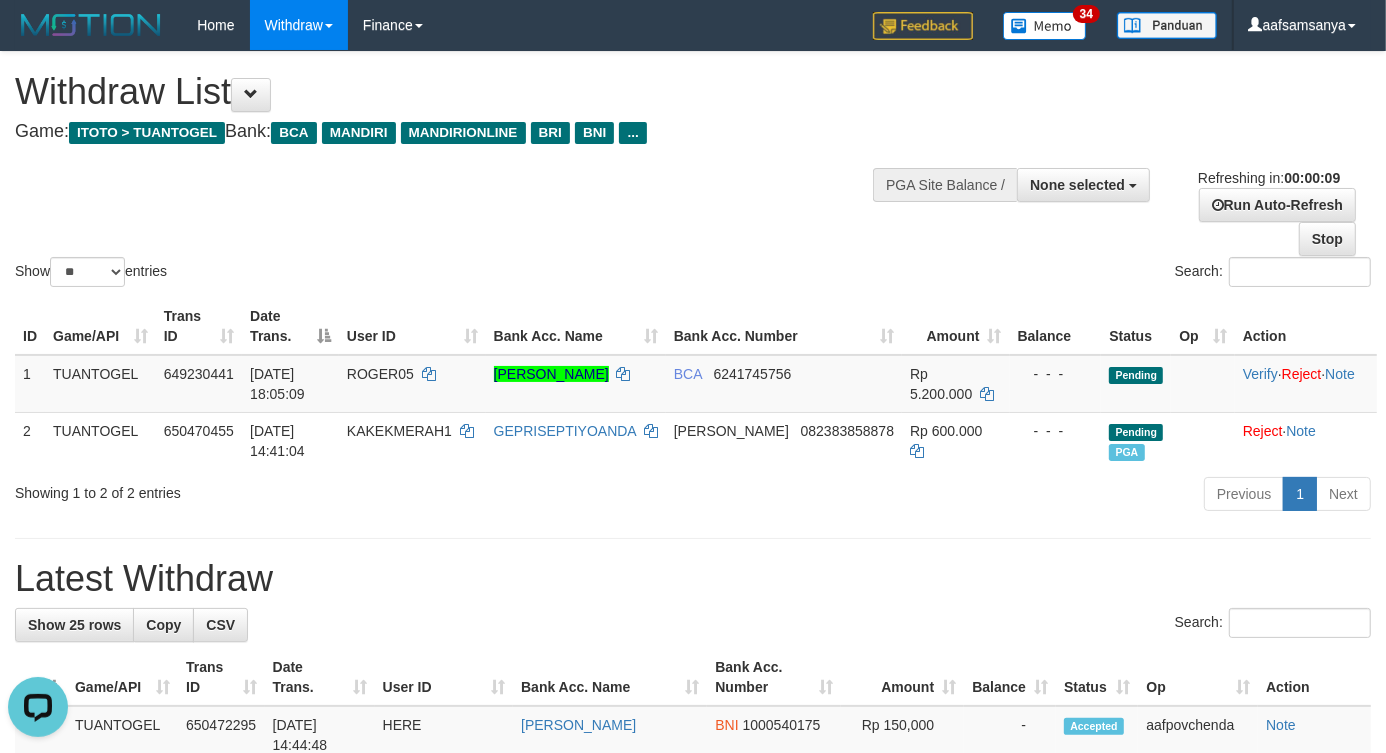 scroll, scrollTop: 0, scrollLeft: 0, axis: both 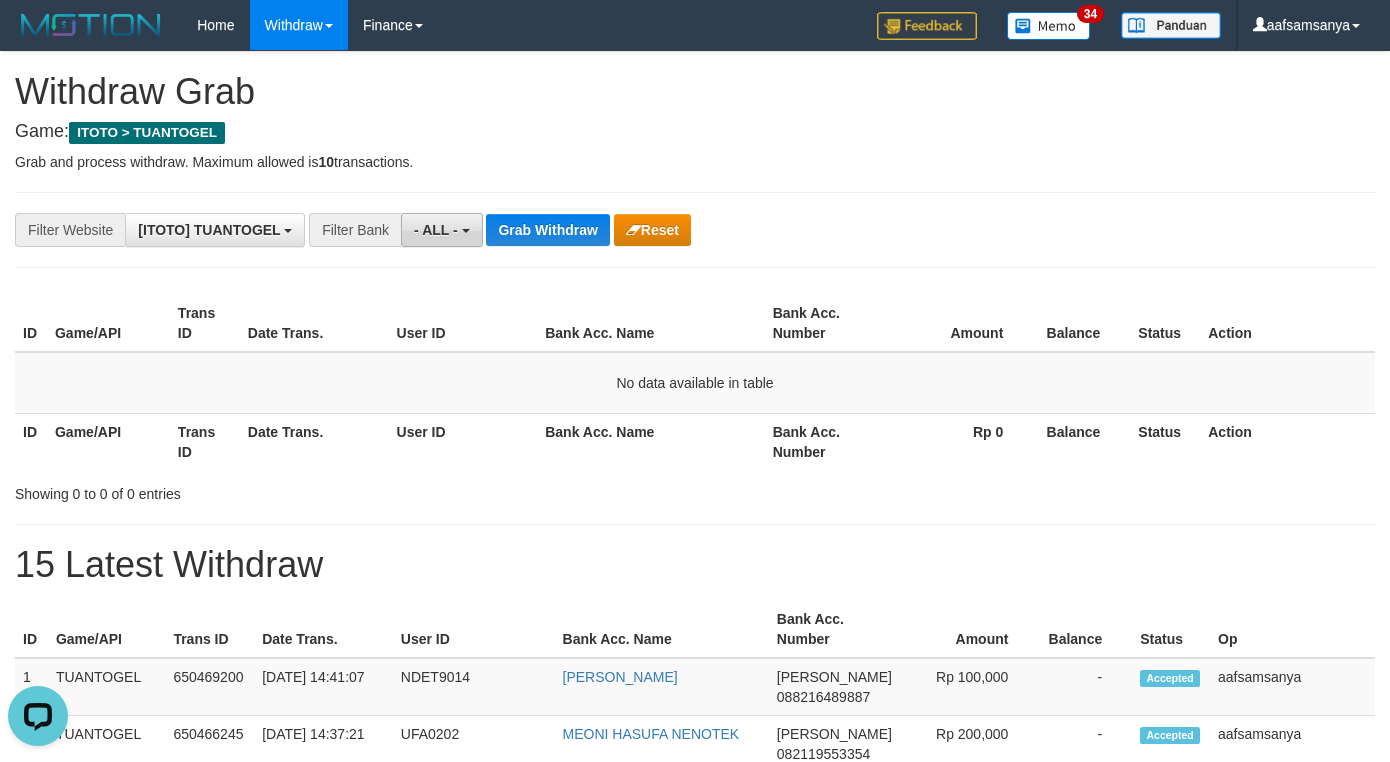 click on "- ALL -" at bounding box center (436, 230) 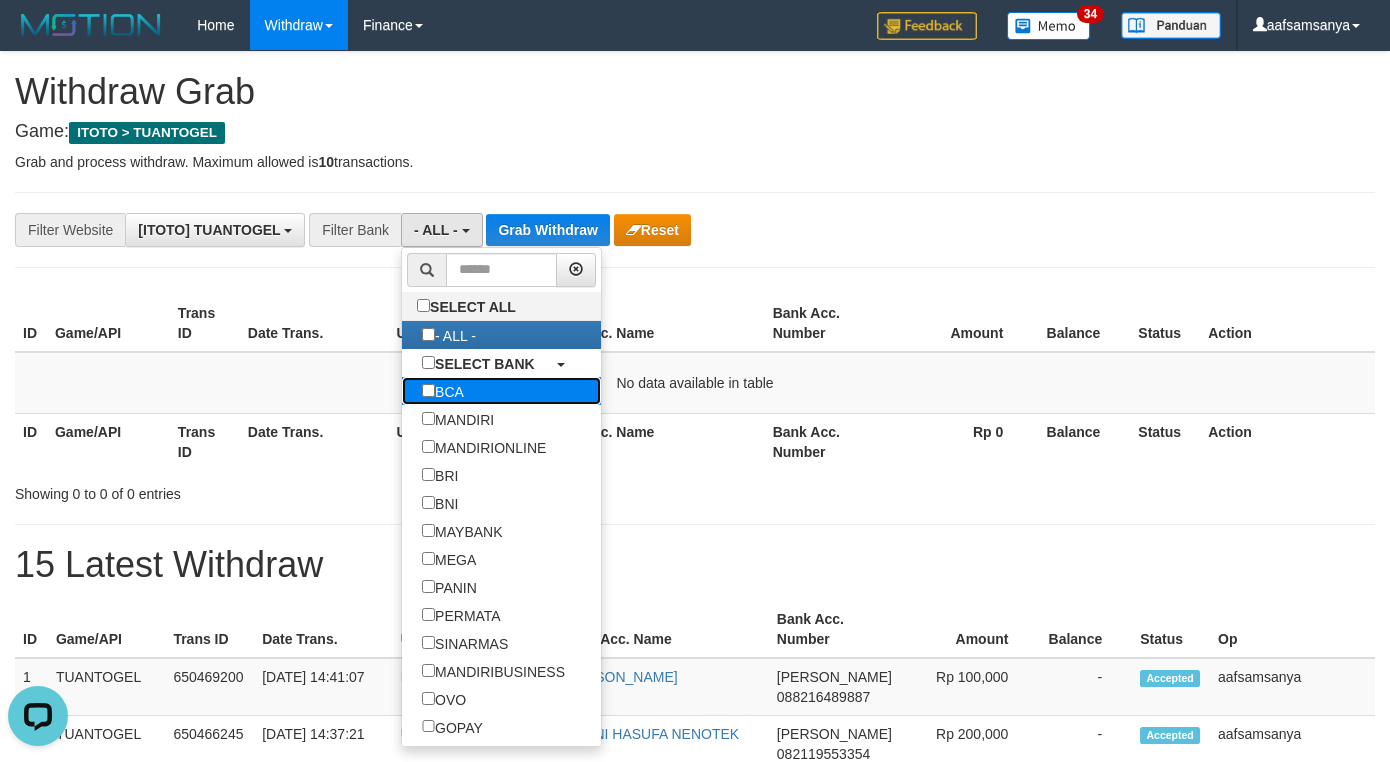 click on "BCA" at bounding box center [443, 391] 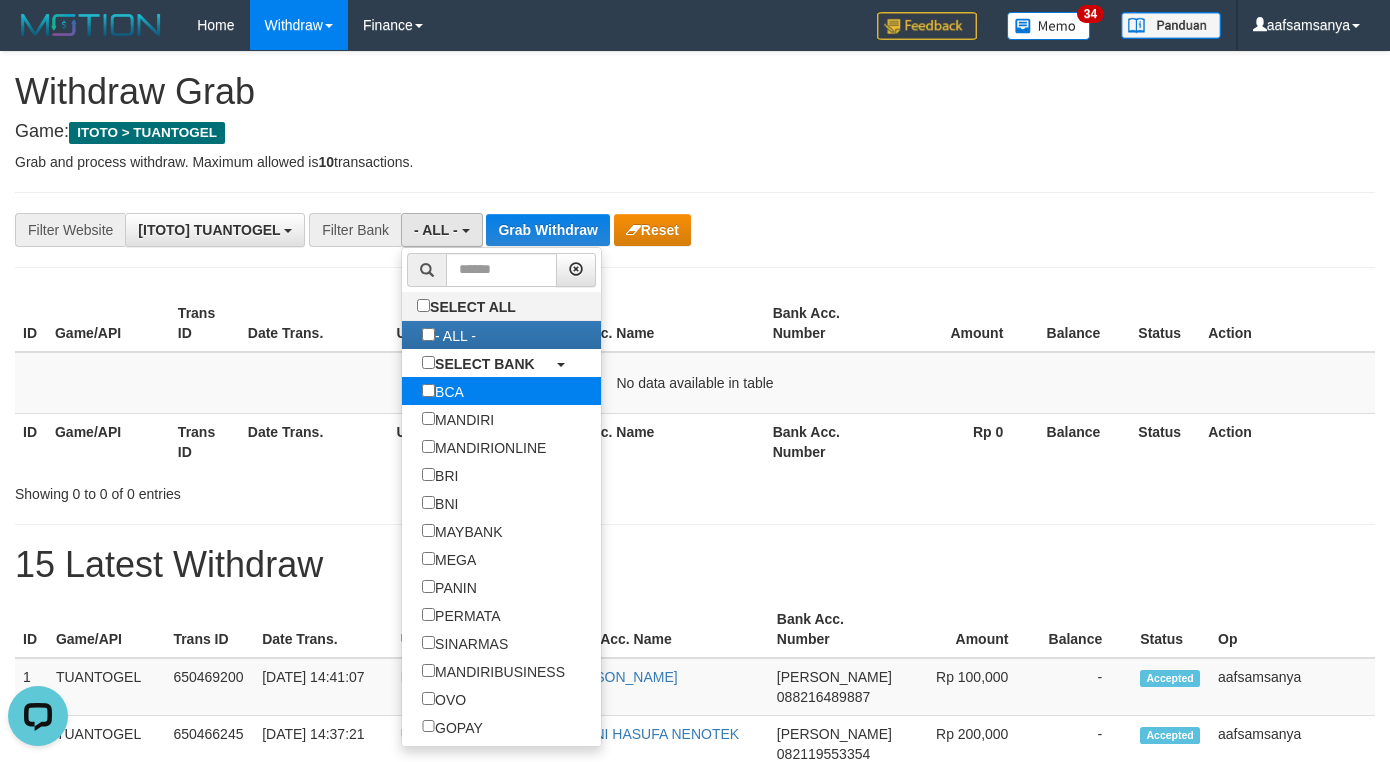 select on "***" 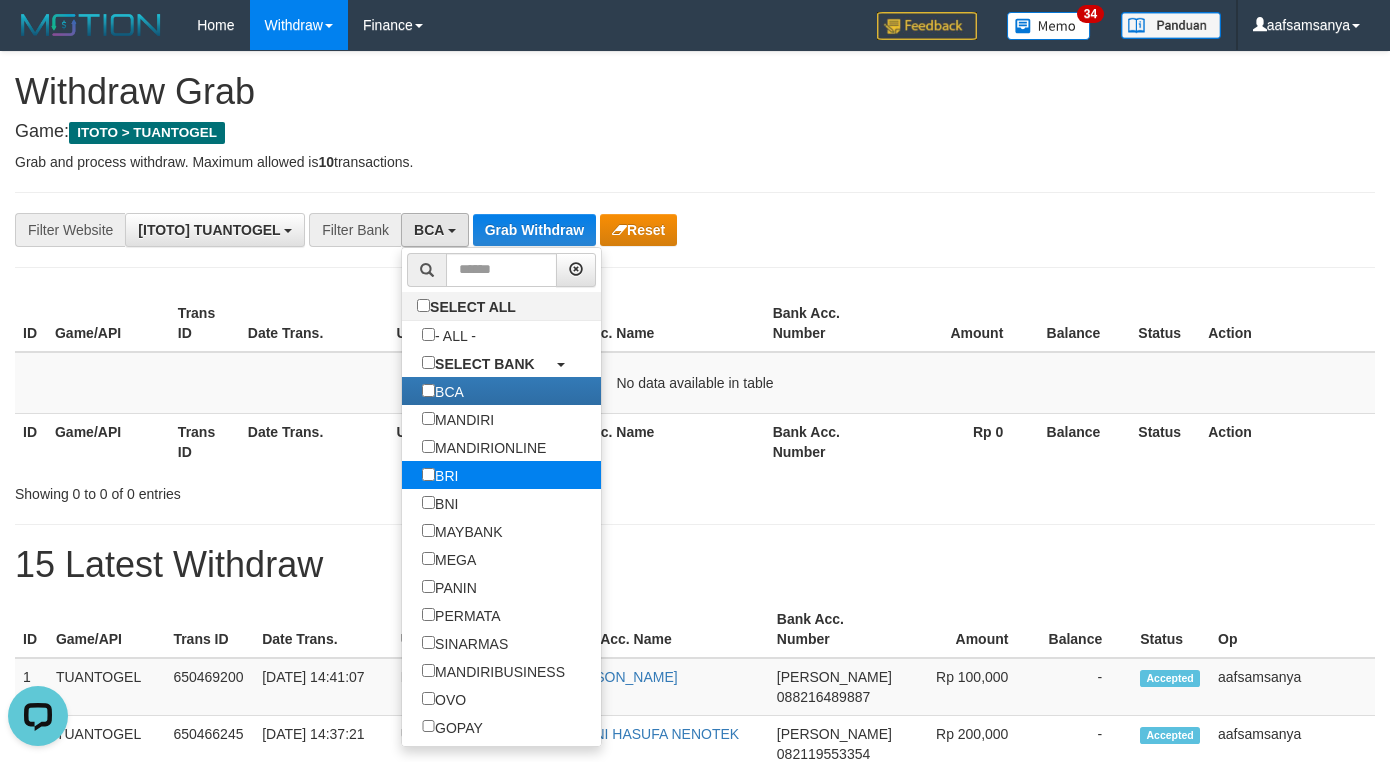 scroll, scrollTop: 125, scrollLeft: 0, axis: vertical 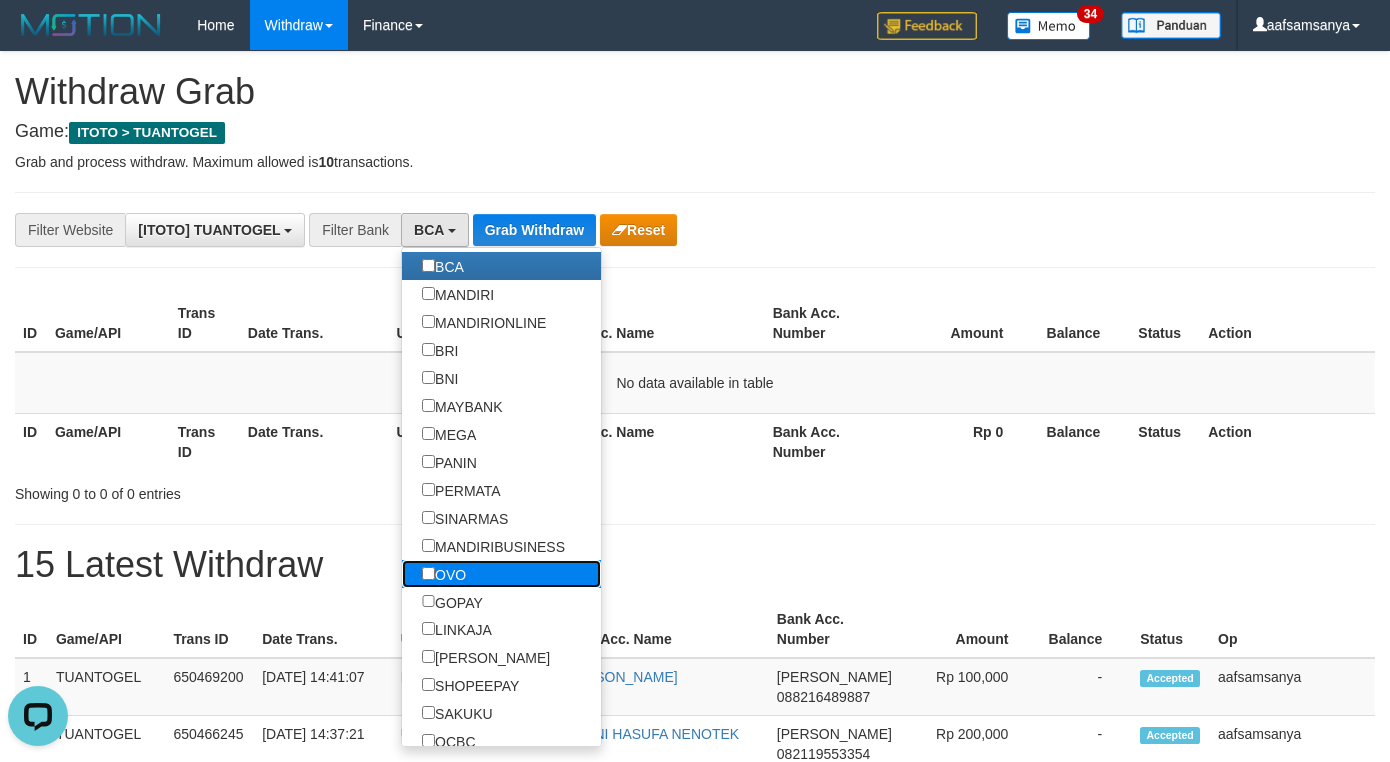 click on "OVO" at bounding box center [444, 574] 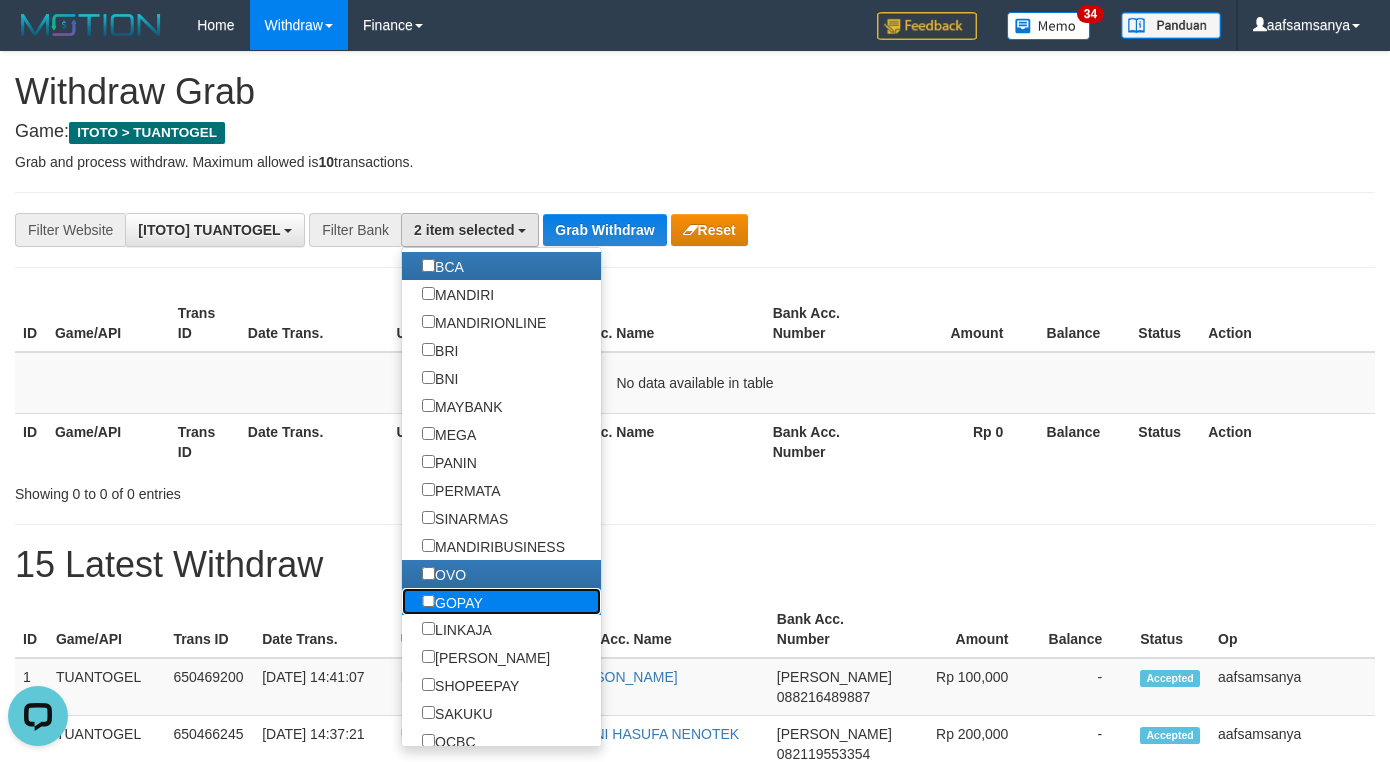 click on "GOPAY" at bounding box center (452, 602) 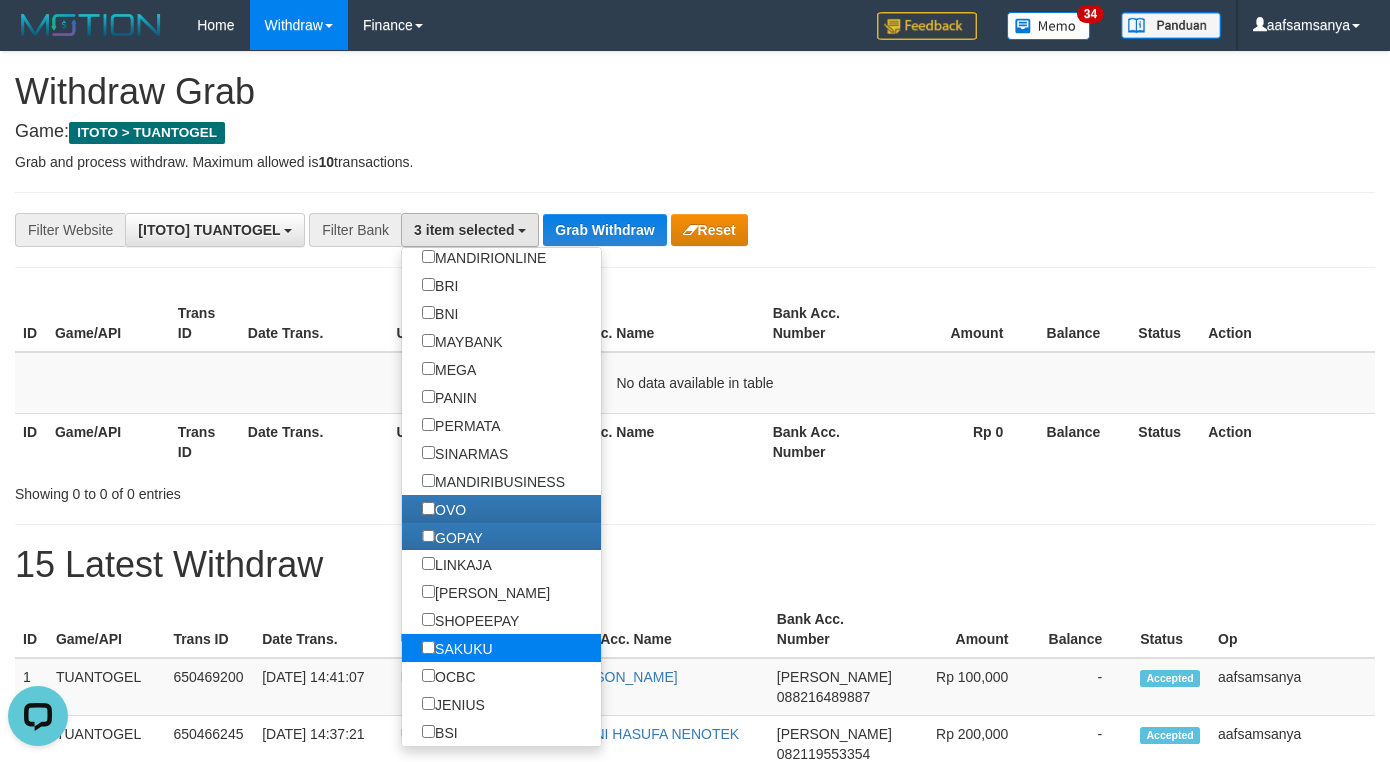 scroll, scrollTop: 250, scrollLeft: 0, axis: vertical 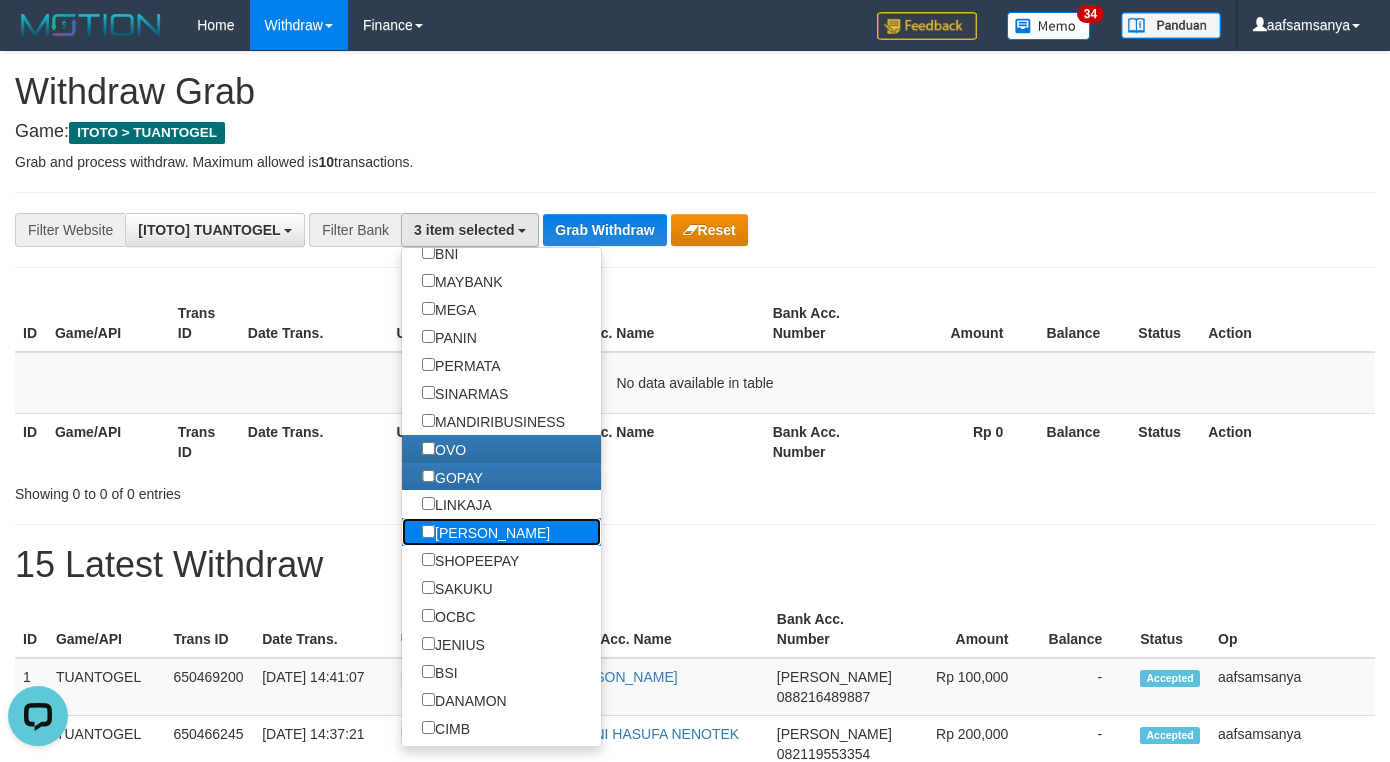 click on "[PERSON_NAME]" at bounding box center [486, 532] 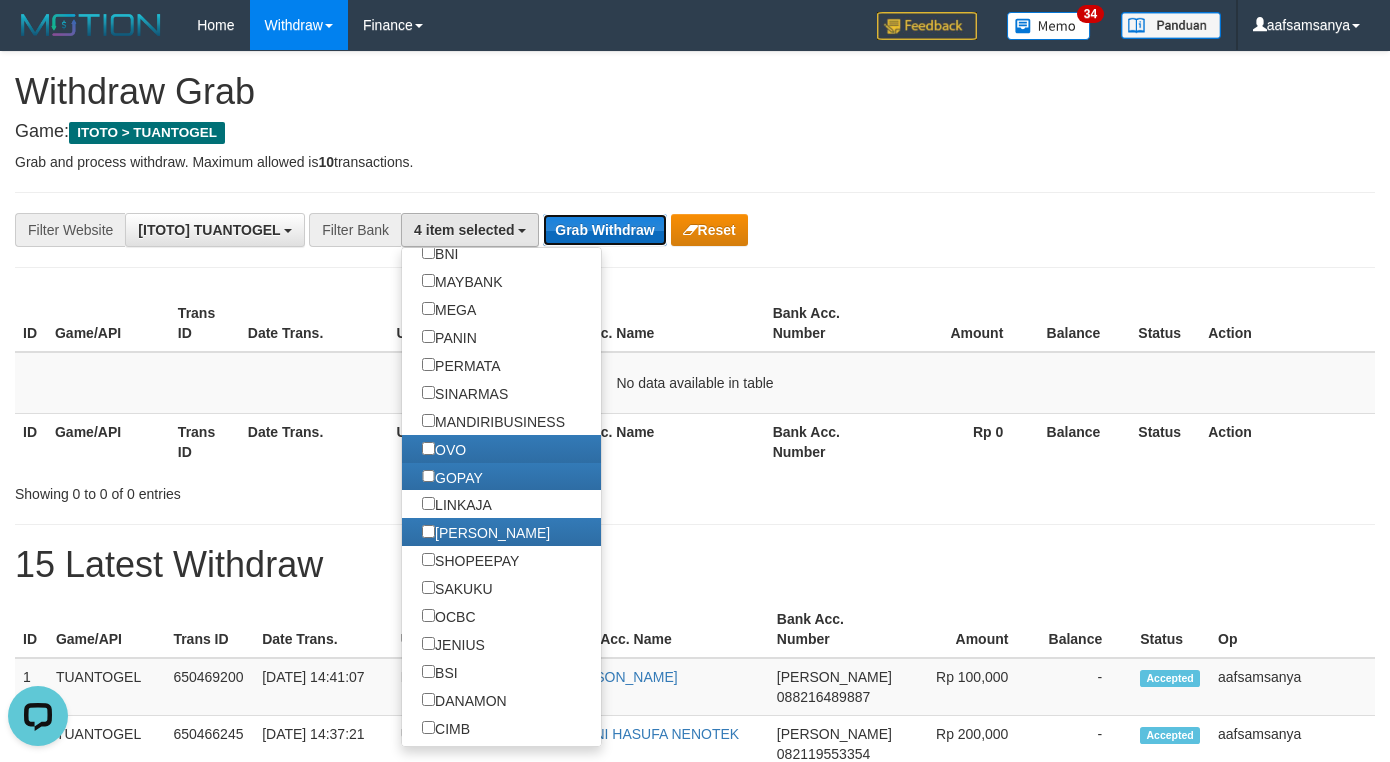 click on "Grab Withdraw" at bounding box center (604, 230) 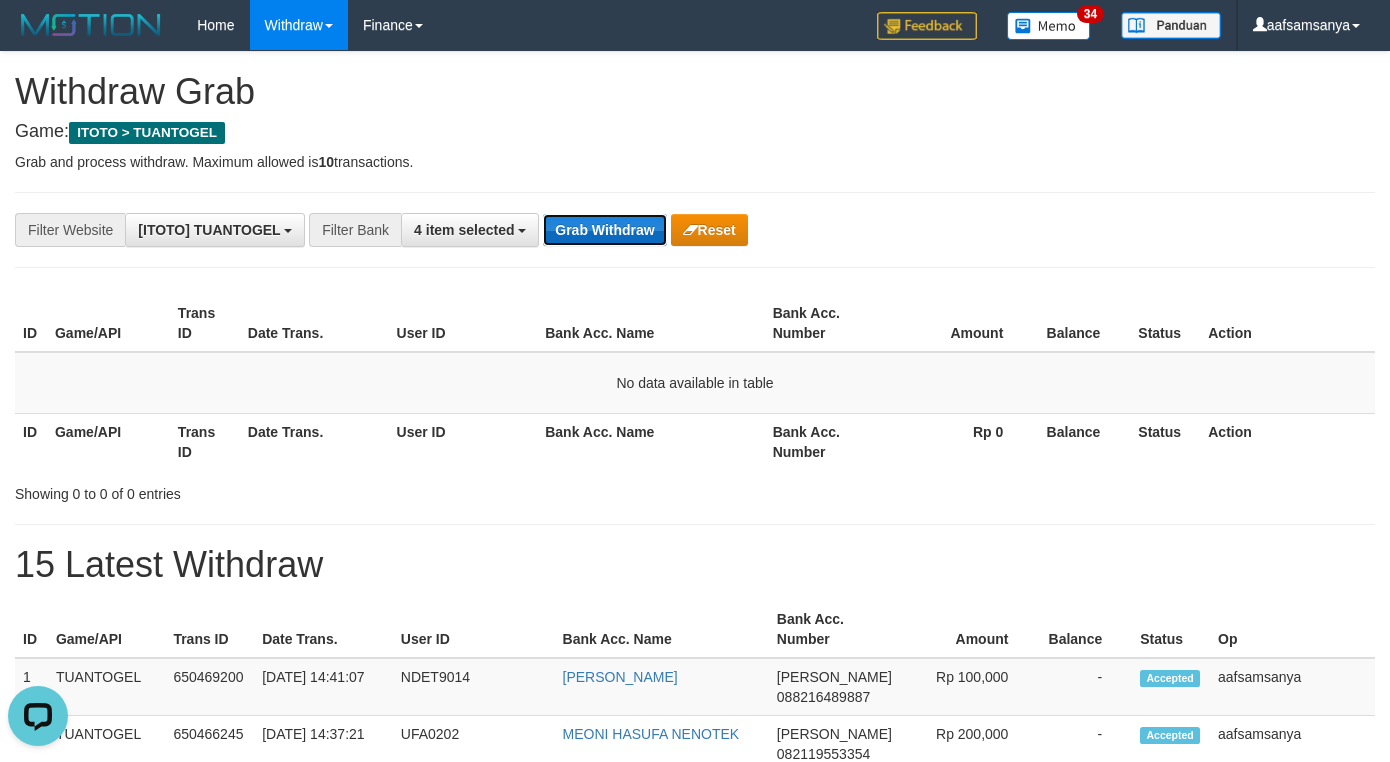 click on "Grab Withdraw" at bounding box center [604, 230] 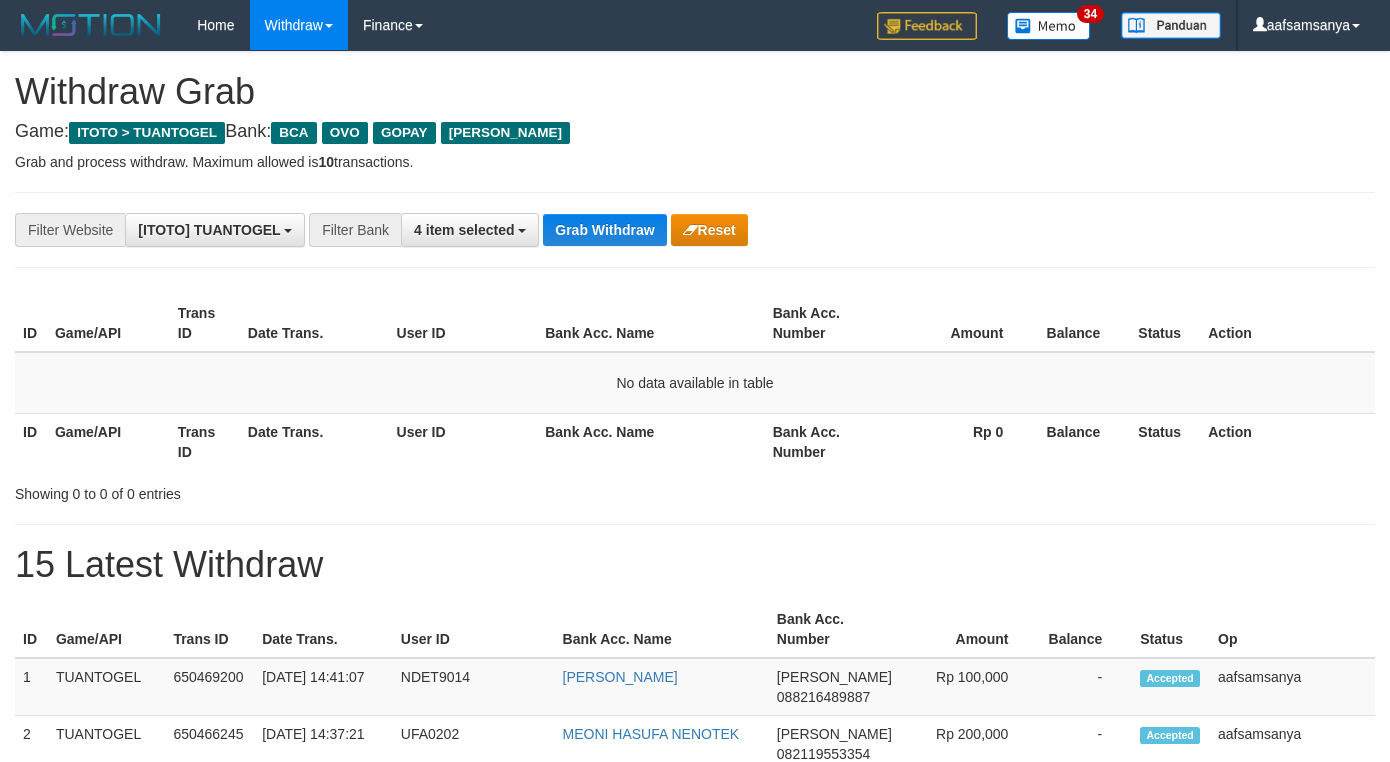 scroll, scrollTop: 0, scrollLeft: 0, axis: both 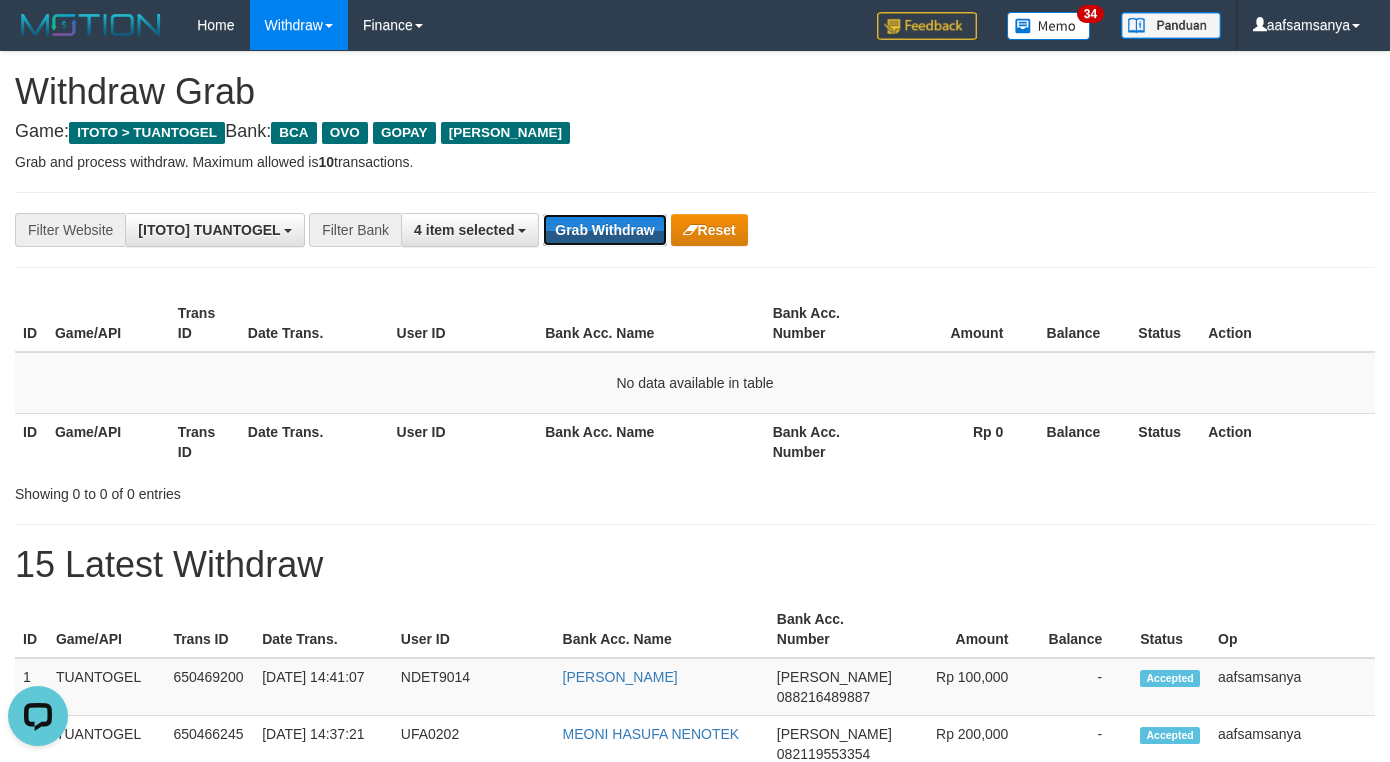 click on "Grab Withdraw" at bounding box center (604, 230) 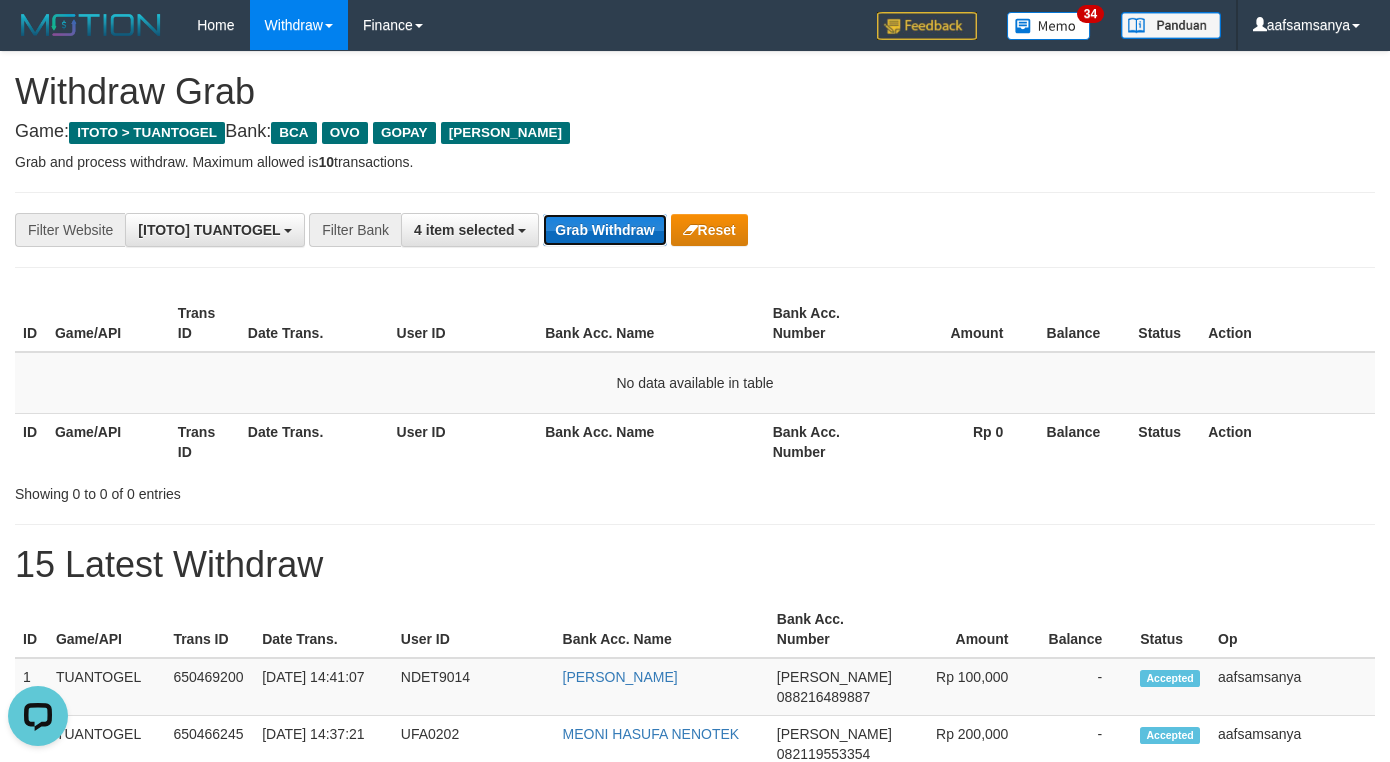 click on "Grab Withdraw" at bounding box center (604, 230) 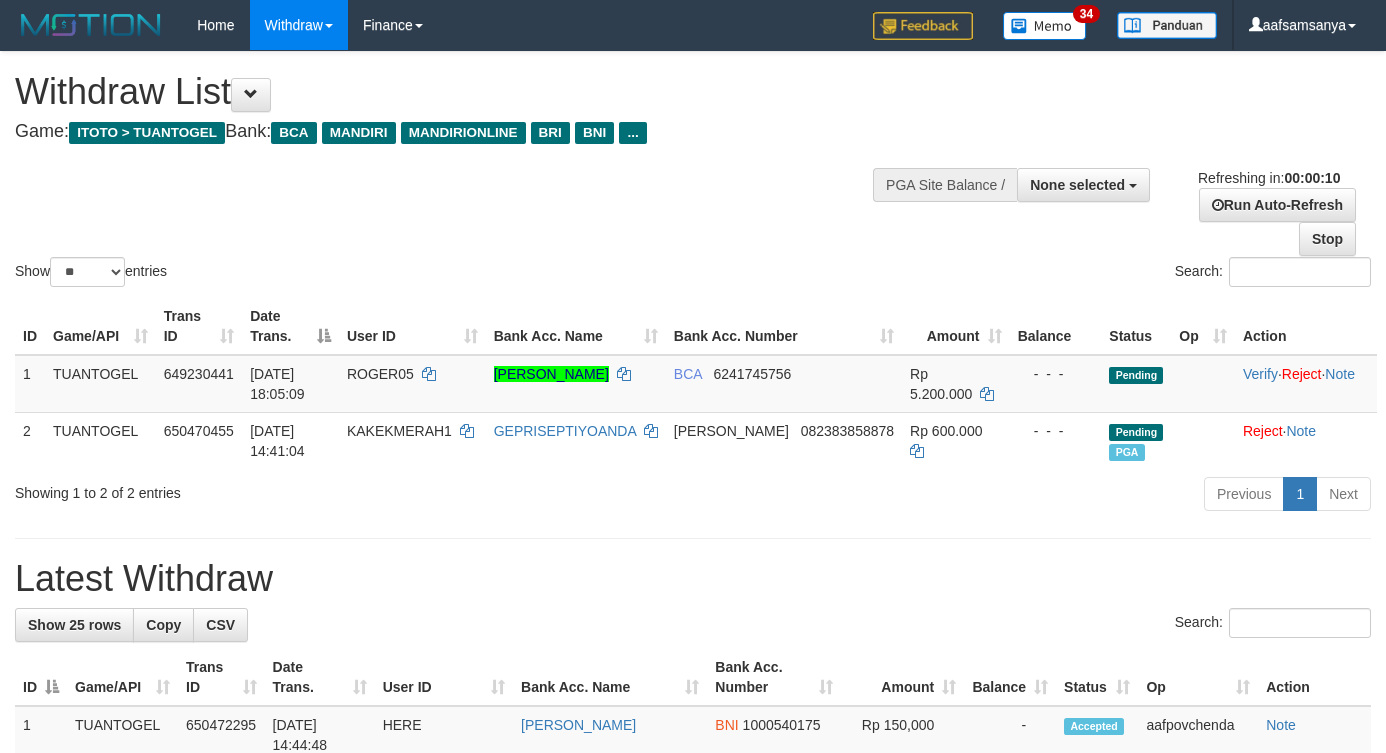 select 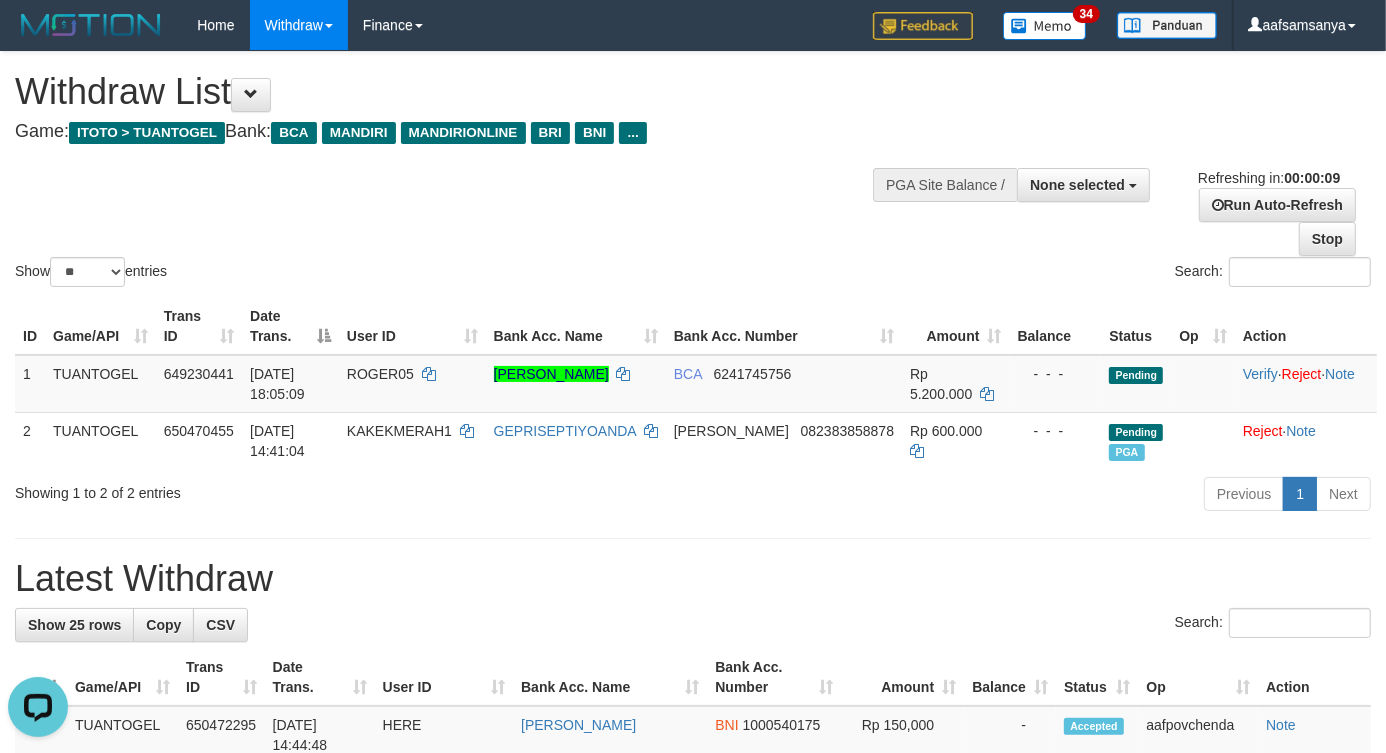 scroll, scrollTop: 0, scrollLeft: 0, axis: both 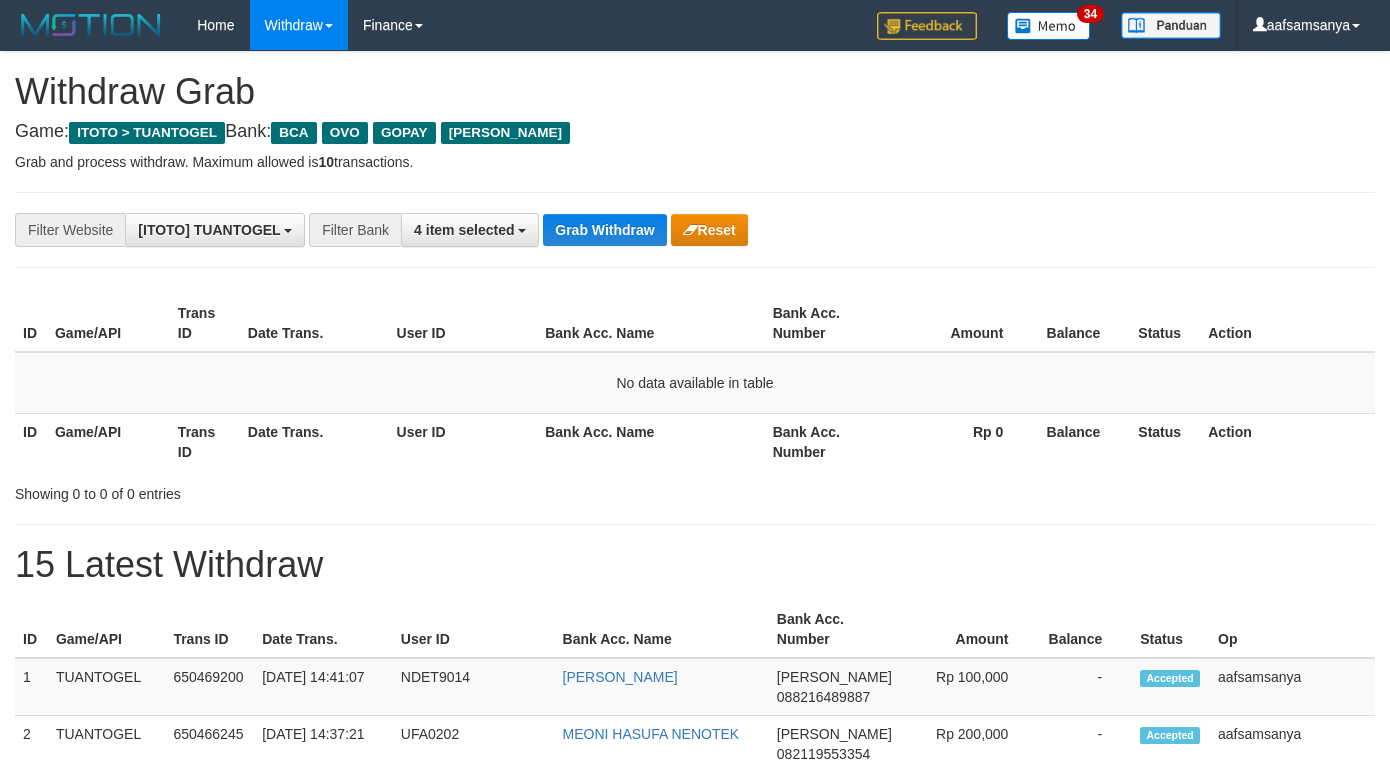 click on "Grab Withdraw" at bounding box center [604, 230] 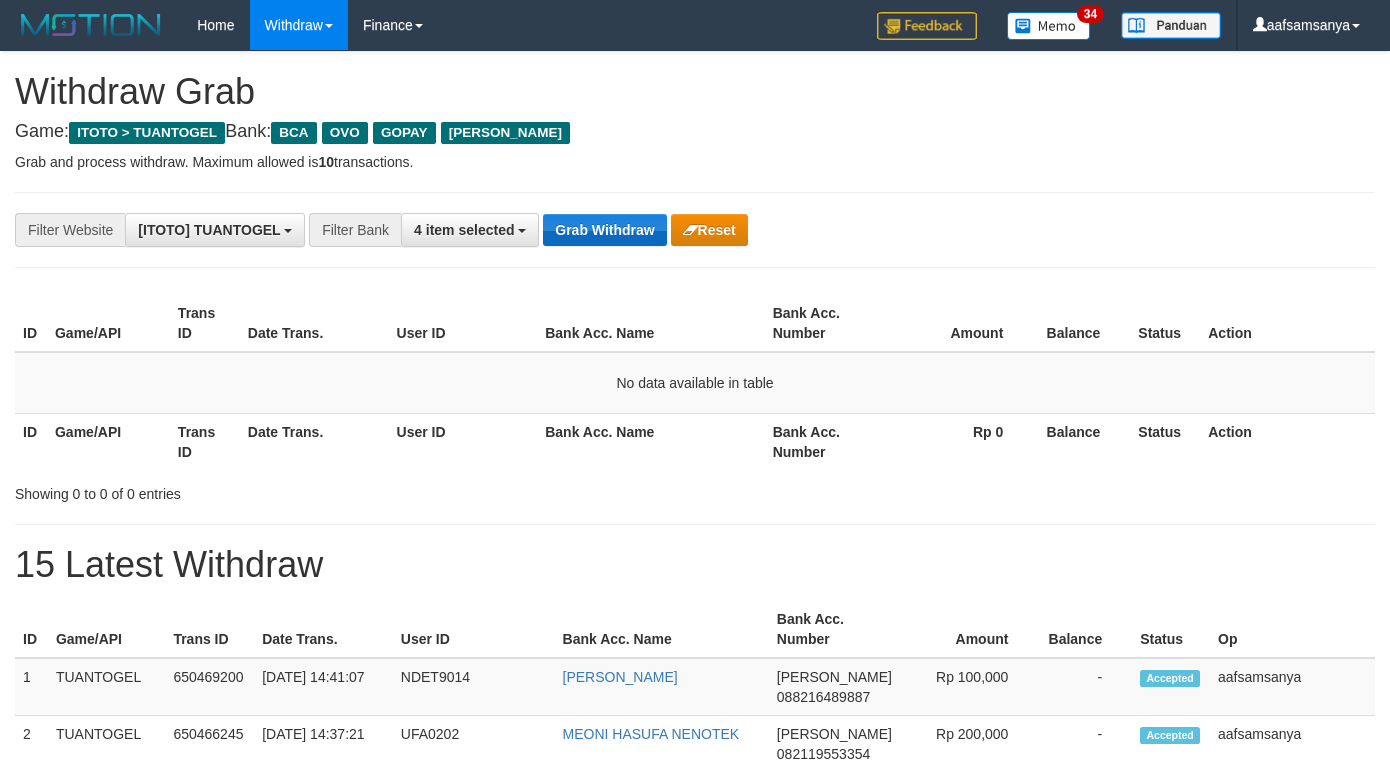 drag, startPoint x: 0, startPoint y: 0, endPoint x: 636, endPoint y: 226, distance: 674.96075 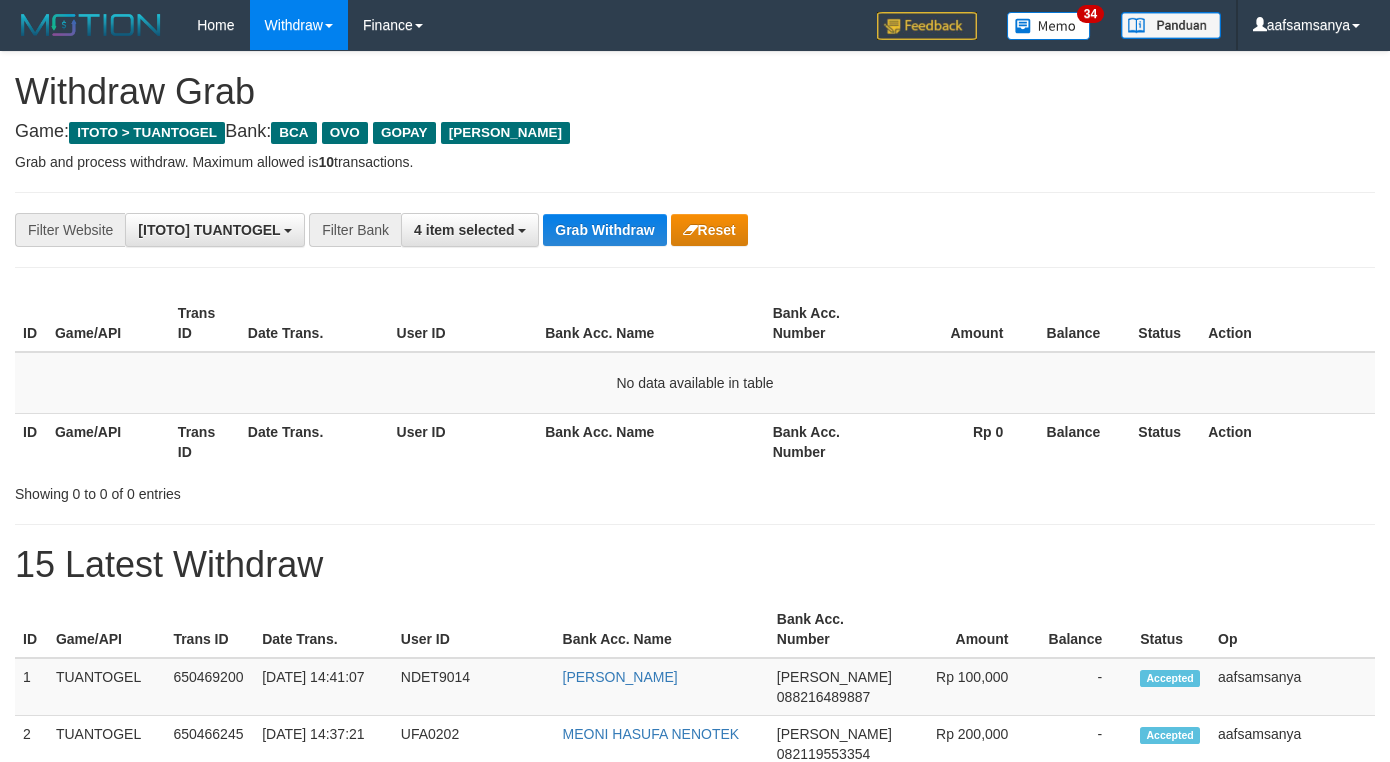scroll, scrollTop: 0, scrollLeft: 0, axis: both 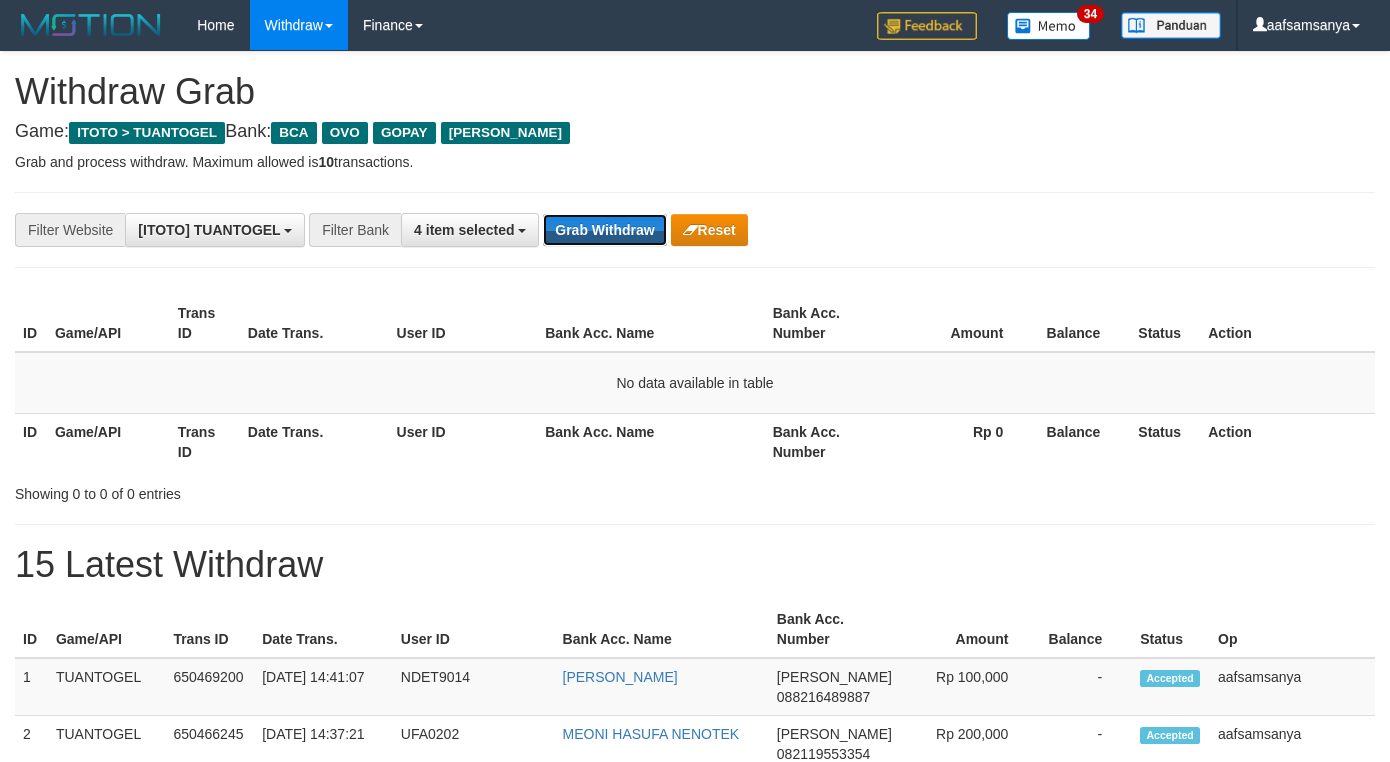 click on "Grab Withdraw" at bounding box center [604, 230] 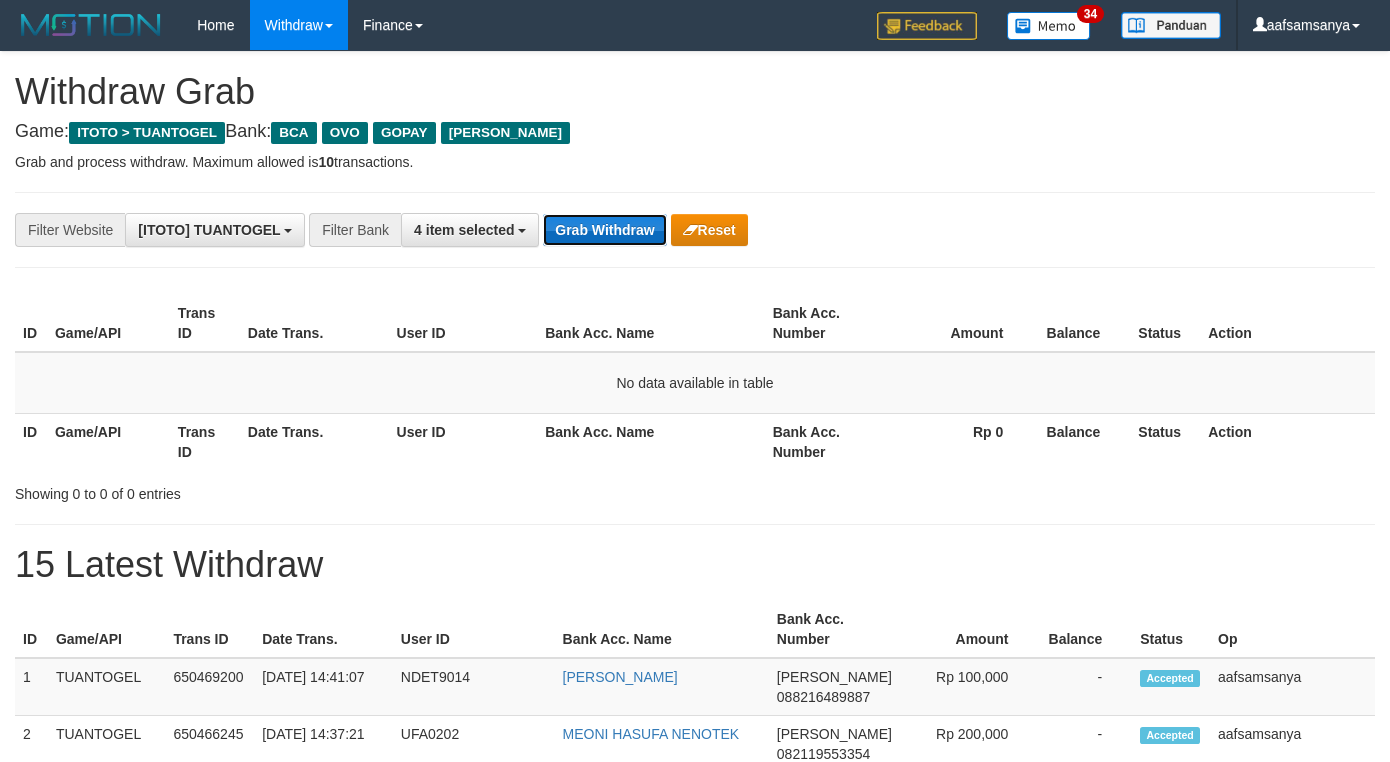 click on "Grab Withdraw" at bounding box center [604, 230] 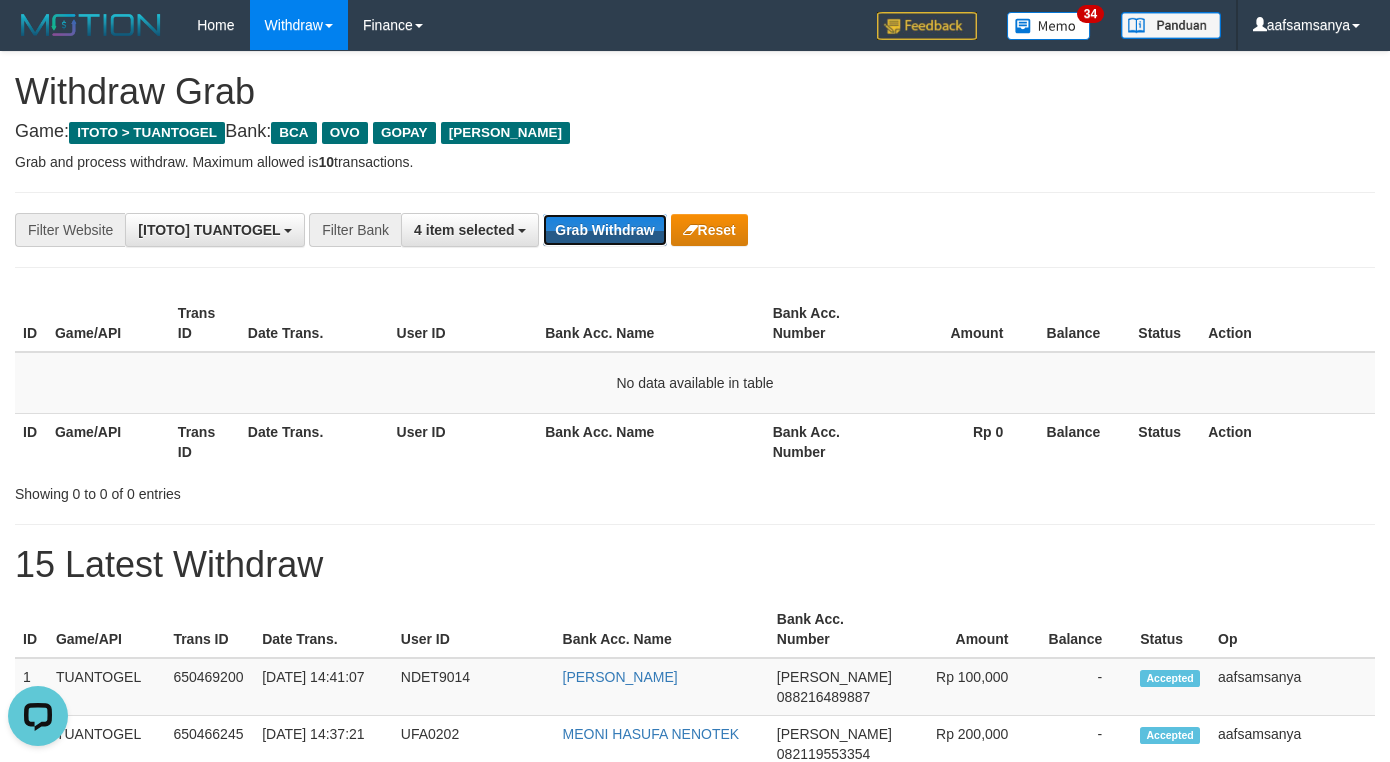 scroll, scrollTop: 0, scrollLeft: 0, axis: both 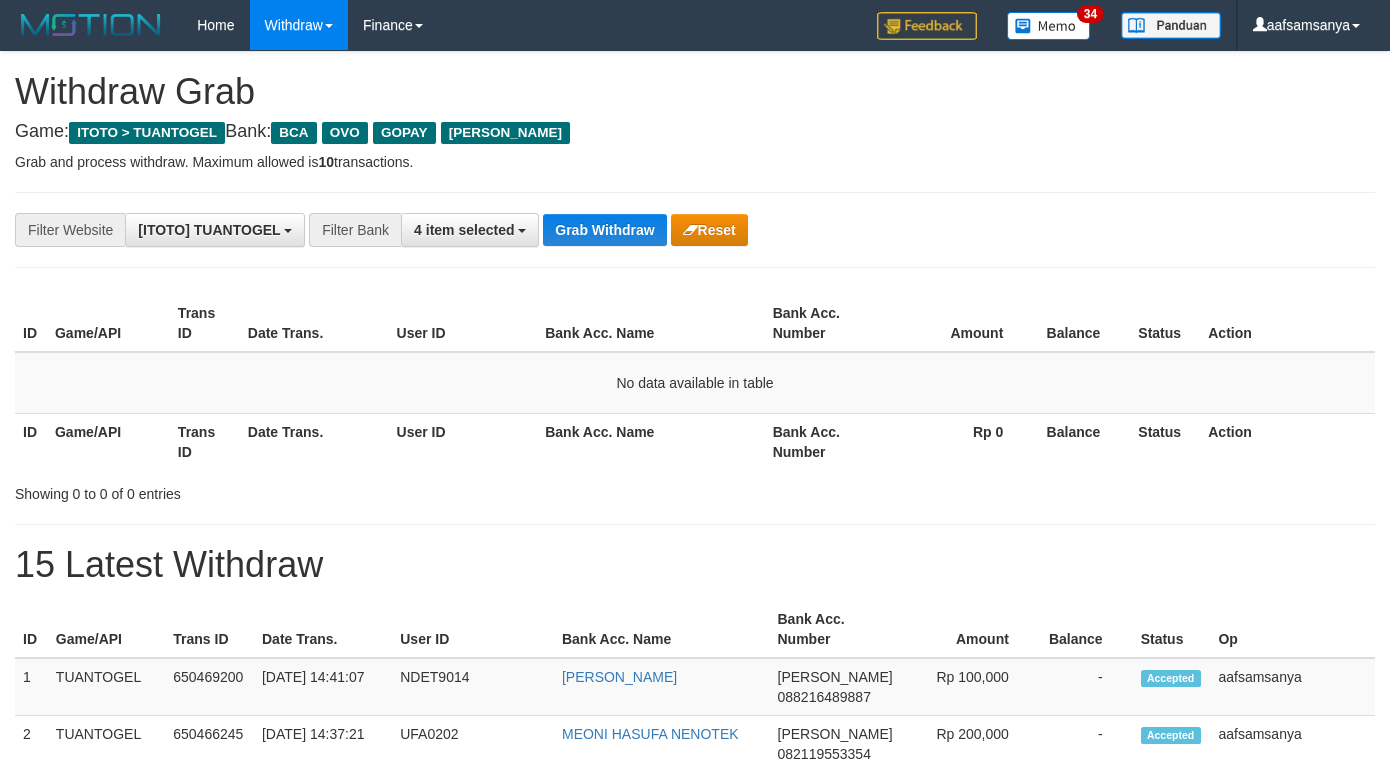 click on "**********" at bounding box center (695, 230) 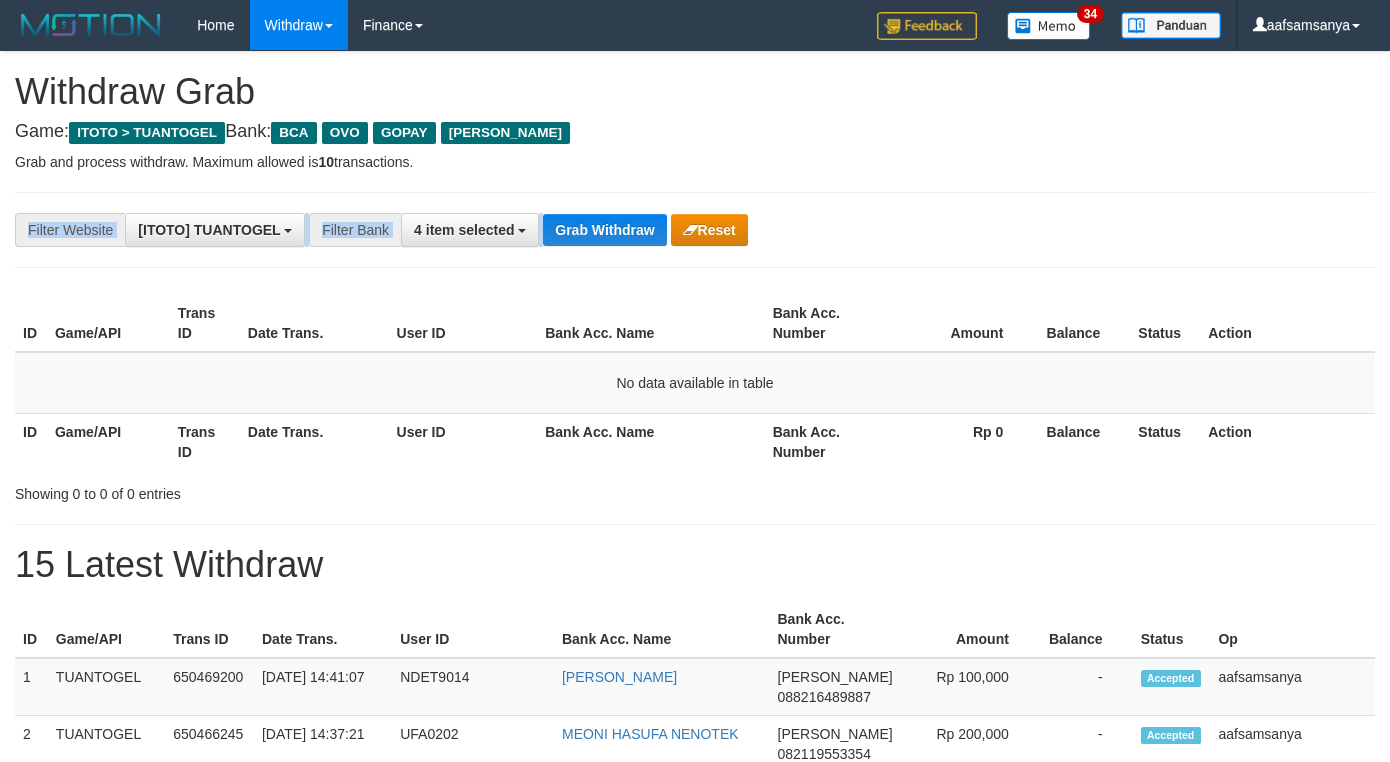 click on "**********" at bounding box center [695, 230] 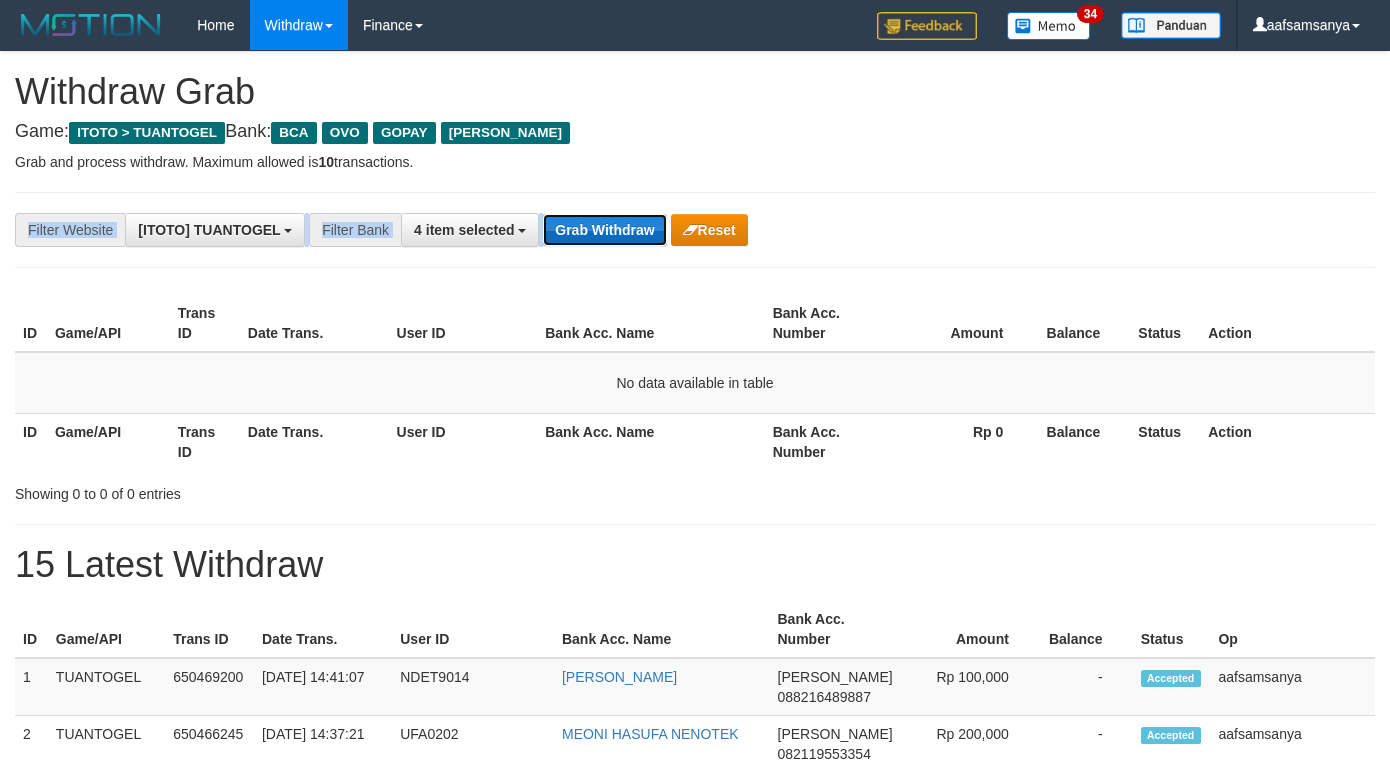click on "Grab Withdraw" at bounding box center [604, 230] 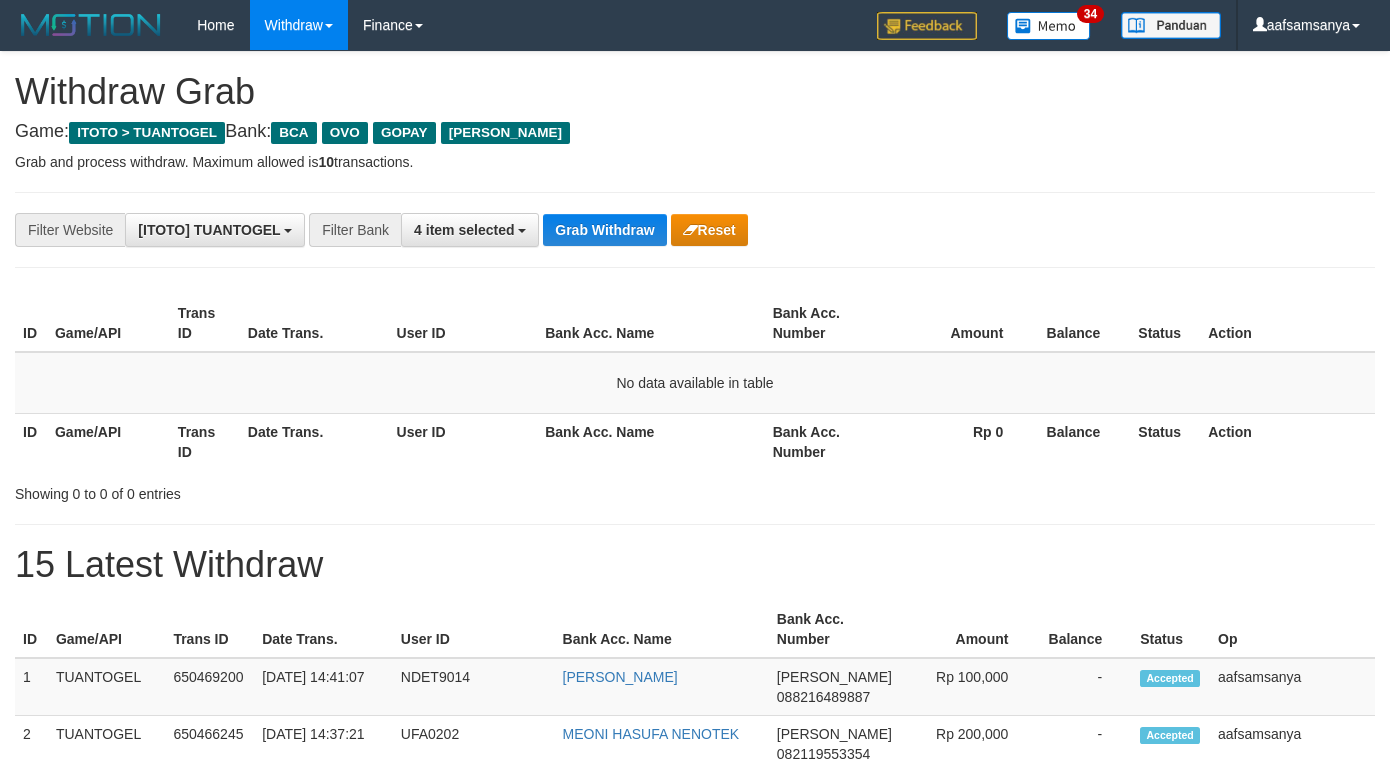 click on "Grab Withdraw" at bounding box center [604, 230] 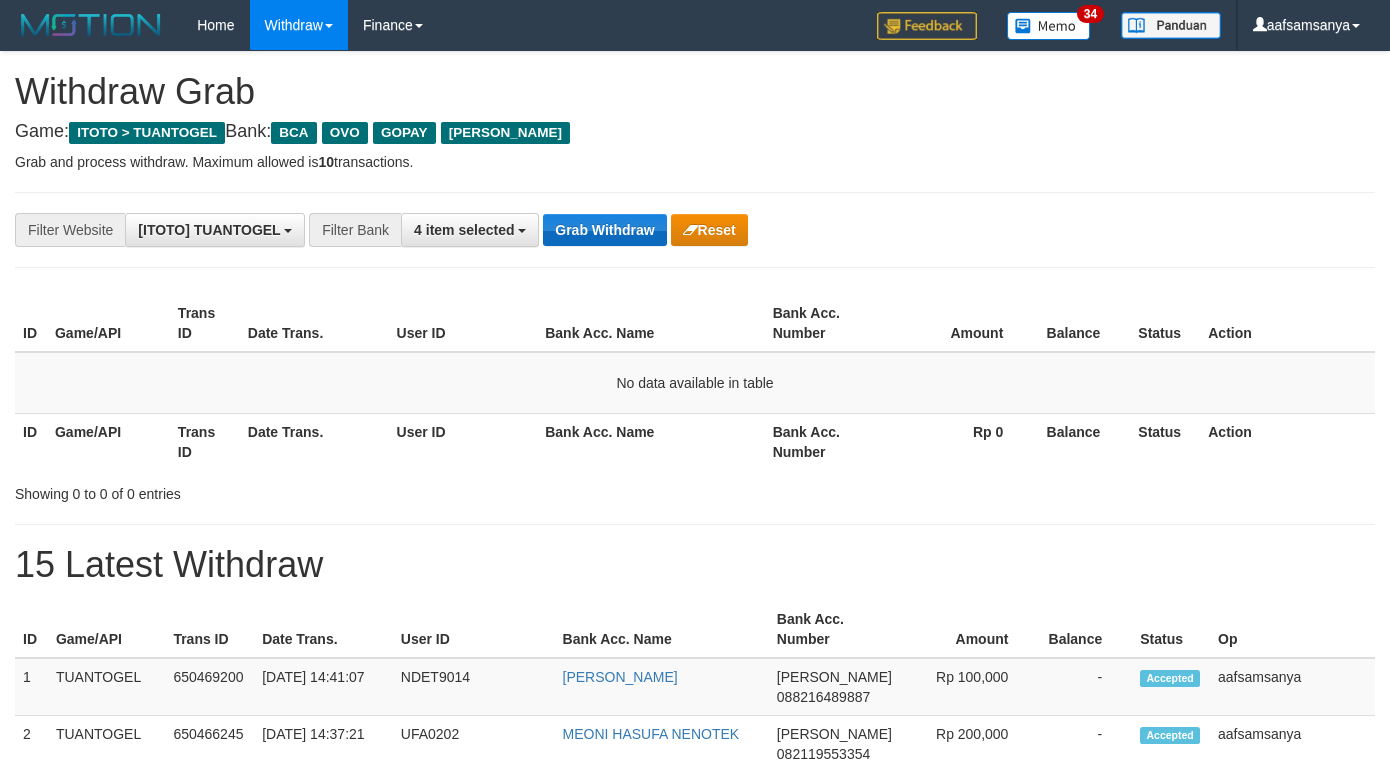 click on "Grab Withdraw" at bounding box center (604, 230) 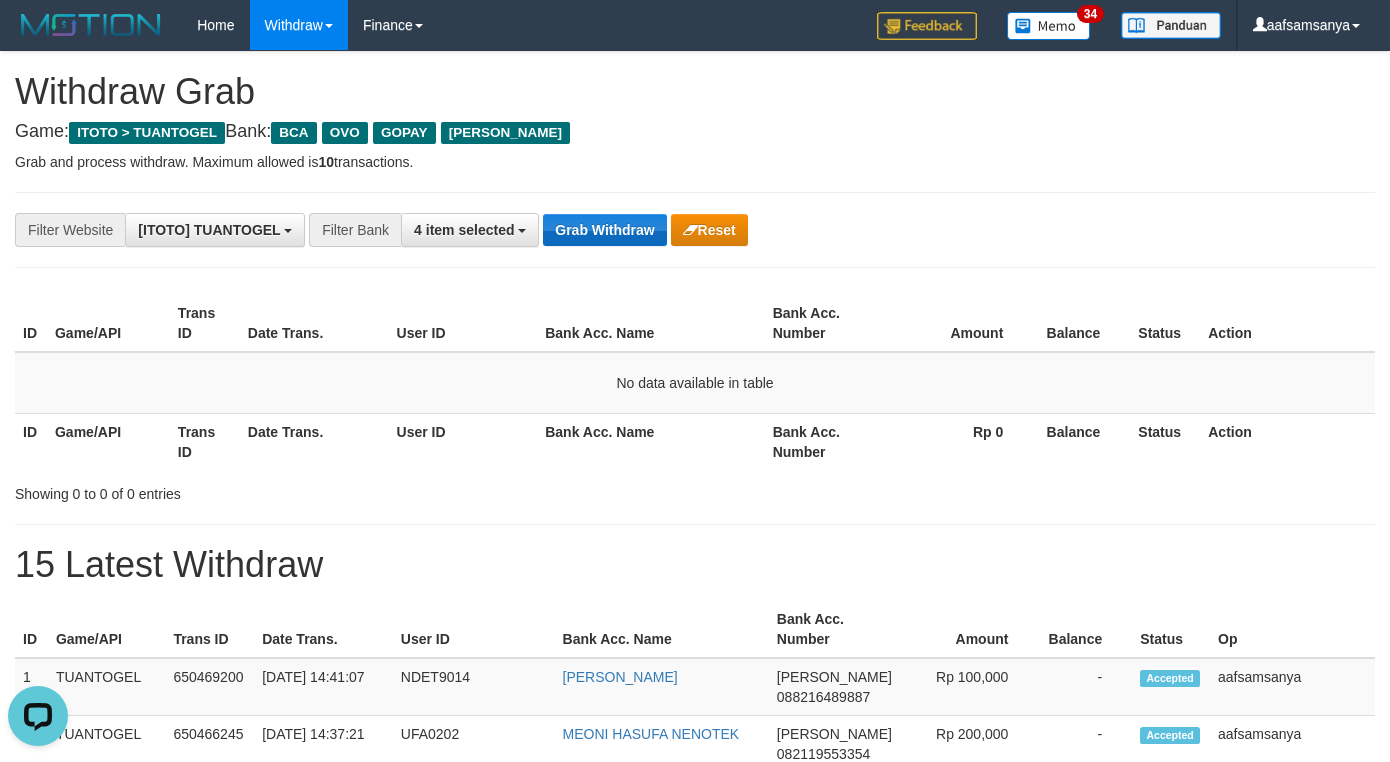 scroll, scrollTop: 0, scrollLeft: 0, axis: both 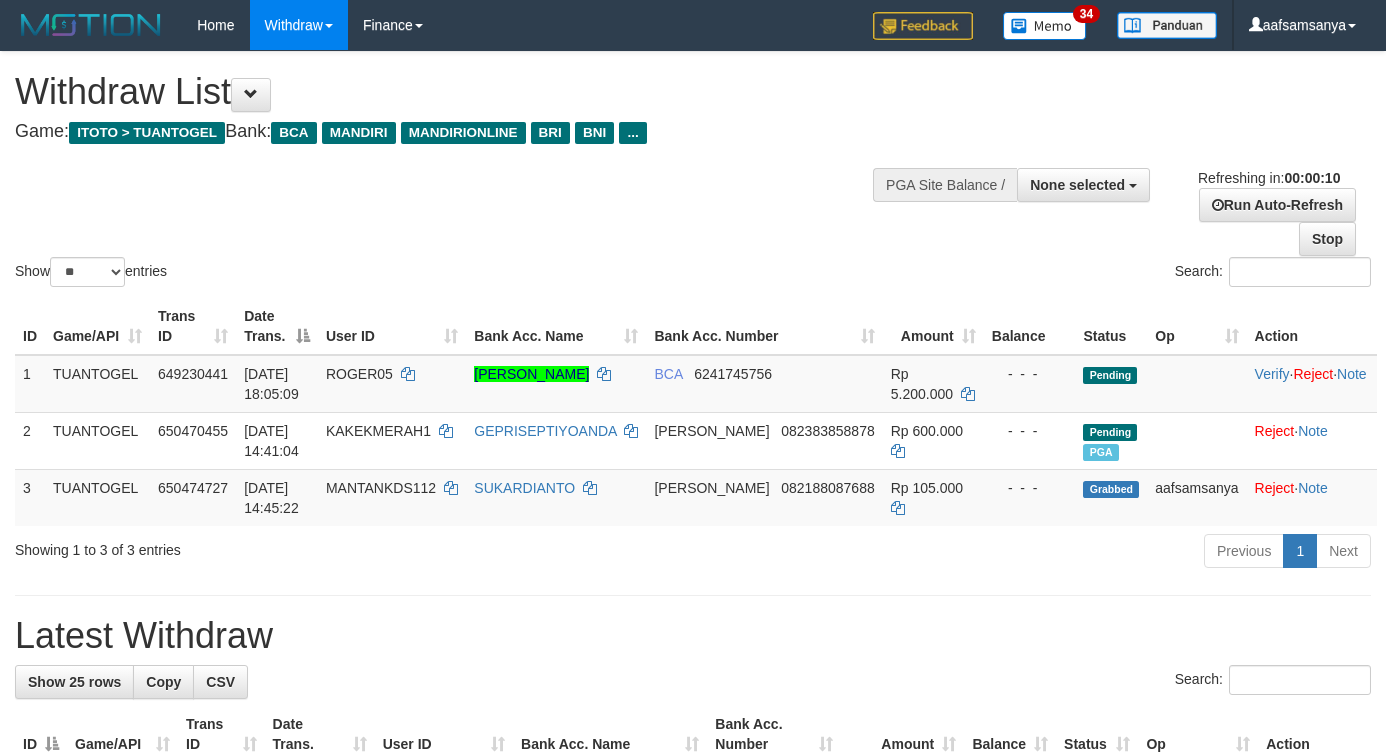select 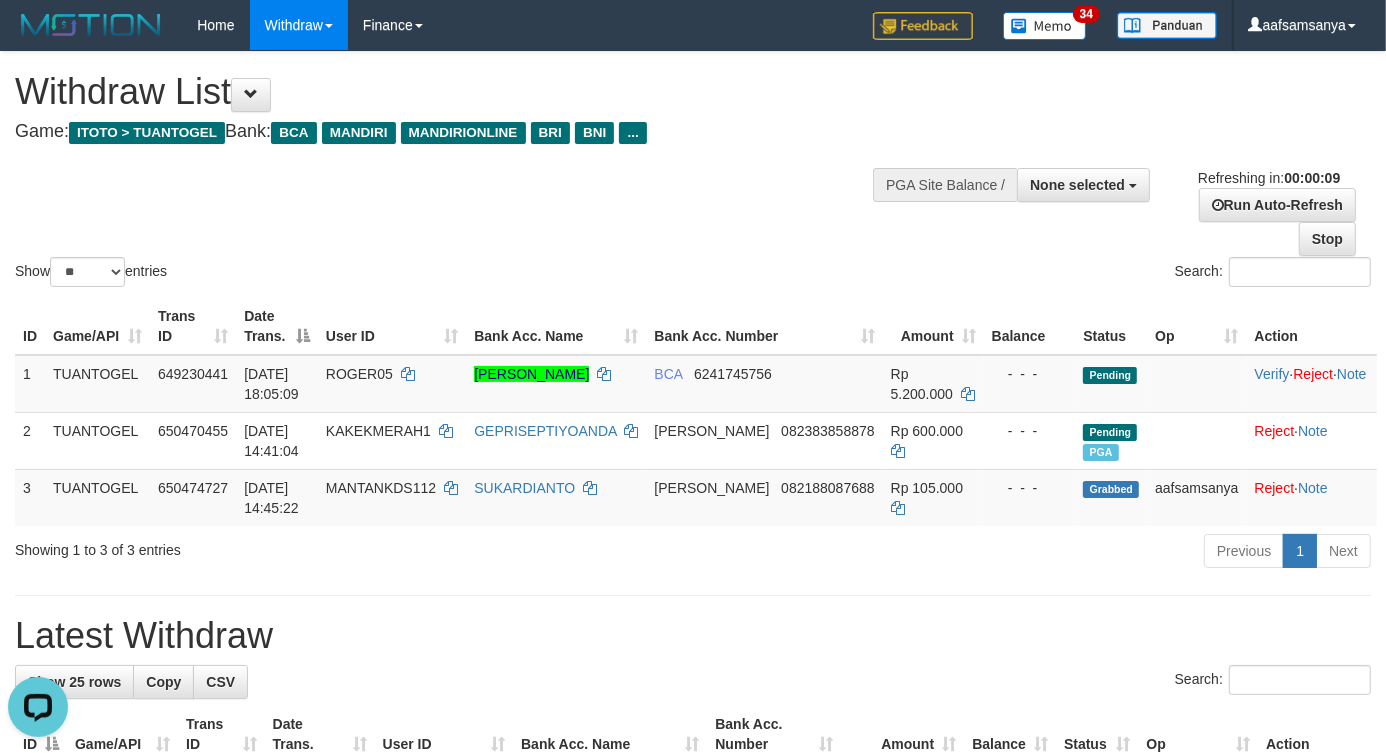 scroll, scrollTop: 0, scrollLeft: 0, axis: both 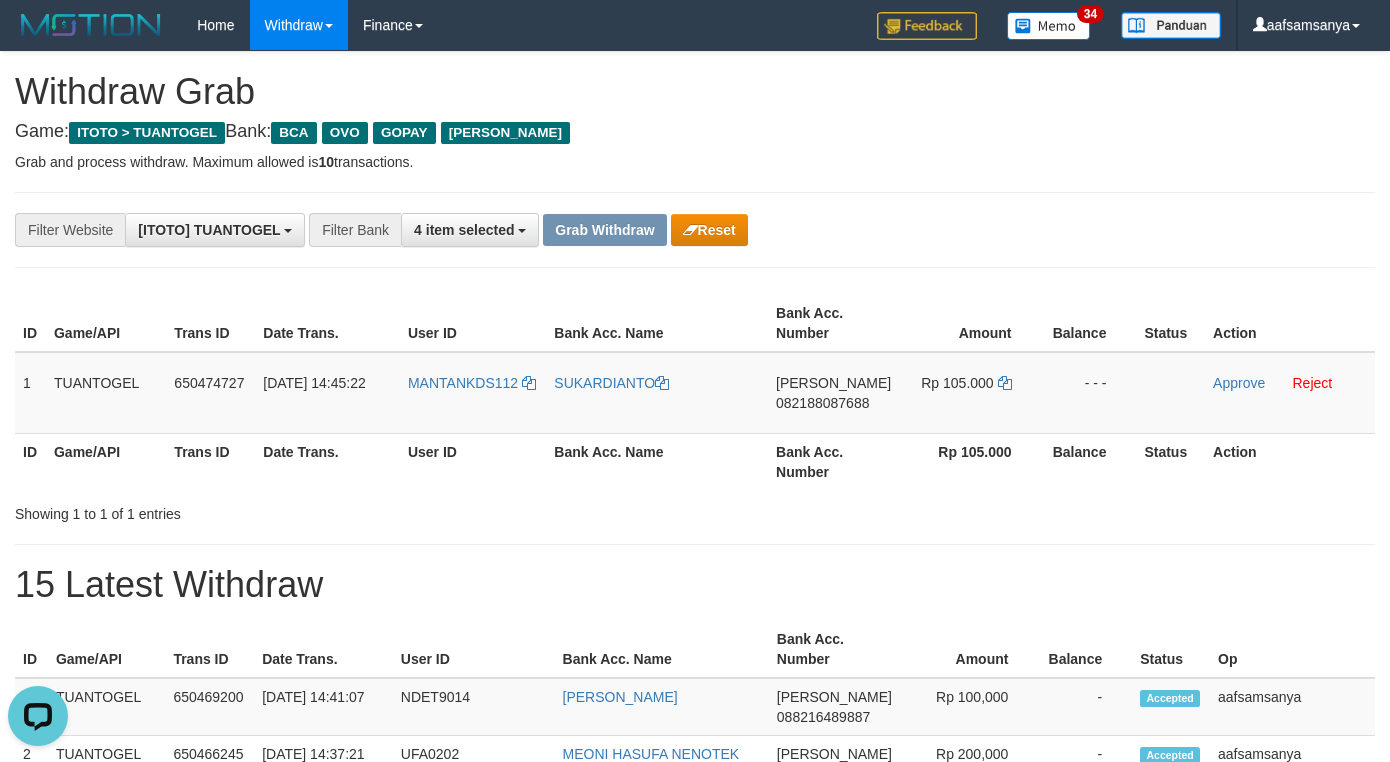 drag, startPoint x: 1003, startPoint y: 130, endPoint x: 1018, endPoint y: 130, distance: 15 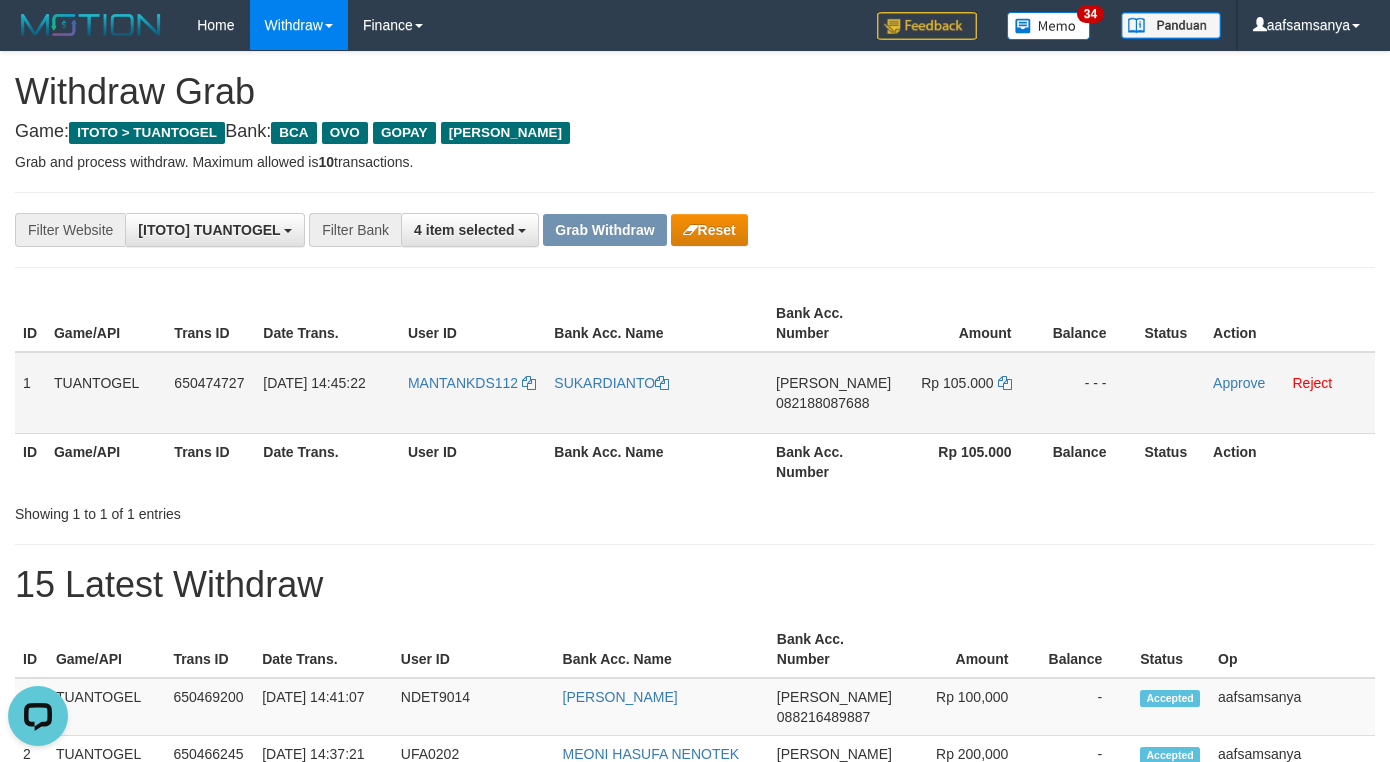 click on "DANA
082188087688" at bounding box center (833, 393) 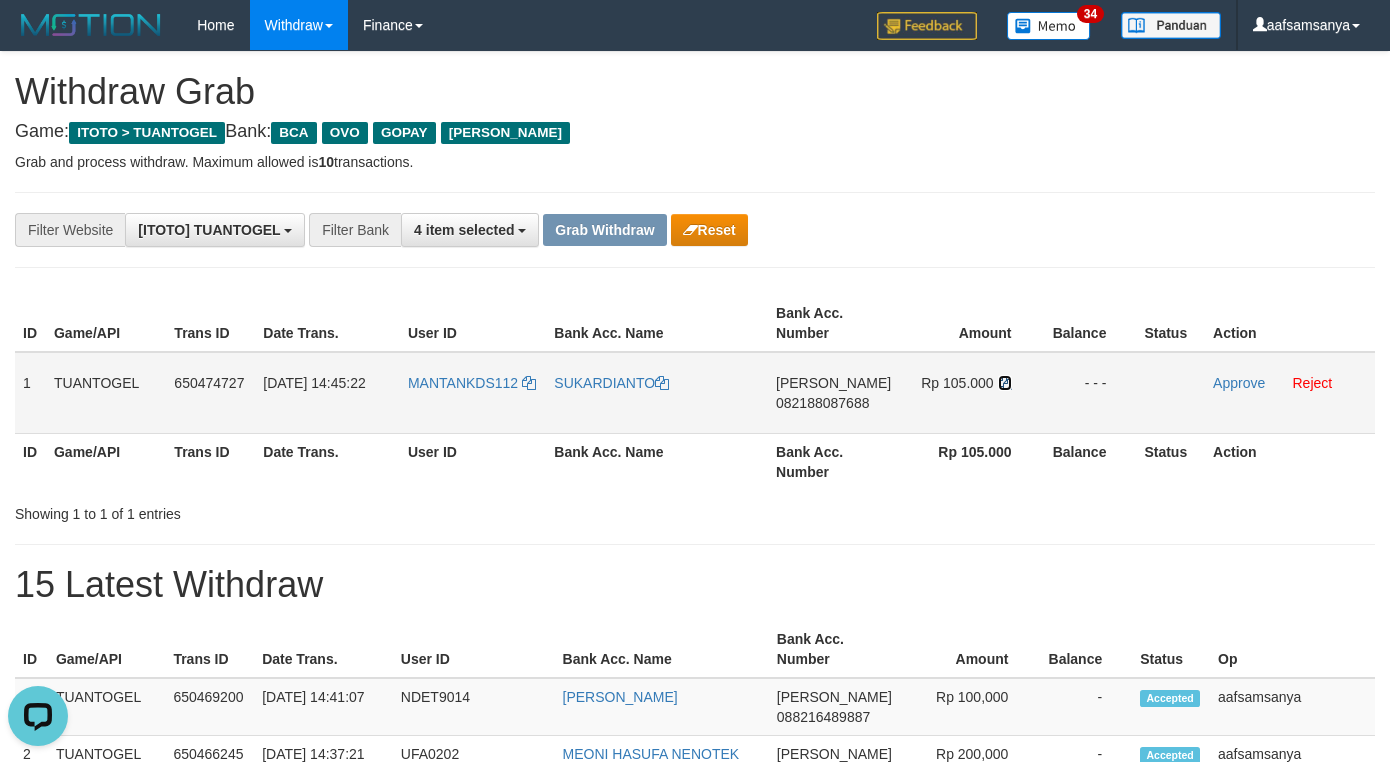 click at bounding box center (1005, 383) 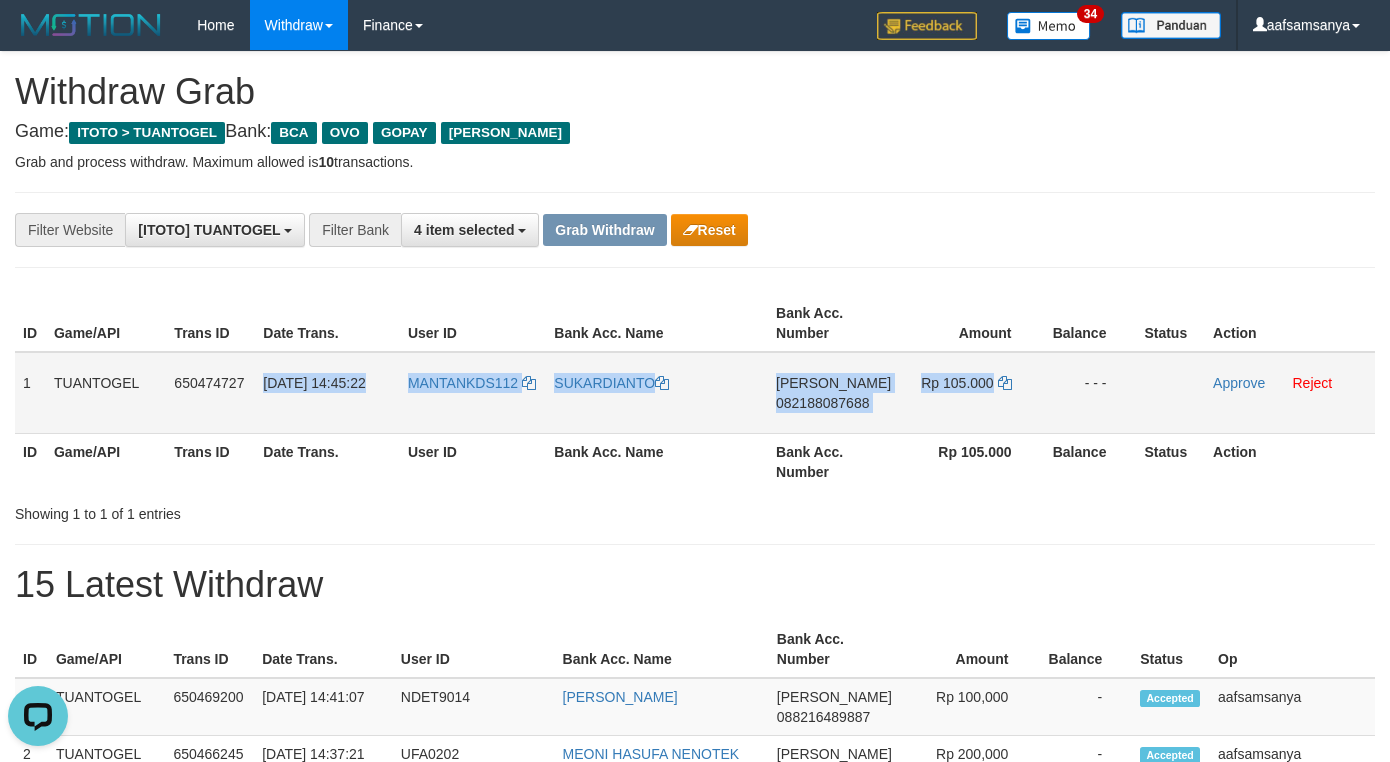 drag, startPoint x: 265, startPoint y: 375, endPoint x: 990, endPoint y: 408, distance: 725.7507 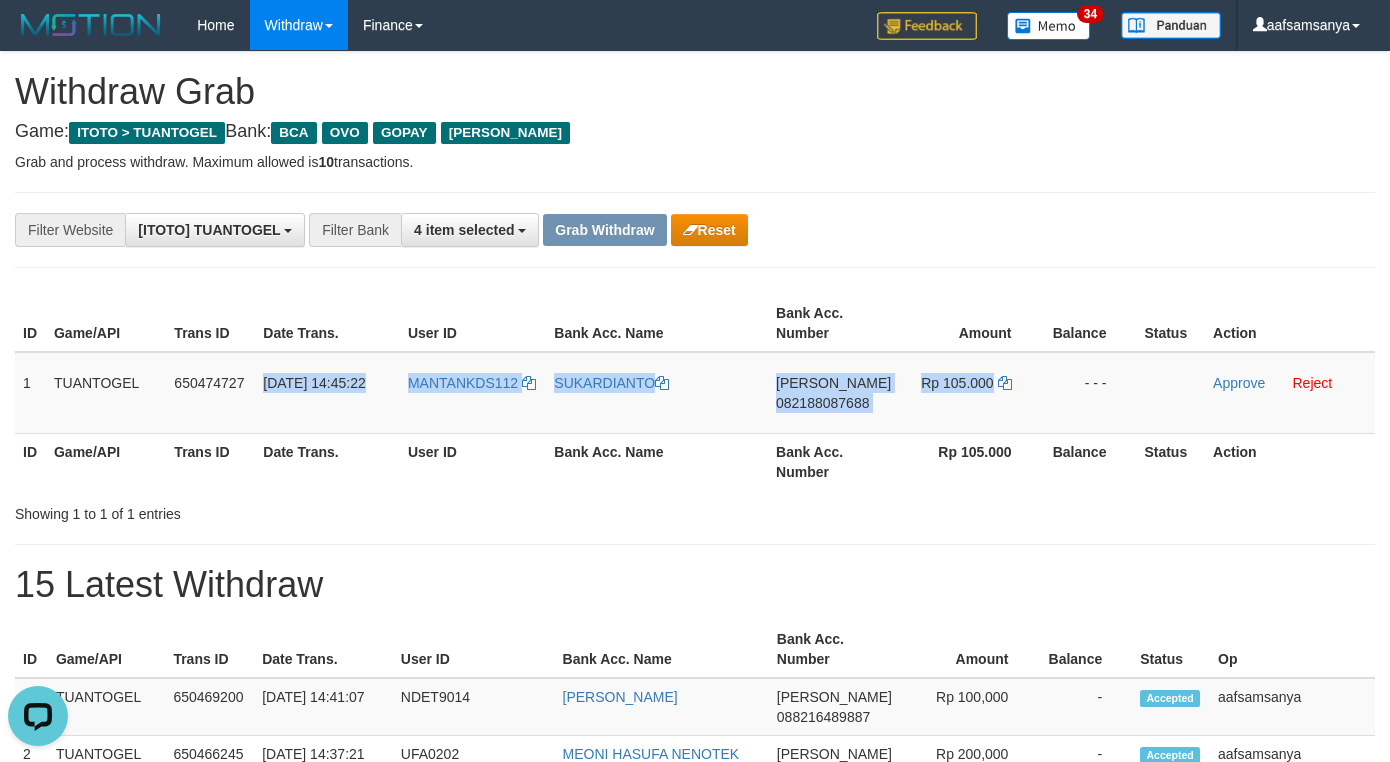 copy on "13/07/2025 14:45:22
MANTANKDS112
SUKARDIANTO
DANA
082188087688
Rp 105.000" 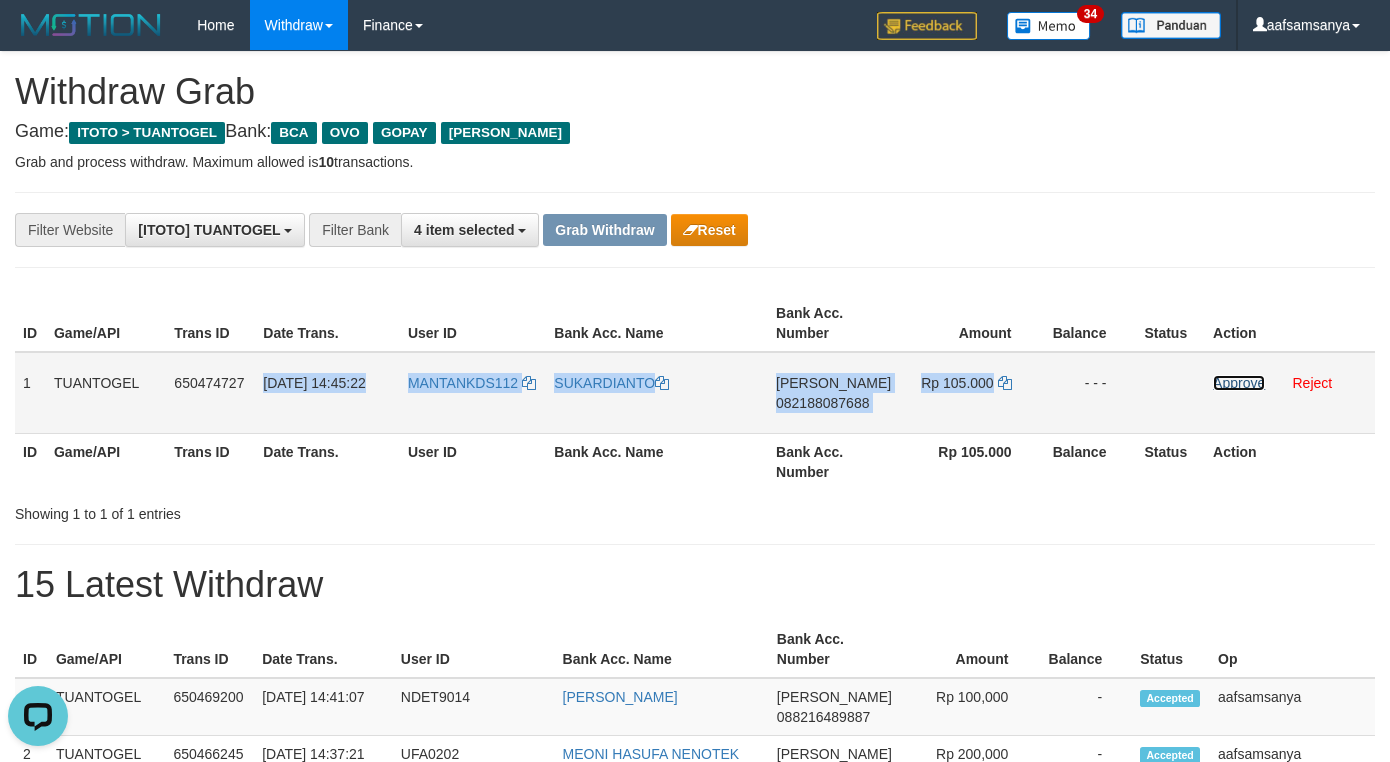 click on "Approve" at bounding box center (1239, 383) 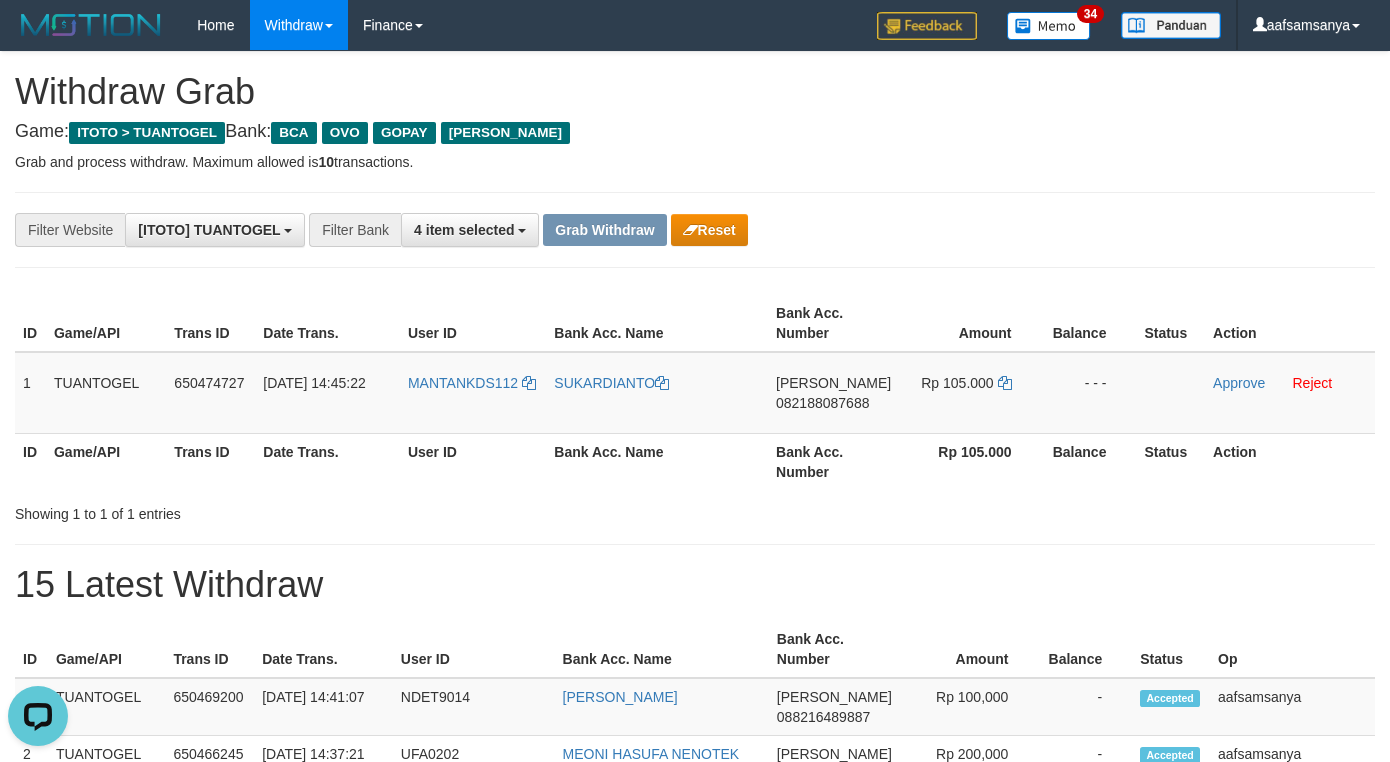 click on "**********" at bounding box center [579, 230] 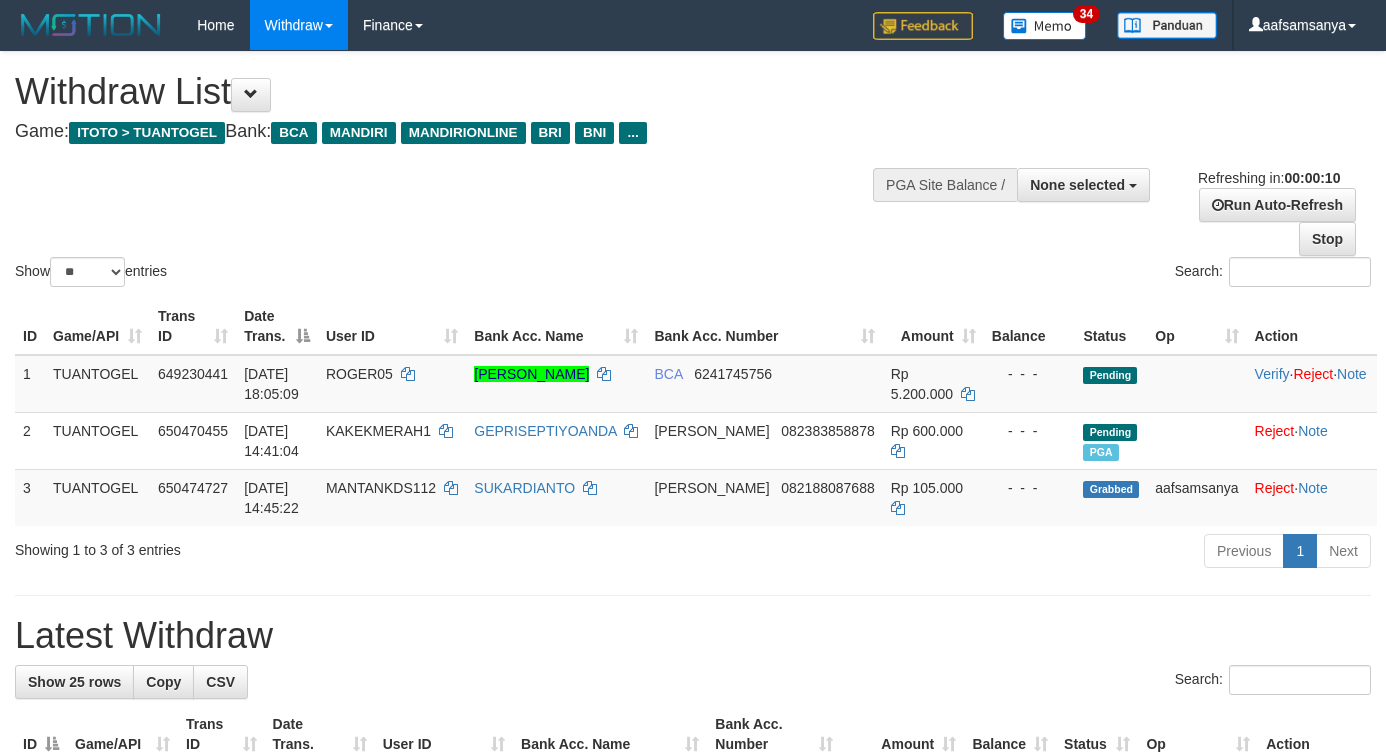 select 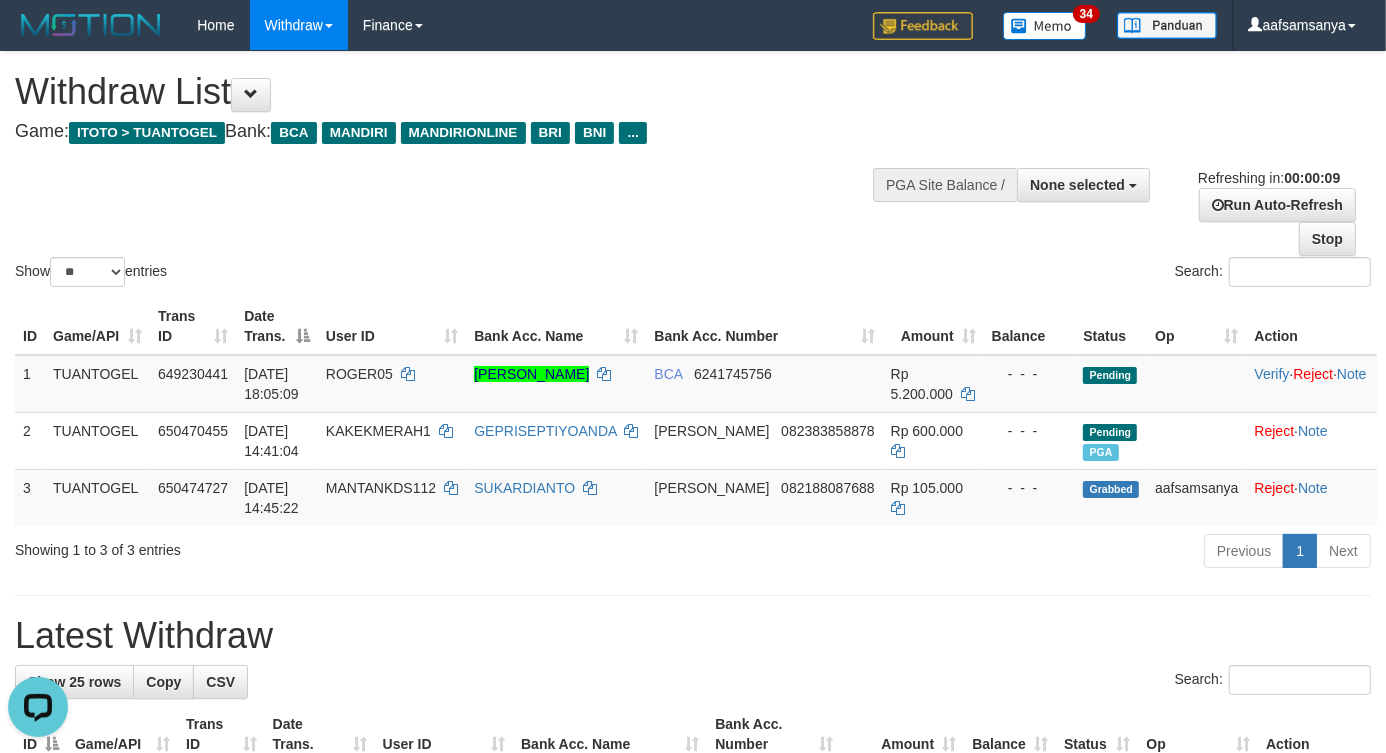 scroll, scrollTop: 0, scrollLeft: 0, axis: both 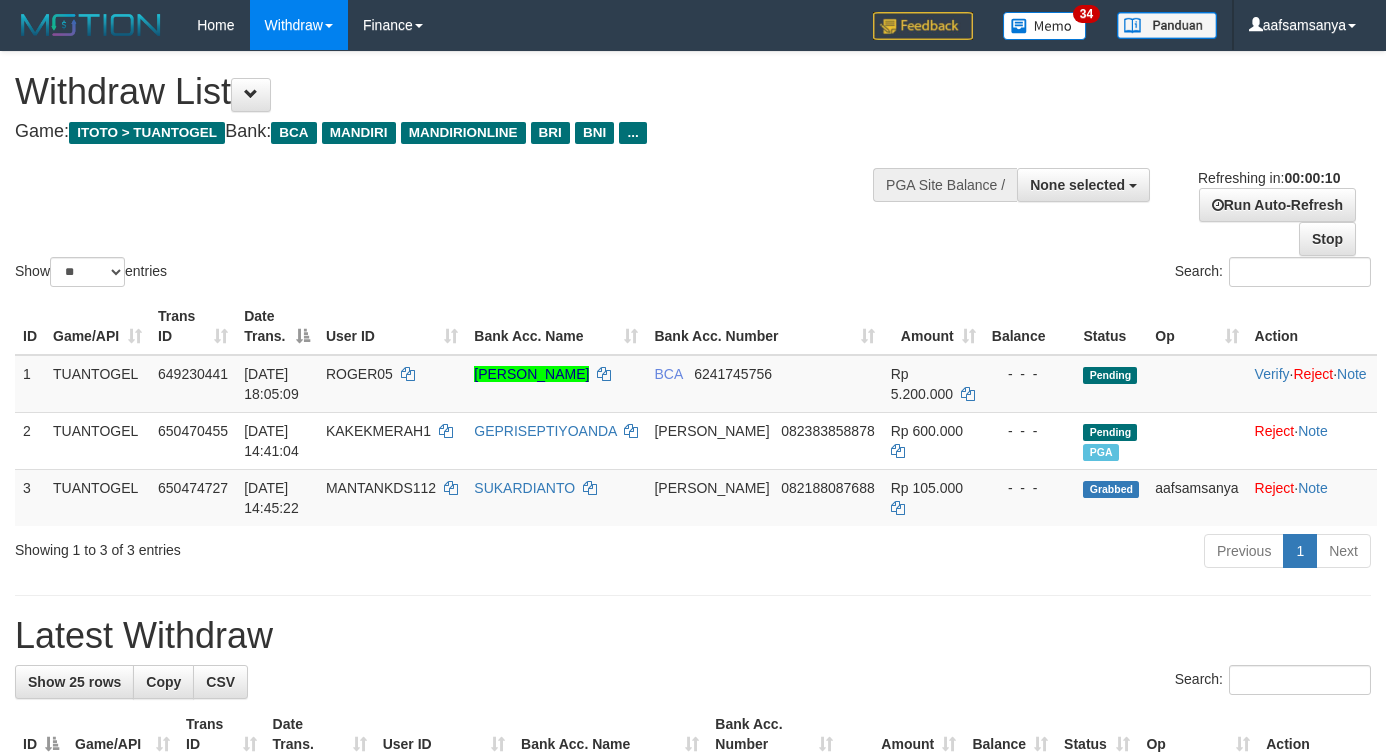 select 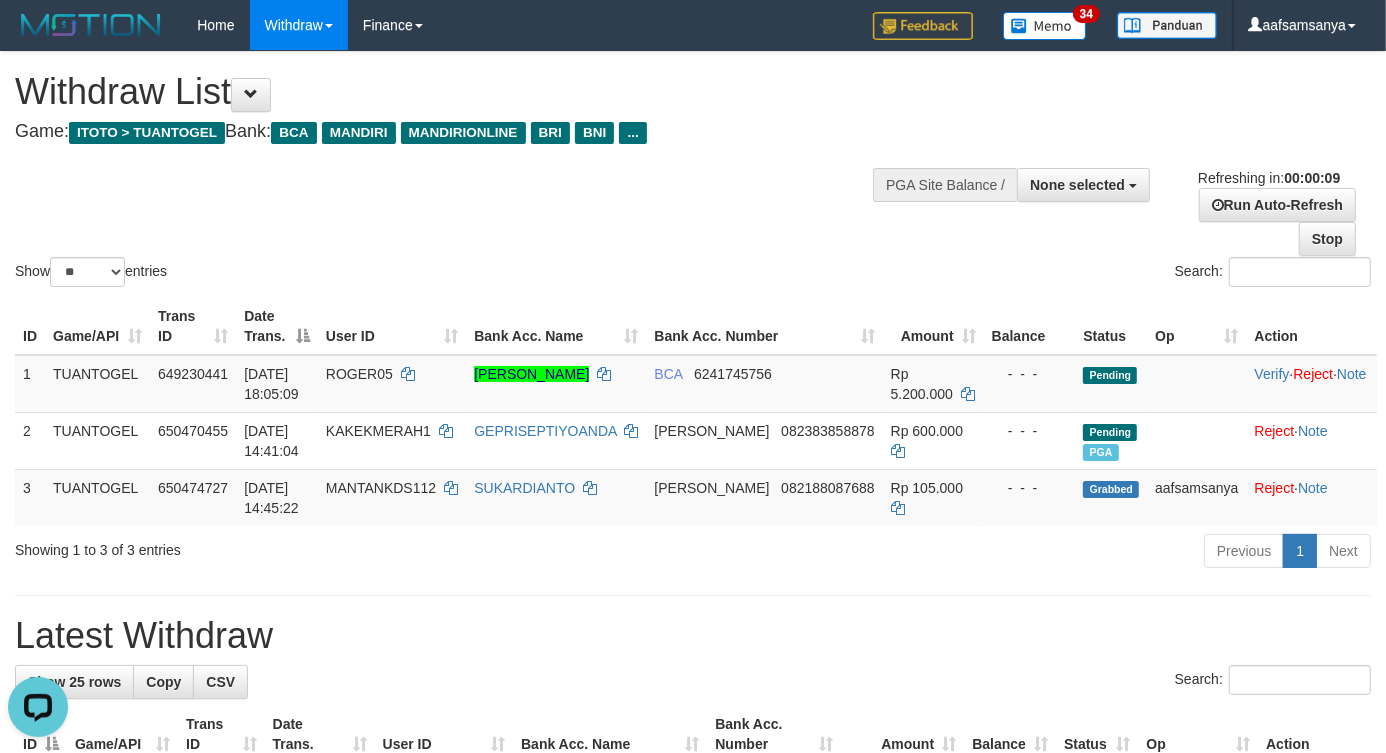 scroll, scrollTop: 0, scrollLeft: 0, axis: both 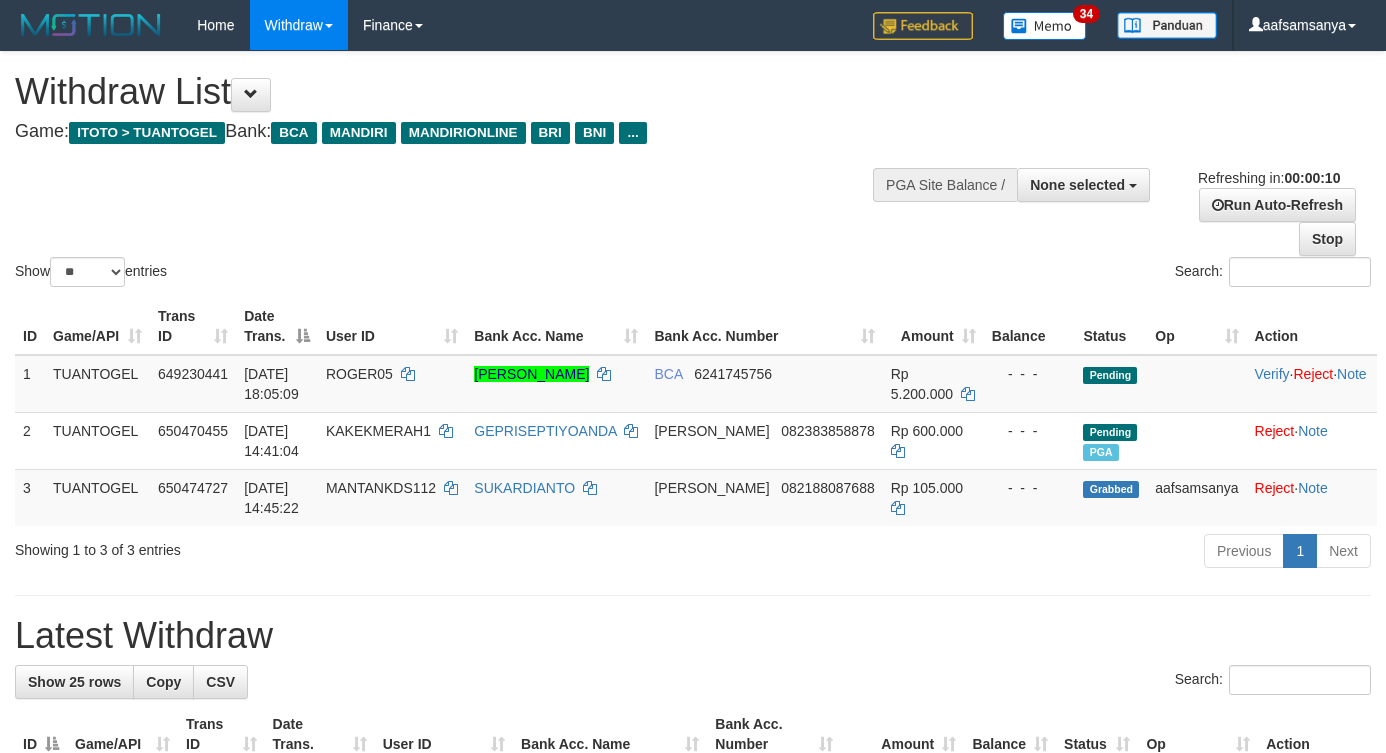 select 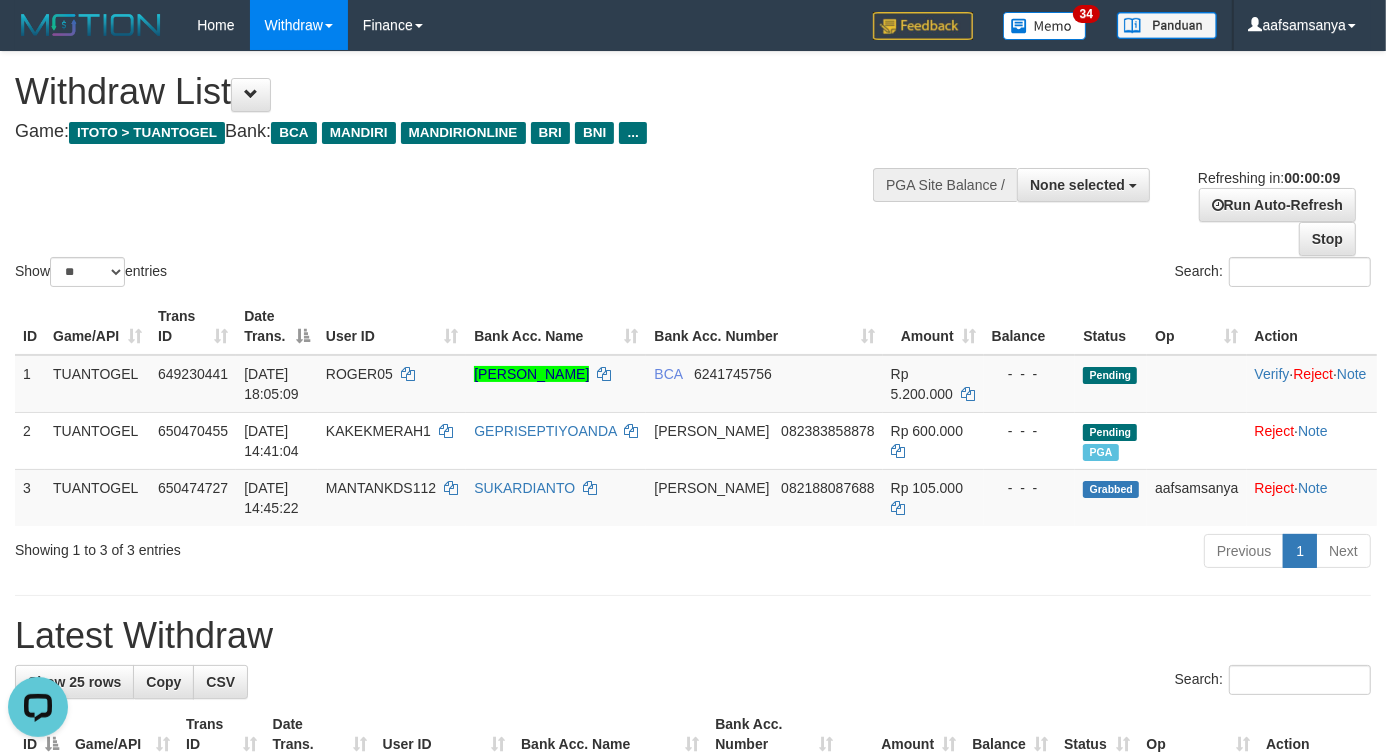 scroll, scrollTop: 0, scrollLeft: 0, axis: both 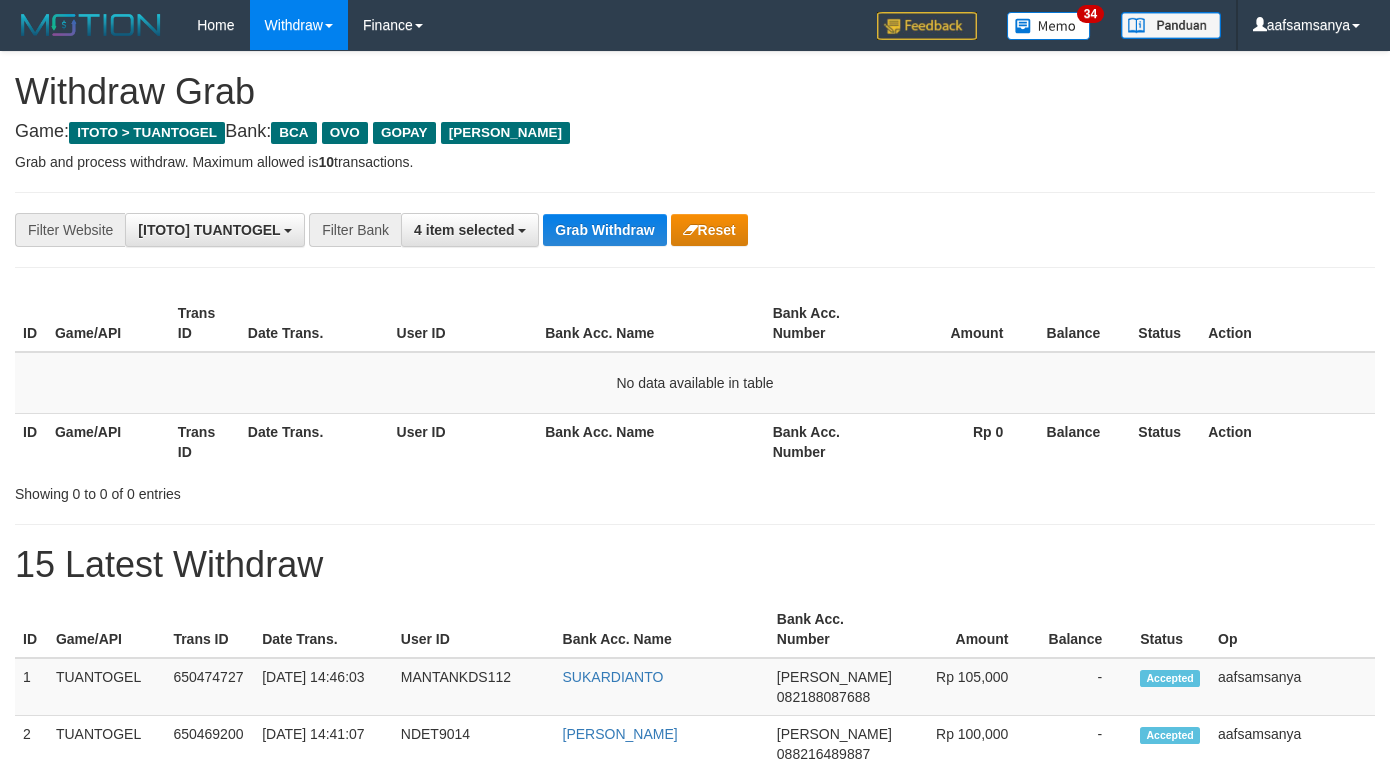 click on "Grab Withdraw" at bounding box center [604, 230] 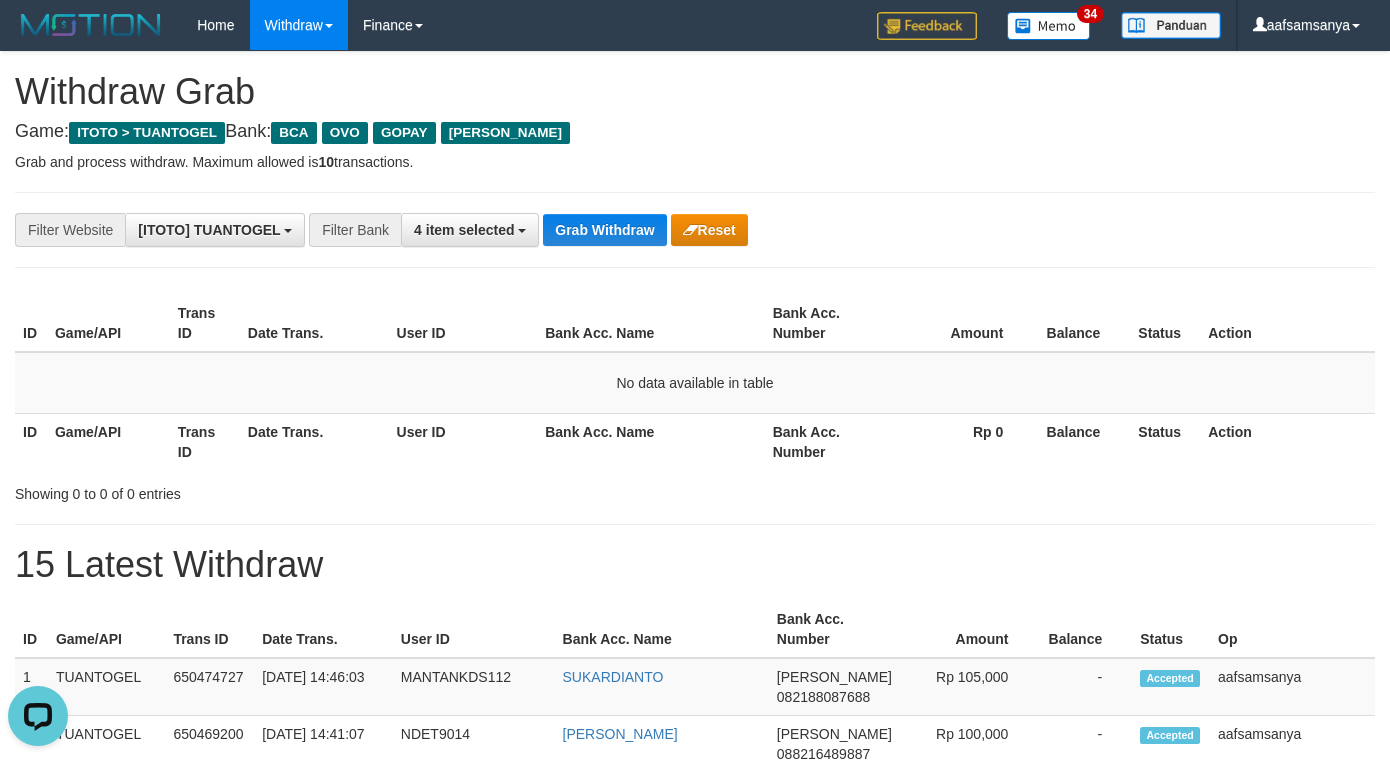 scroll, scrollTop: 0, scrollLeft: 0, axis: both 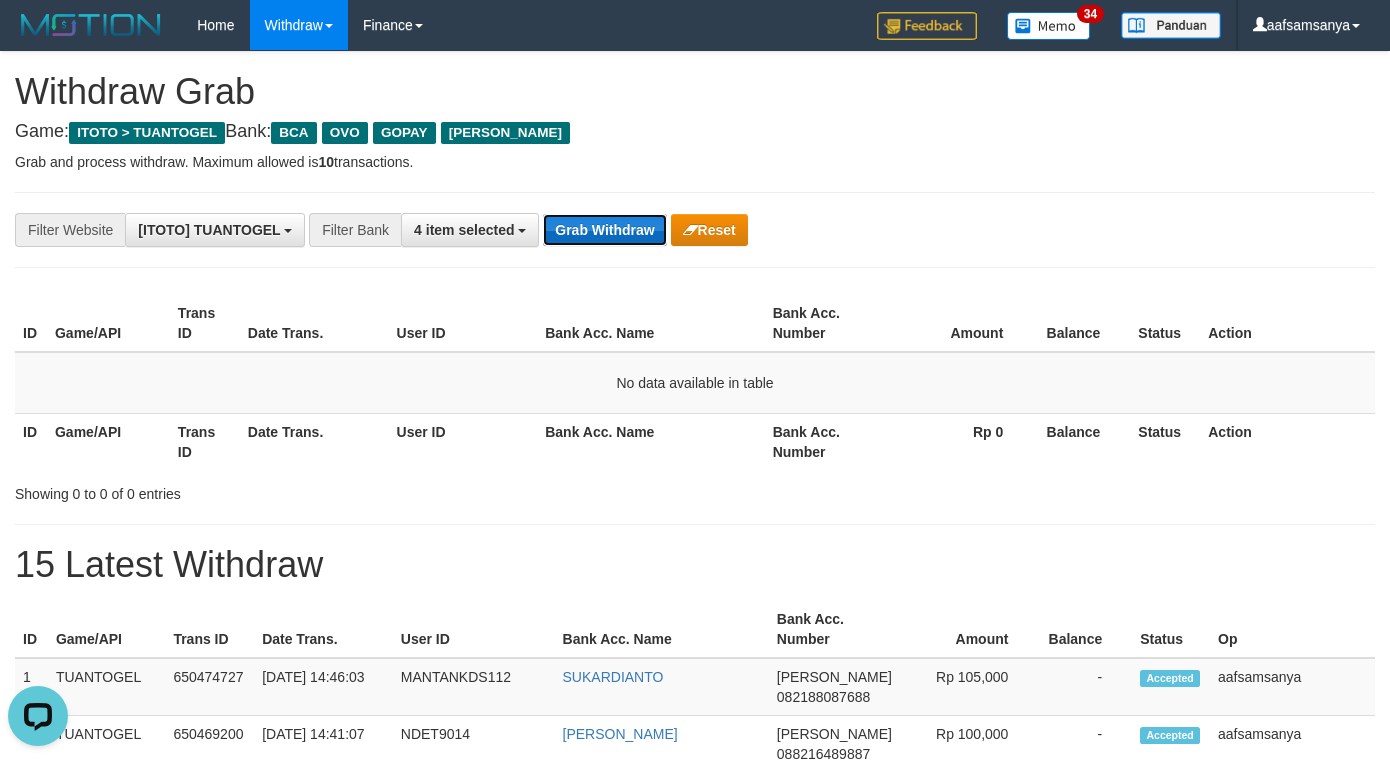 click on "Grab Withdraw" at bounding box center (604, 230) 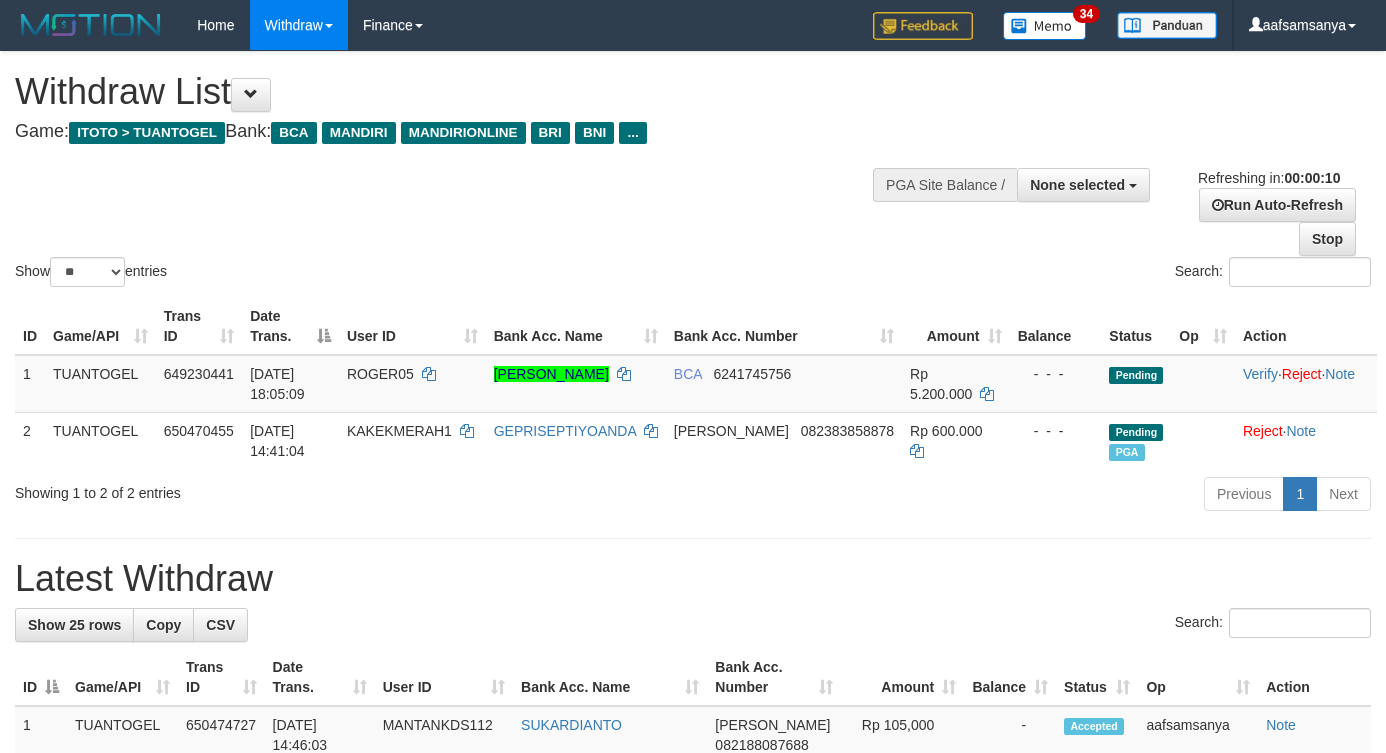 select 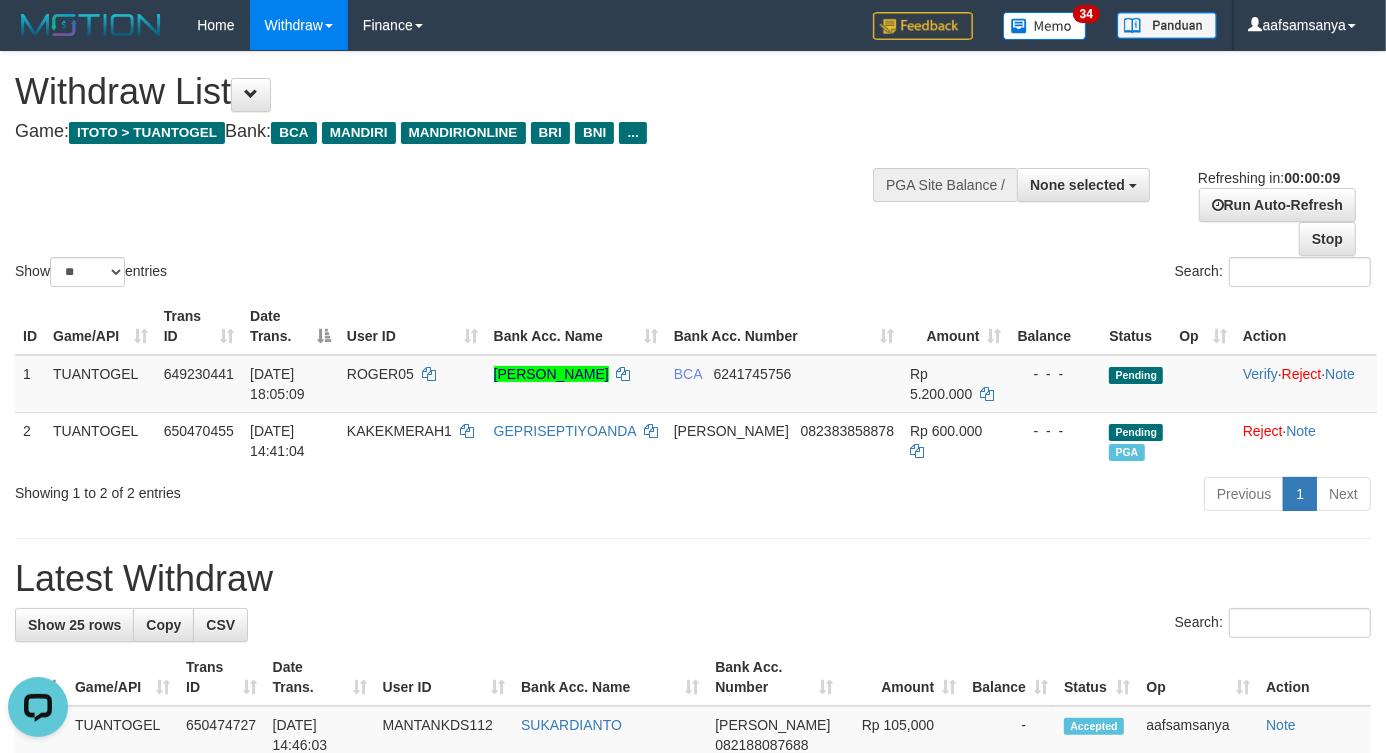 scroll, scrollTop: 0, scrollLeft: 0, axis: both 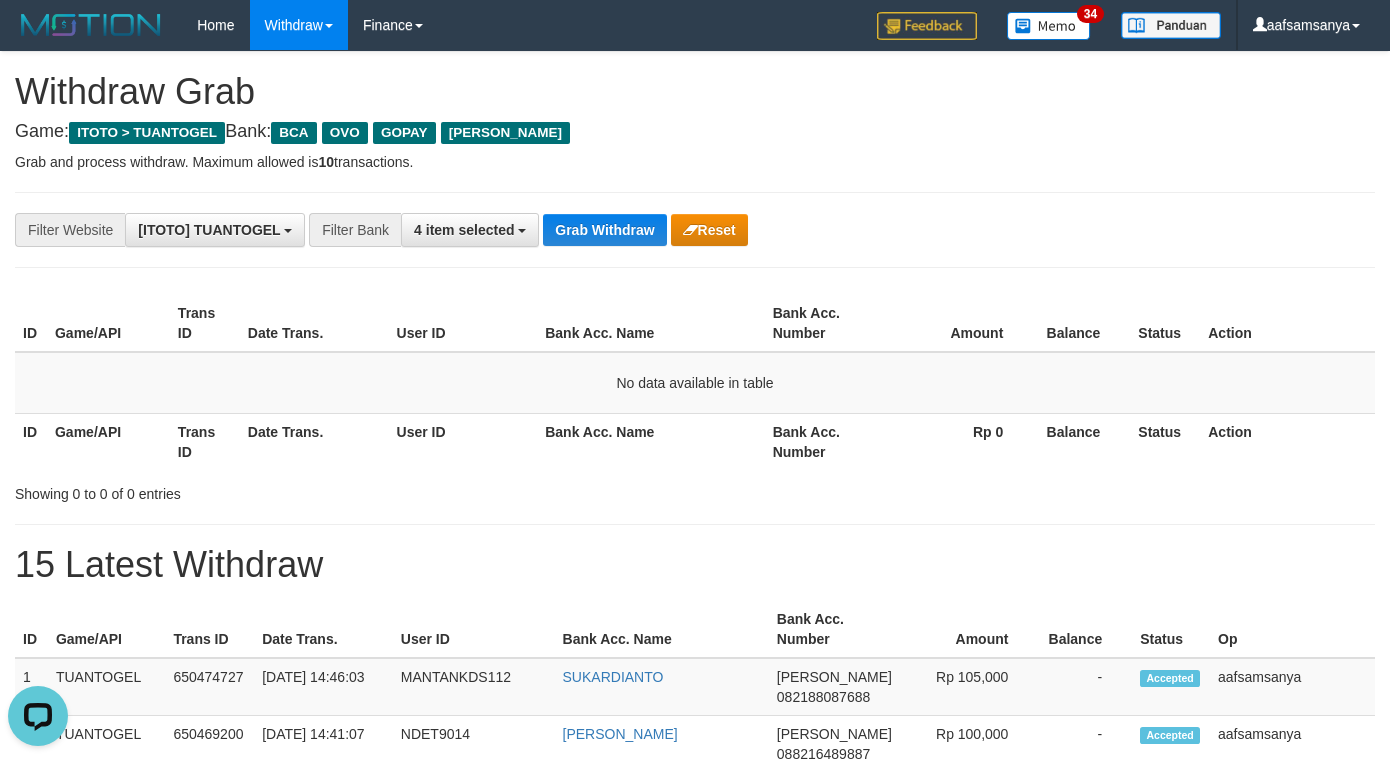 click on "**********" at bounding box center [695, 1053] 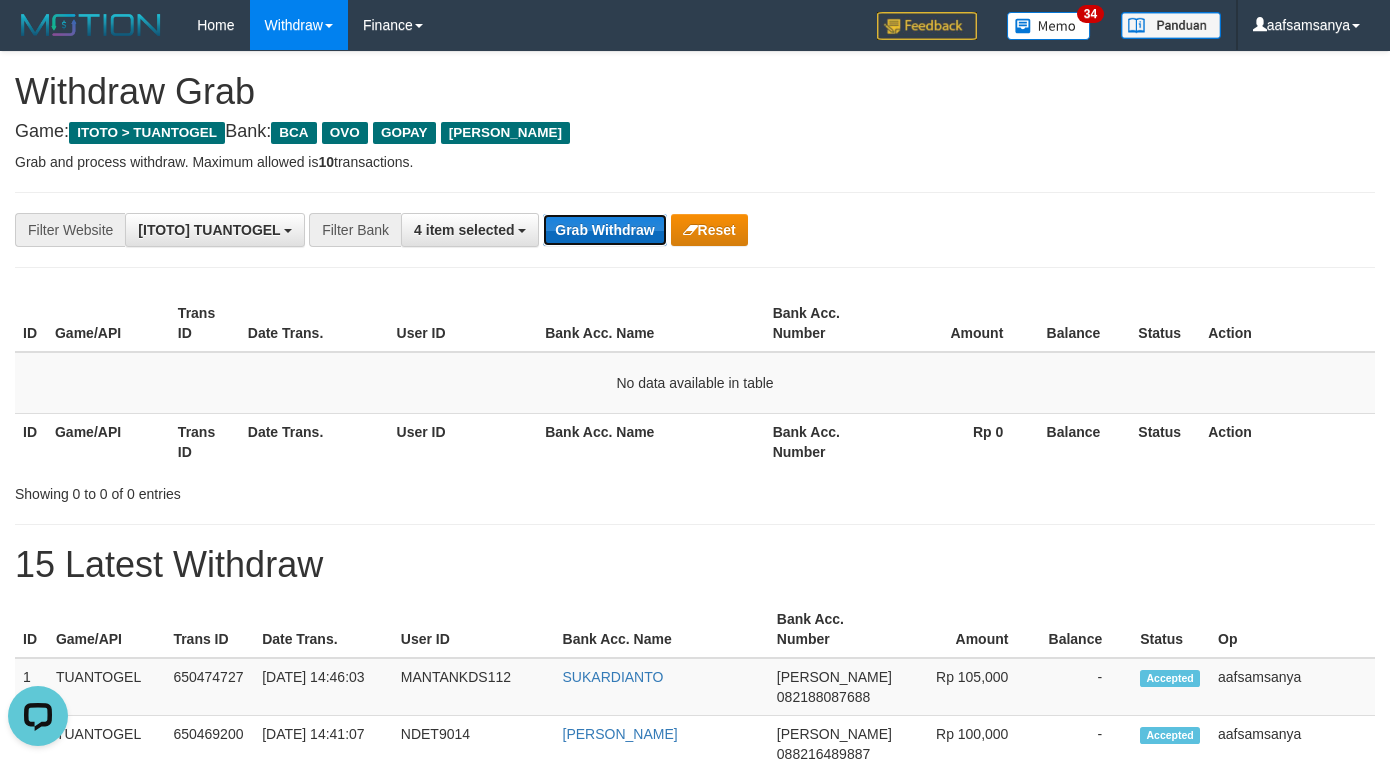 click on "Grab Withdraw" at bounding box center (604, 230) 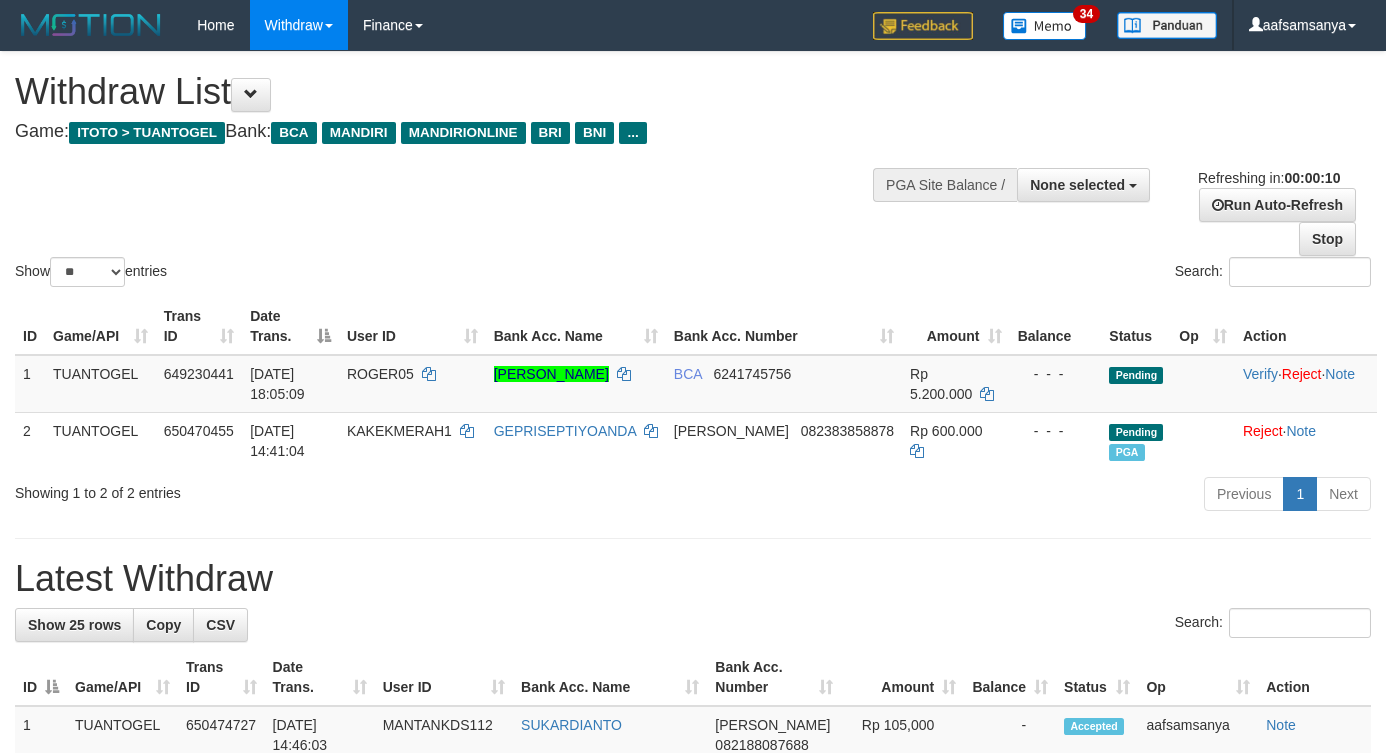 select 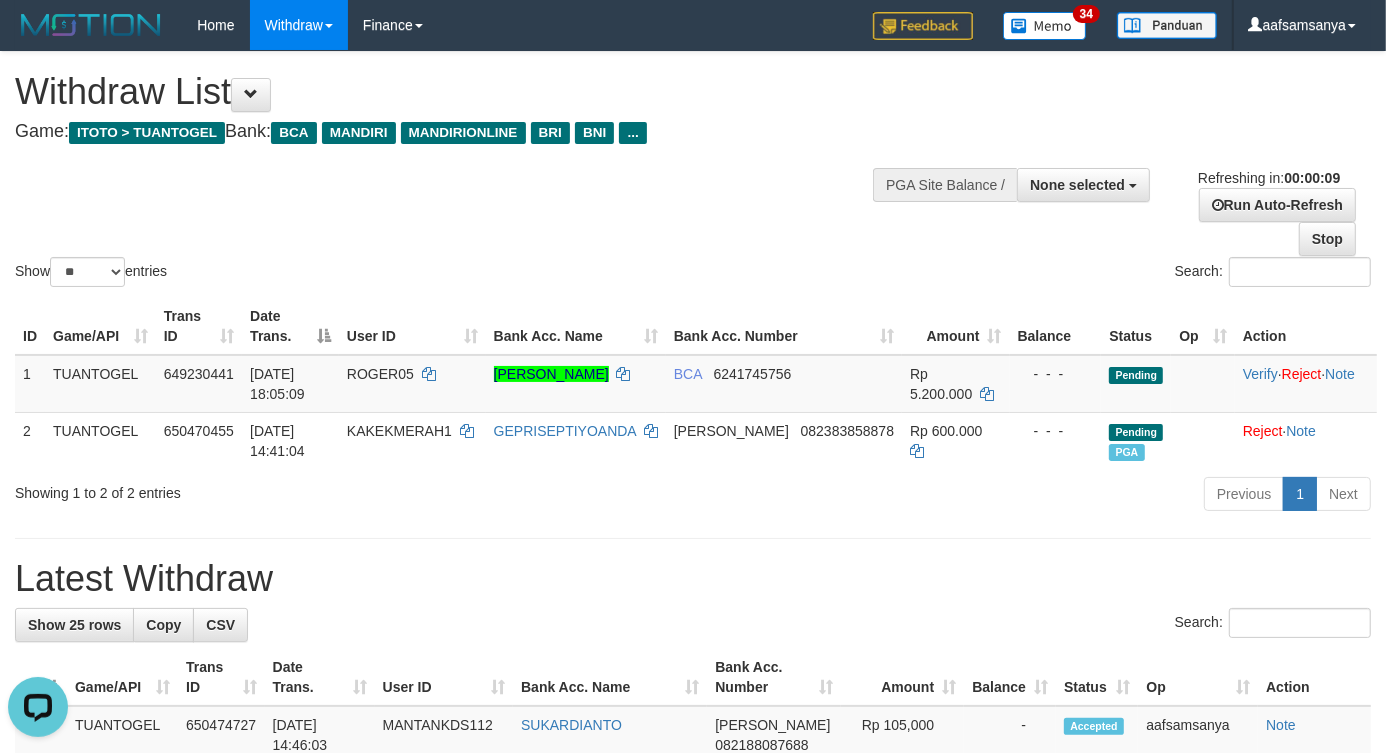 scroll, scrollTop: 0, scrollLeft: 0, axis: both 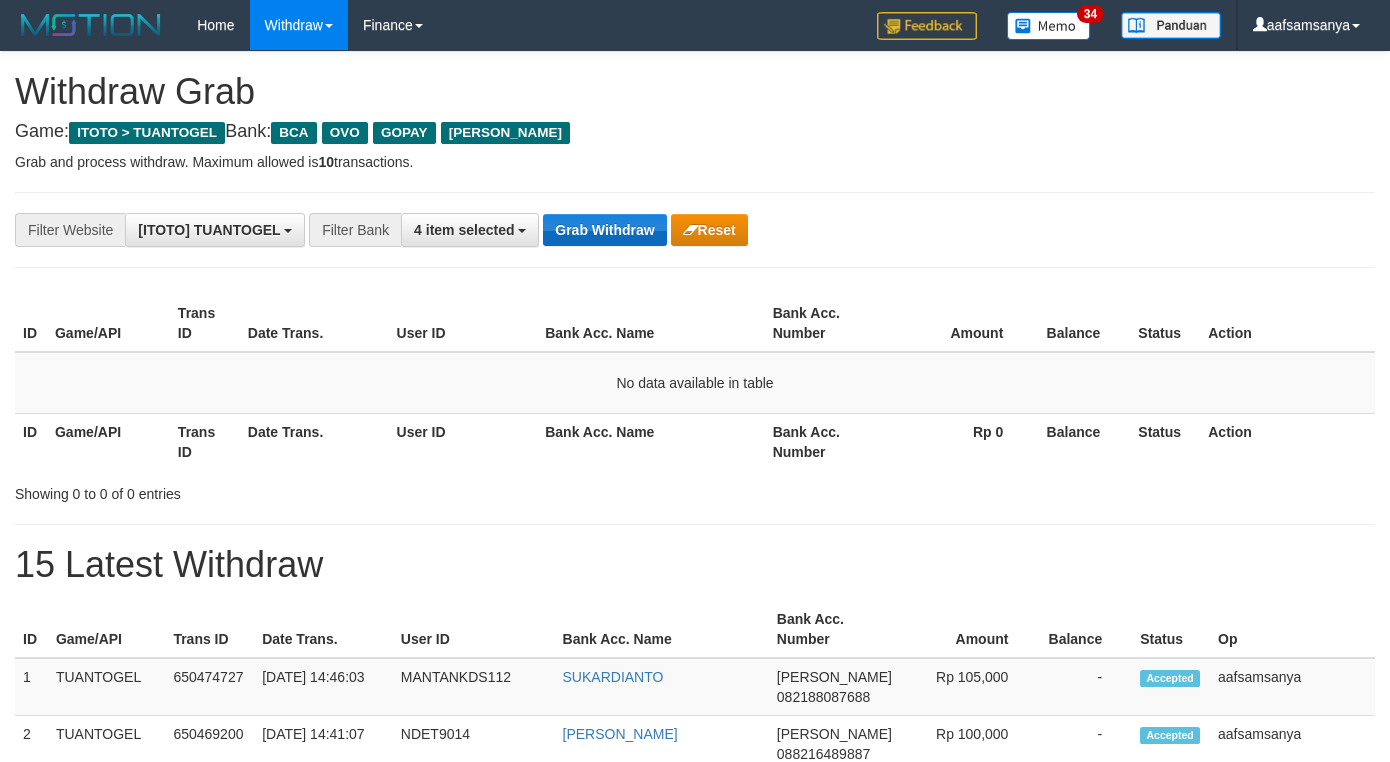 click on "Grab Withdraw" at bounding box center [604, 230] 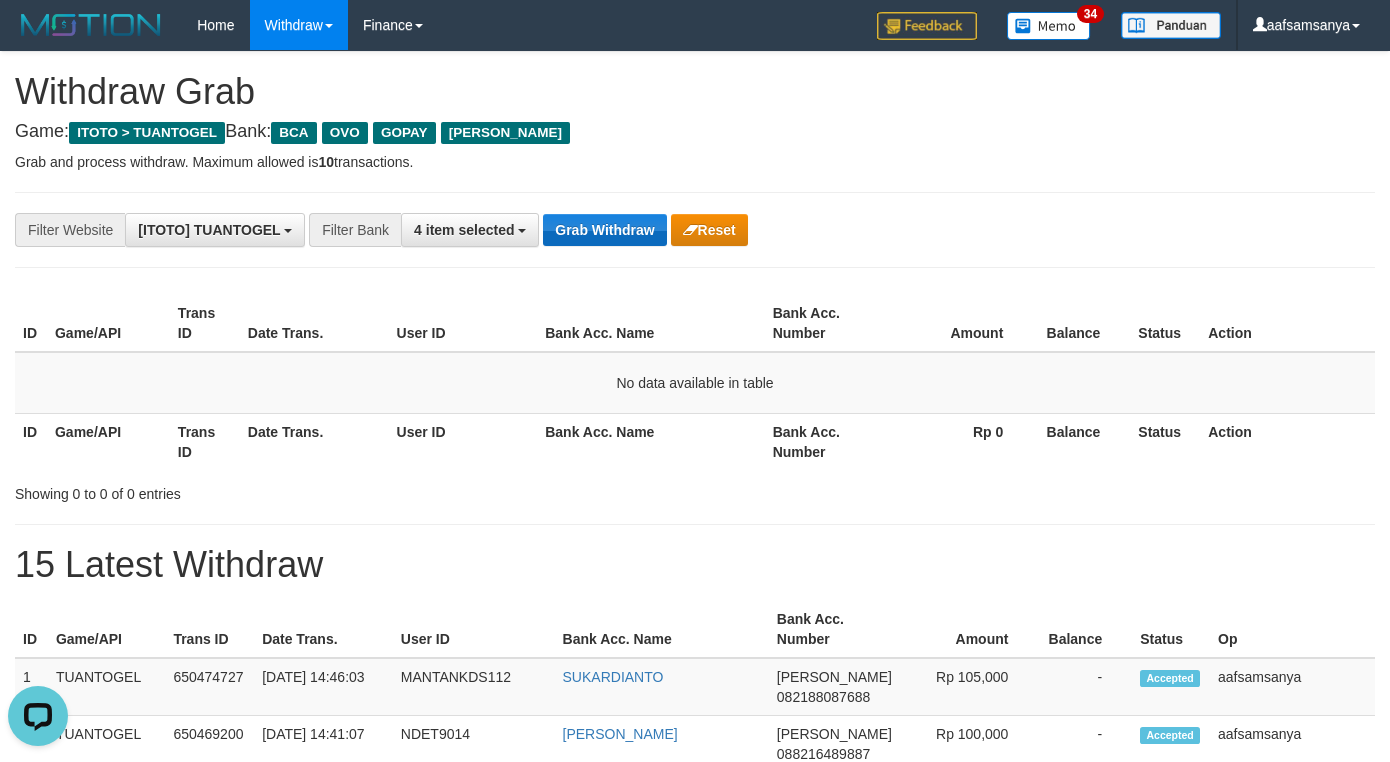 scroll, scrollTop: 0, scrollLeft: 0, axis: both 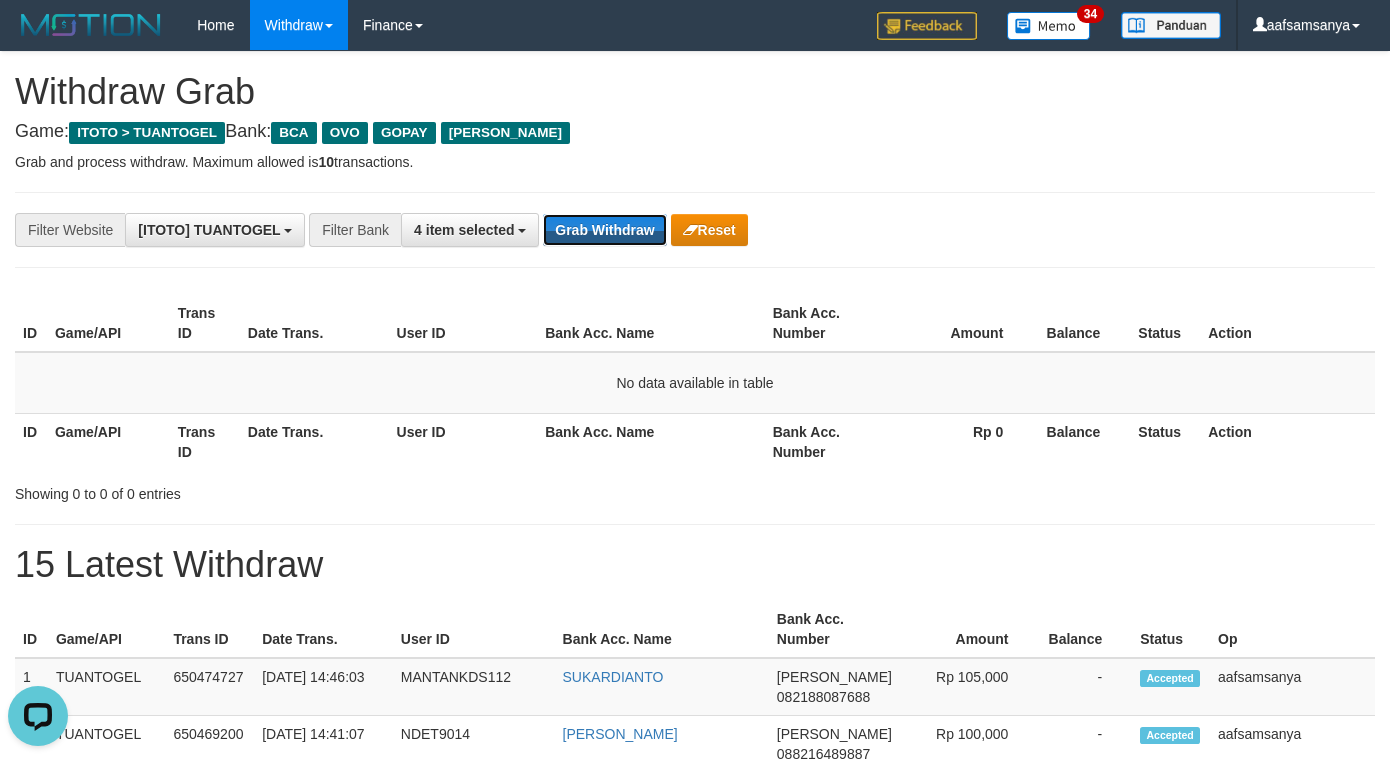 click on "Grab Withdraw" at bounding box center [604, 230] 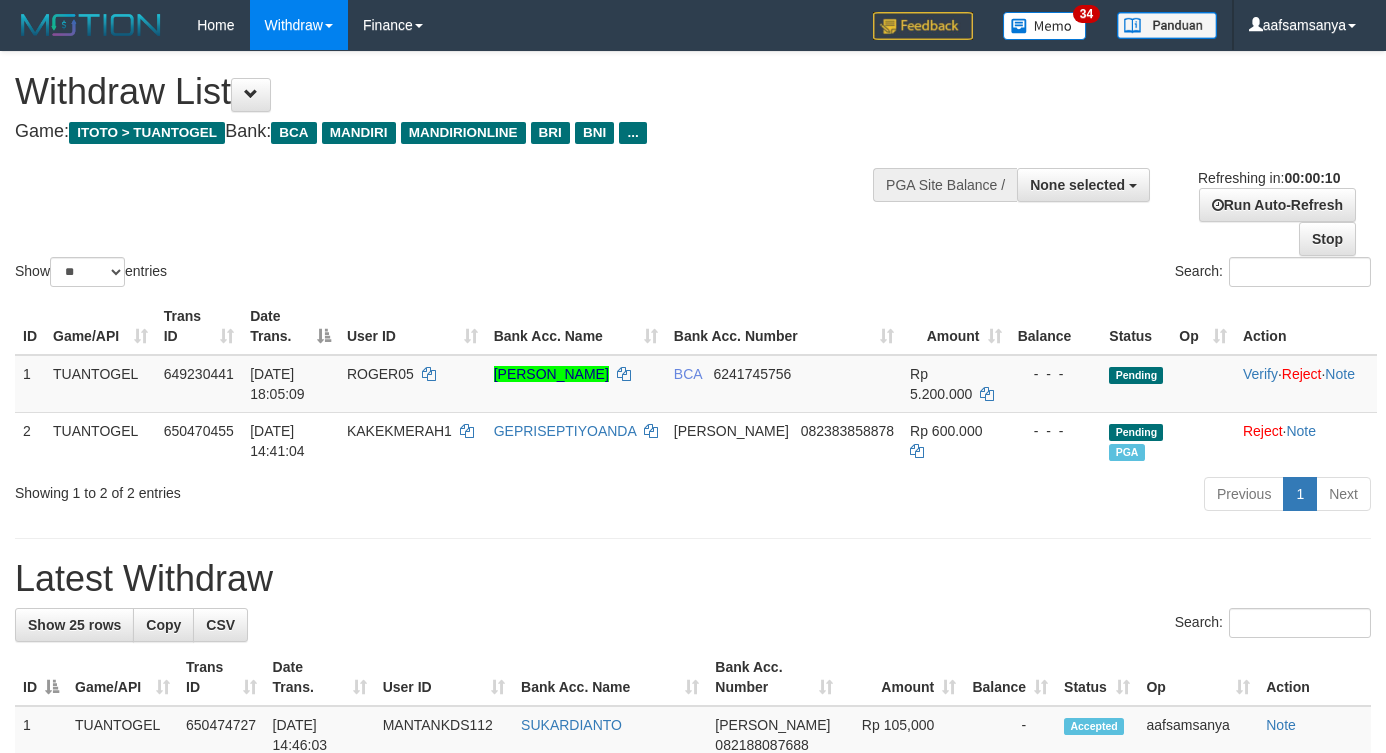 select 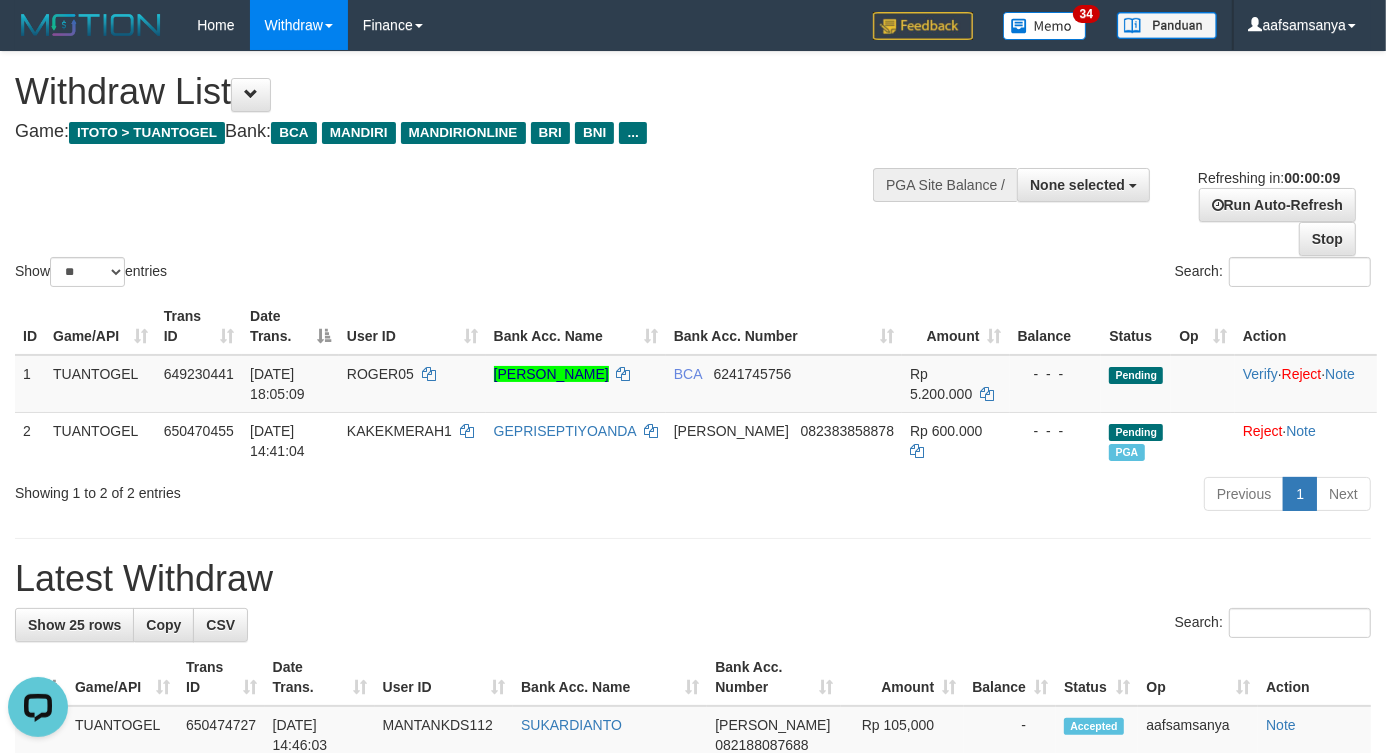 scroll, scrollTop: 0, scrollLeft: 0, axis: both 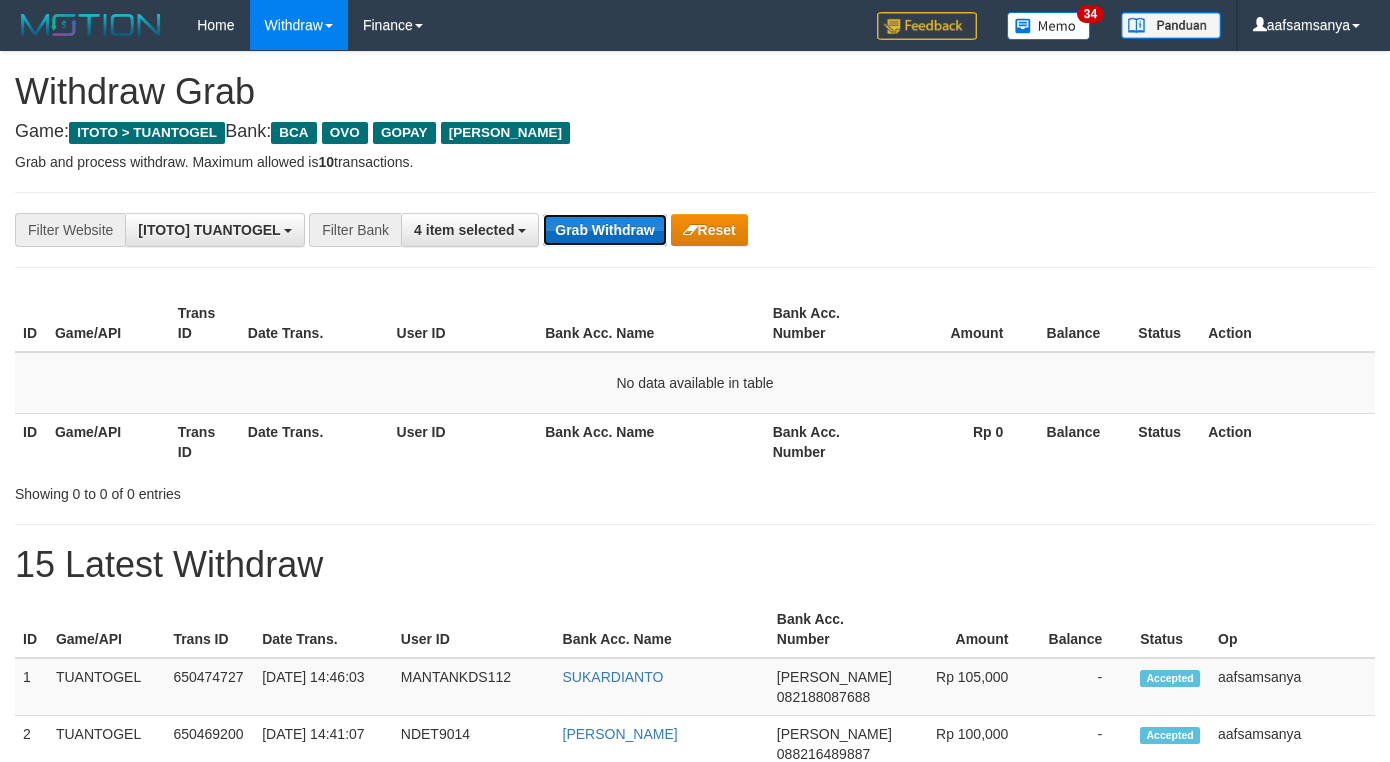 click on "Grab Withdraw" at bounding box center (604, 230) 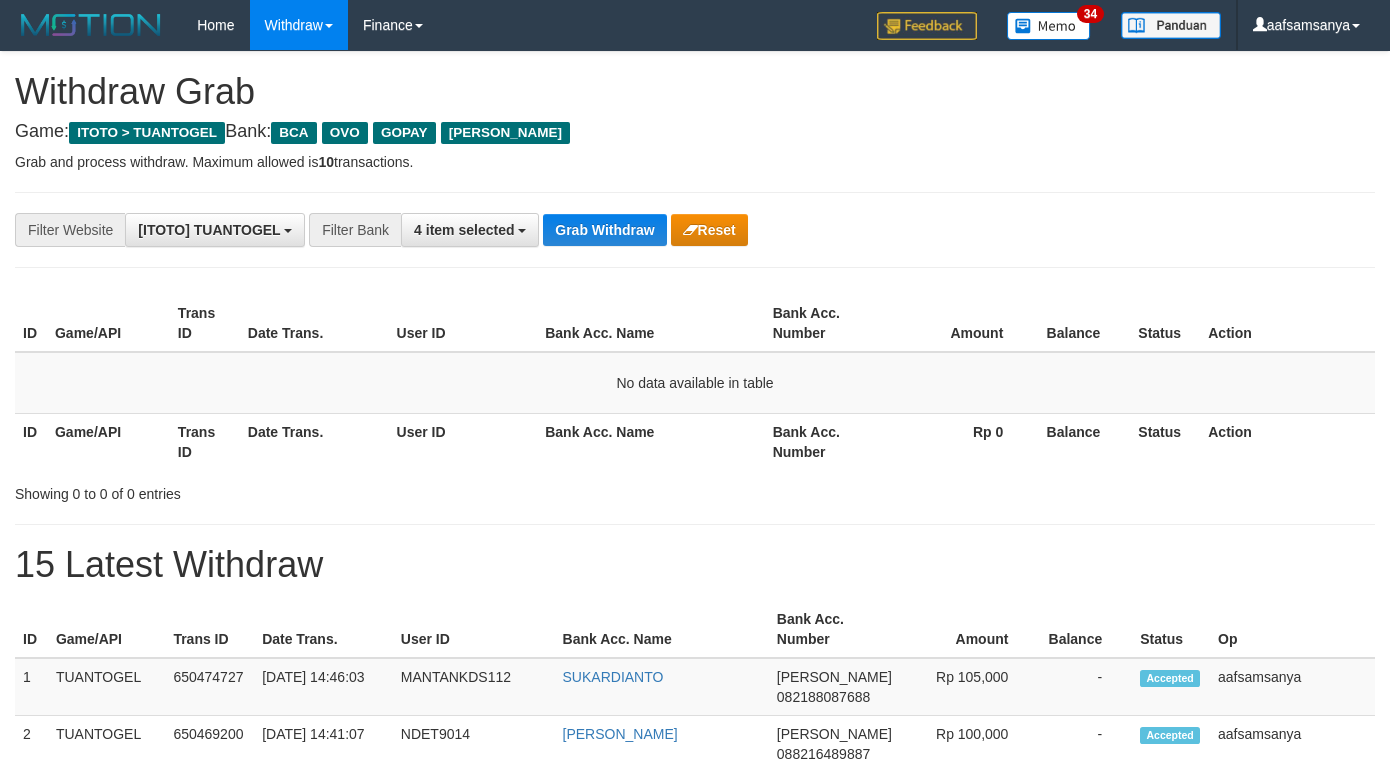 click on "Grab Withdraw" at bounding box center [604, 230] 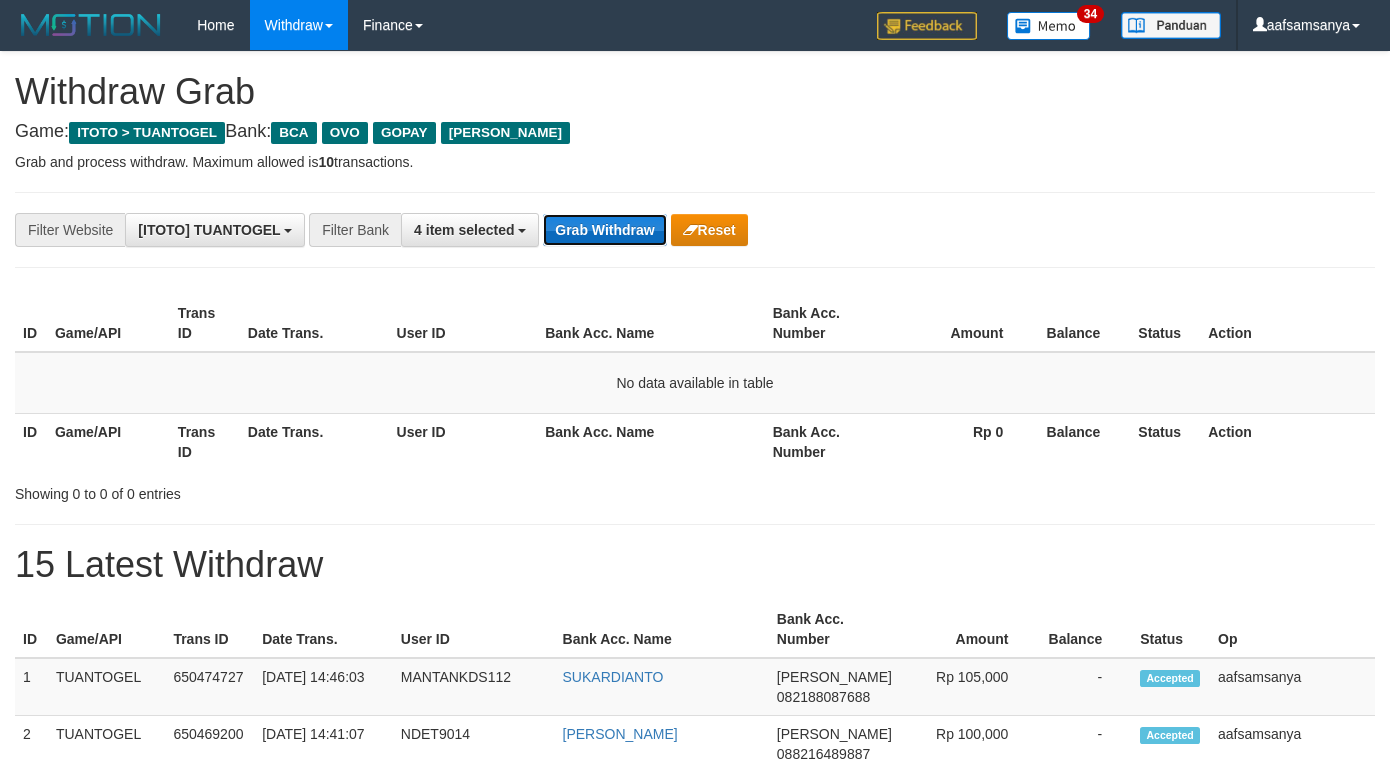 click on "Grab Withdraw" at bounding box center (604, 230) 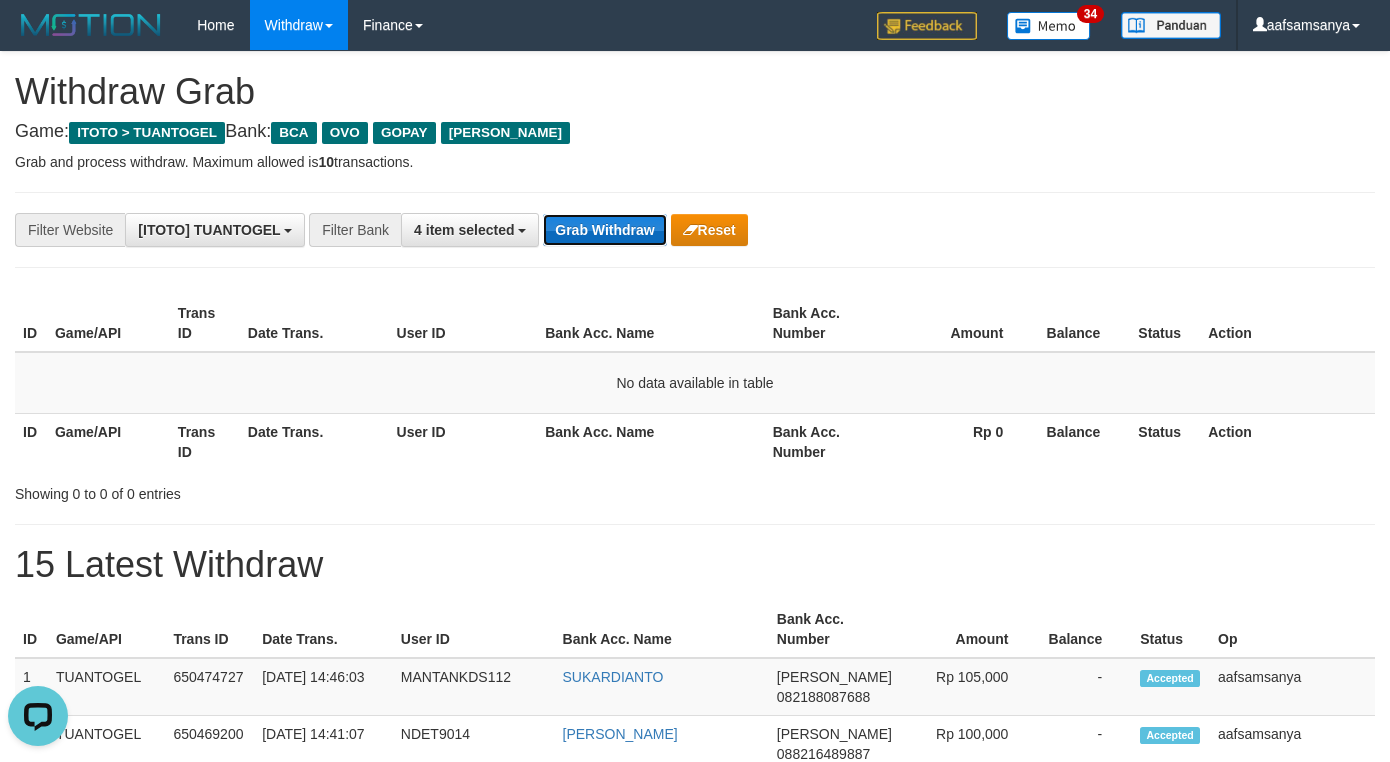 scroll, scrollTop: 0, scrollLeft: 0, axis: both 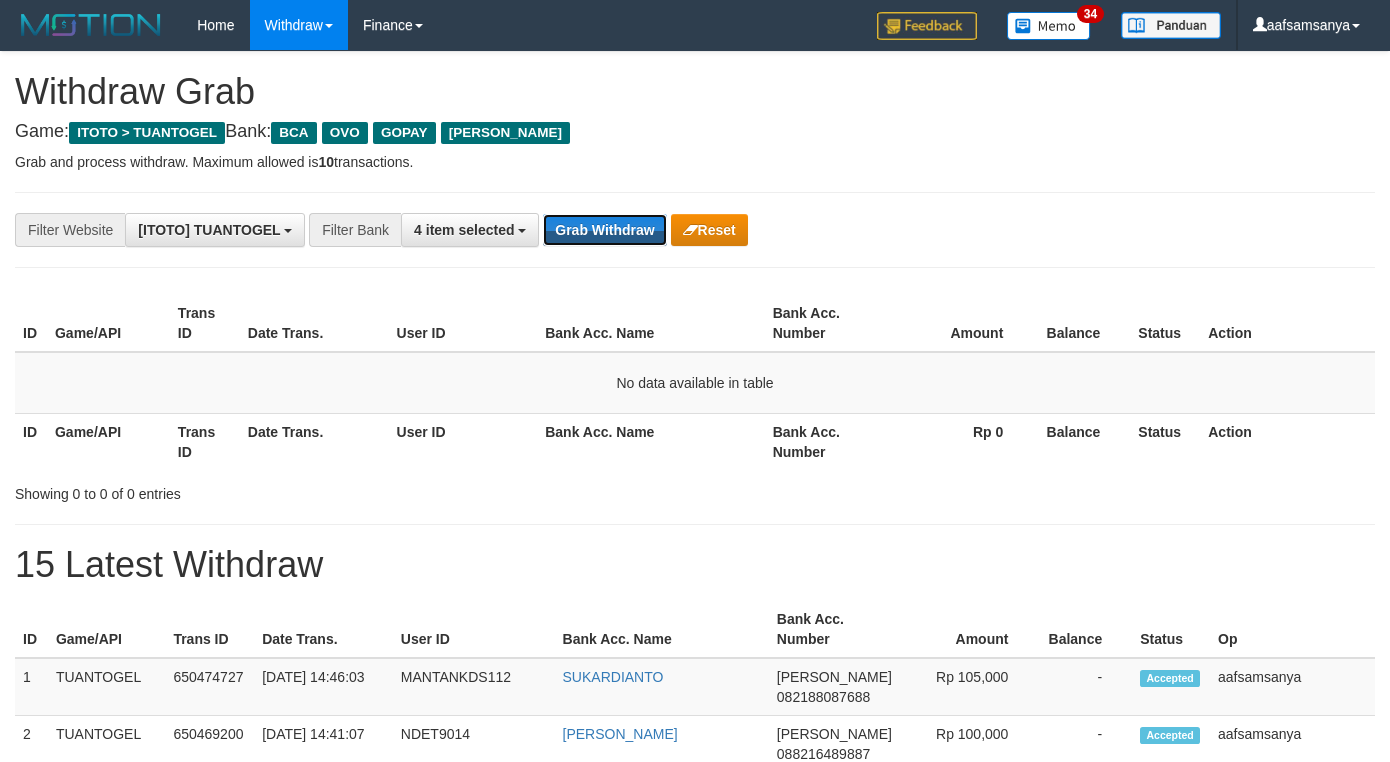 click on "Grab Withdraw" at bounding box center (604, 230) 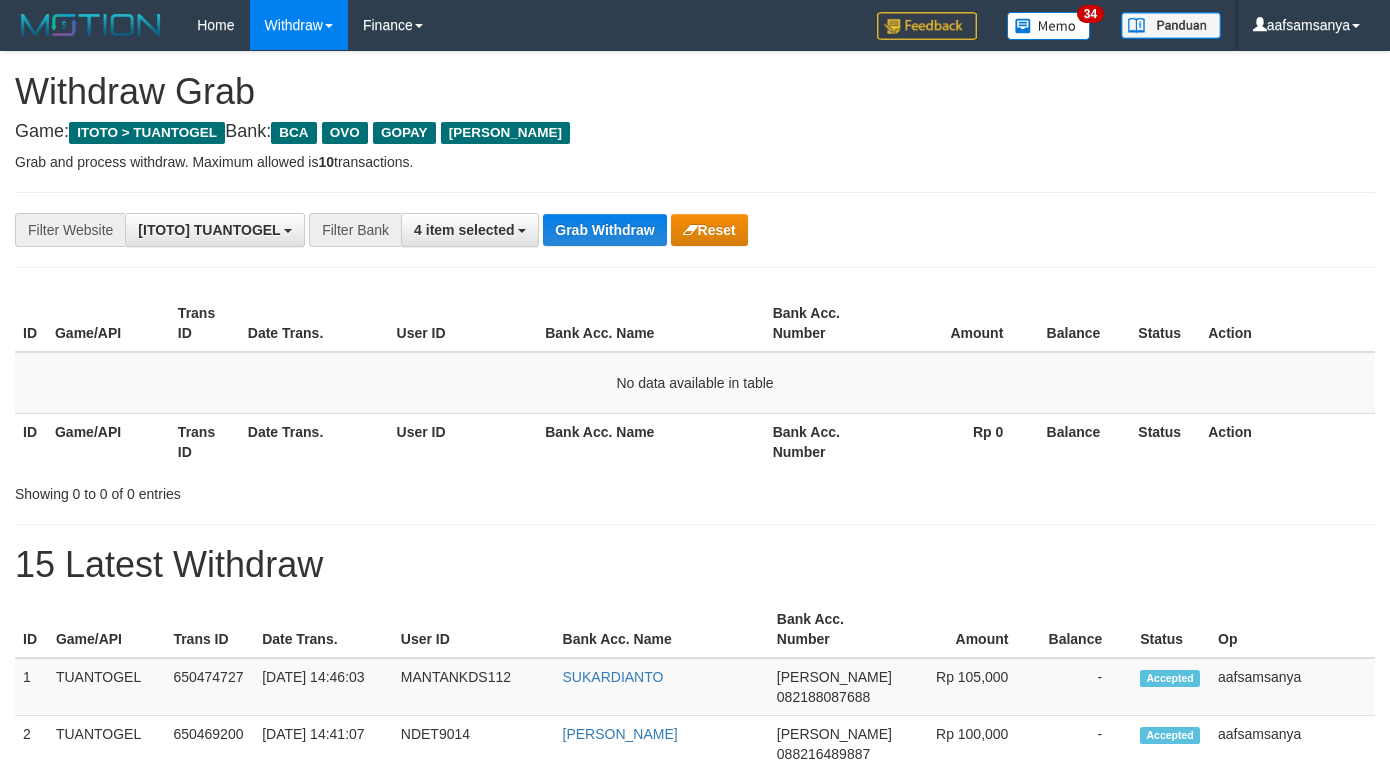 scroll, scrollTop: 0, scrollLeft: 0, axis: both 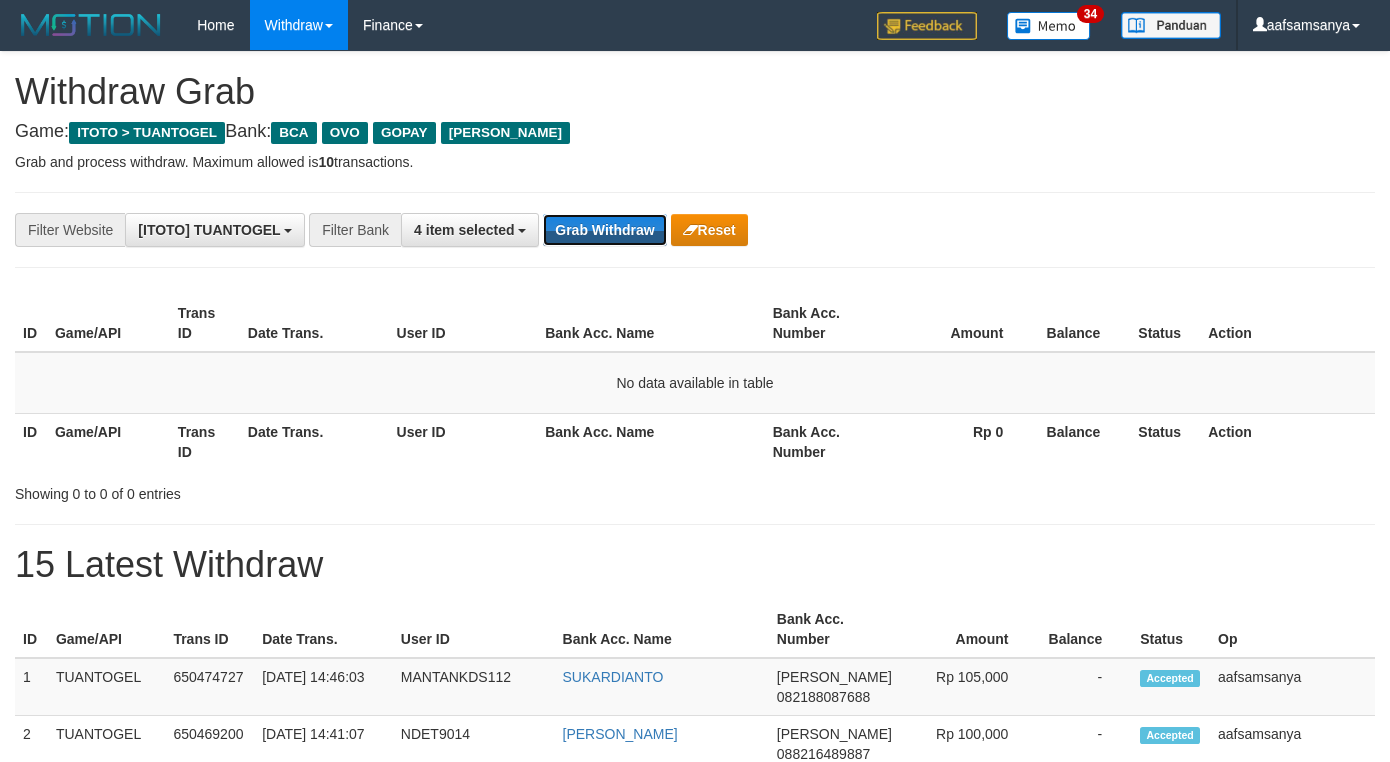 click on "Grab Withdraw" at bounding box center (604, 230) 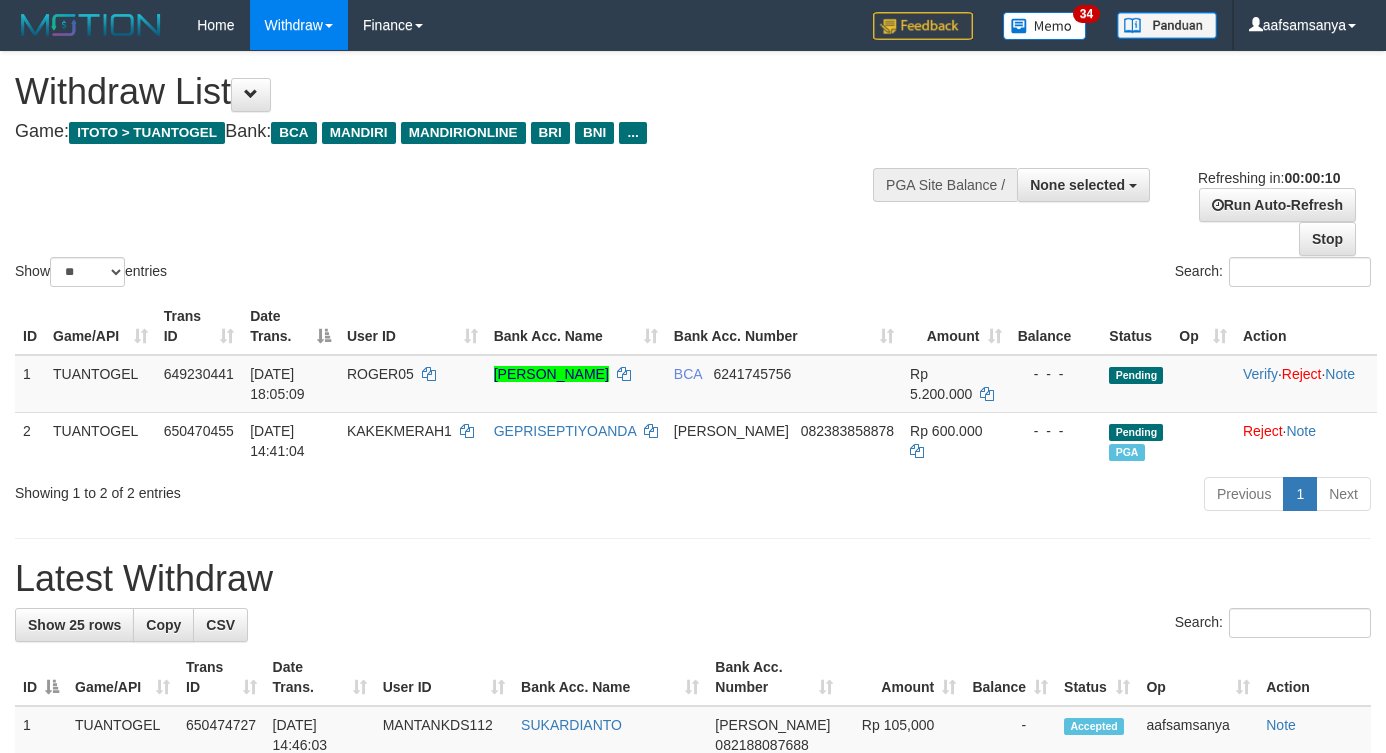 select 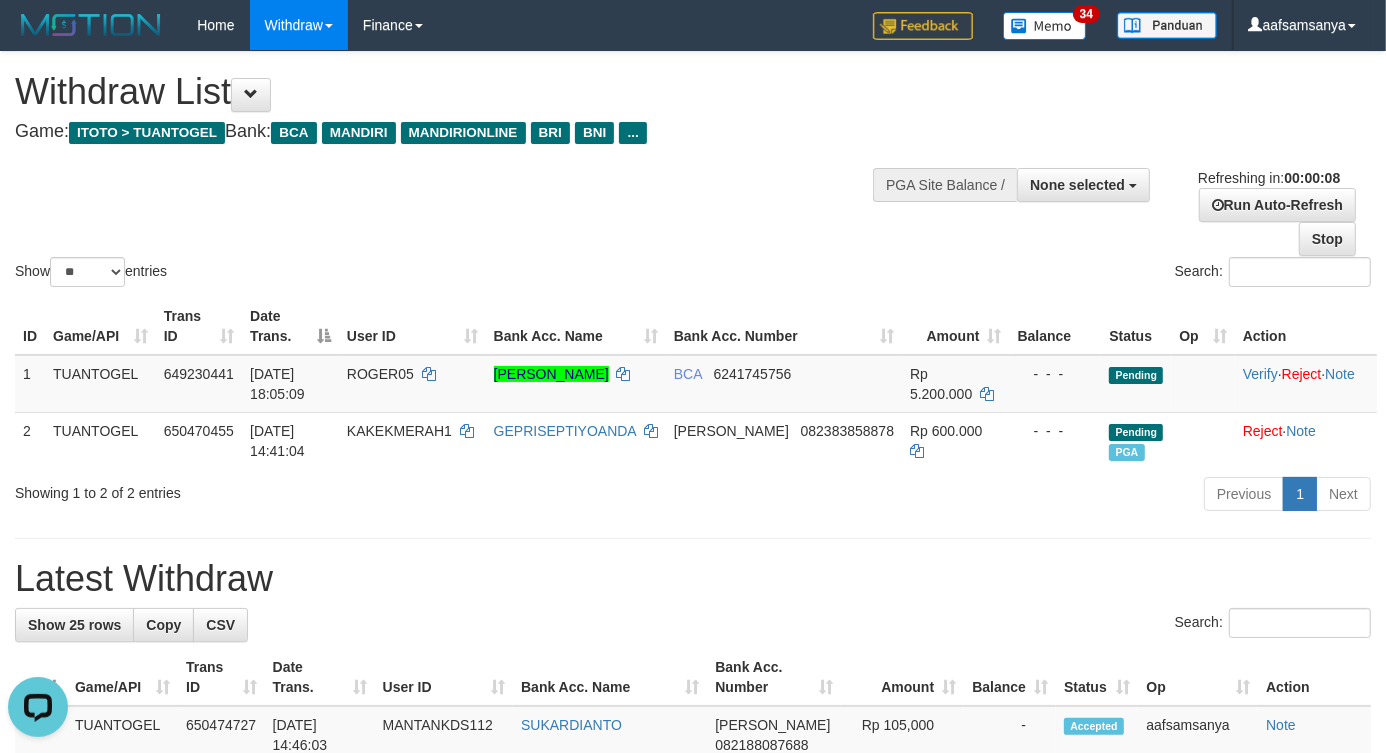 scroll, scrollTop: 0, scrollLeft: 0, axis: both 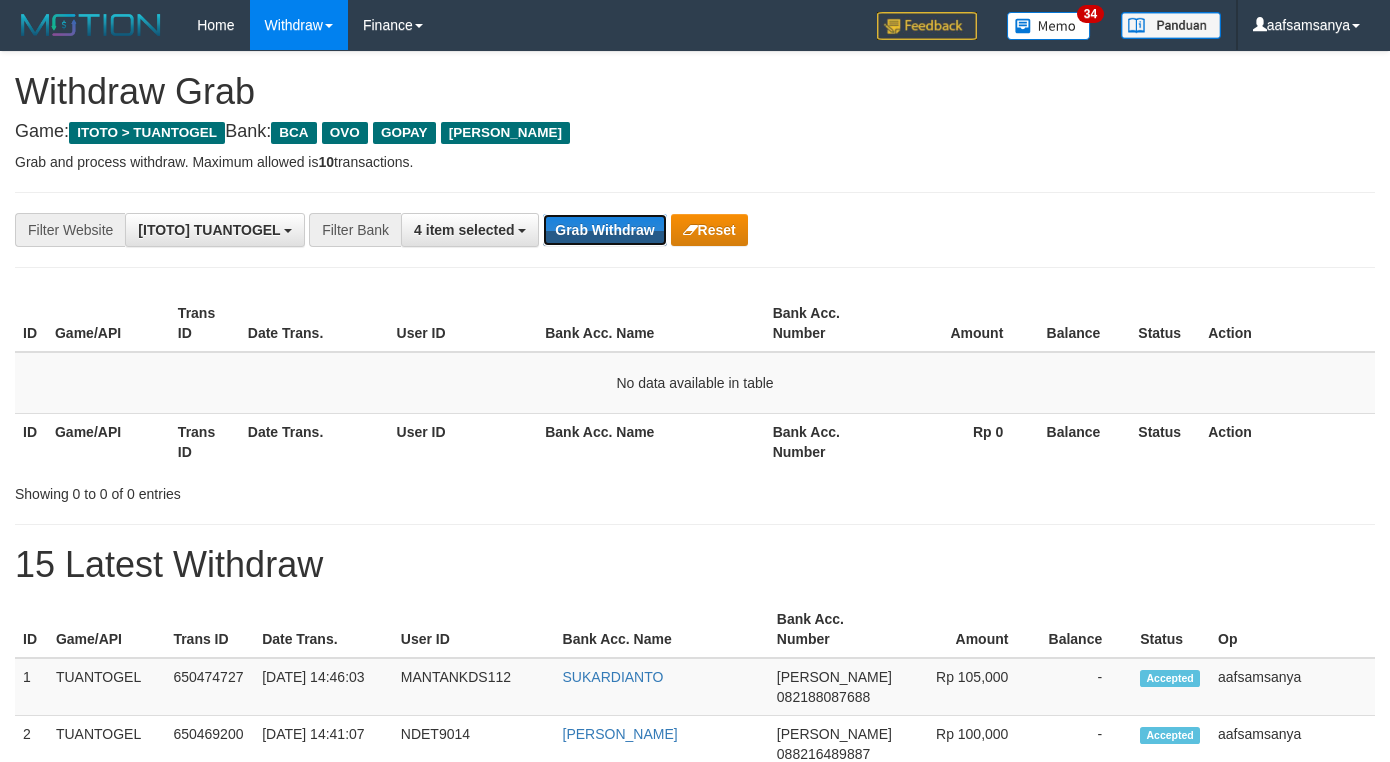 click on "Grab Withdraw" at bounding box center (604, 230) 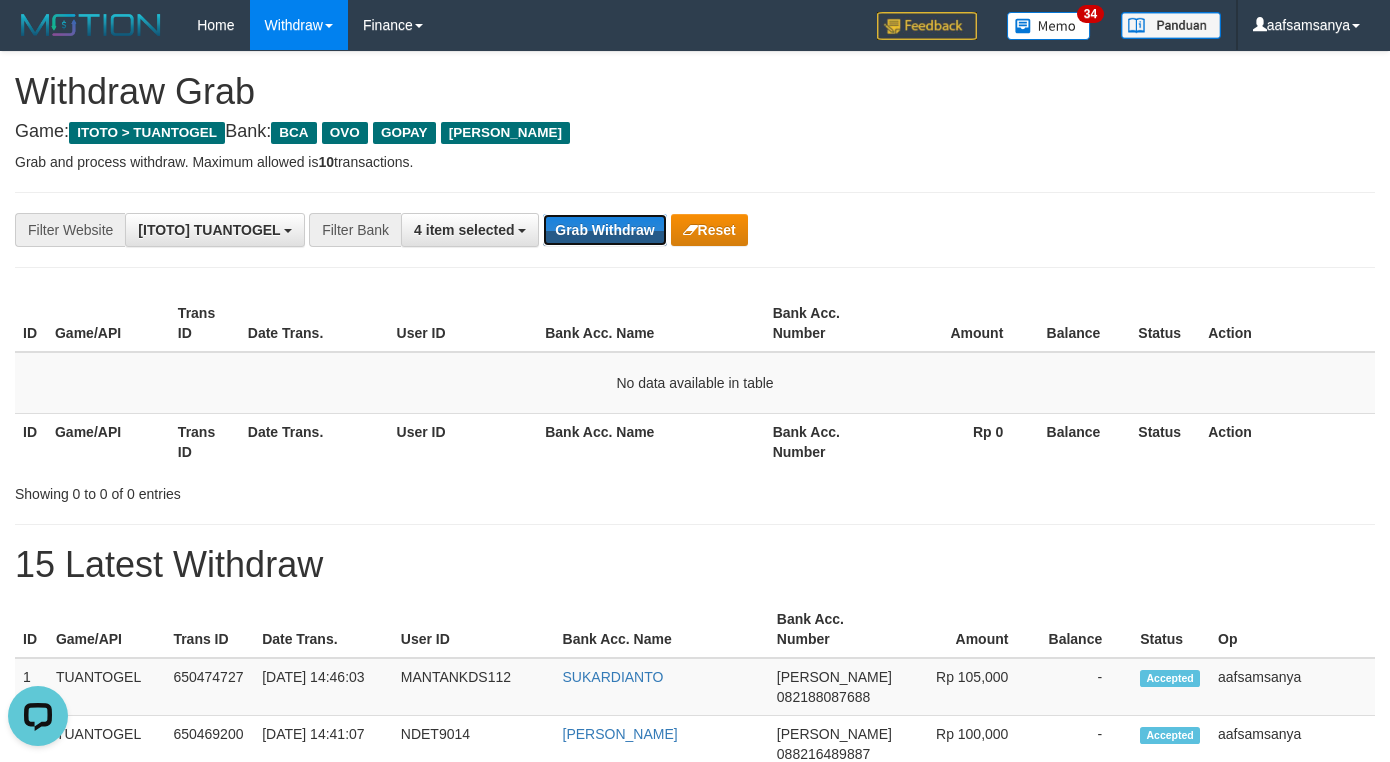scroll, scrollTop: 0, scrollLeft: 0, axis: both 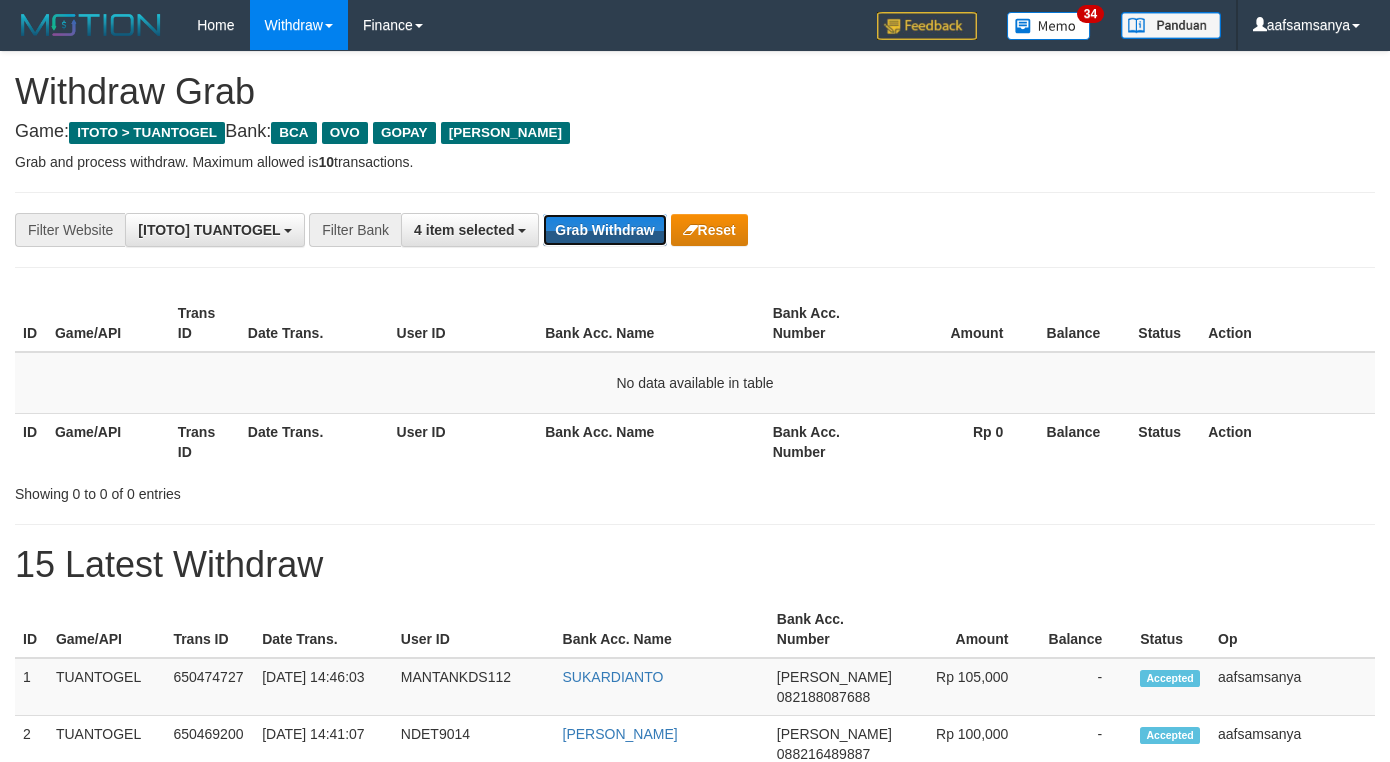 click on "Grab Withdraw" at bounding box center (604, 230) 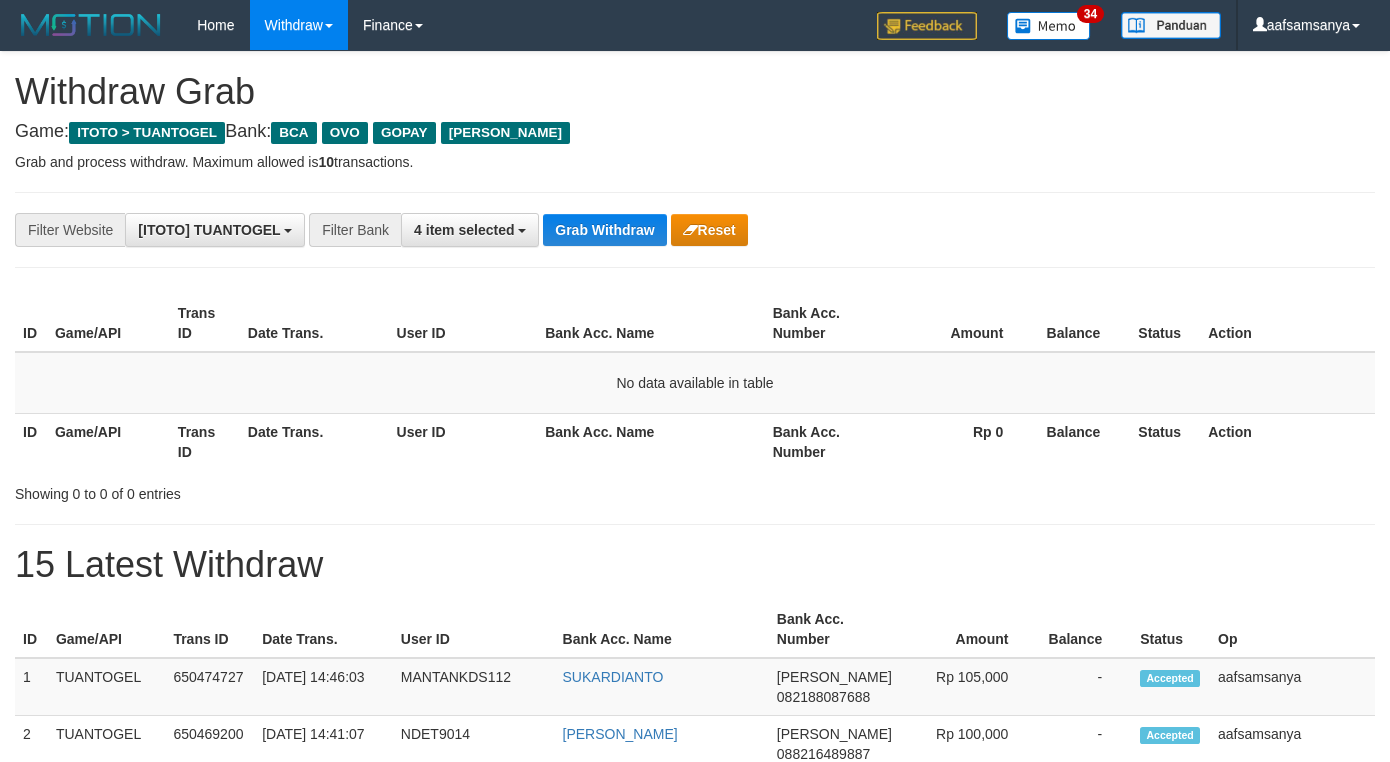 scroll, scrollTop: 0, scrollLeft: 0, axis: both 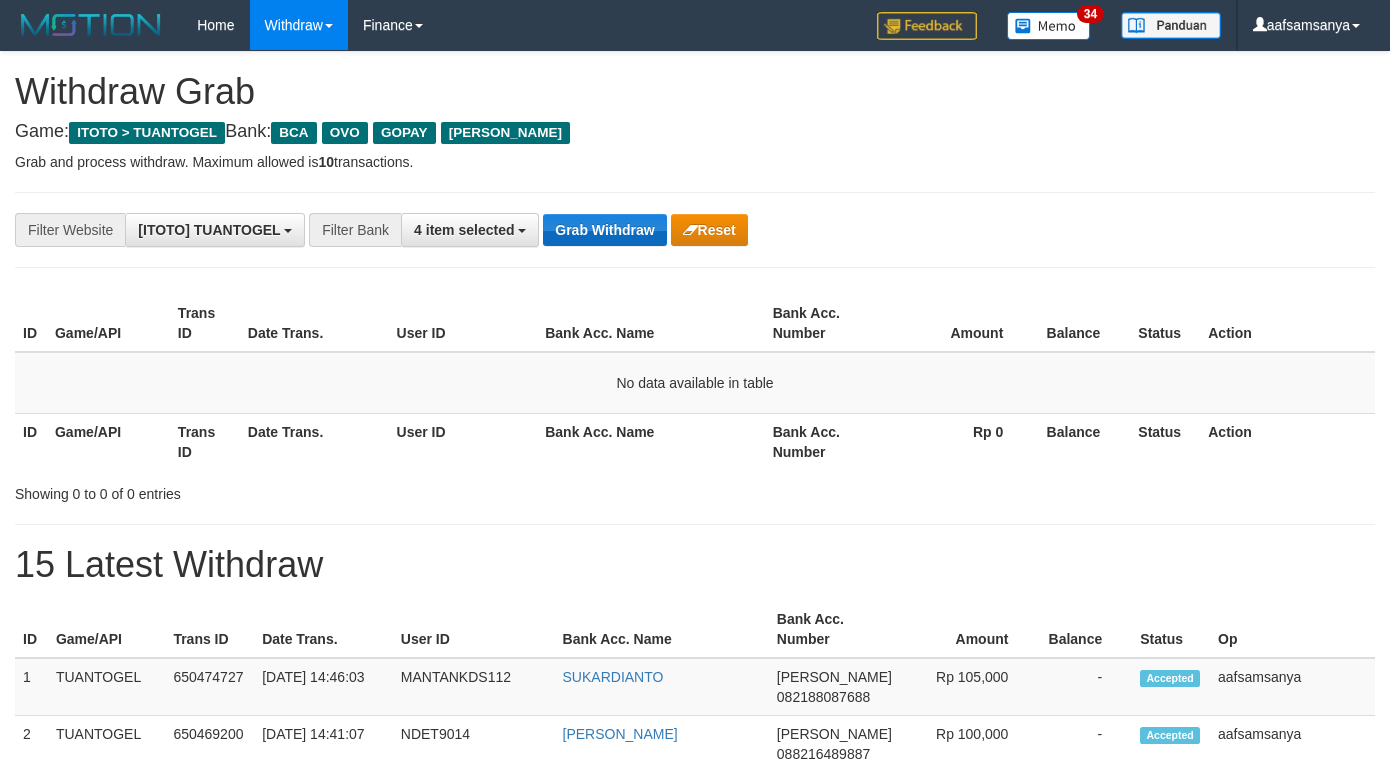 click on "Grab Withdraw" at bounding box center (604, 230) 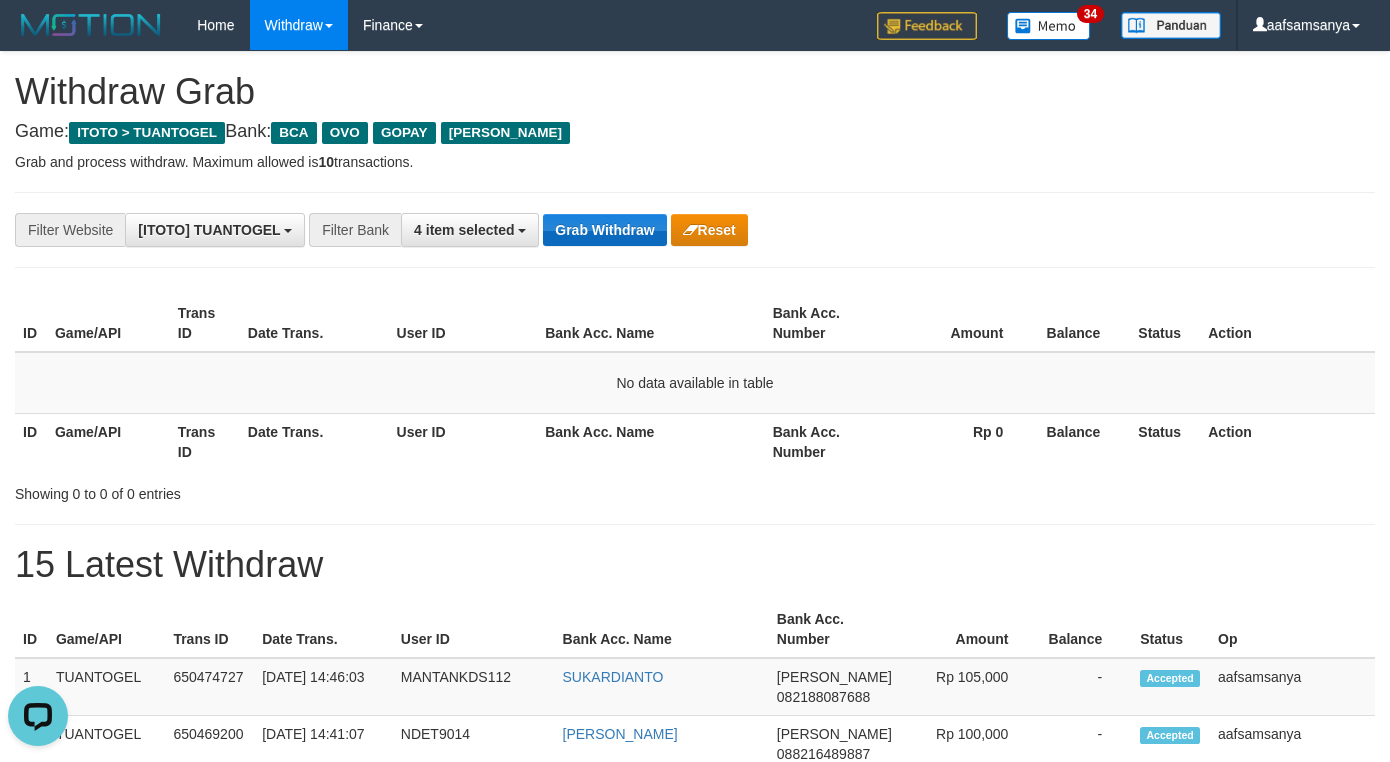 scroll, scrollTop: 0, scrollLeft: 0, axis: both 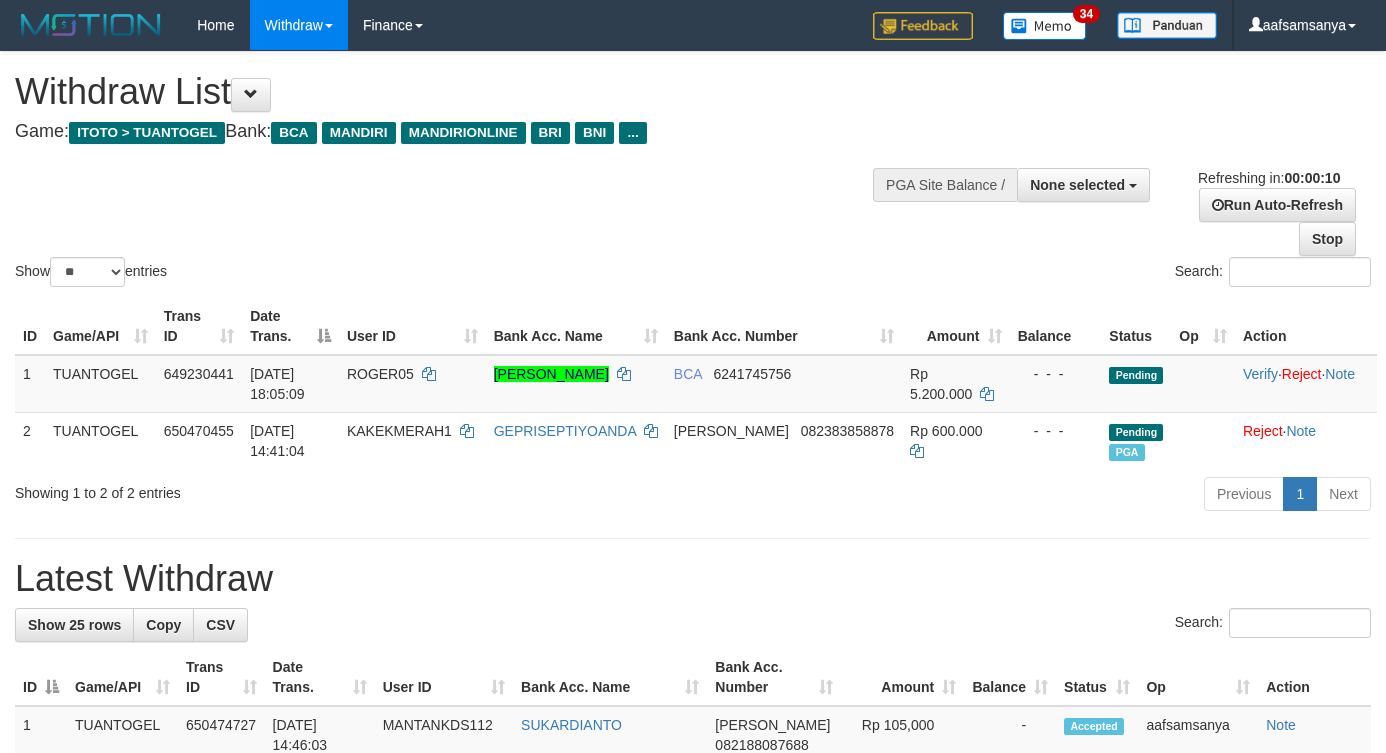 select 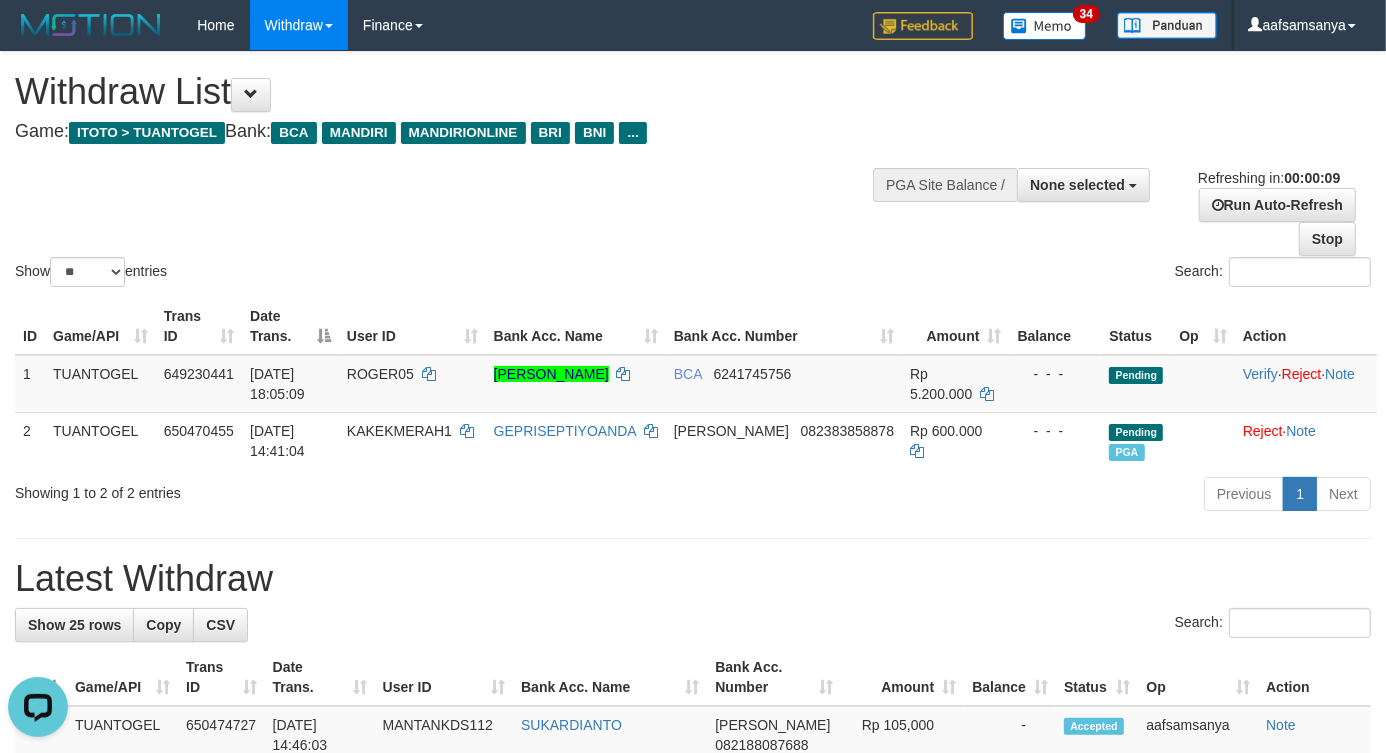 scroll, scrollTop: 0, scrollLeft: 0, axis: both 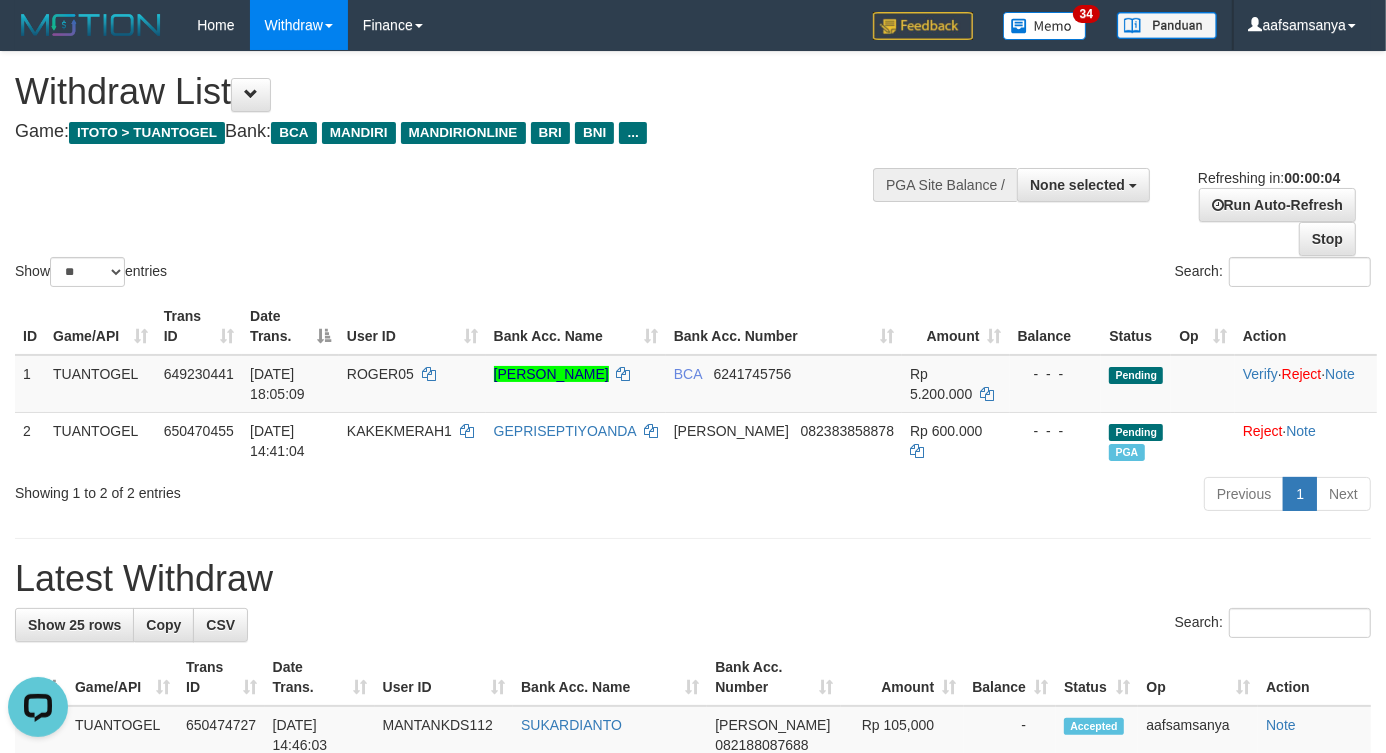 click on "Previous 1 Next" at bounding box center [982, 496] 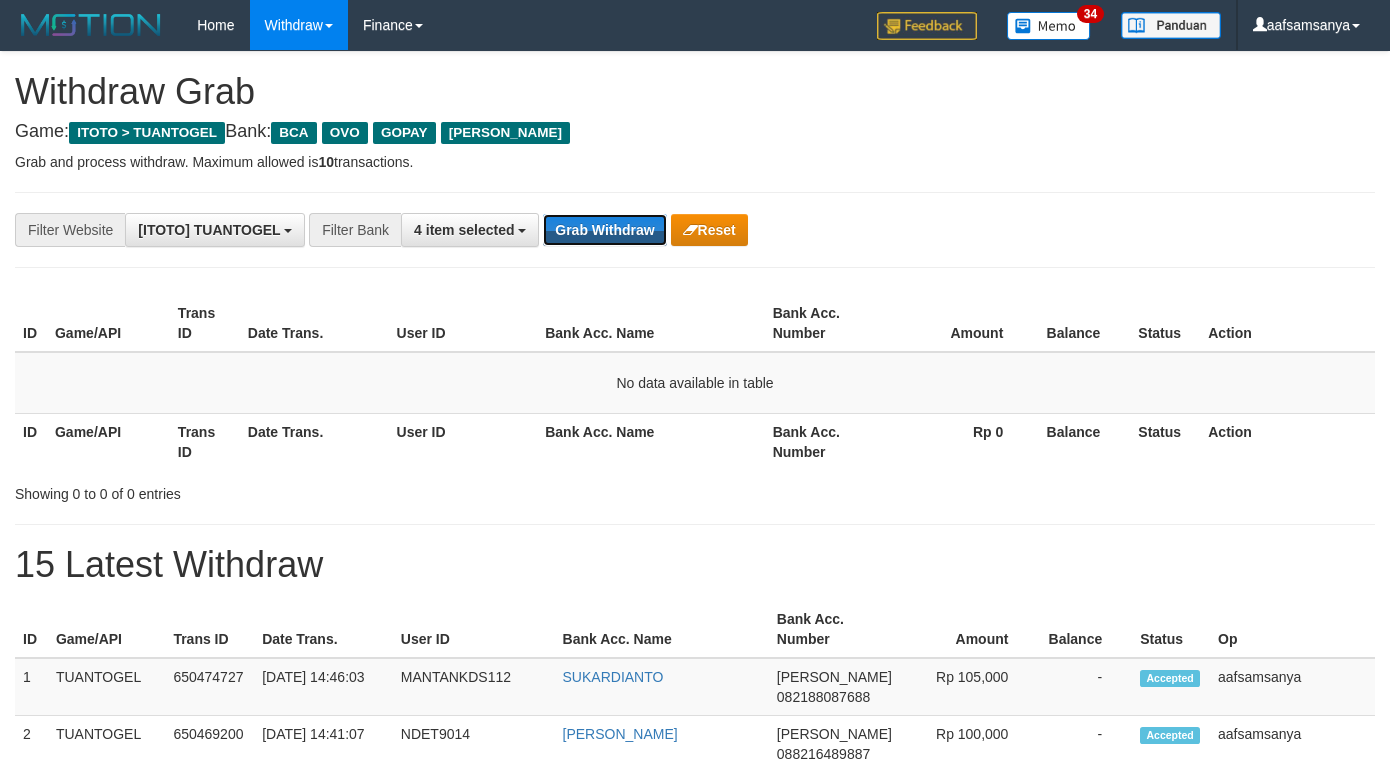 scroll, scrollTop: 0, scrollLeft: 0, axis: both 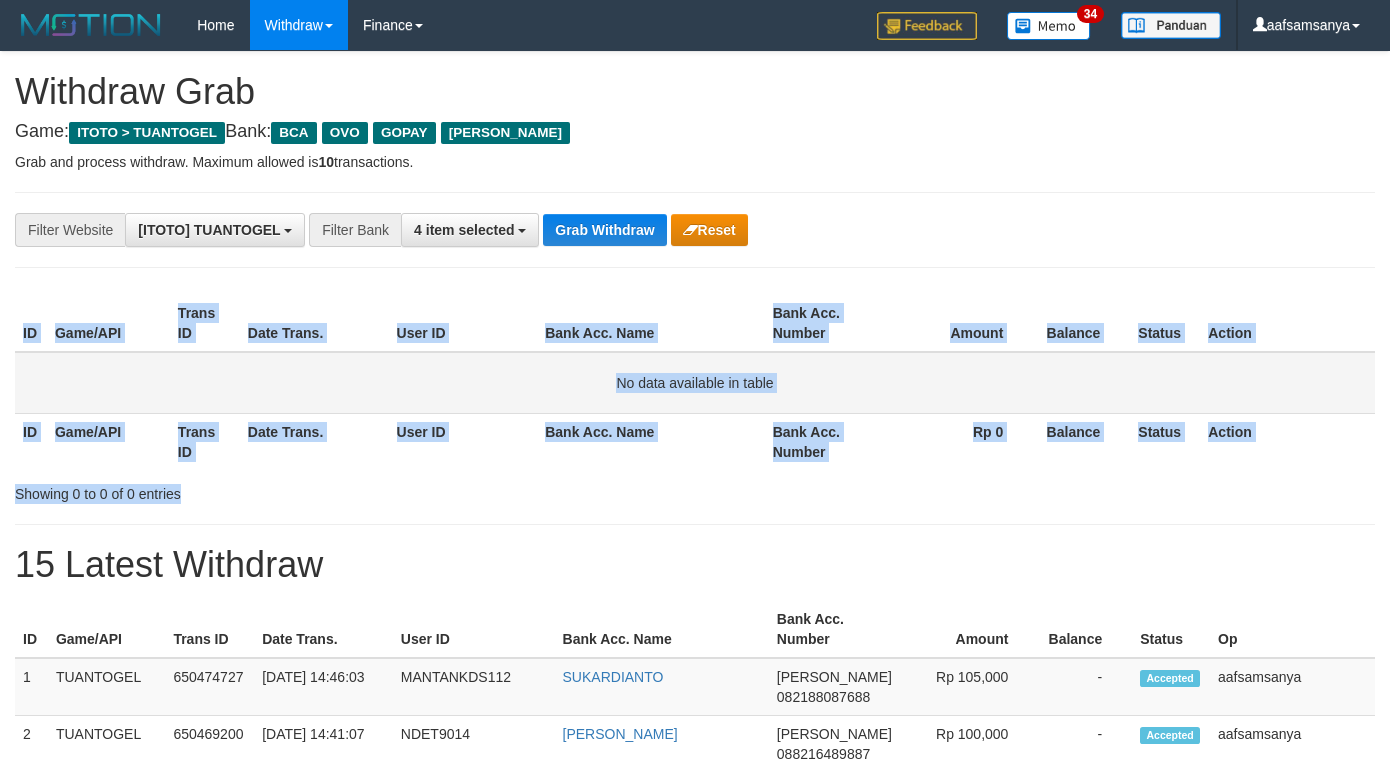 click on "ID Game/API Trans ID Date Trans. User ID Bank Acc. Name Bank Acc. Number Amount Balance Status Action
No data available in table
ID Game/API Trans ID Date Trans. User ID Bank Acc. Name Bank Acc. Number Rp 0 Balance Status Action
Showing 0 to 0 of 0 entries" at bounding box center [695, 396] 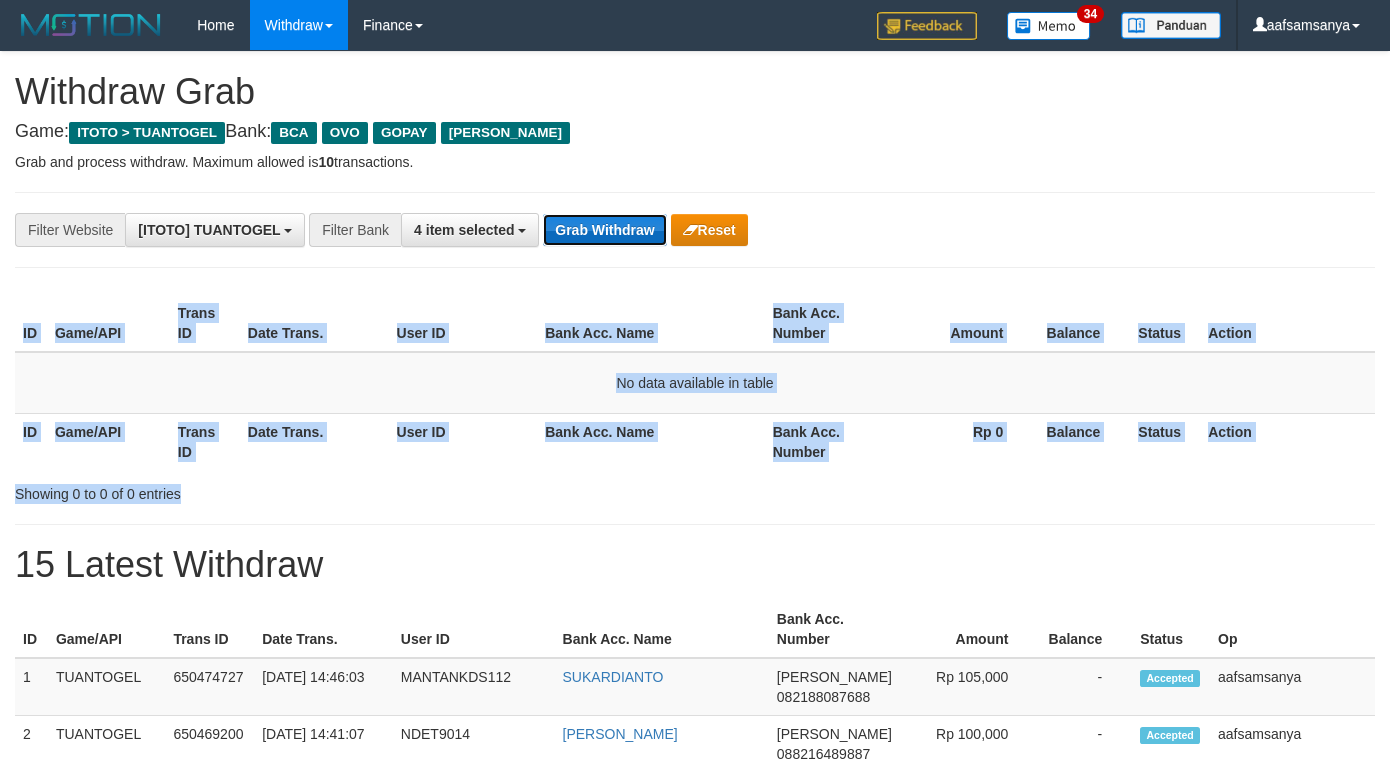 click on "Grab Withdraw" at bounding box center [604, 230] 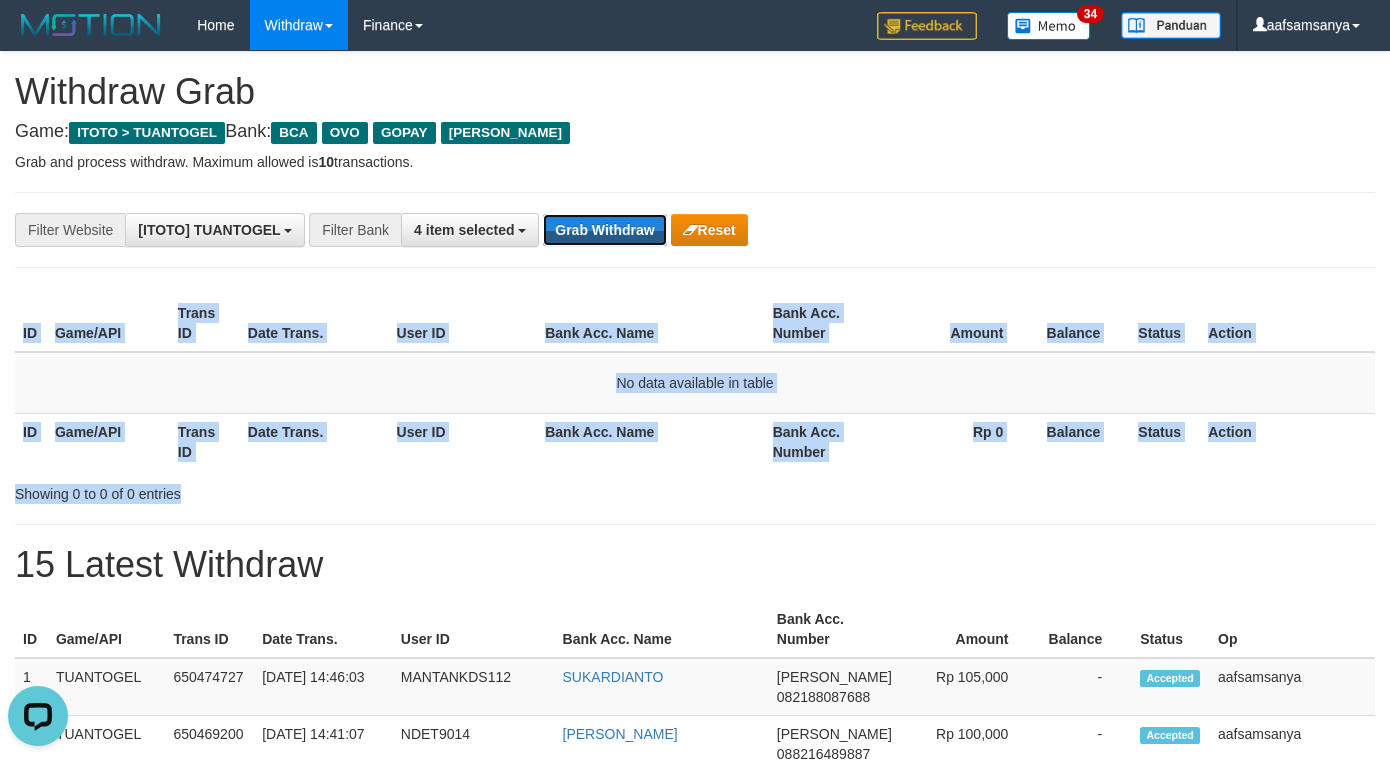 scroll, scrollTop: 0, scrollLeft: 0, axis: both 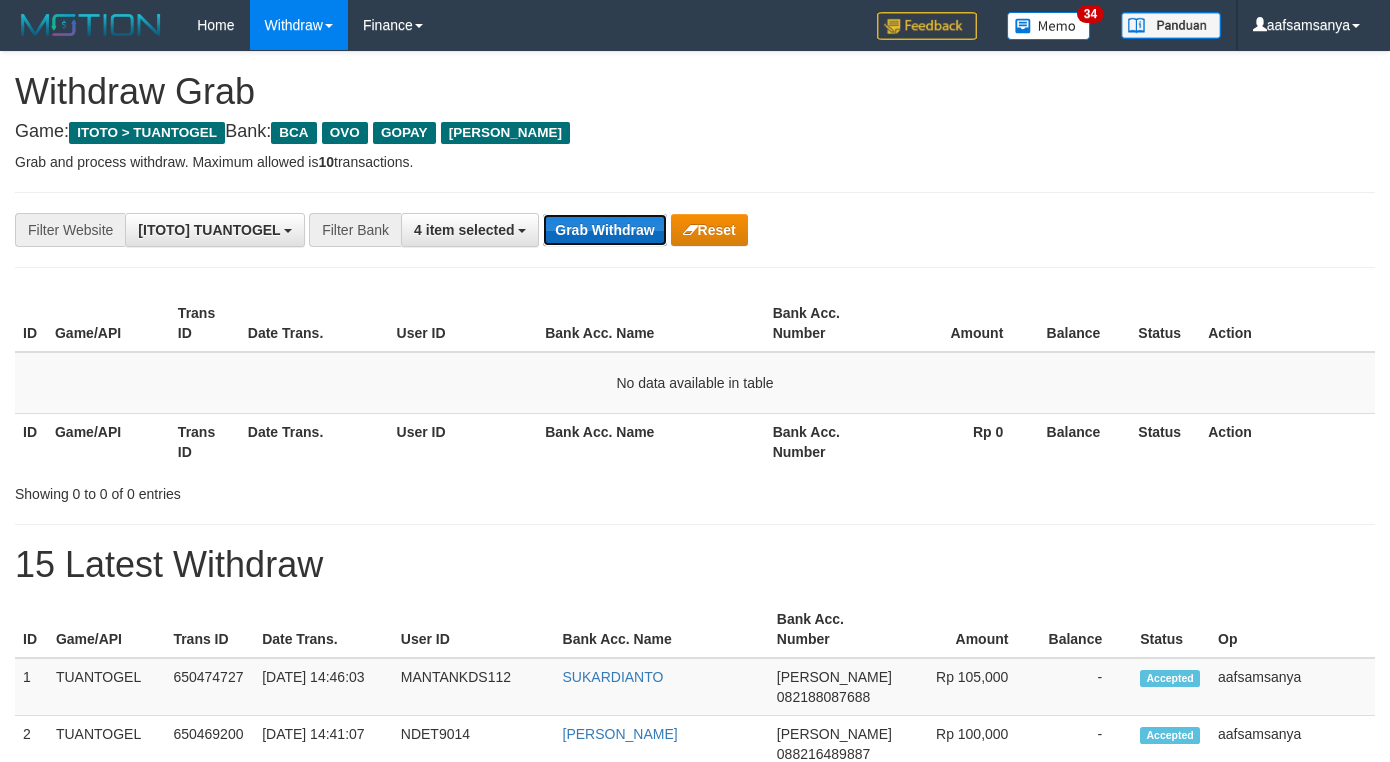 click on "Grab Withdraw" at bounding box center (604, 230) 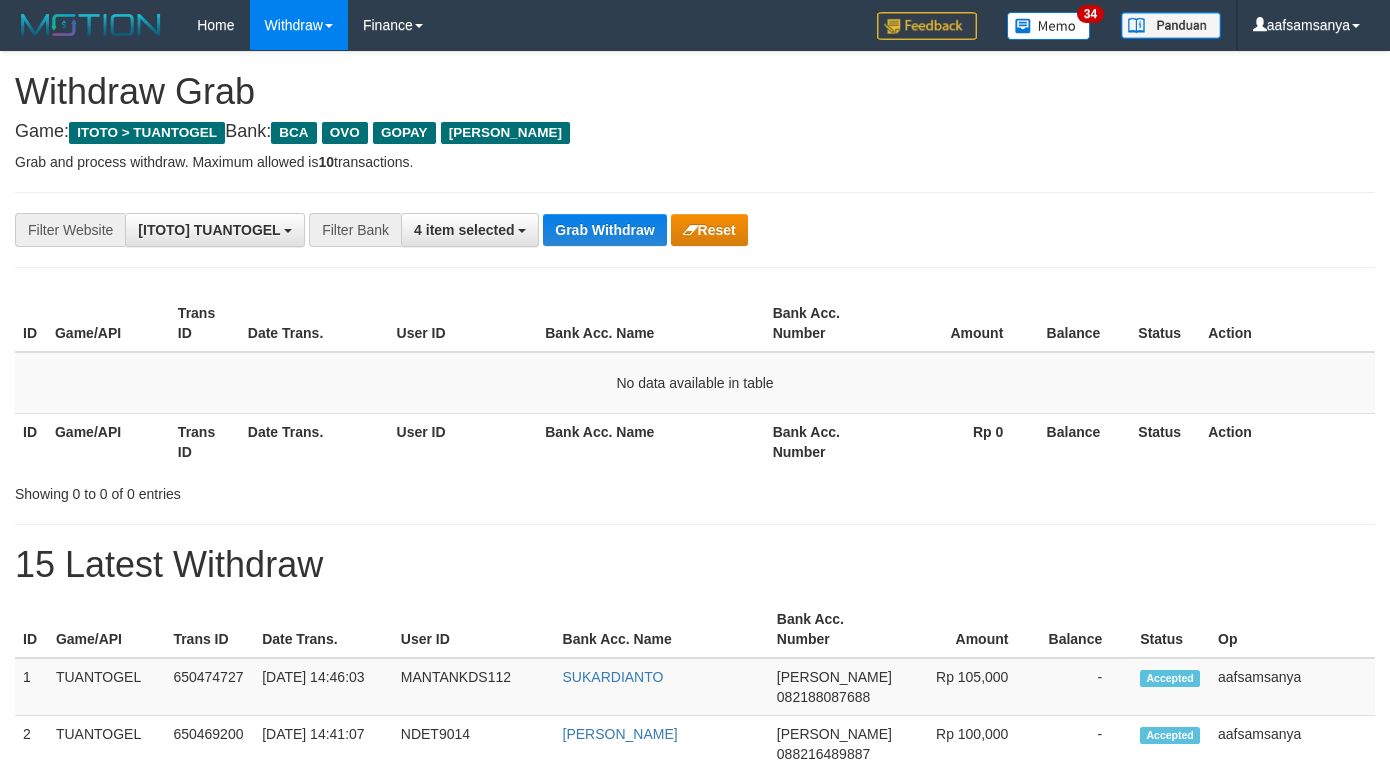 scroll, scrollTop: 0, scrollLeft: 0, axis: both 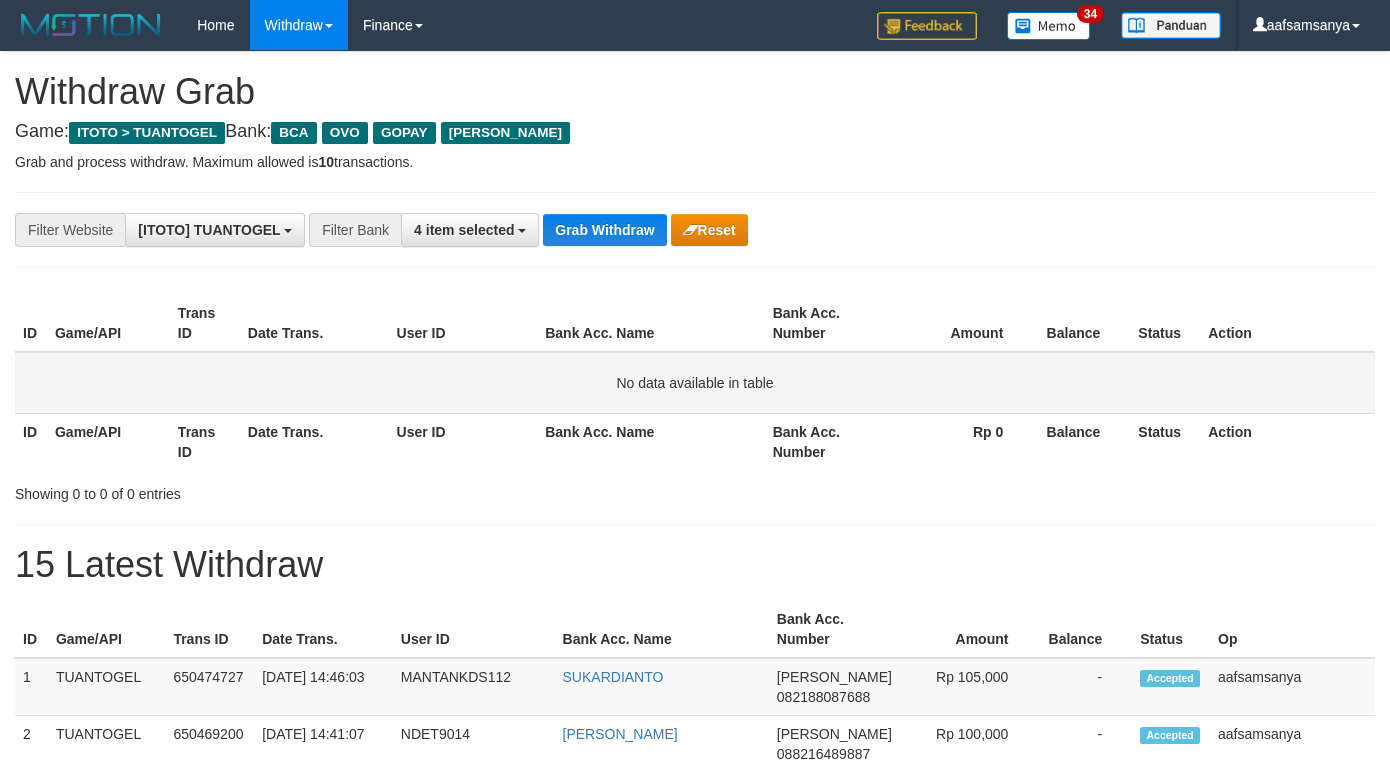click on "No data available in table" at bounding box center (695, 383) 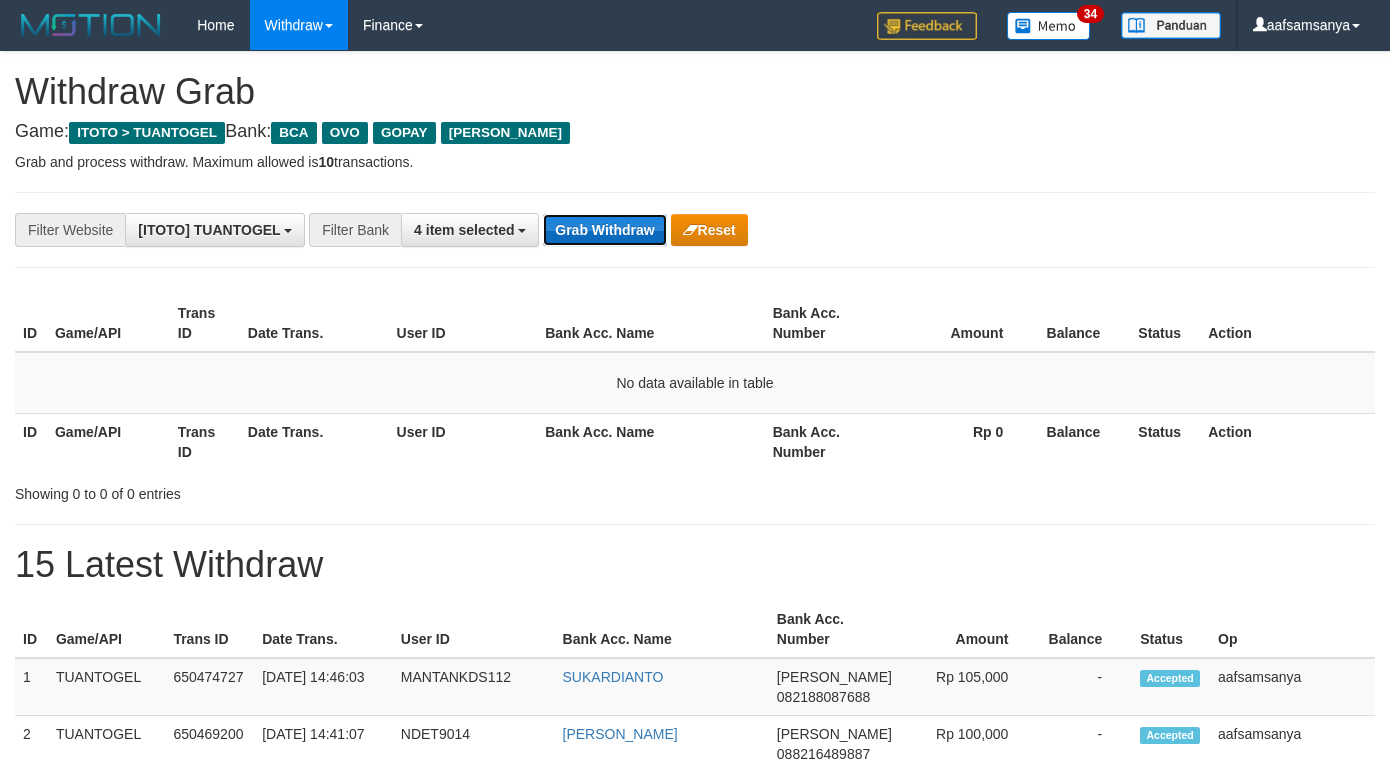 click on "Grab Withdraw" at bounding box center [604, 230] 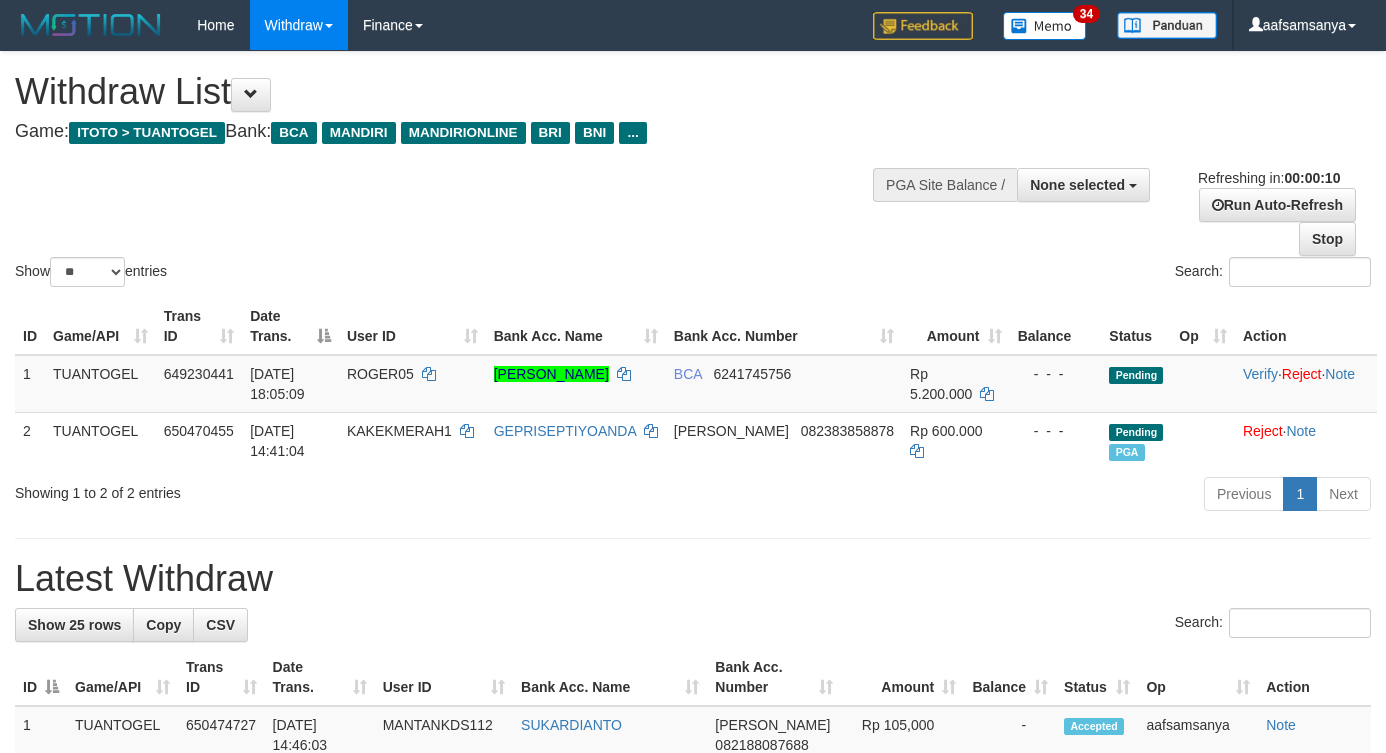 select 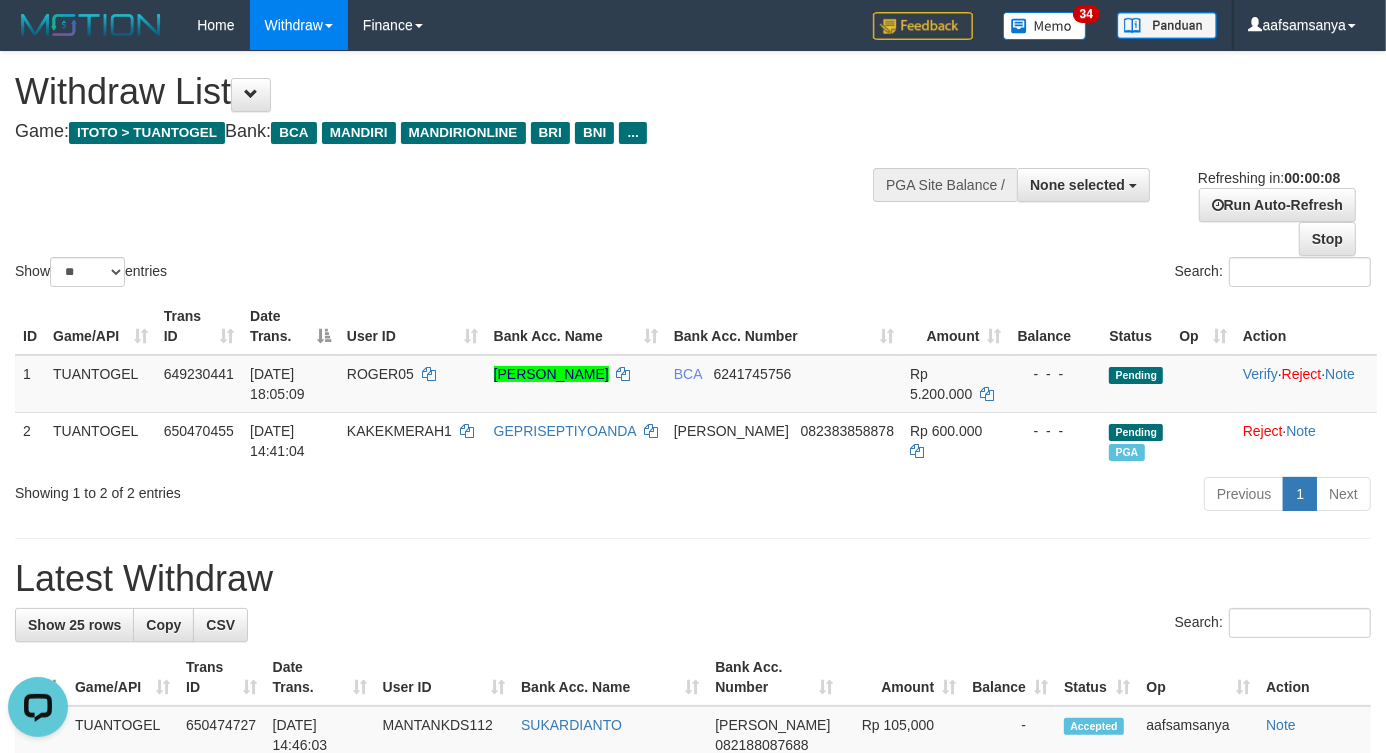 scroll, scrollTop: 0, scrollLeft: 0, axis: both 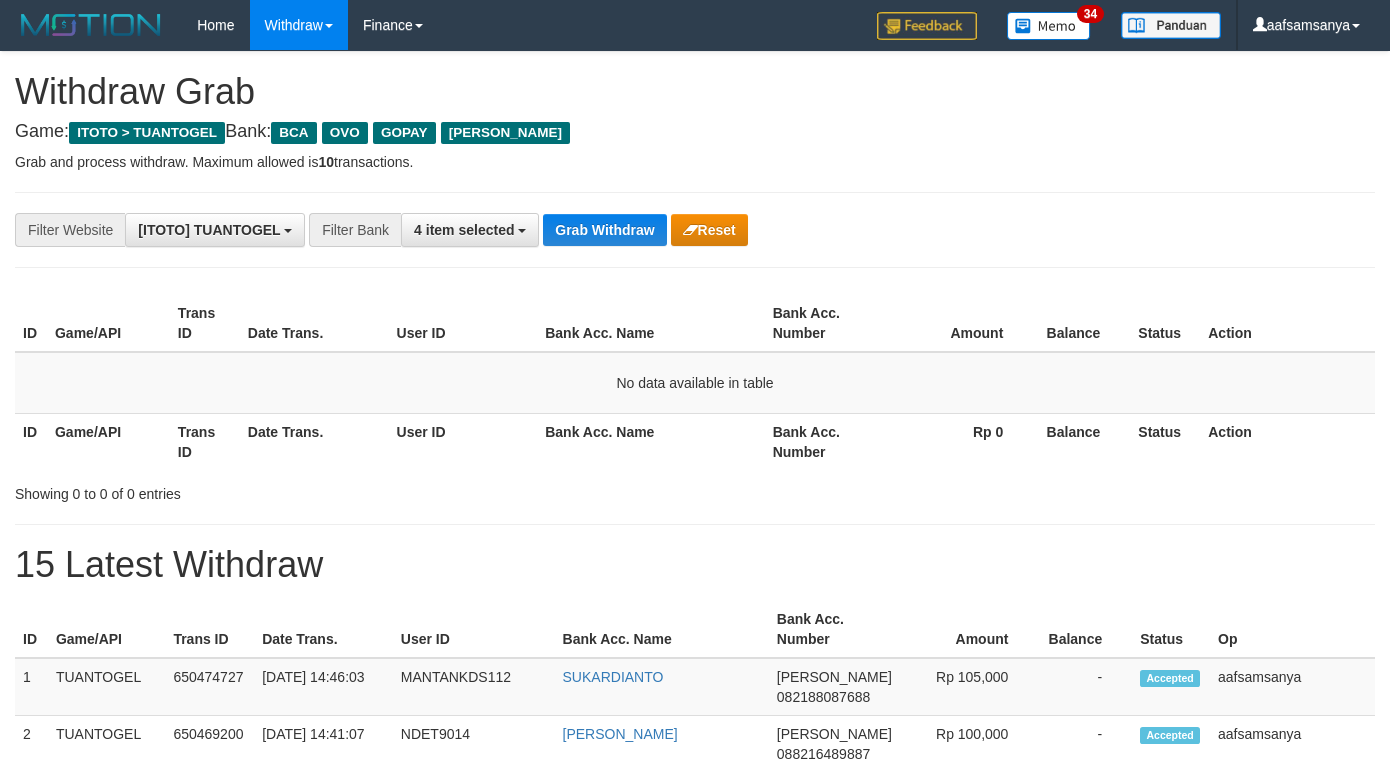 click on "Grab Withdraw" at bounding box center (604, 230) 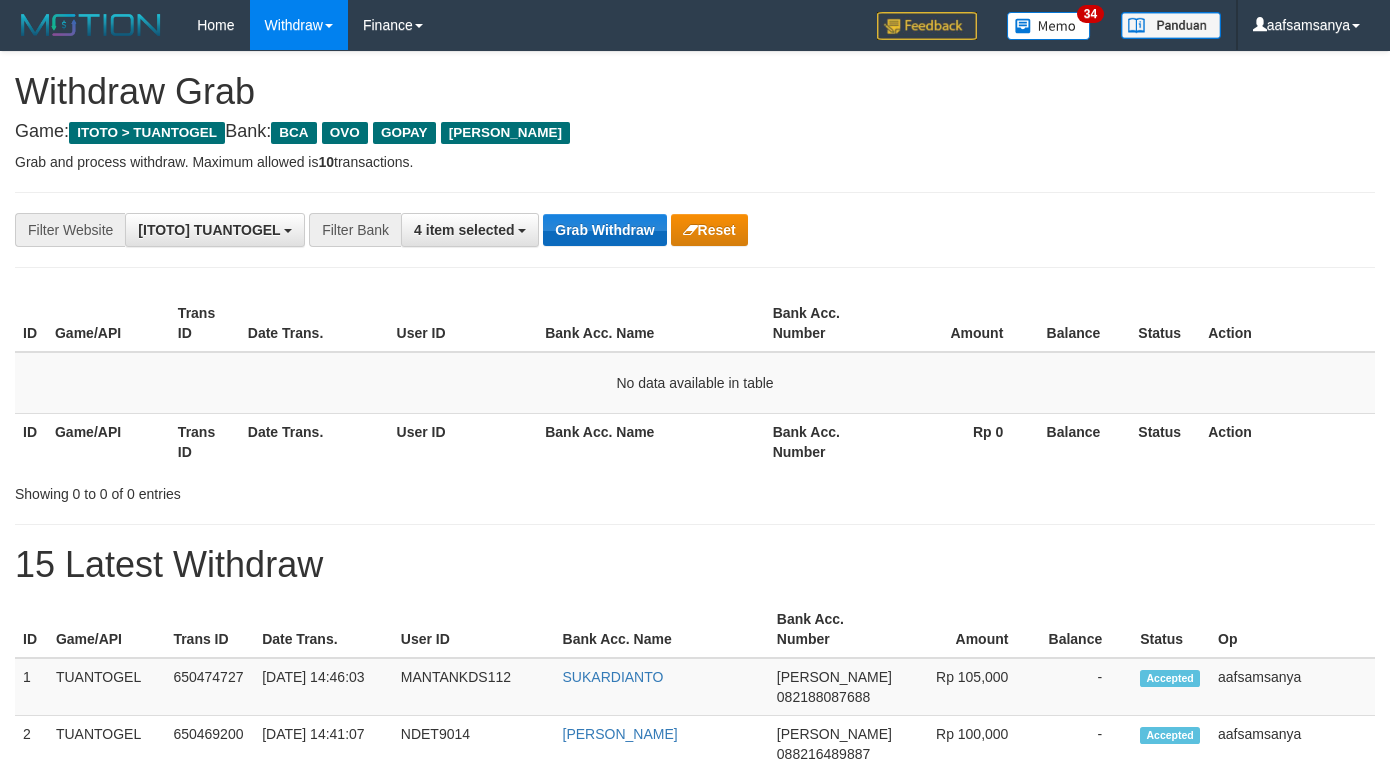 drag, startPoint x: 0, startPoint y: 0, endPoint x: 640, endPoint y: 216, distance: 675.4672 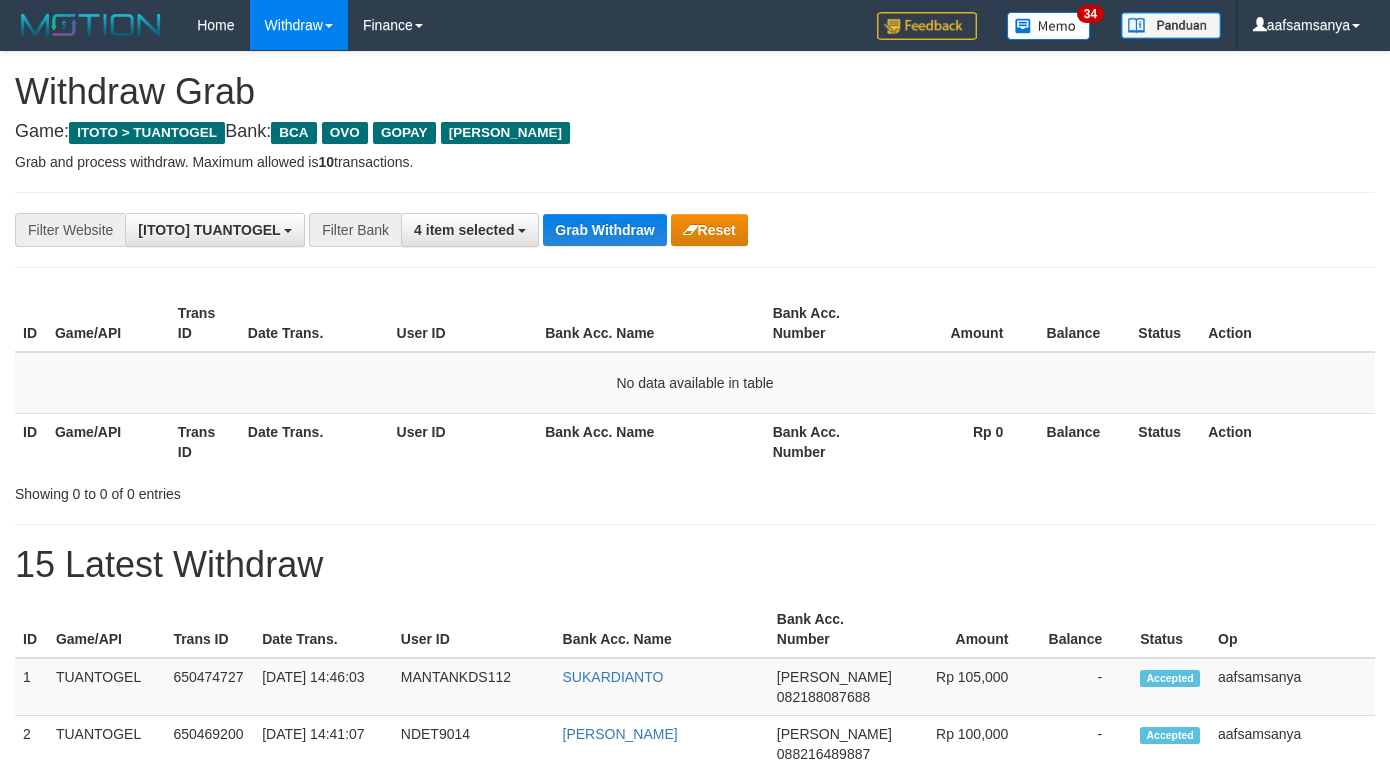 scroll, scrollTop: 0, scrollLeft: 0, axis: both 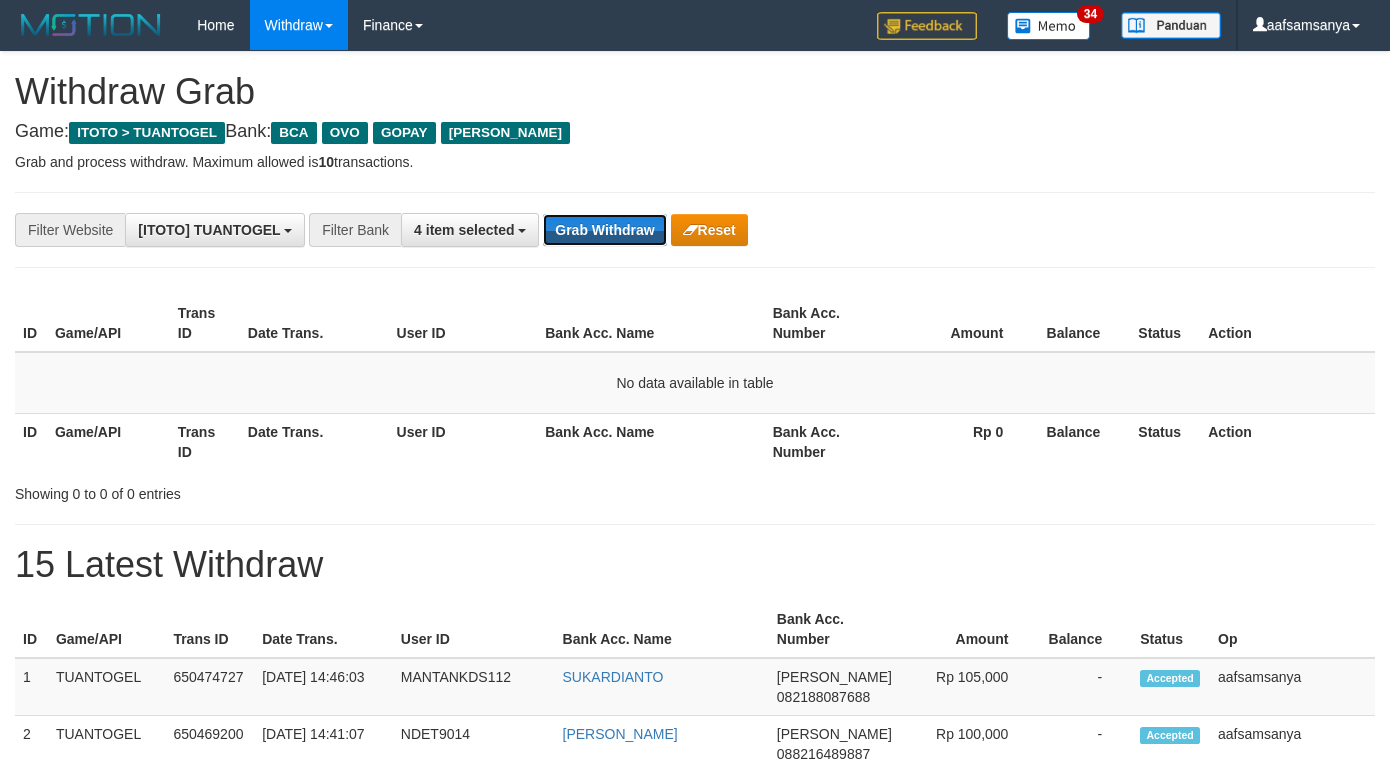 click on "Grab Withdraw" at bounding box center (604, 230) 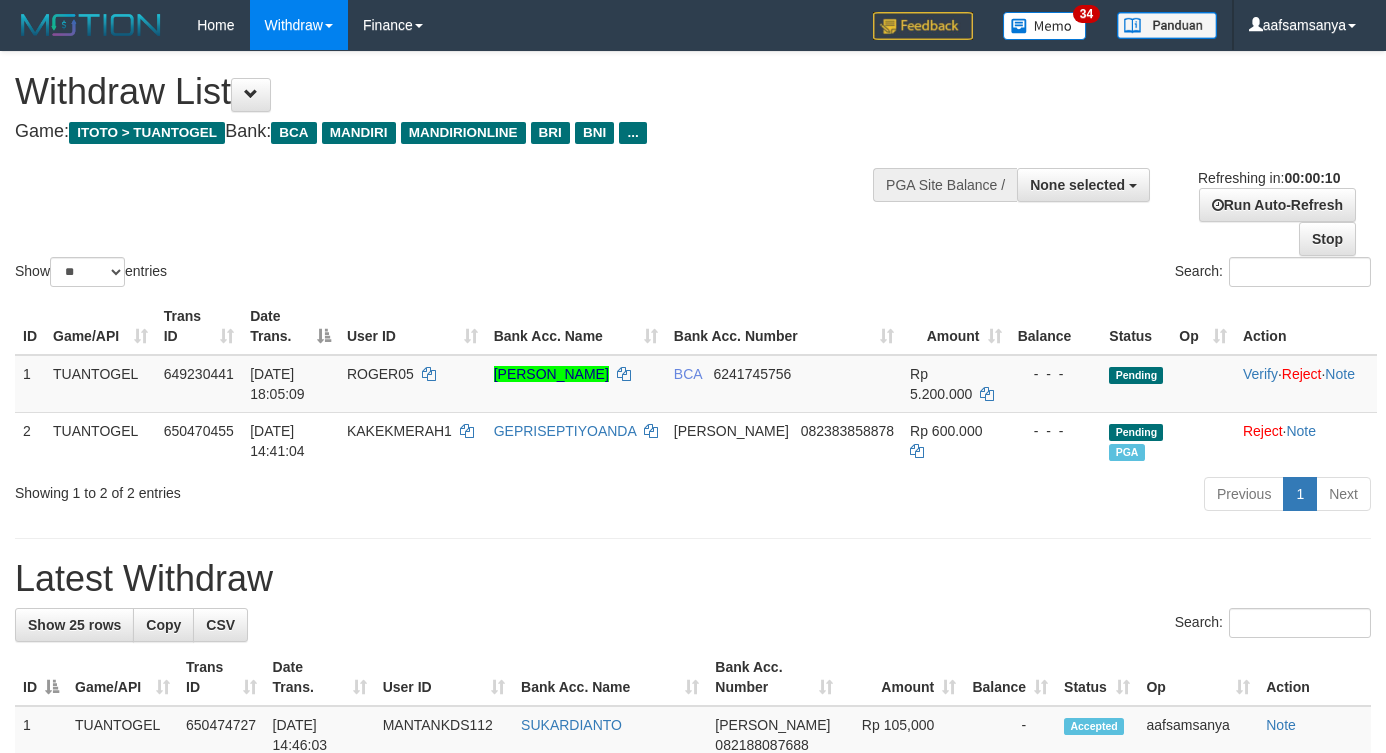 select 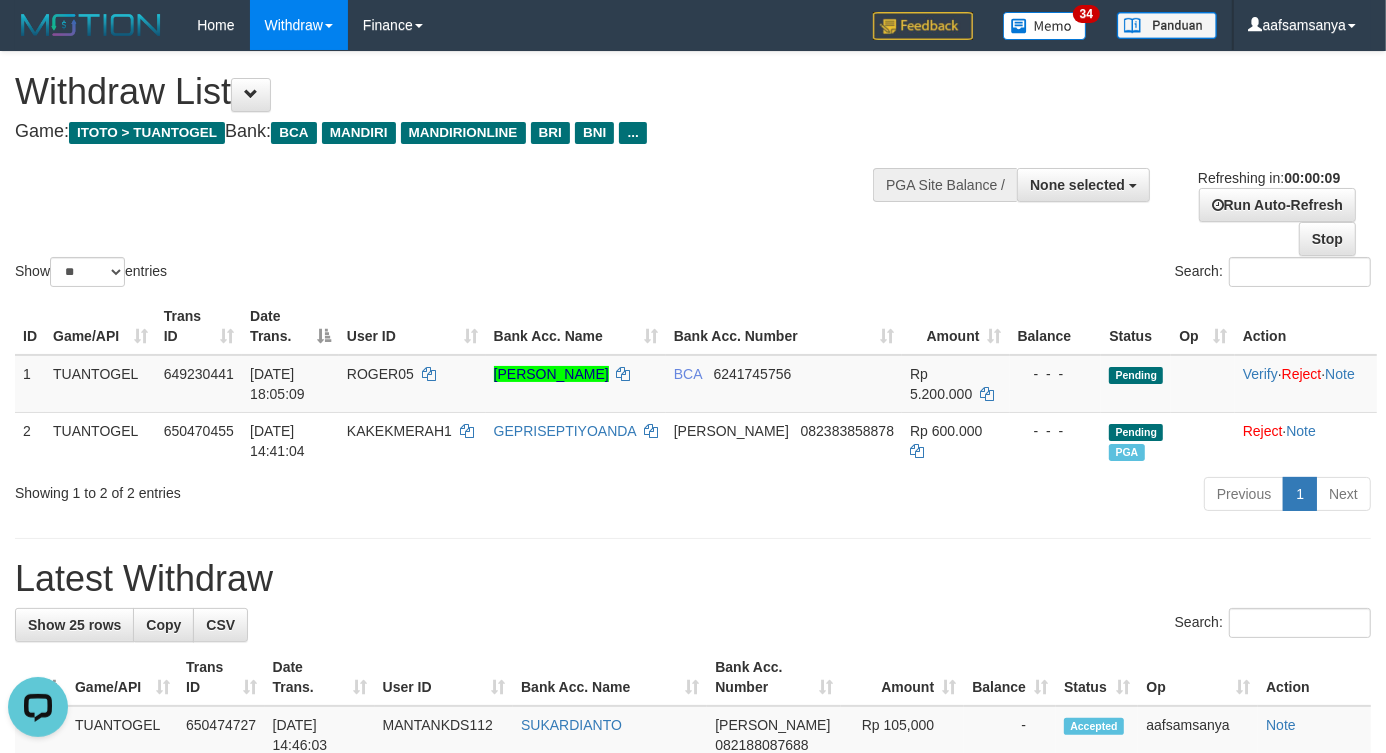 scroll, scrollTop: 0, scrollLeft: 0, axis: both 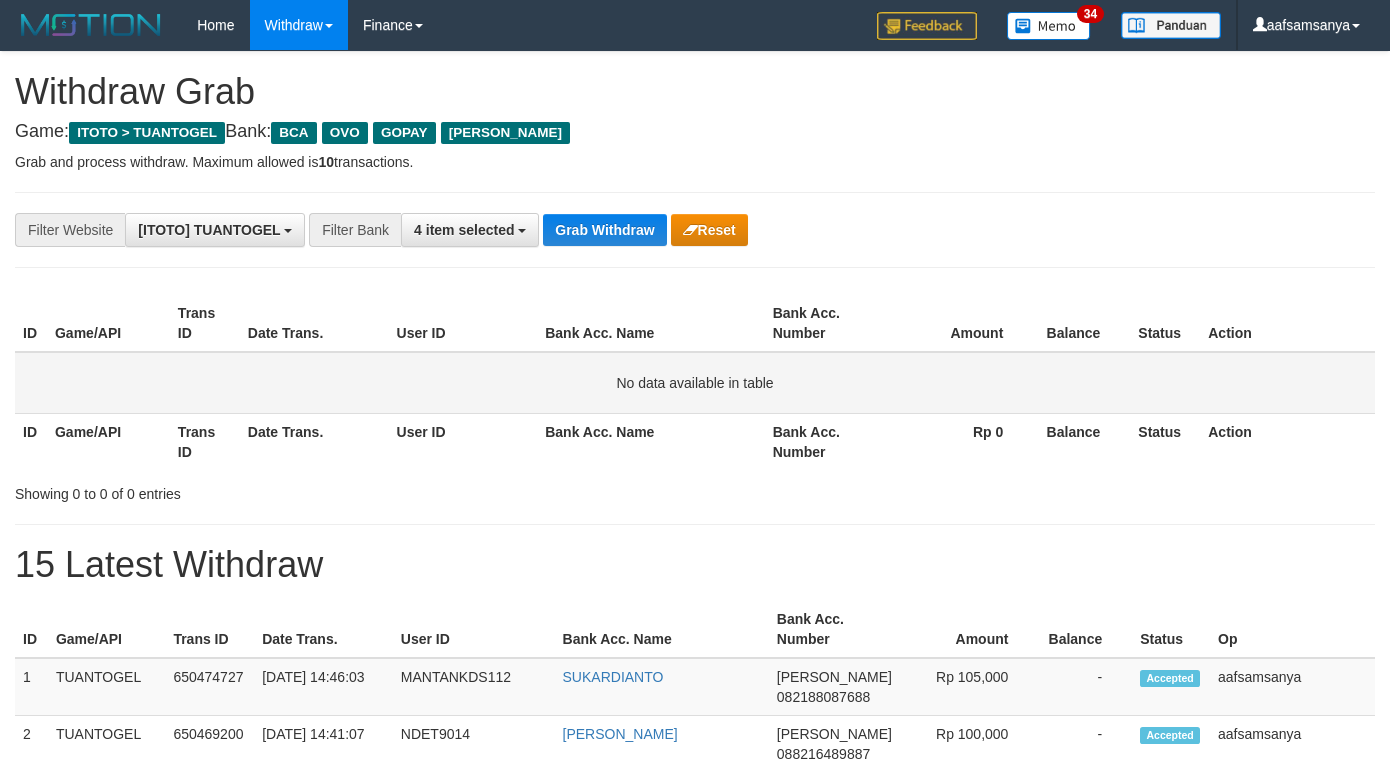 click on "No data available in table" at bounding box center (695, 383) 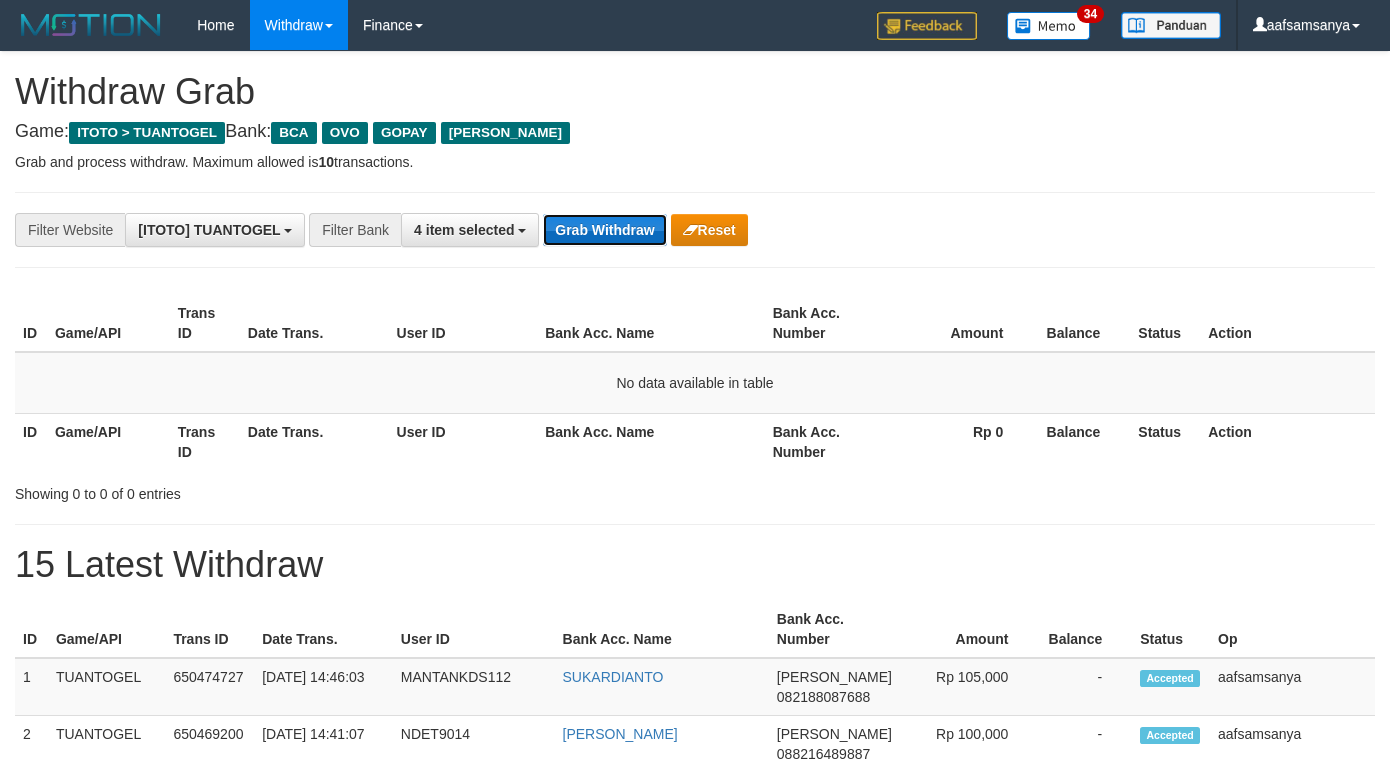click on "Grab Withdraw" at bounding box center [604, 230] 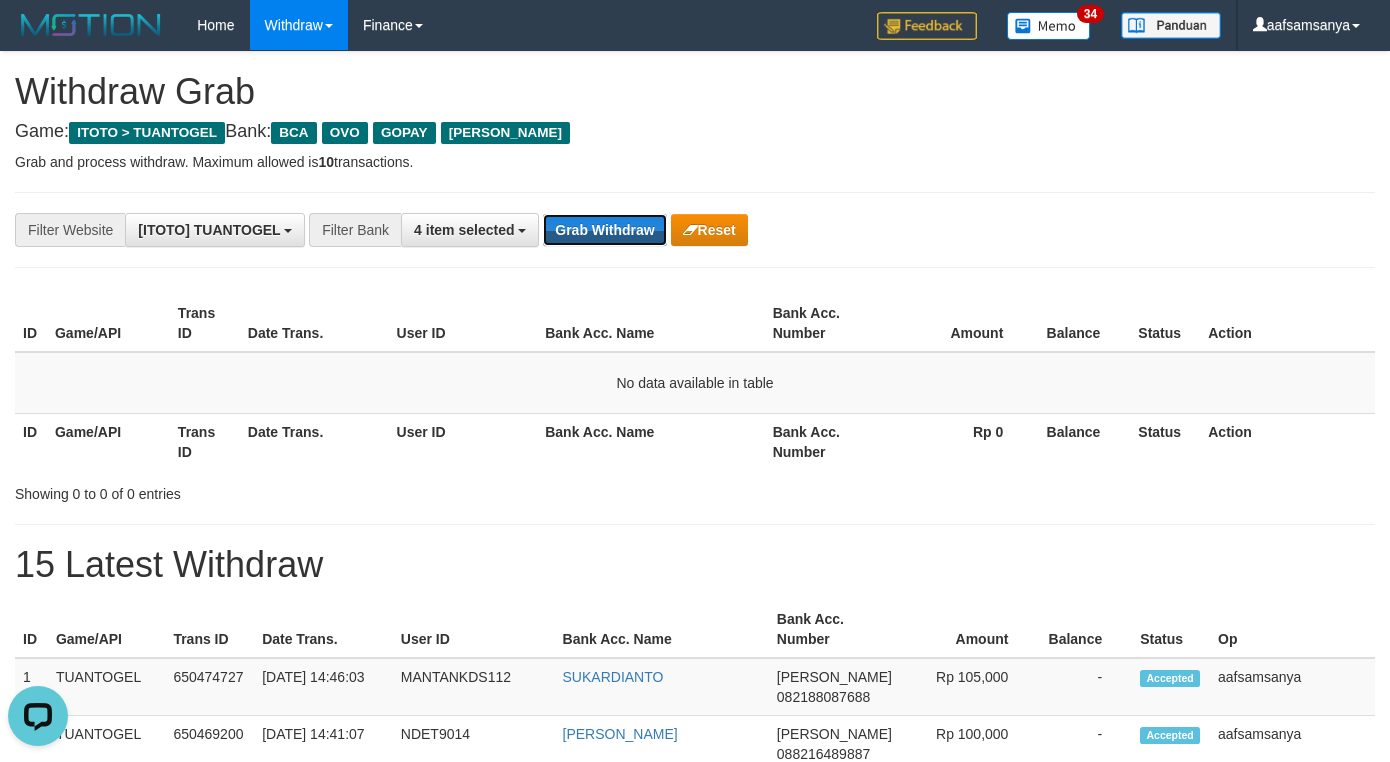 scroll, scrollTop: 0, scrollLeft: 0, axis: both 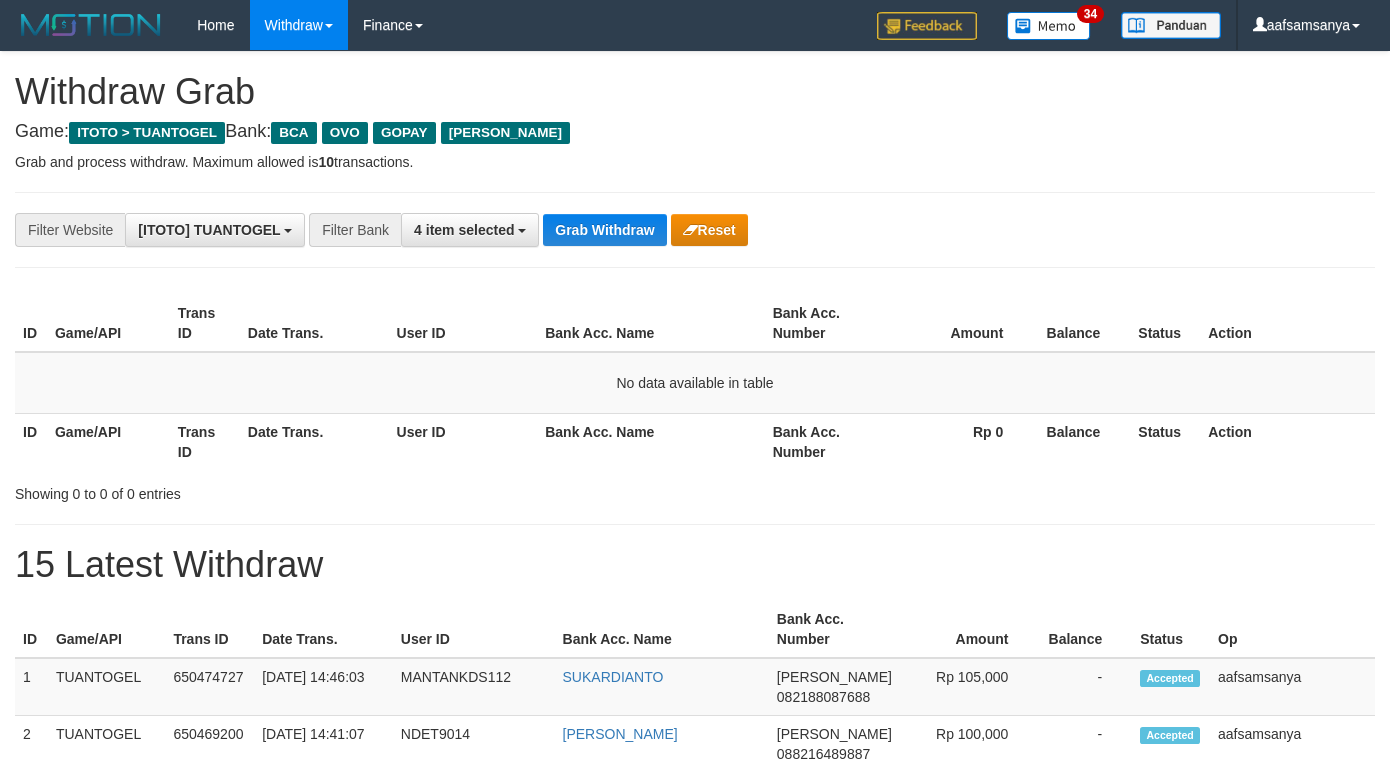 click on "Bank Acc. Name" at bounding box center (650, 441) 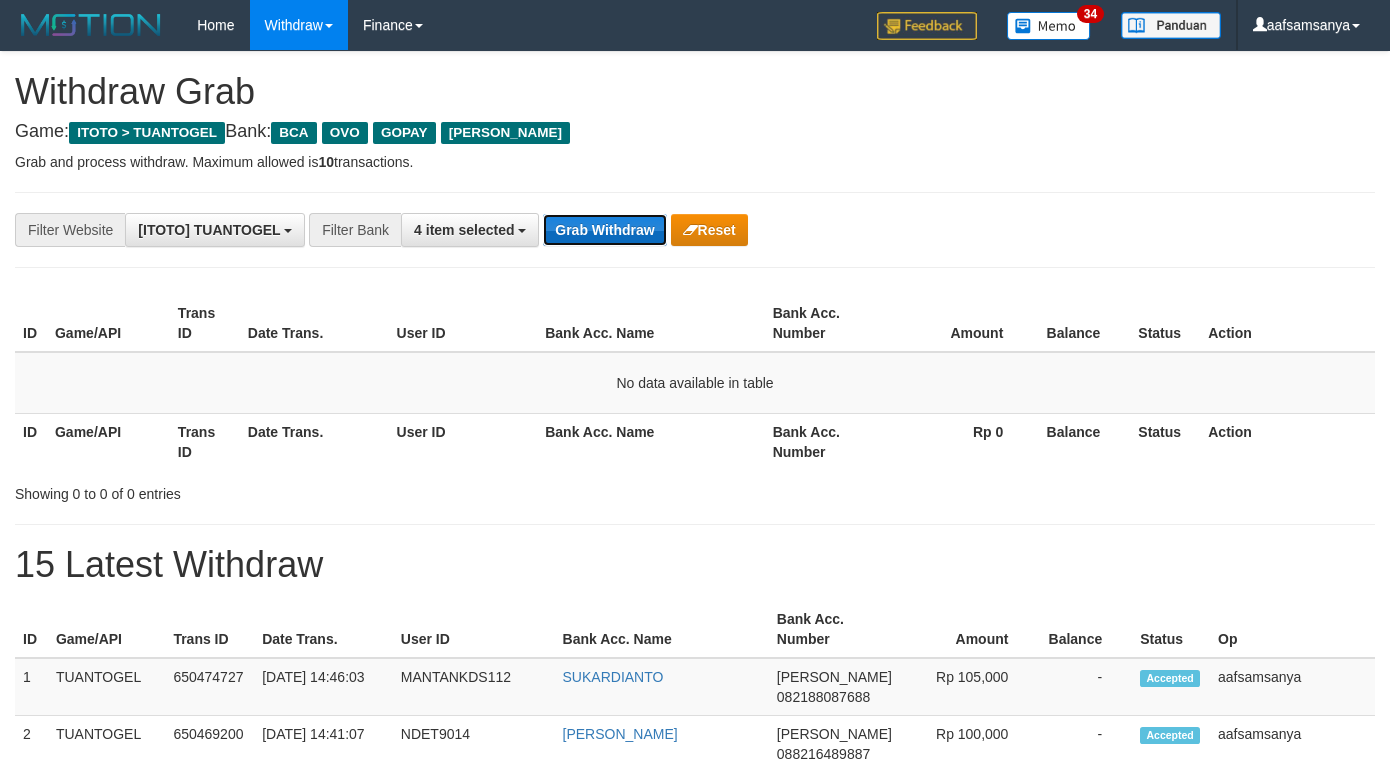 click on "Grab Withdraw" at bounding box center (604, 230) 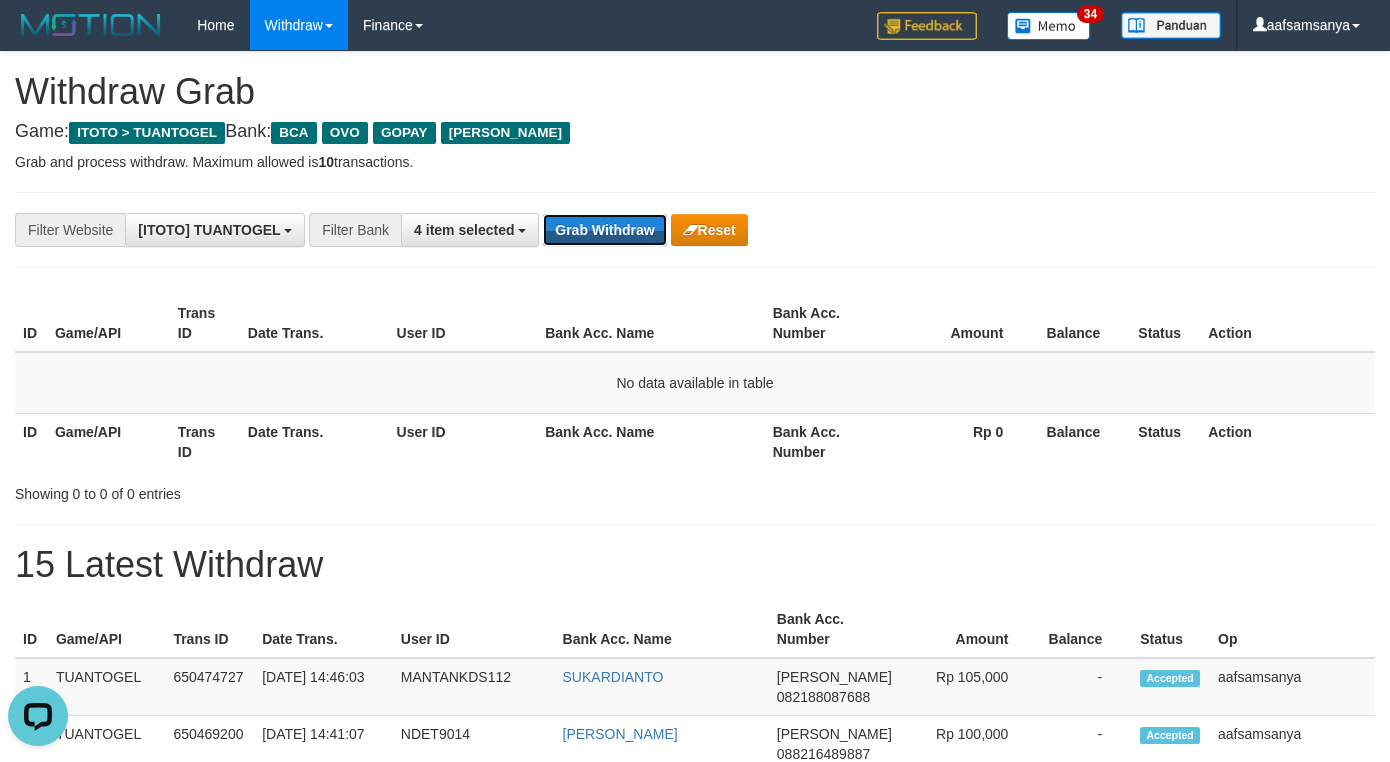 scroll, scrollTop: 0, scrollLeft: 0, axis: both 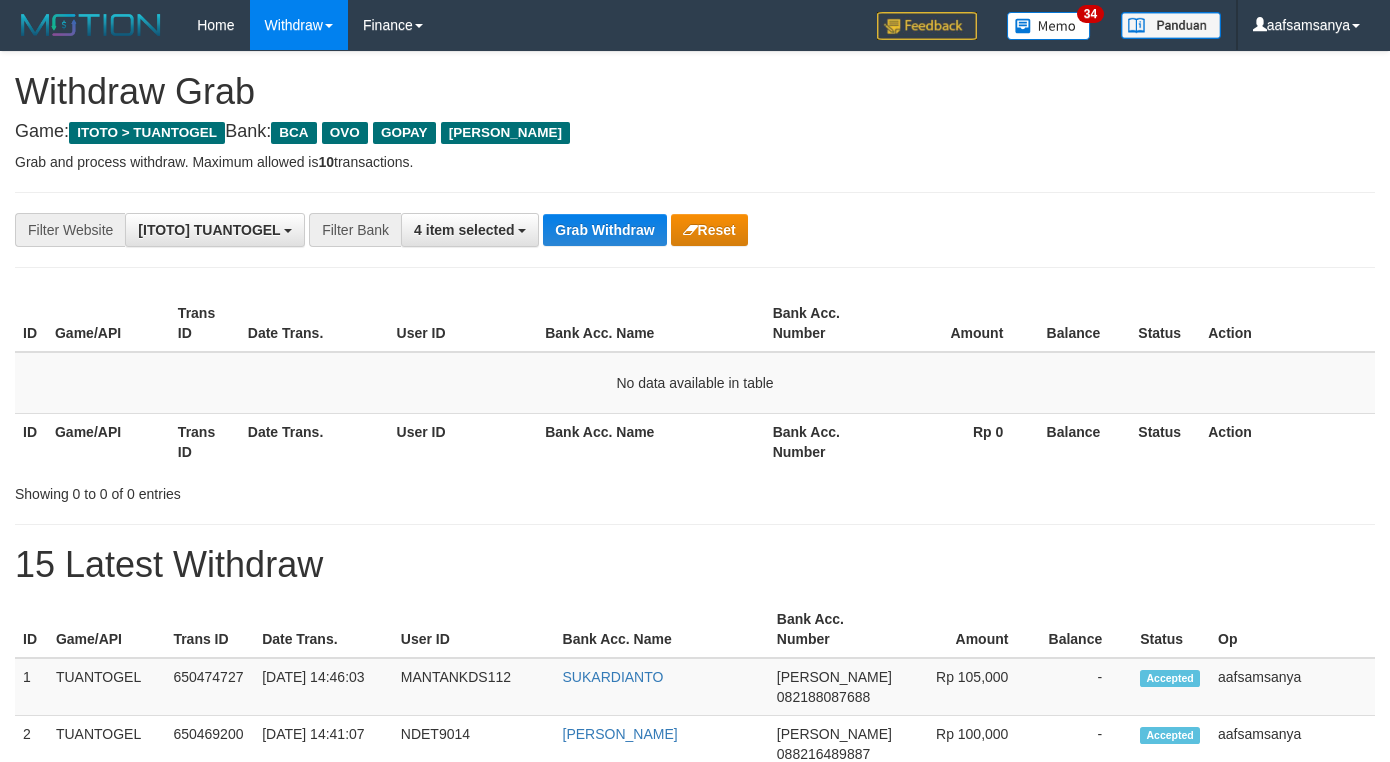 click on "**********" at bounding box center (695, 1053) 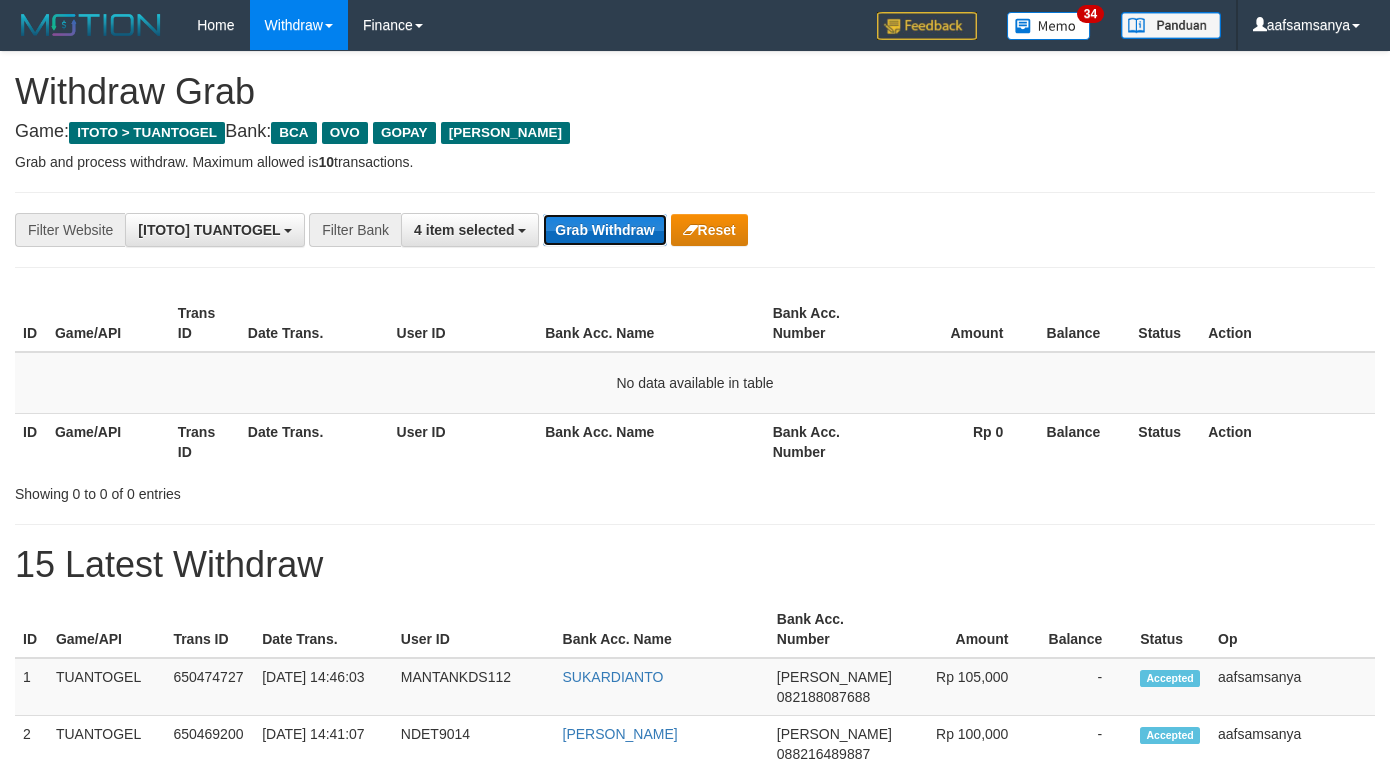 click on "Grab Withdraw" at bounding box center [604, 230] 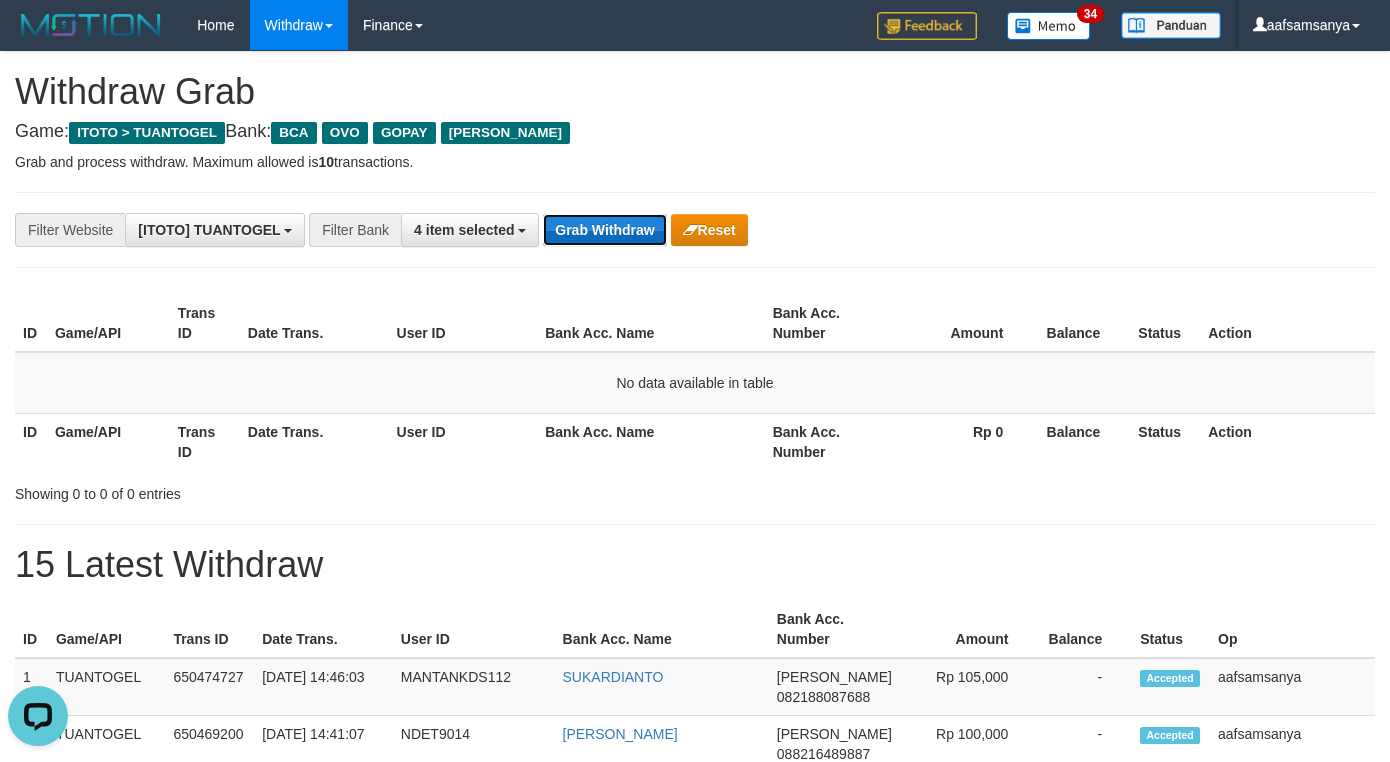 scroll, scrollTop: 0, scrollLeft: 0, axis: both 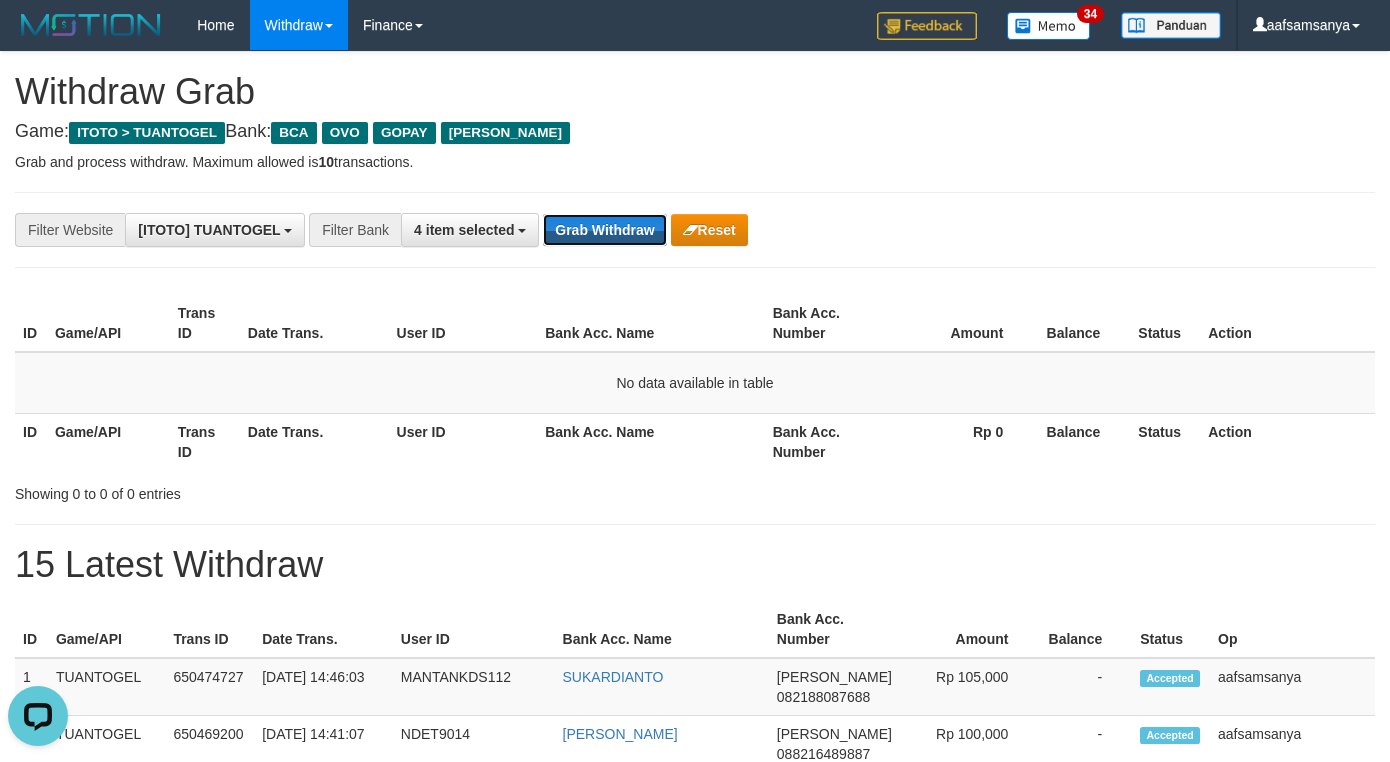 drag, startPoint x: 623, startPoint y: 237, endPoint x: 626, endPoint y: 252, distance: 15.297058 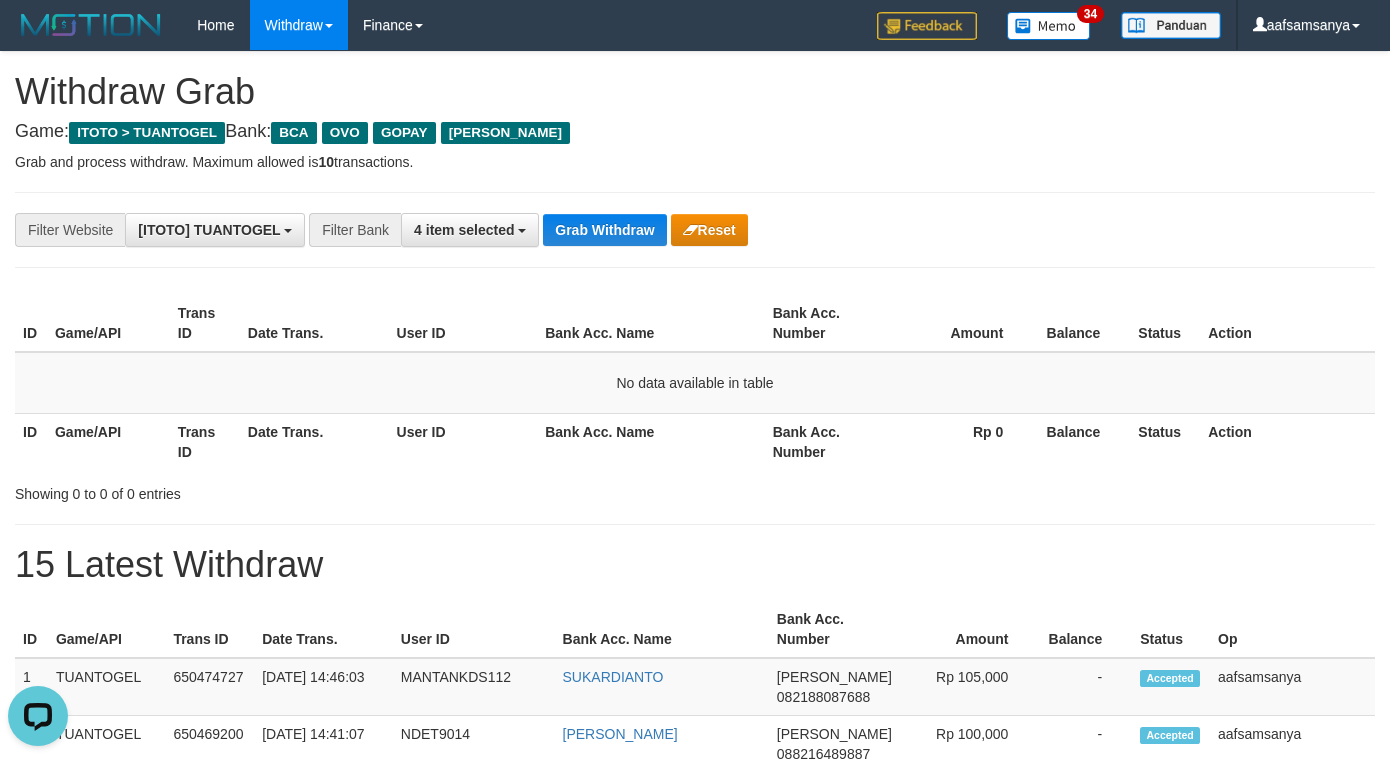 click on "**********" at bounding box center [695, 230] 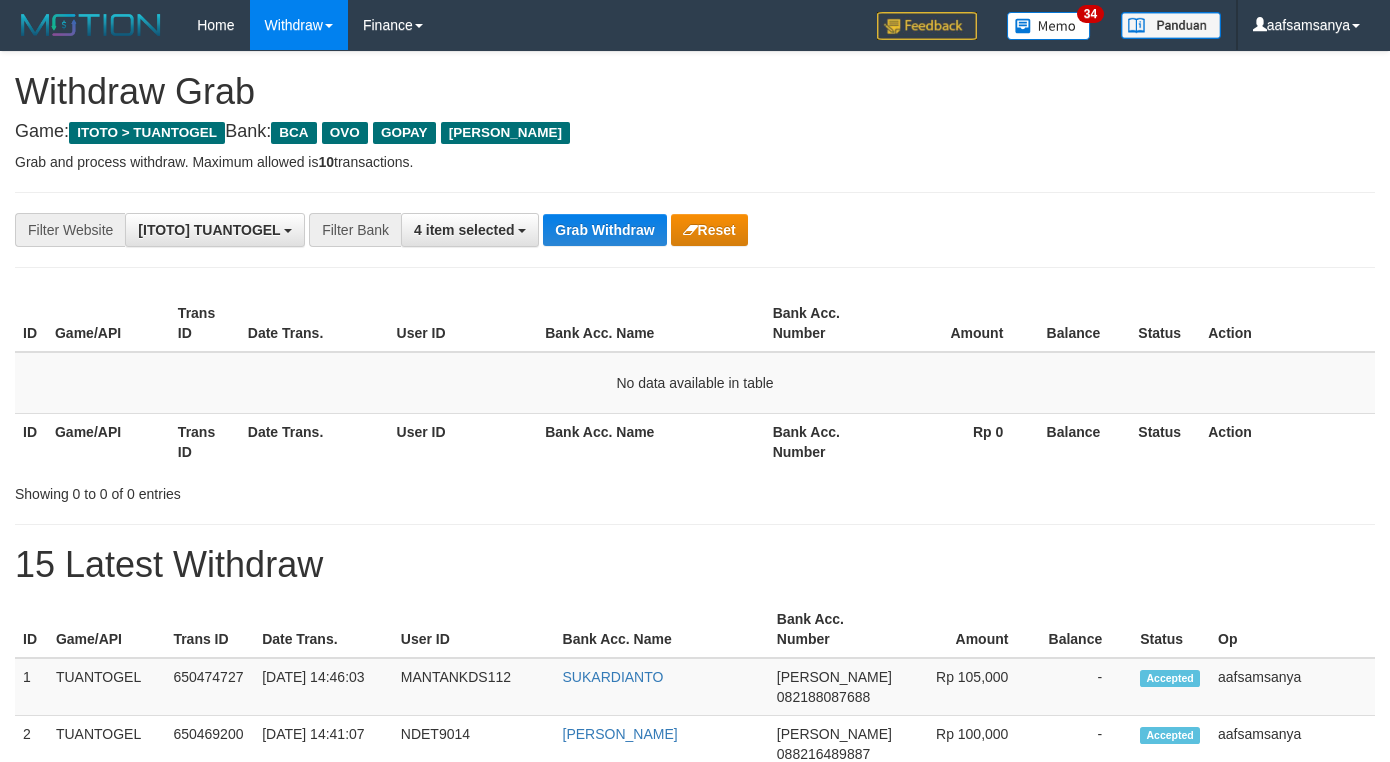scroll, scrollTop: 0, scrollLeft: 0, axis: both 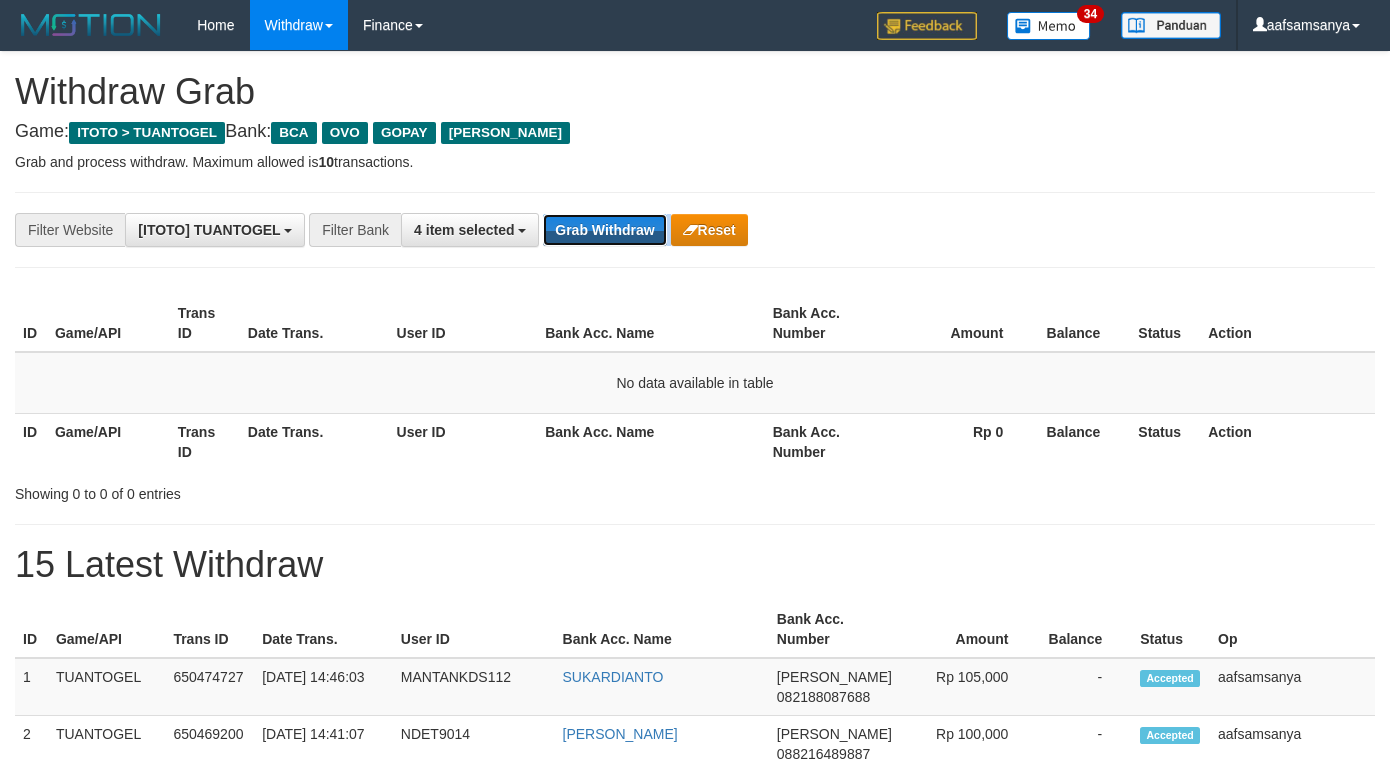 click on "Grab Withdraw" at bounding box center (604, 230) 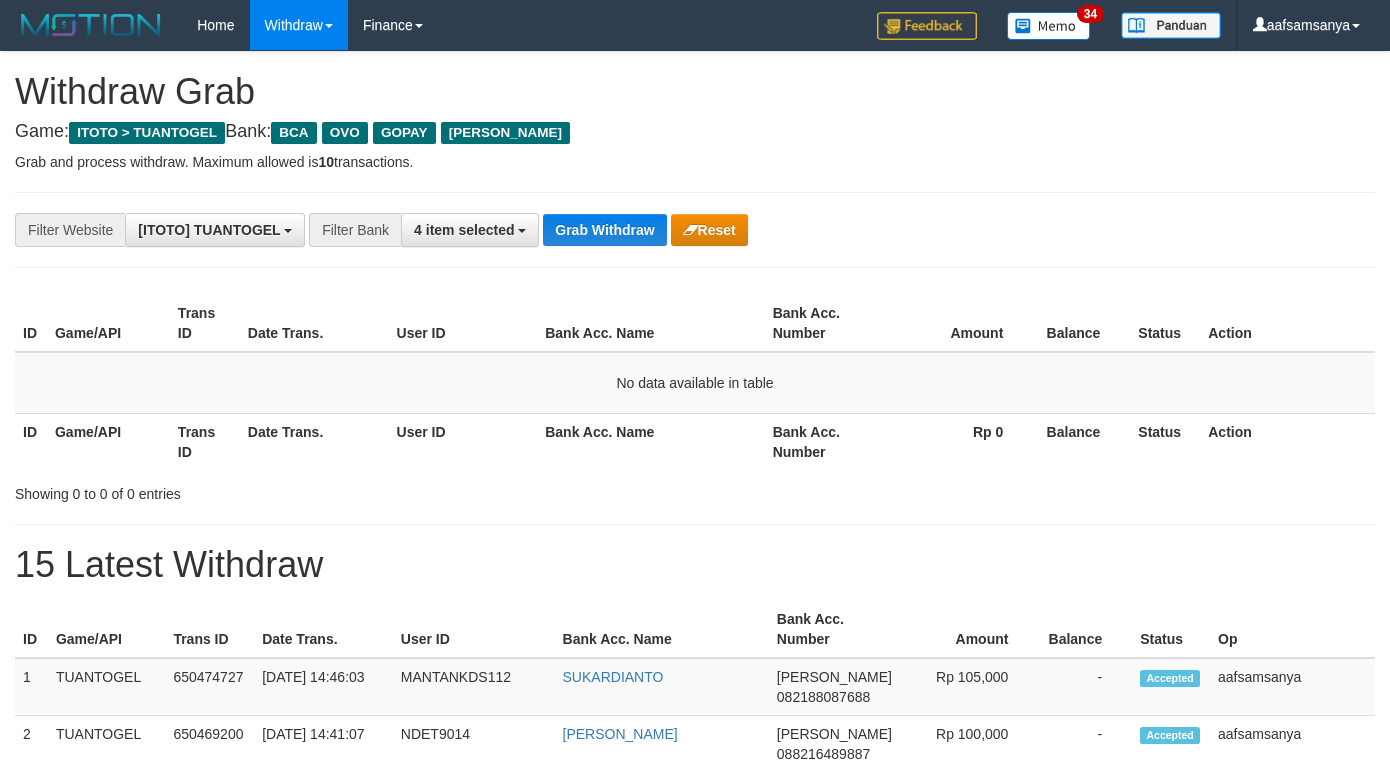 scroll, scrollTop: 0, scrollLeft: 0, axis: both 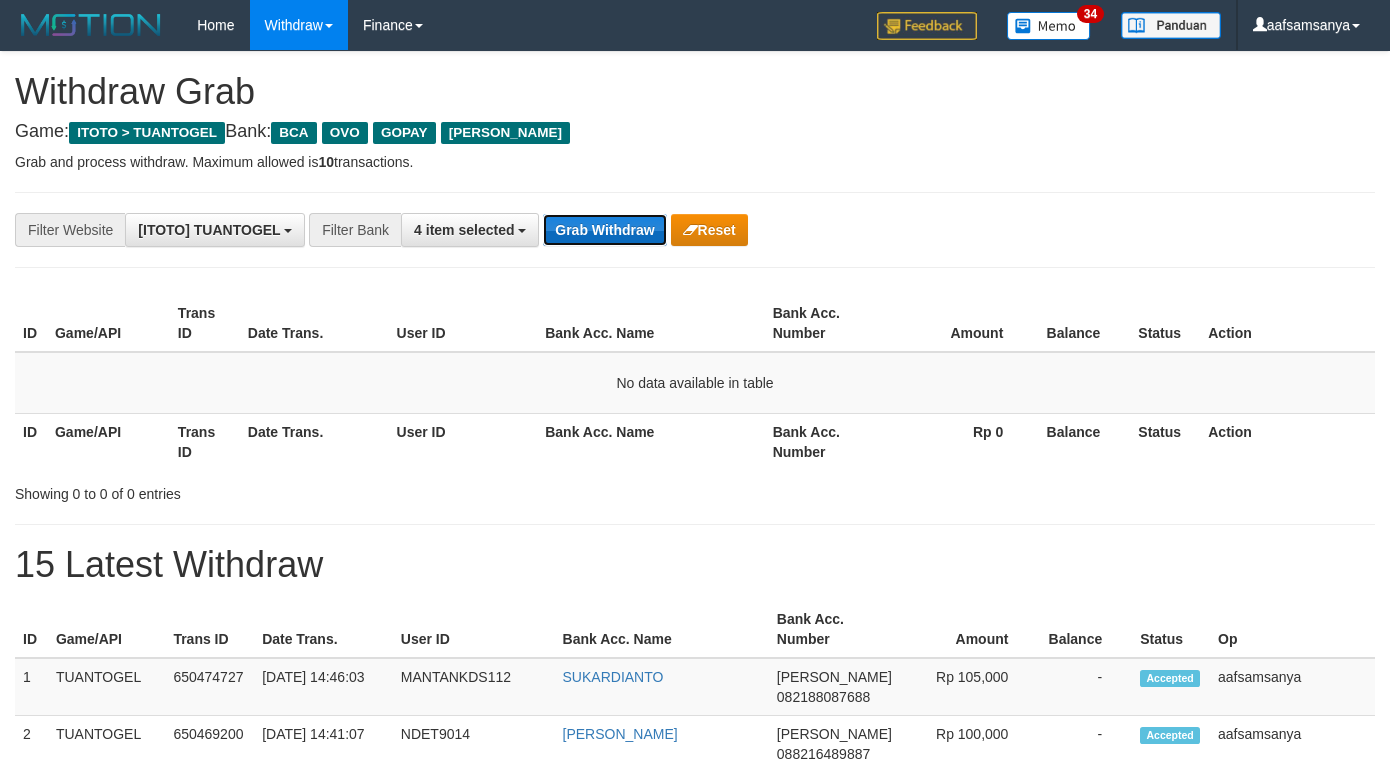 click on "Grab Withdraw" at bounding box center (604, 230) 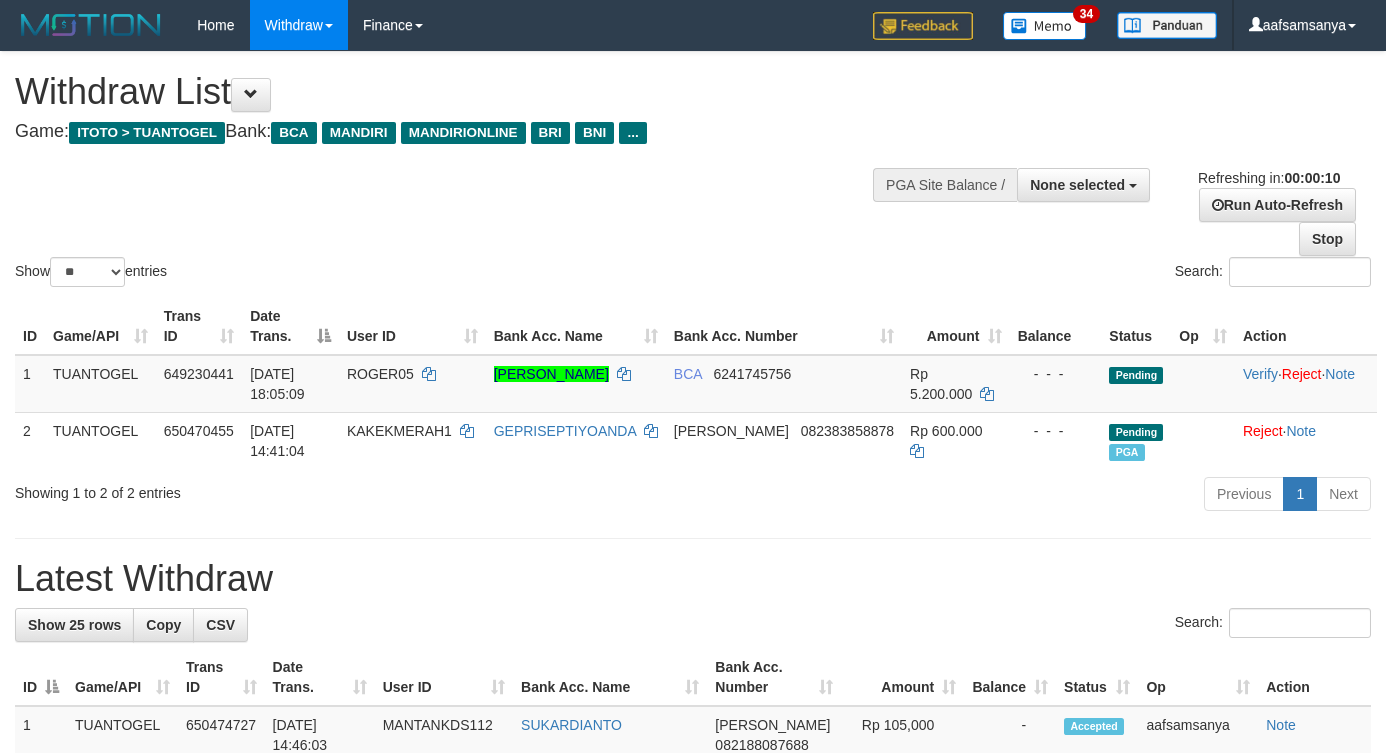 select 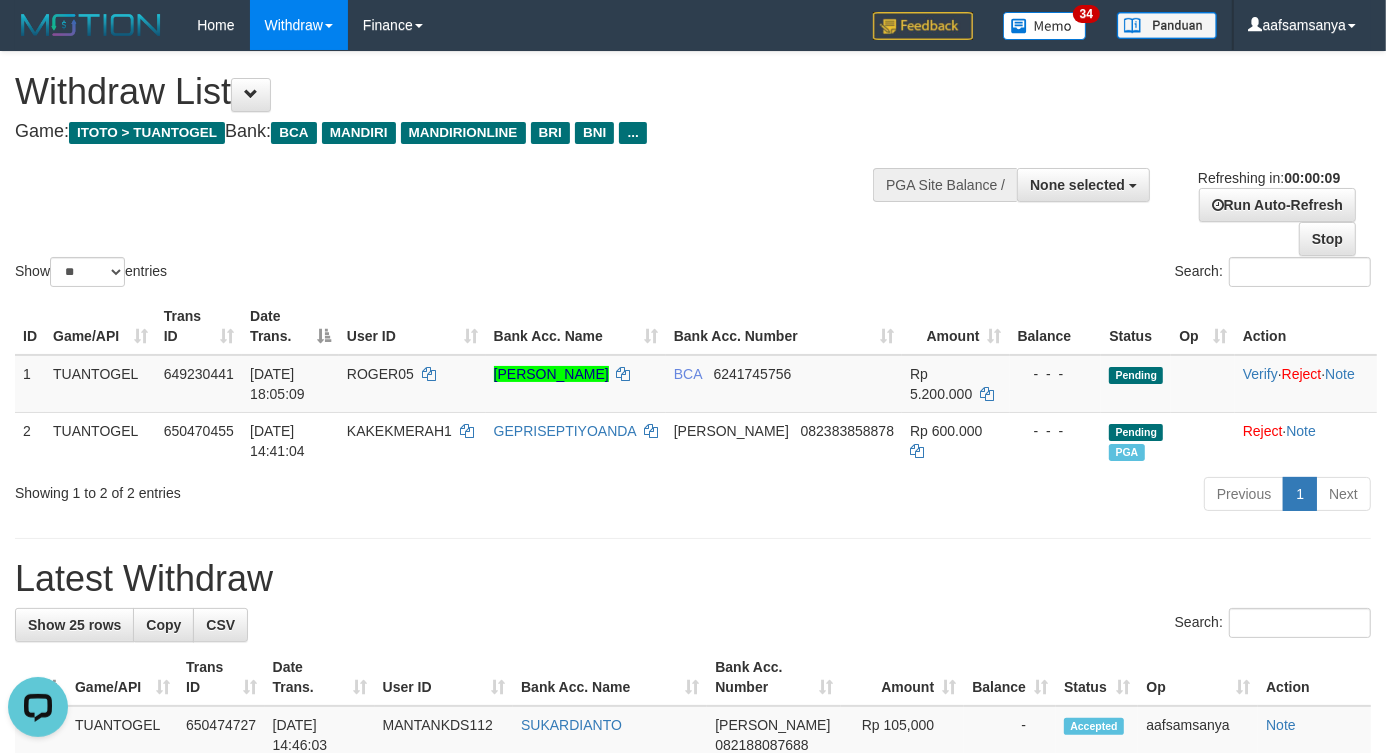 scroll, scrollTop: 0, scrollLeft: 0, axis: both 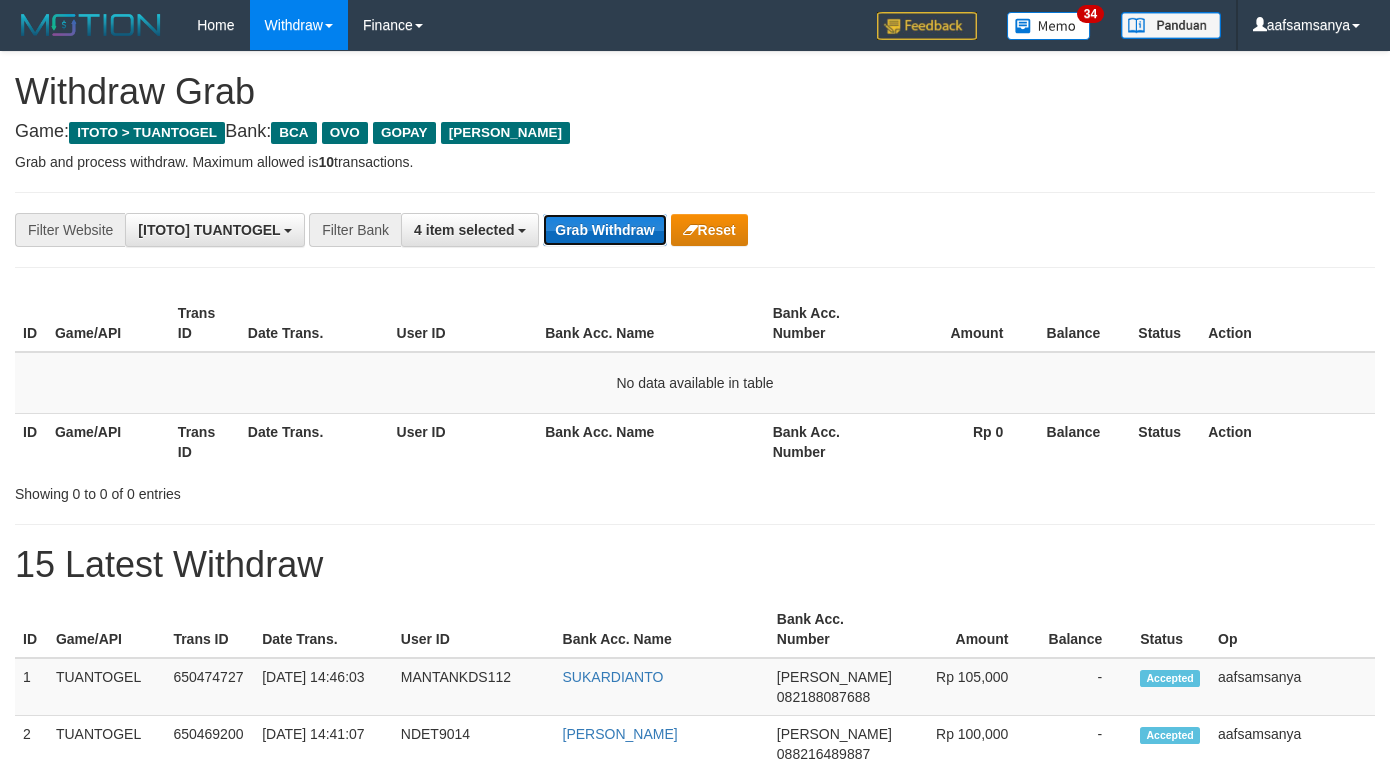 click on "Grab Withdraw" at bounding box center [604, 230] 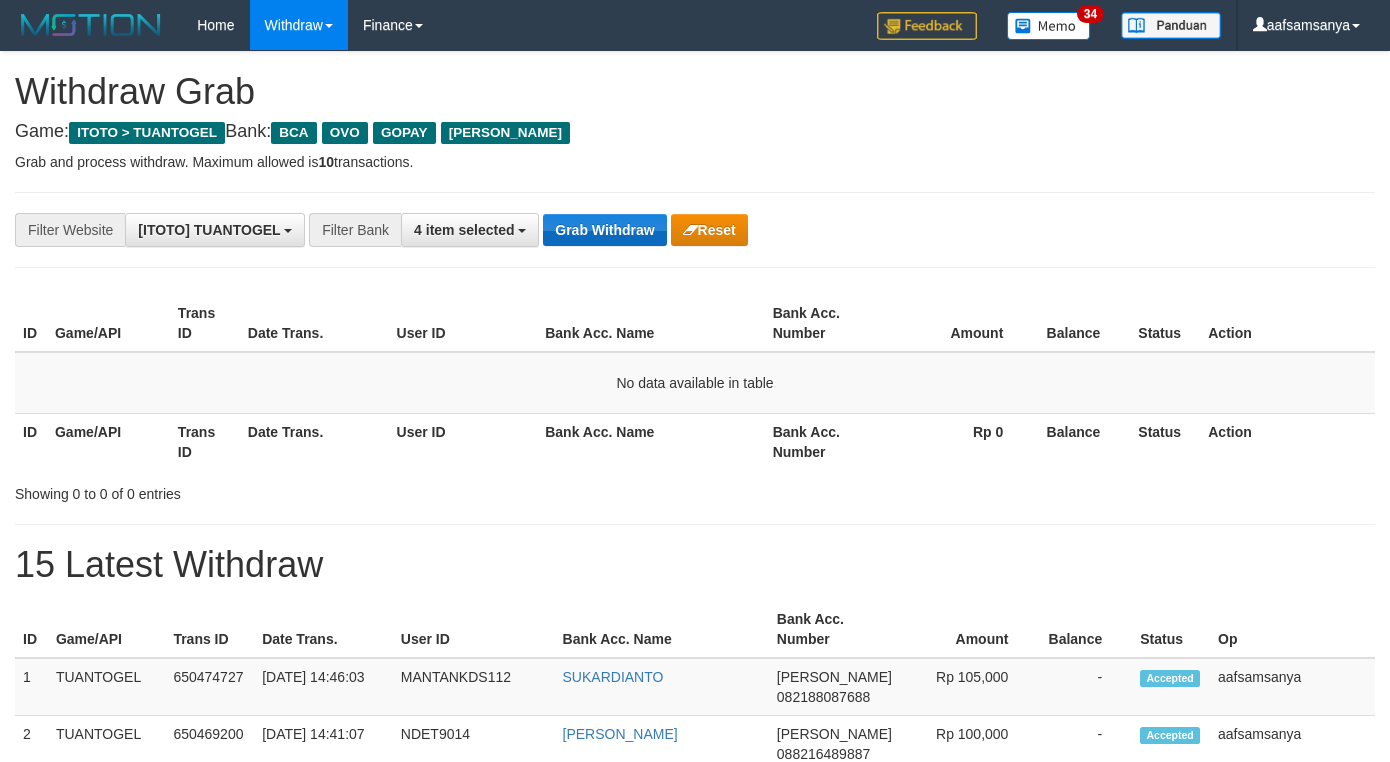 scroll, scrollTop: 0, scrollLeft: 0, axis: both 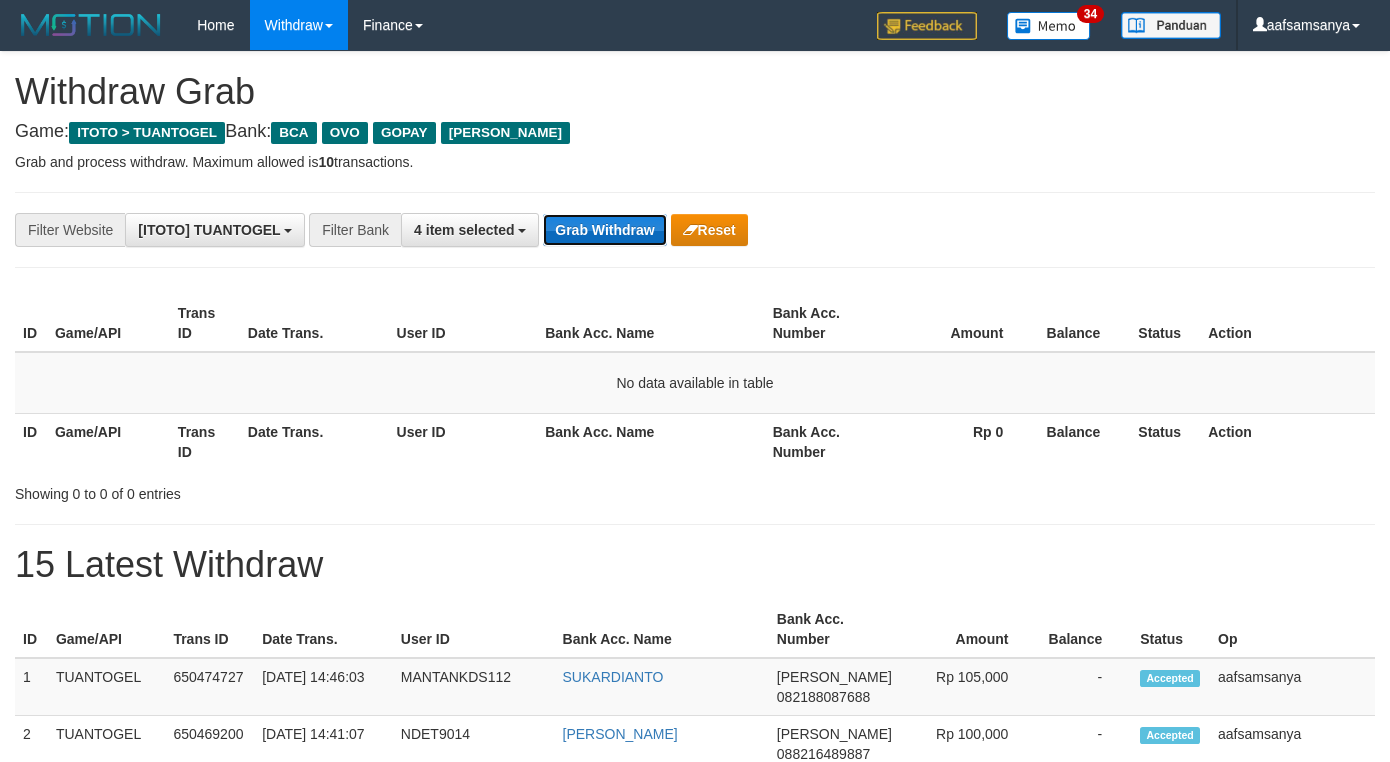 click on "Grab Withdraw" at bounding box center (604, 230) 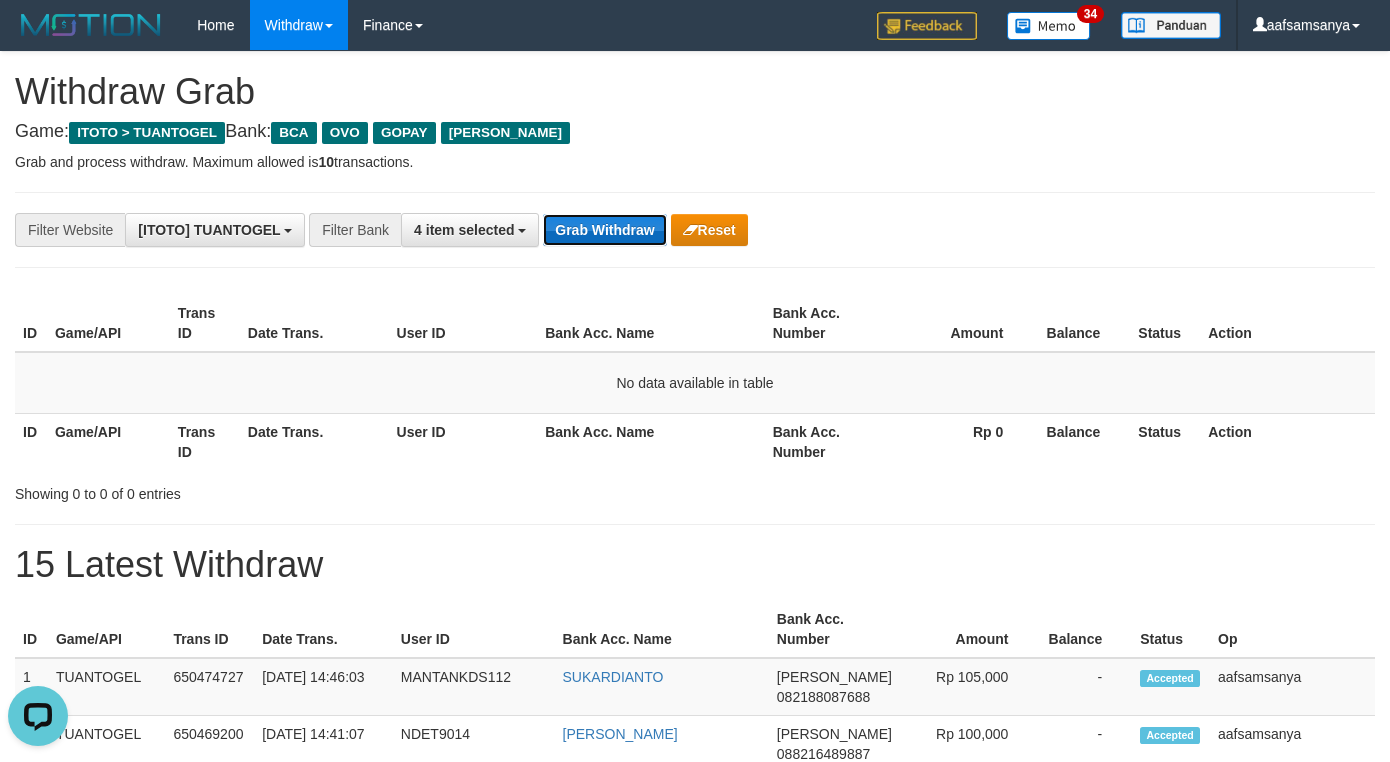 scroll, scrollTop: 0, scrollLeft: 0, axis: both 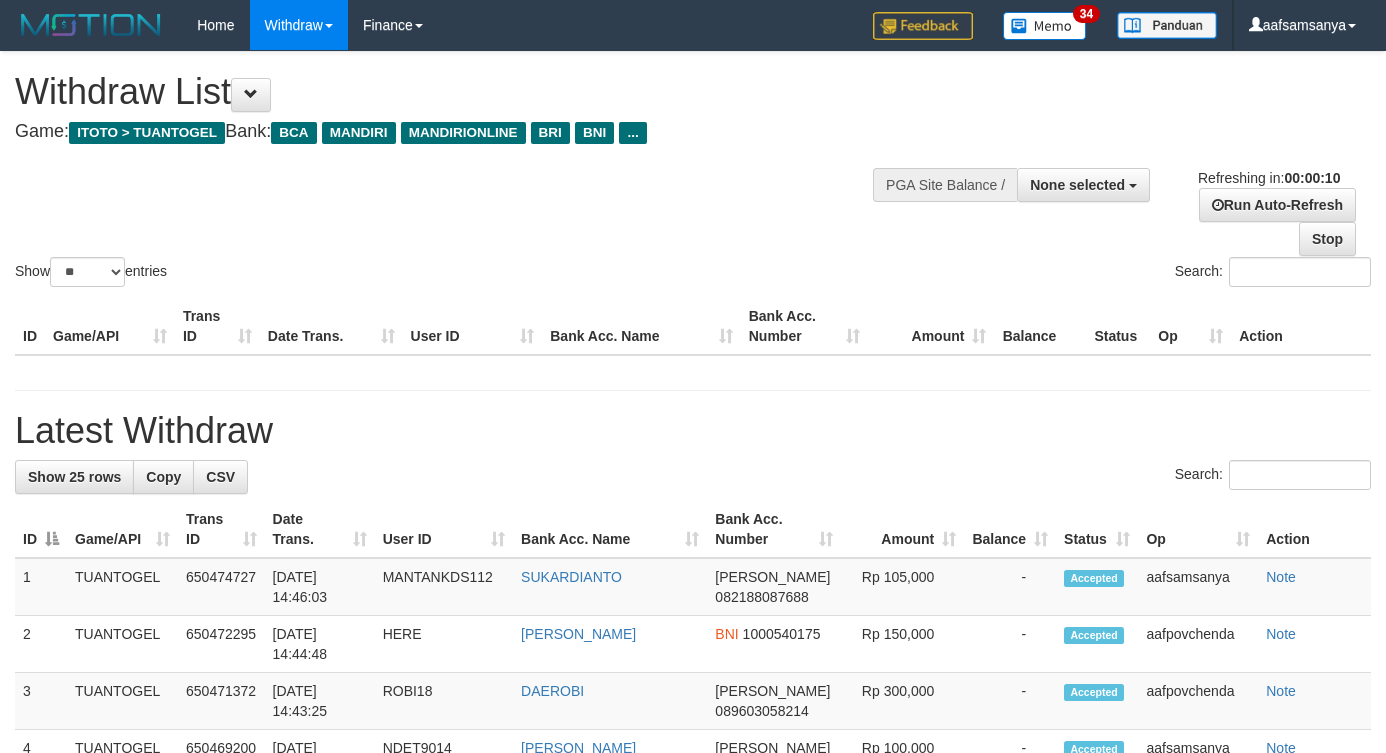 select 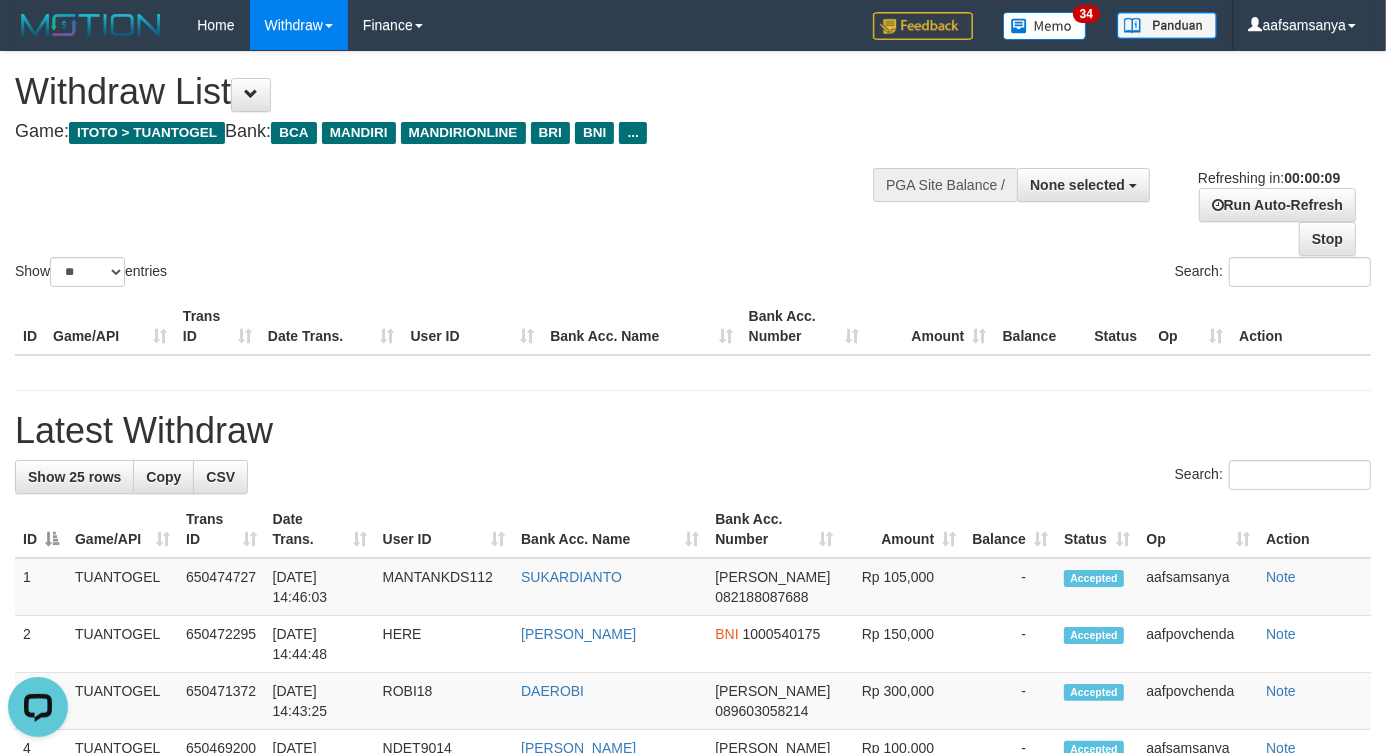 scroll, scrollTop: 0, scrollLeft: 0, axis: both 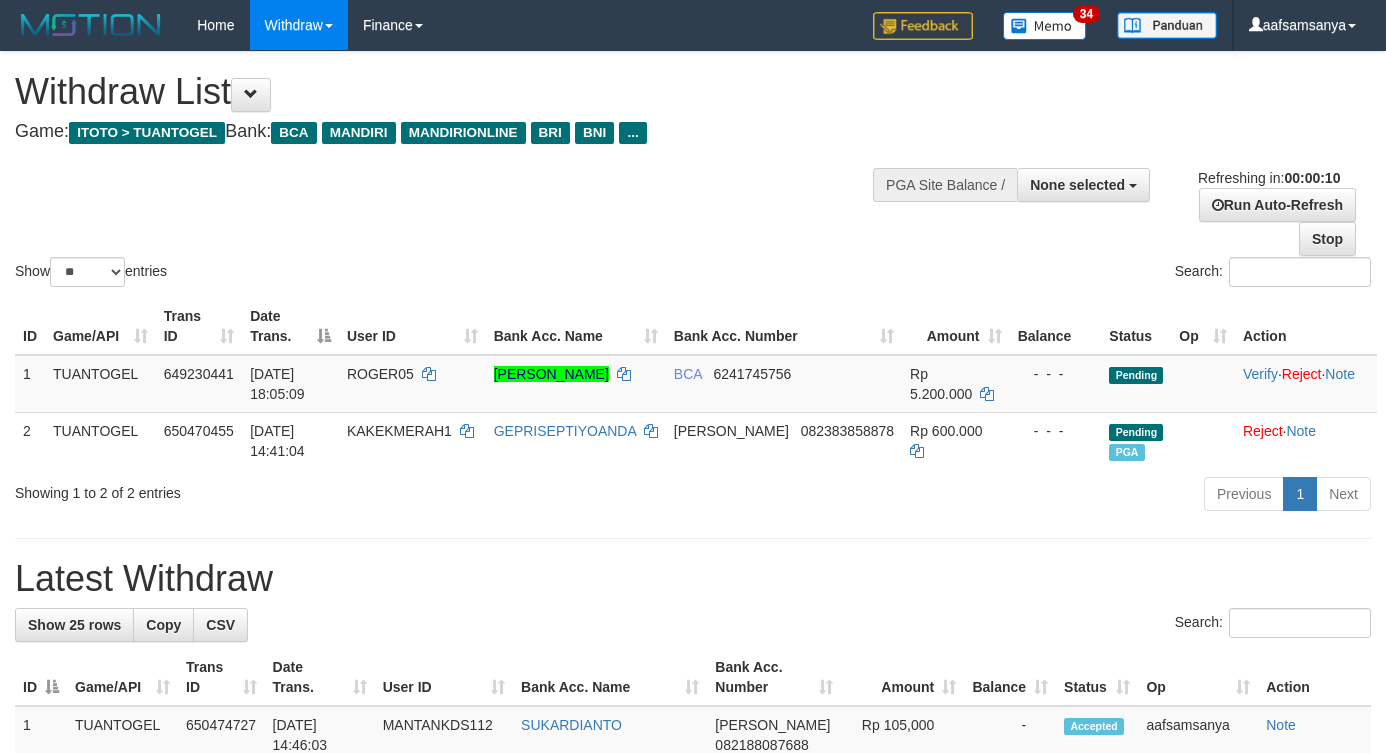 select 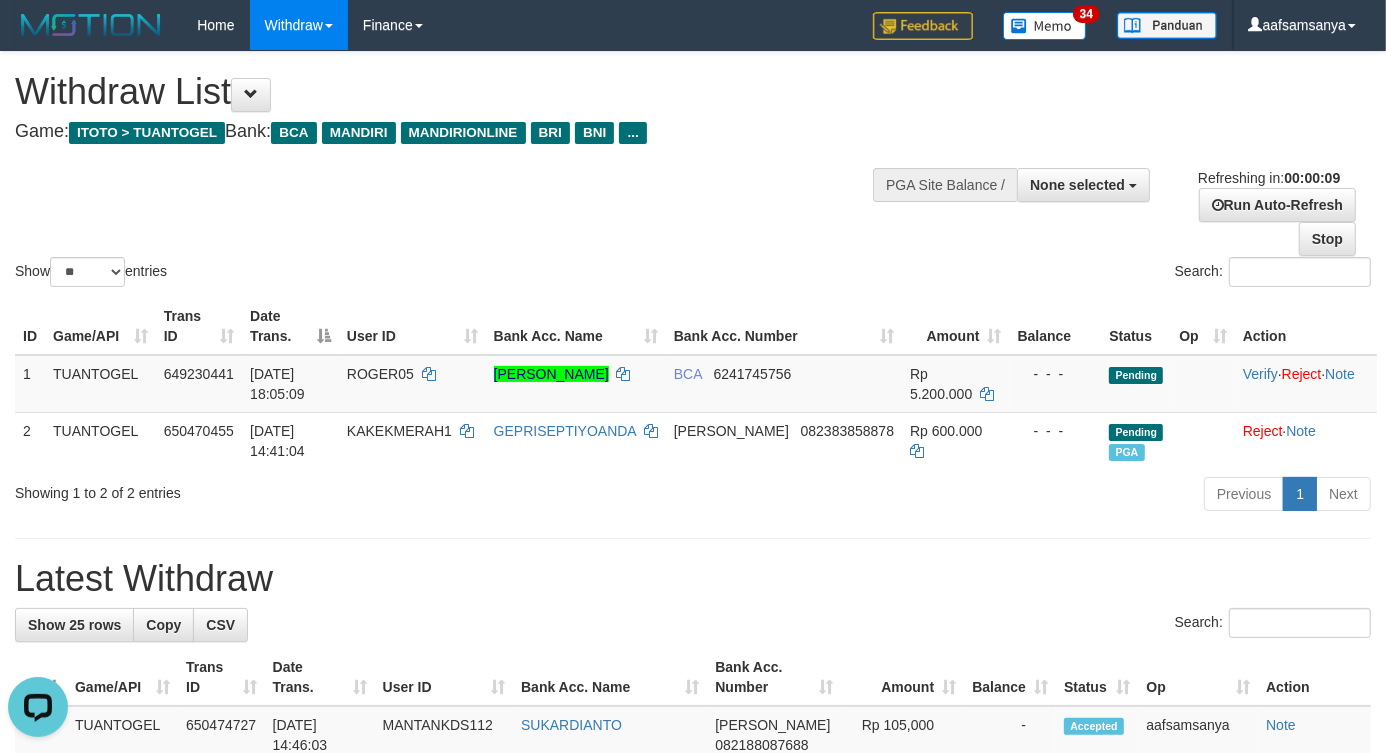 scroll, scrollTop: 0, scrollLeft: 0, axis: both 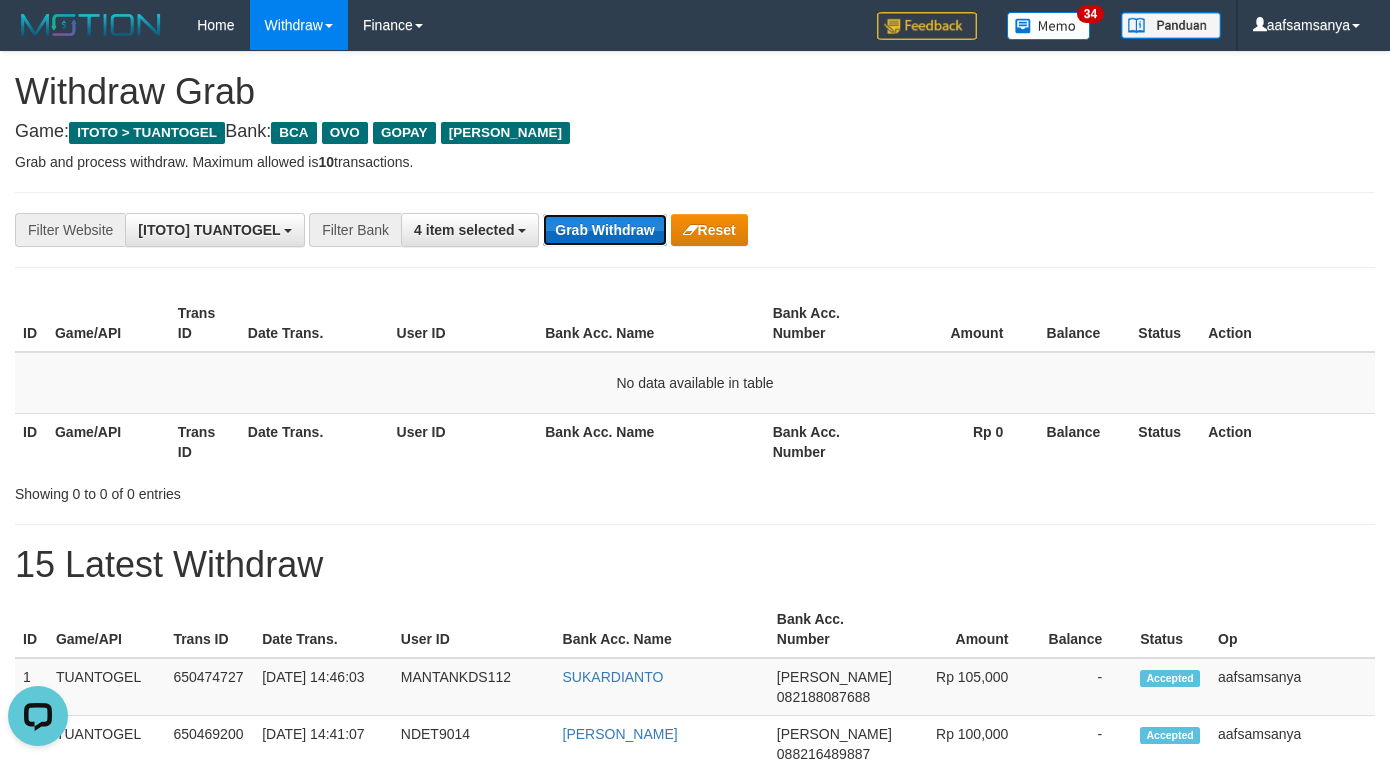 click on "Grab Withdraw" at bounding box center [604, 230] 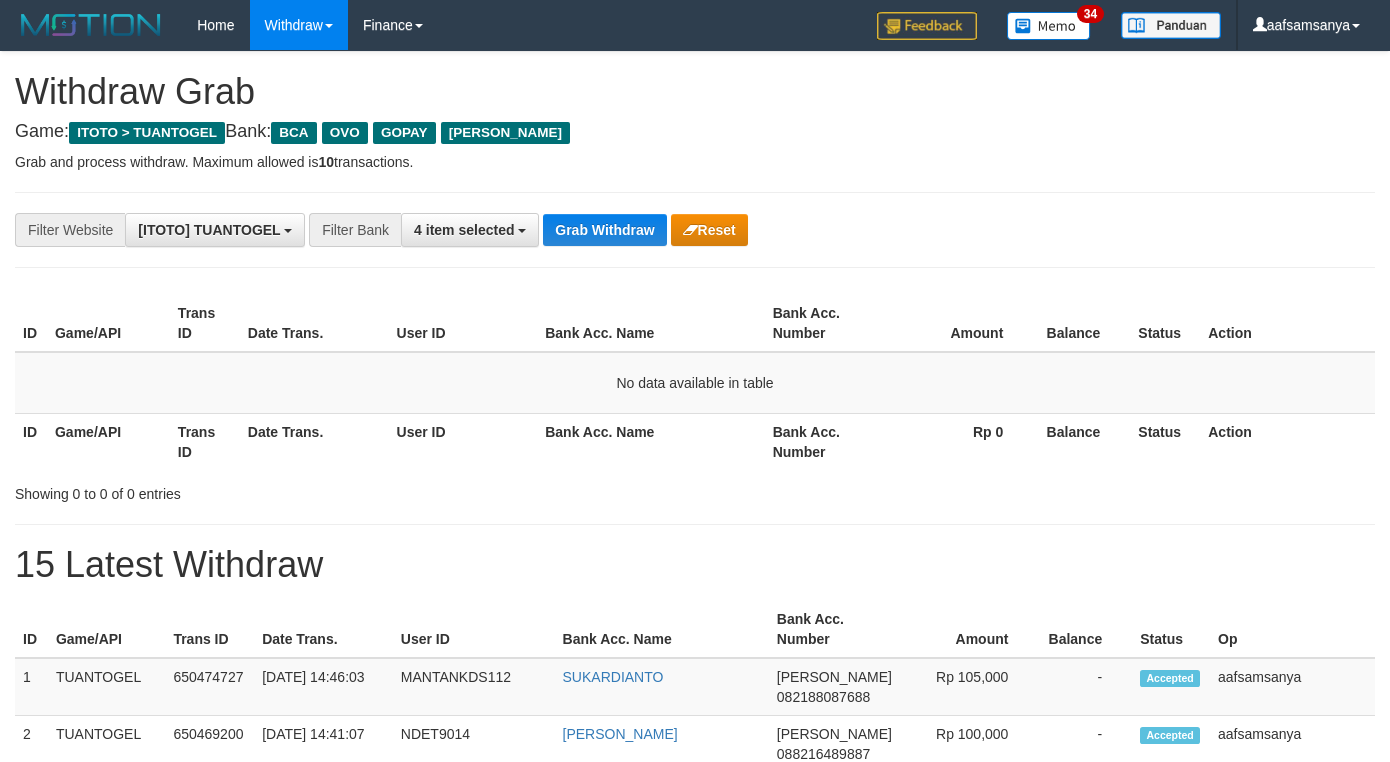 scroll, scrollTop: 0, scrollLeft: 0, axis: both 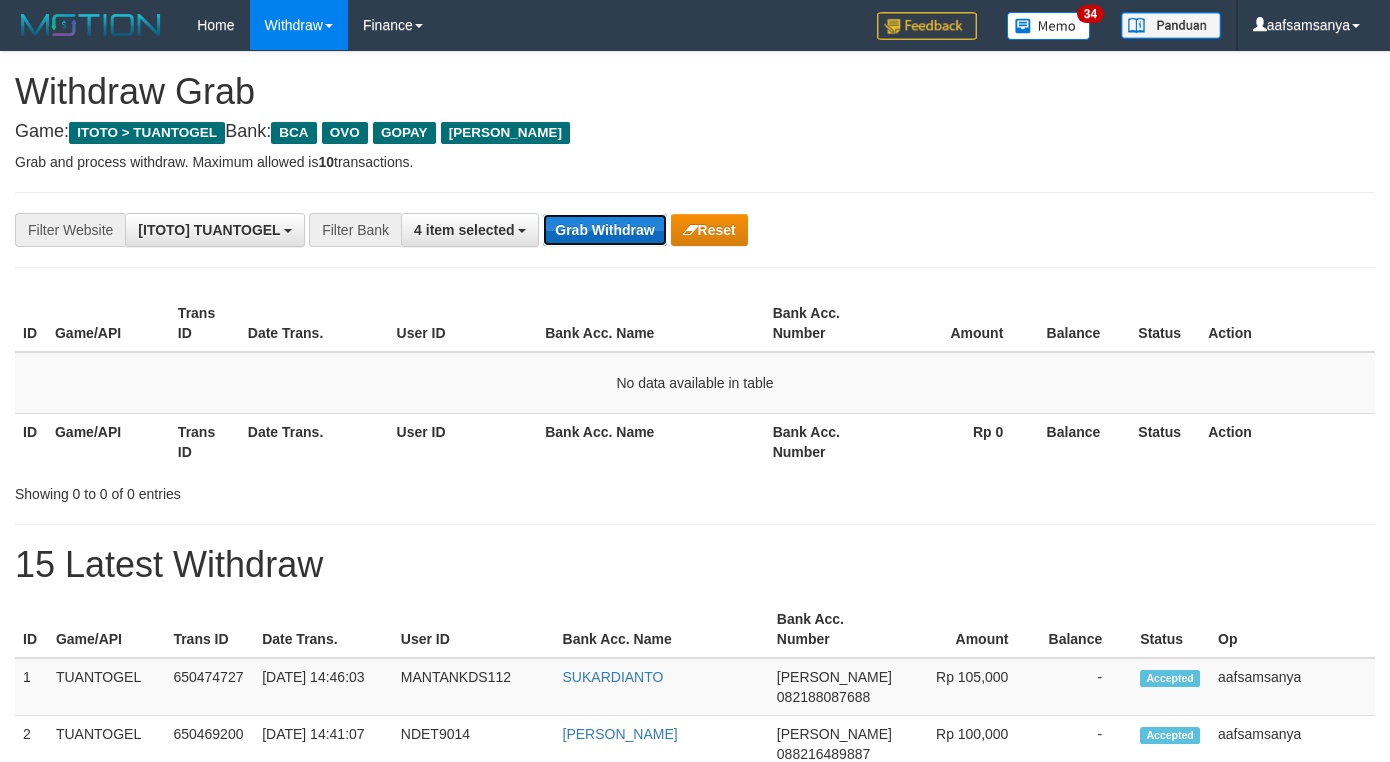 click on "Grab Withdraw" at bounding box center (604, 230) 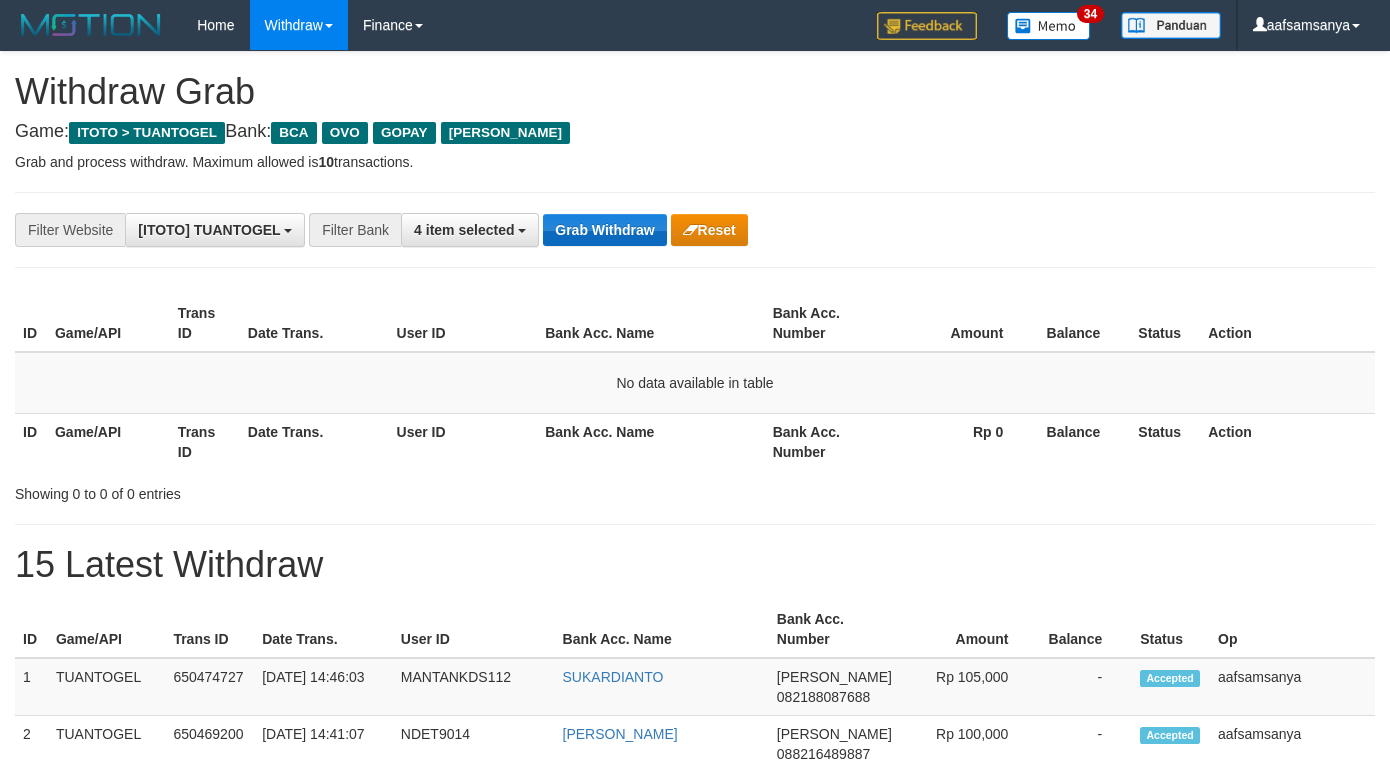 scroll, scrollTop: 0, scrollLeft: 0, axis: both 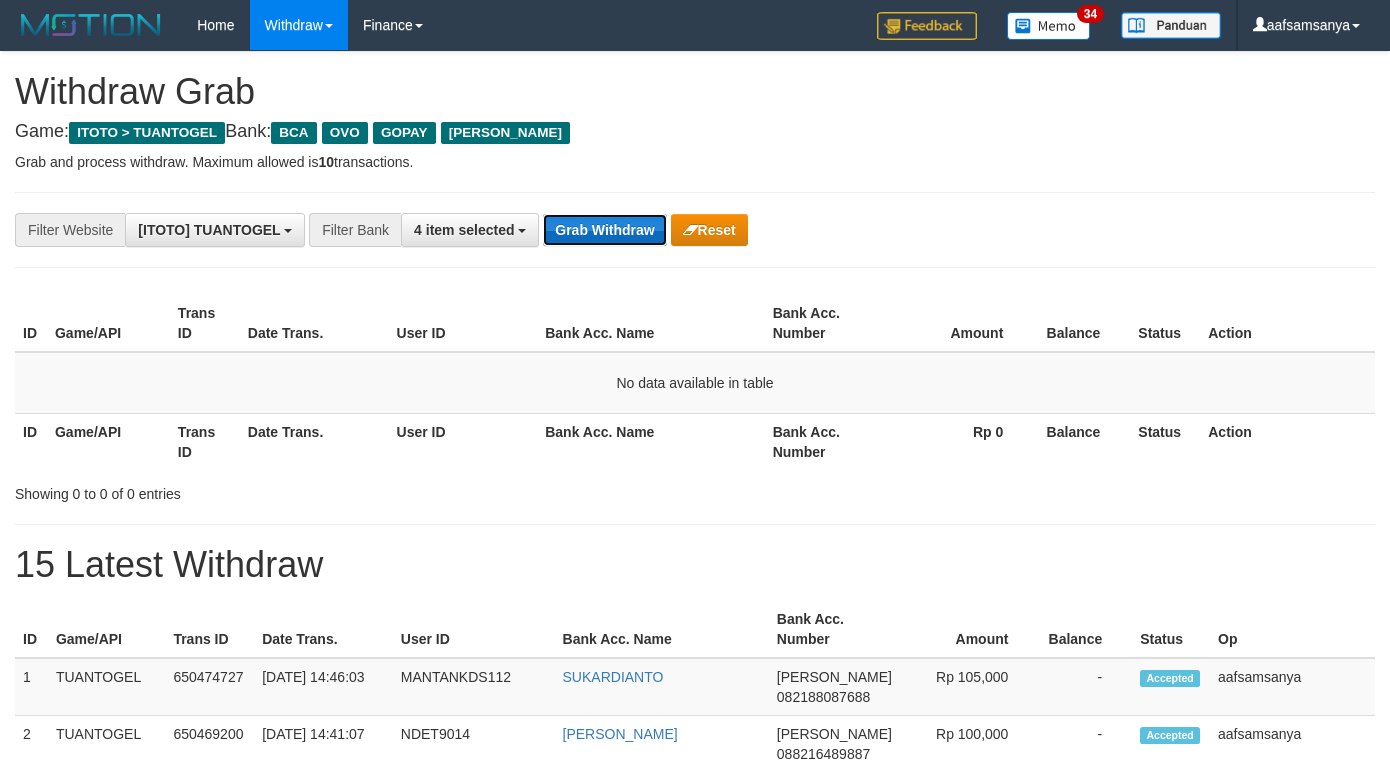 click on "Grab Withdraw" at bounding box center (604, 230) 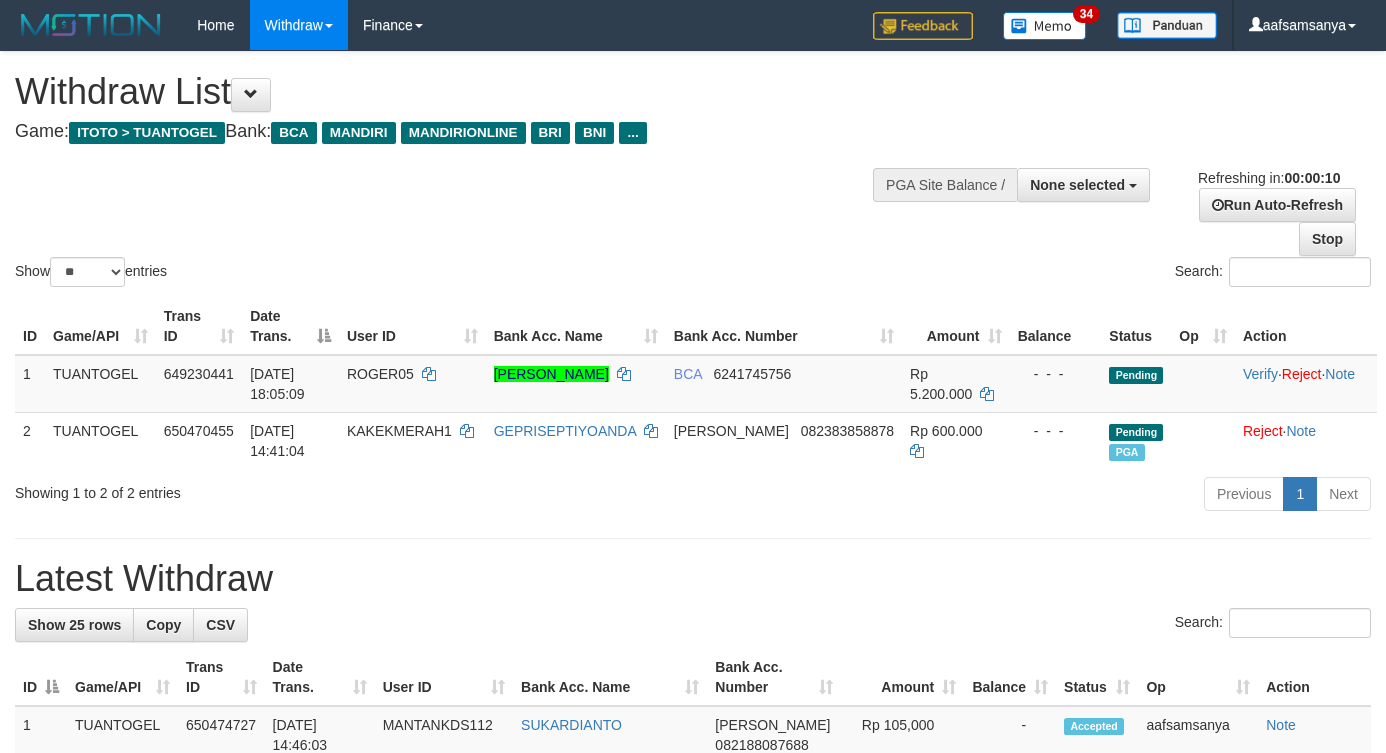 select 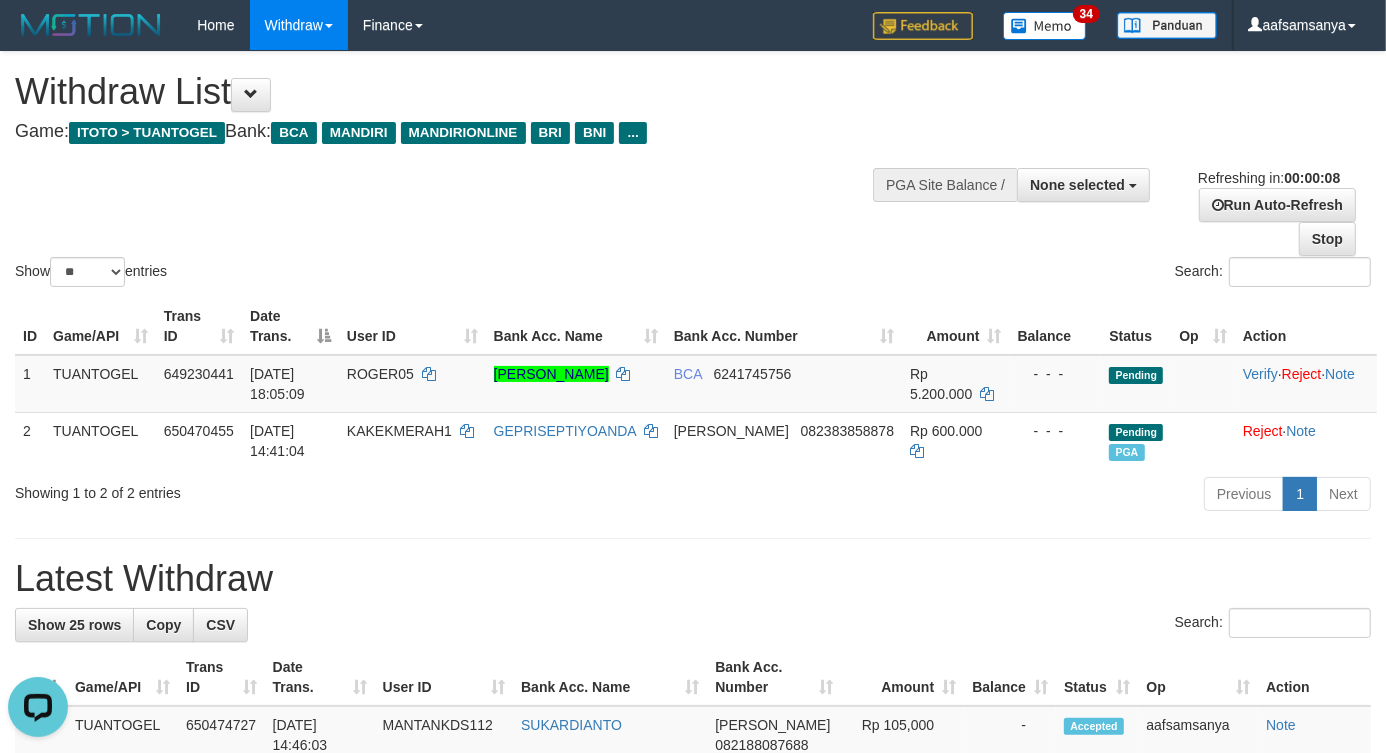 scroll, scrollTop: 0, scrollLeft: 0, axis: both 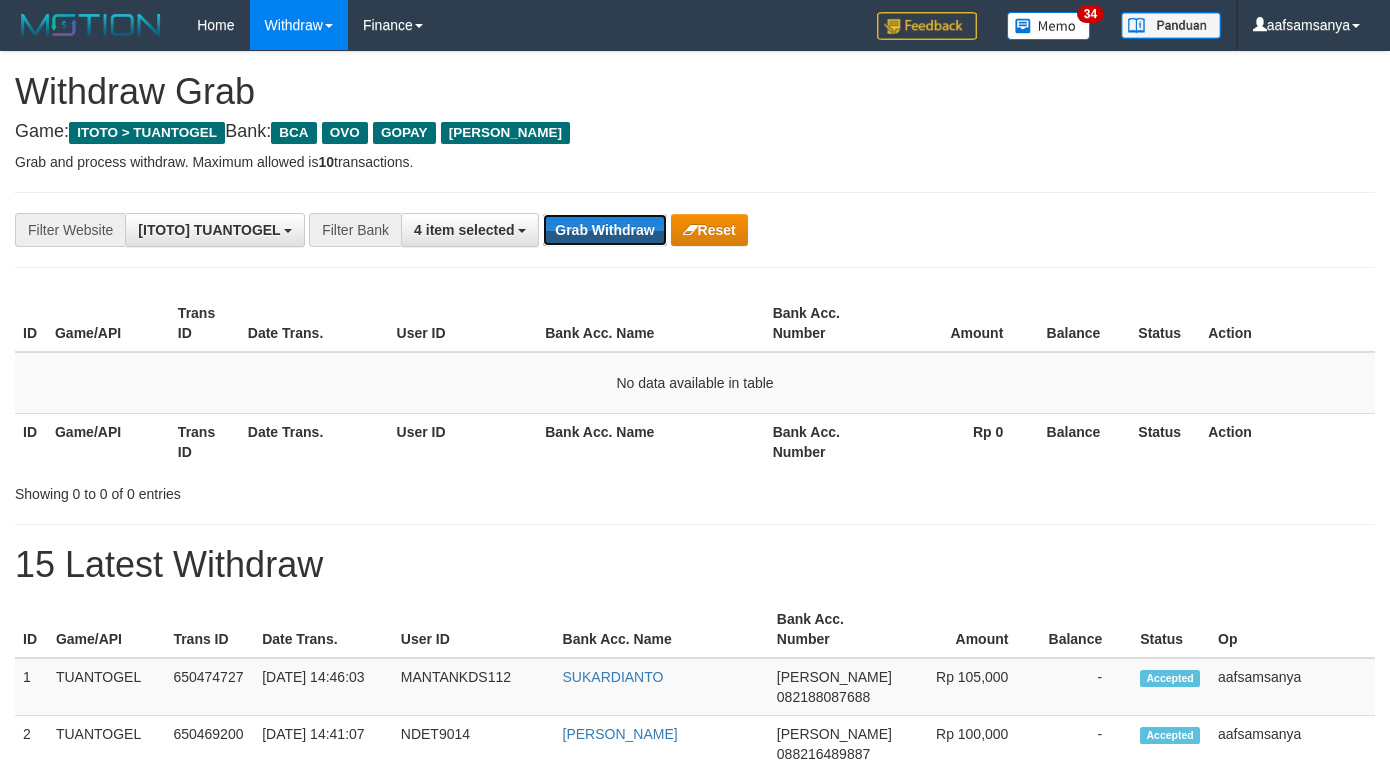 click on "Grab Withdraw" at bounding box center [604, 230] 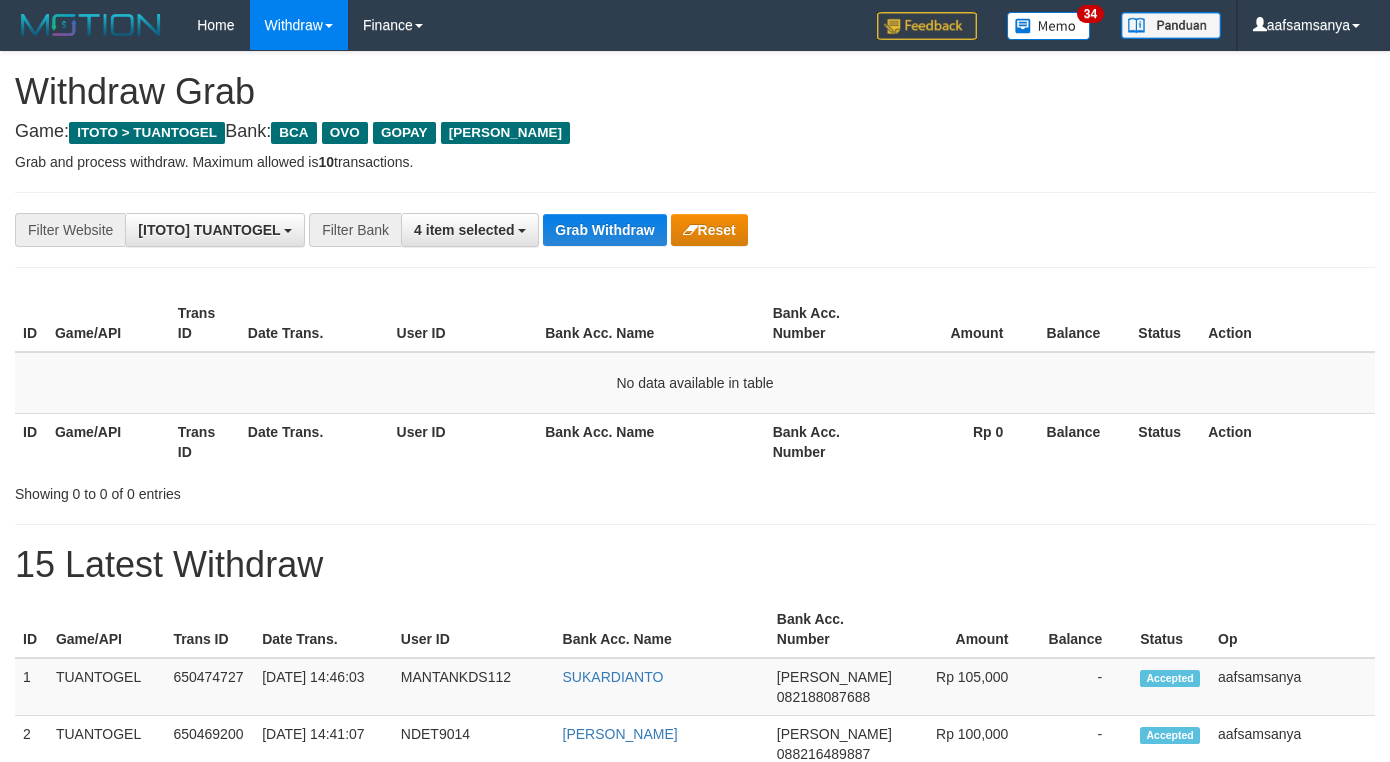 scroll, scrollTop: 0, scrollLeft: 0, axis: both 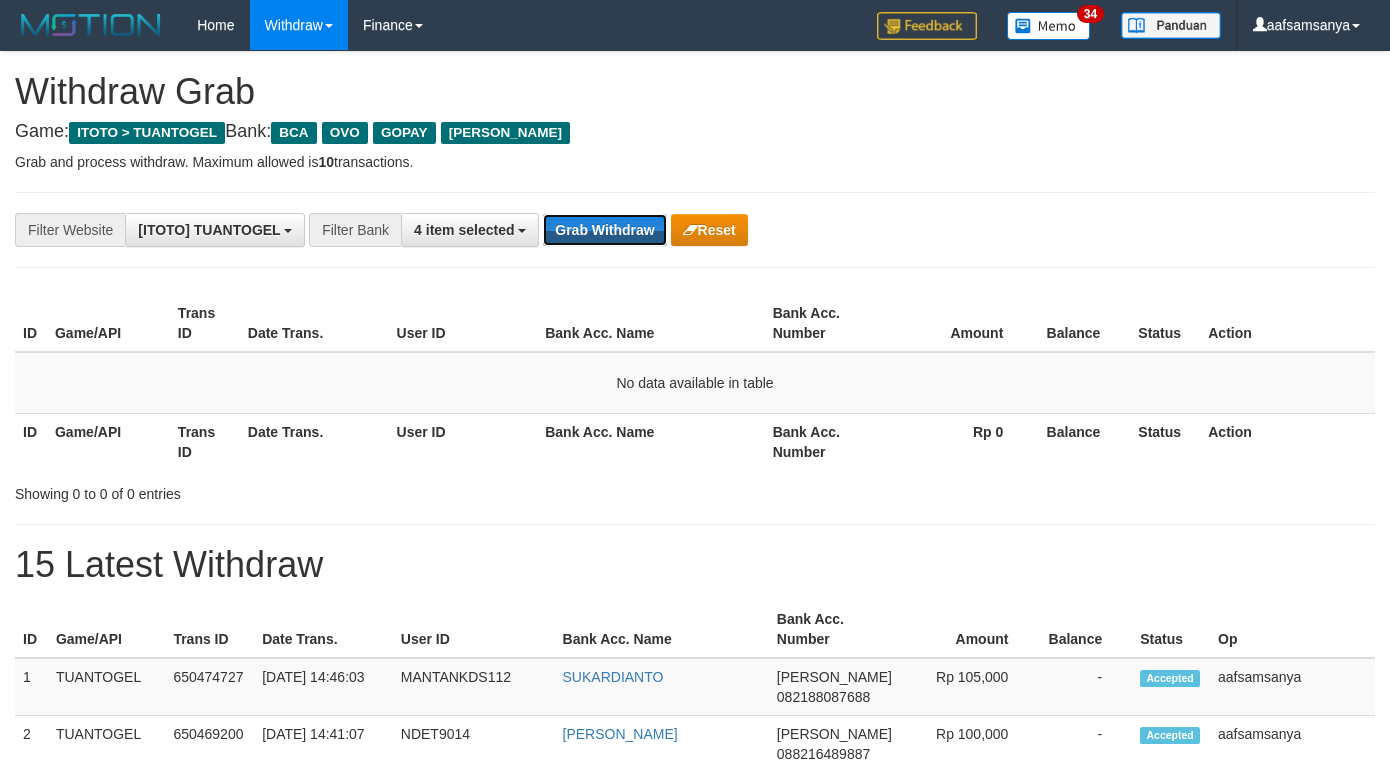 click on "Grab Withdraw" at bounding box center (604, 230) 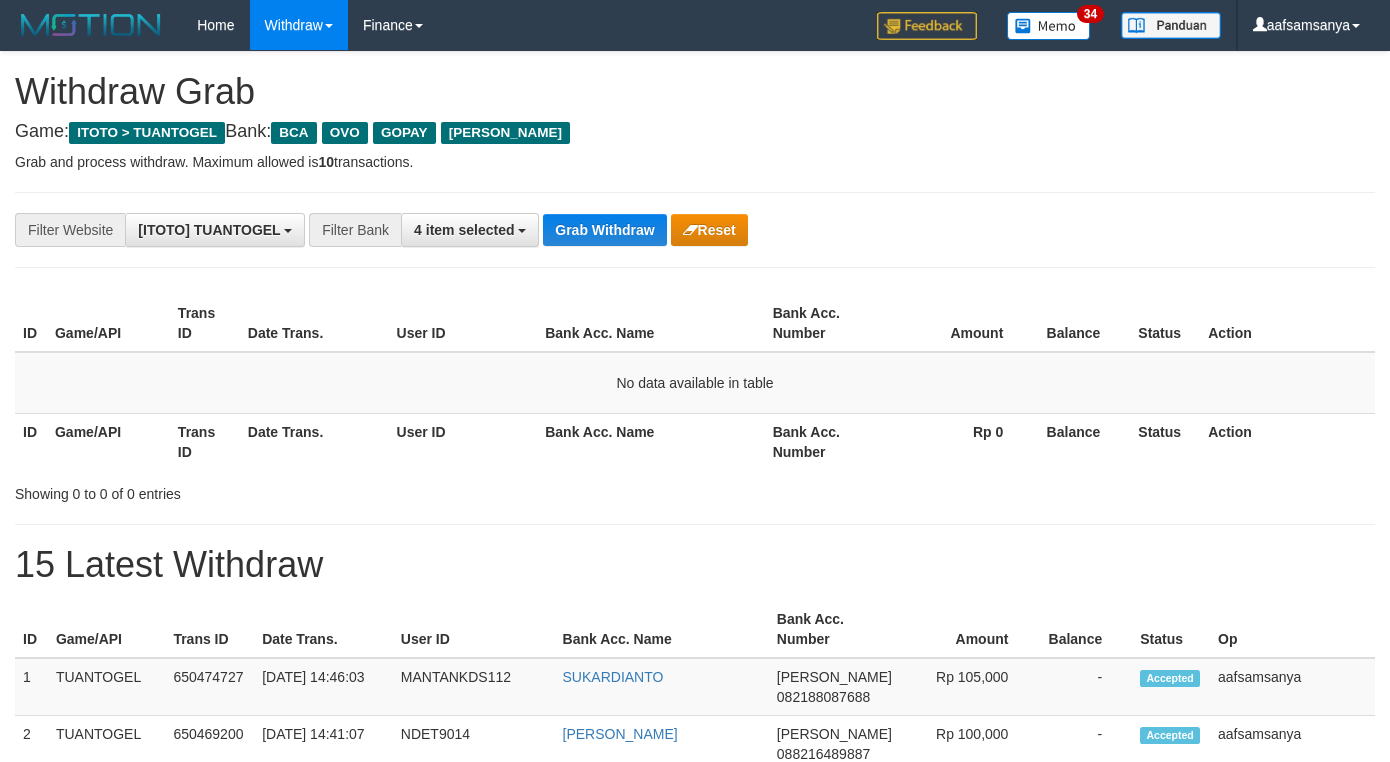 scroll, scrollTop: 0, scrollLeft: 0, axis: both 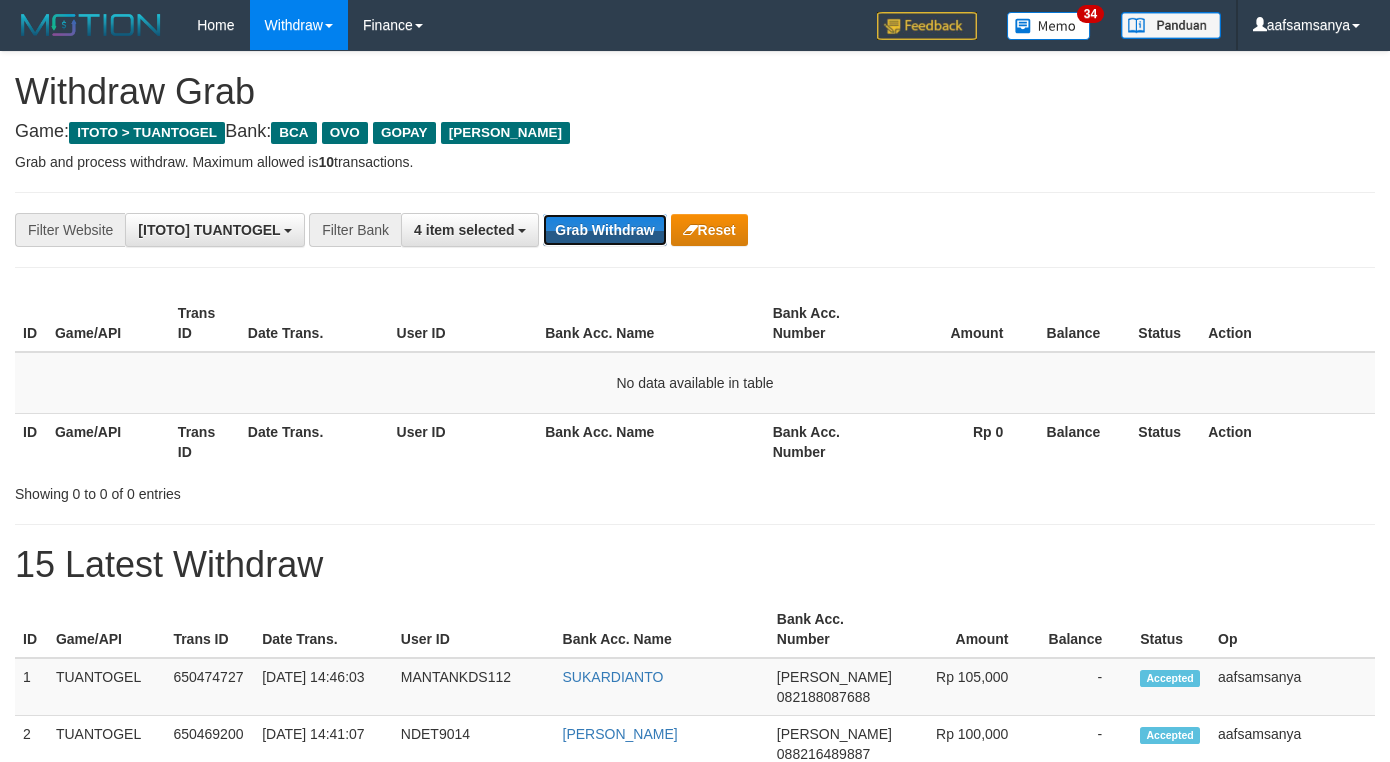click on "Grab Withdraw" at bounding box center (604, 230) 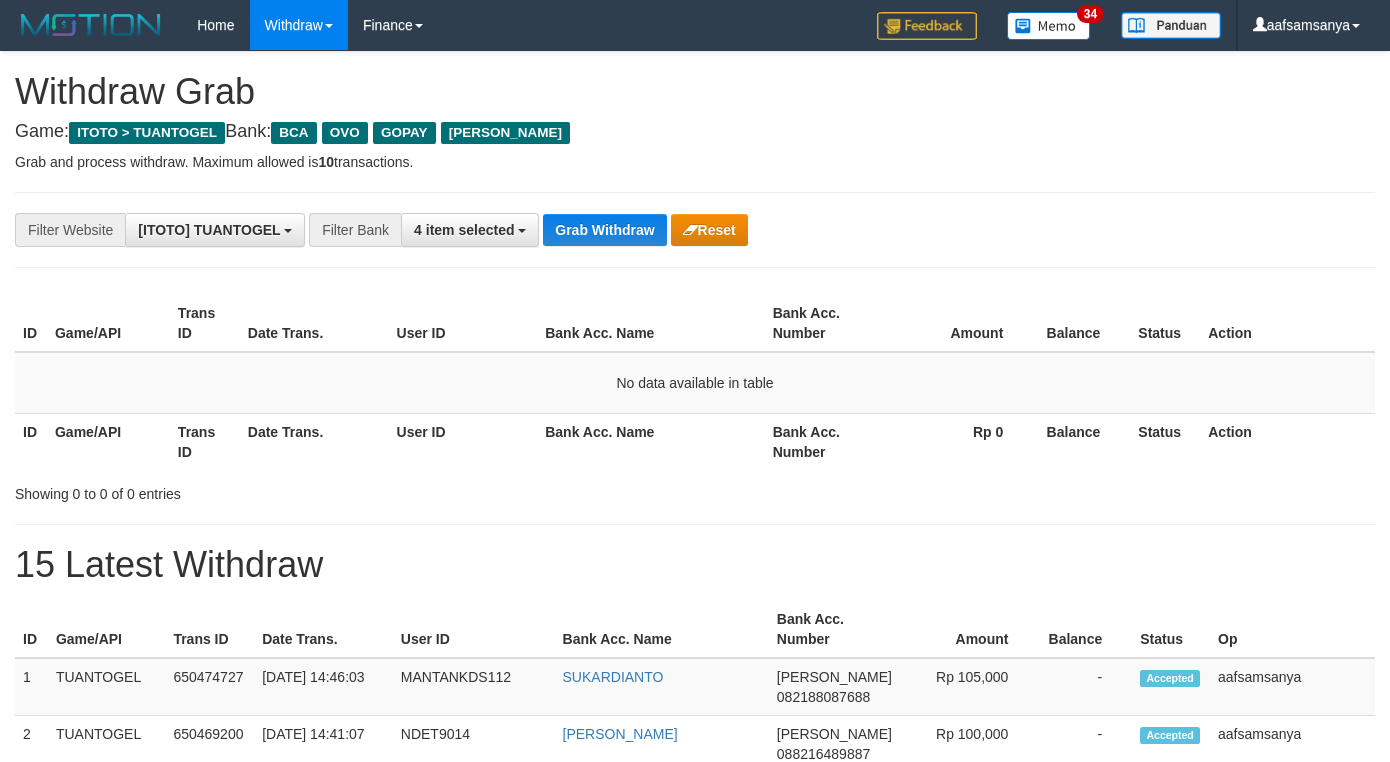 scroll, scrollTop: 0, scrollLeft: 0, axis: both 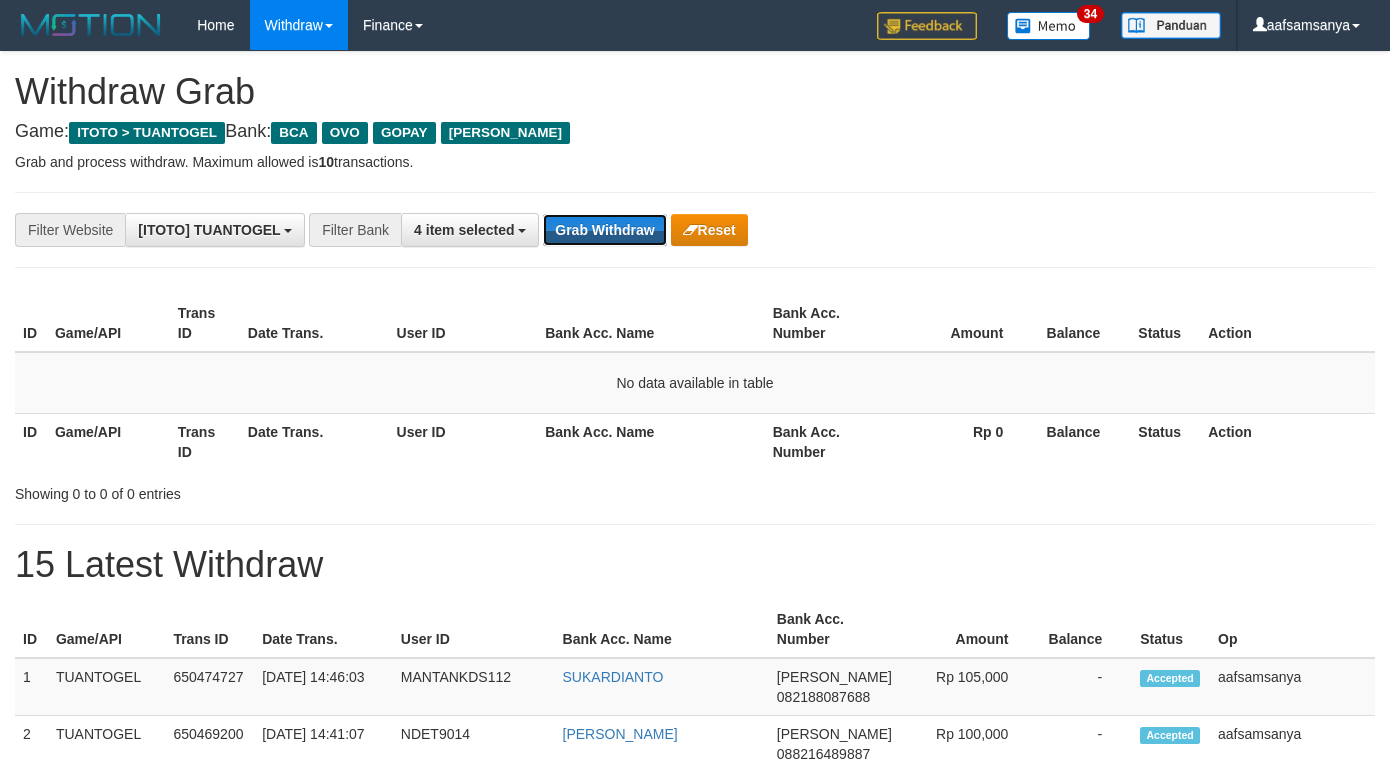 click on "Grab Withdraw" at bounding box center (604, 230) 